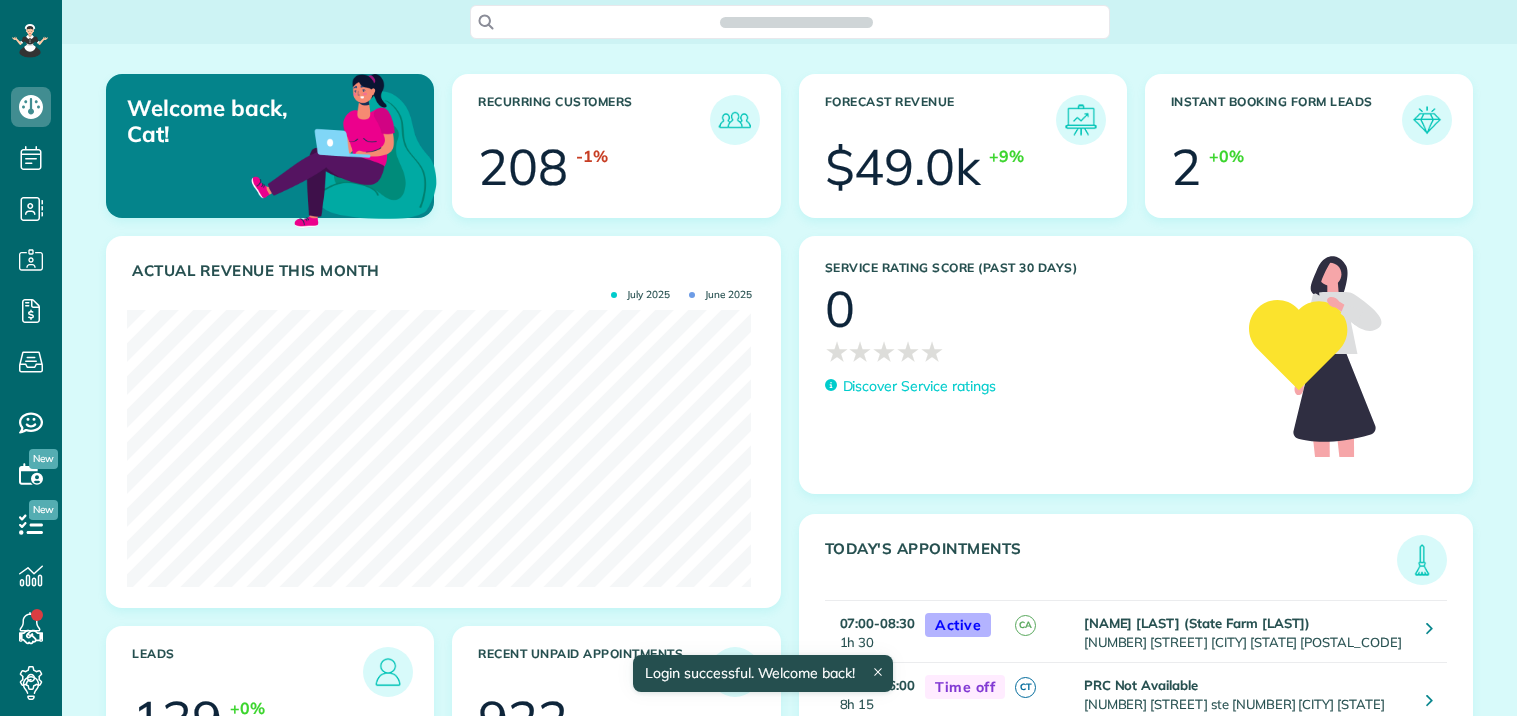 scroll, scrollTop: 0, scrollLeft: 0, axis: both 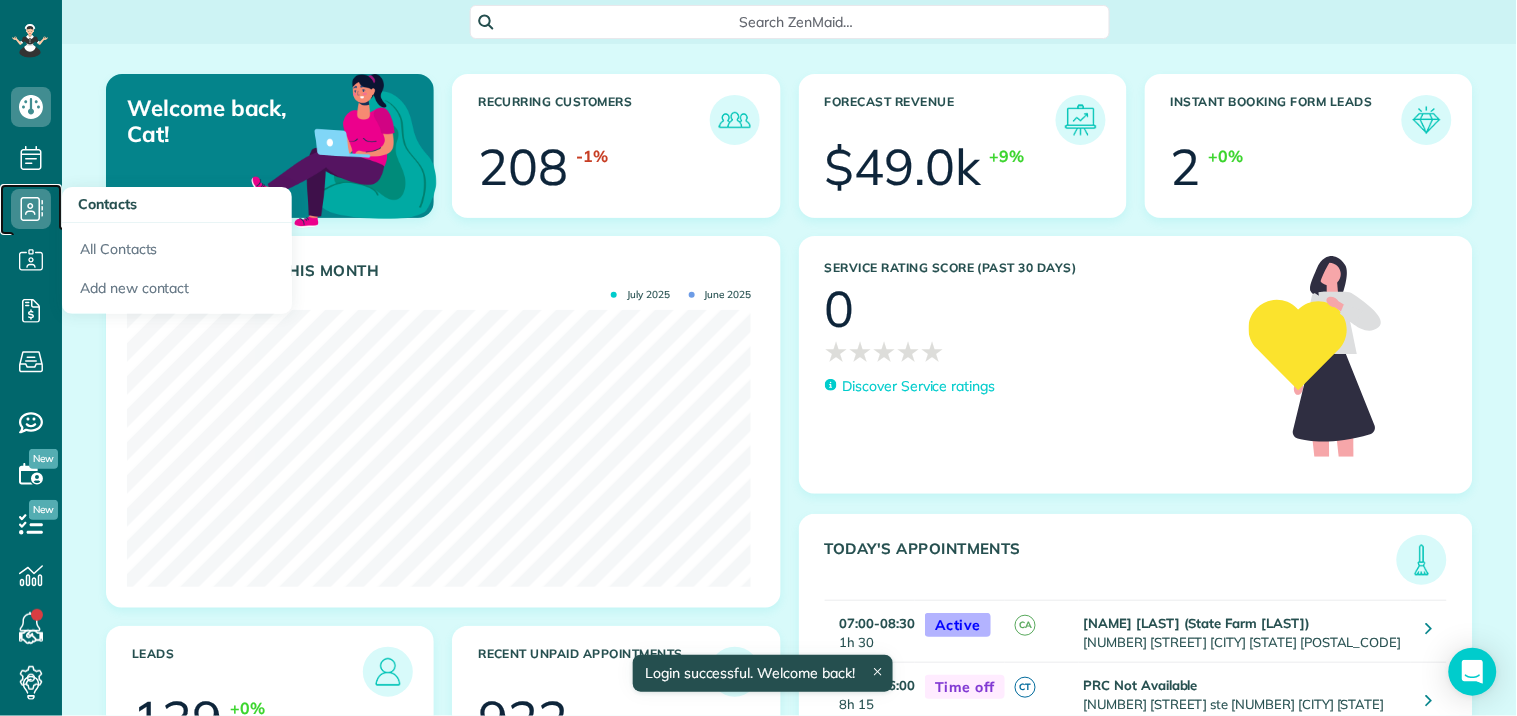 click 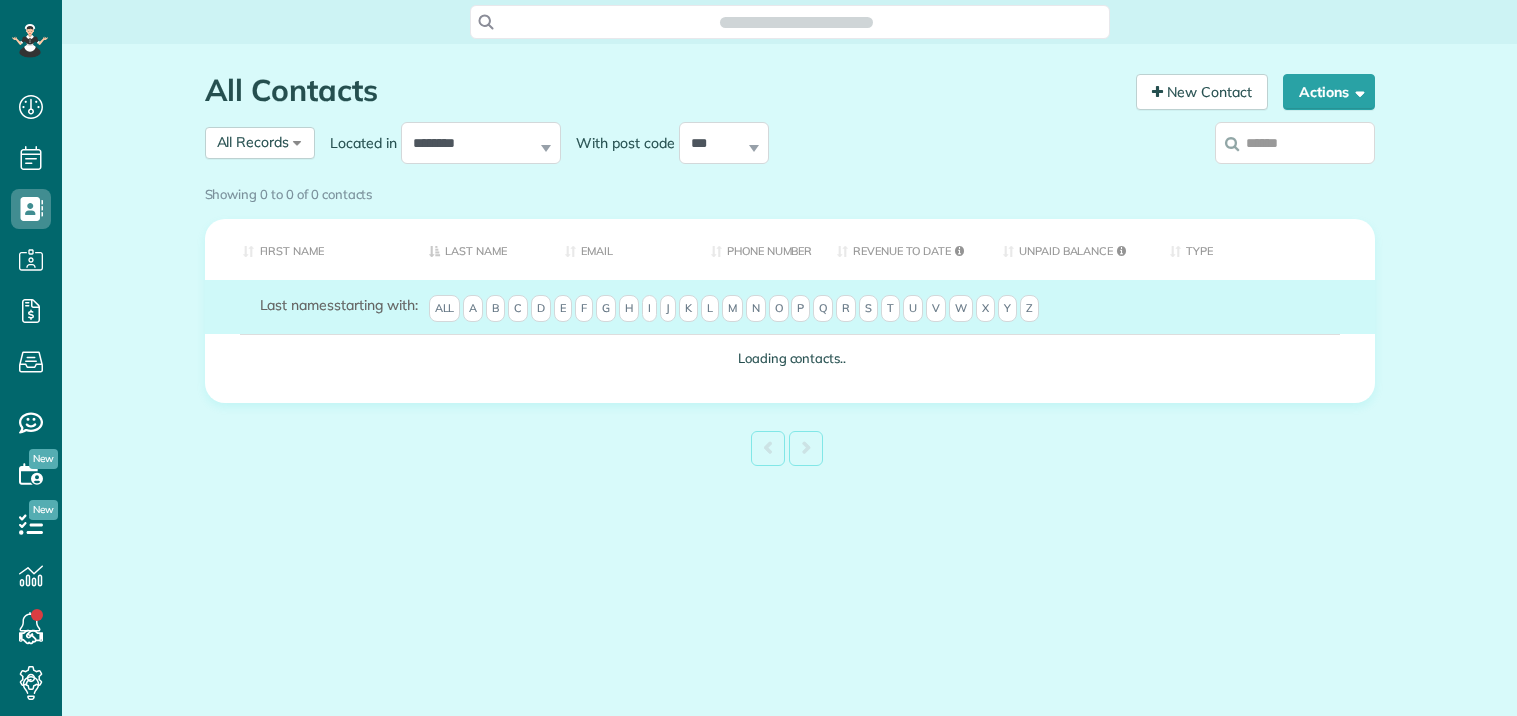 scroll, scrollTop: 0, scrollLeft: 0, axis: both 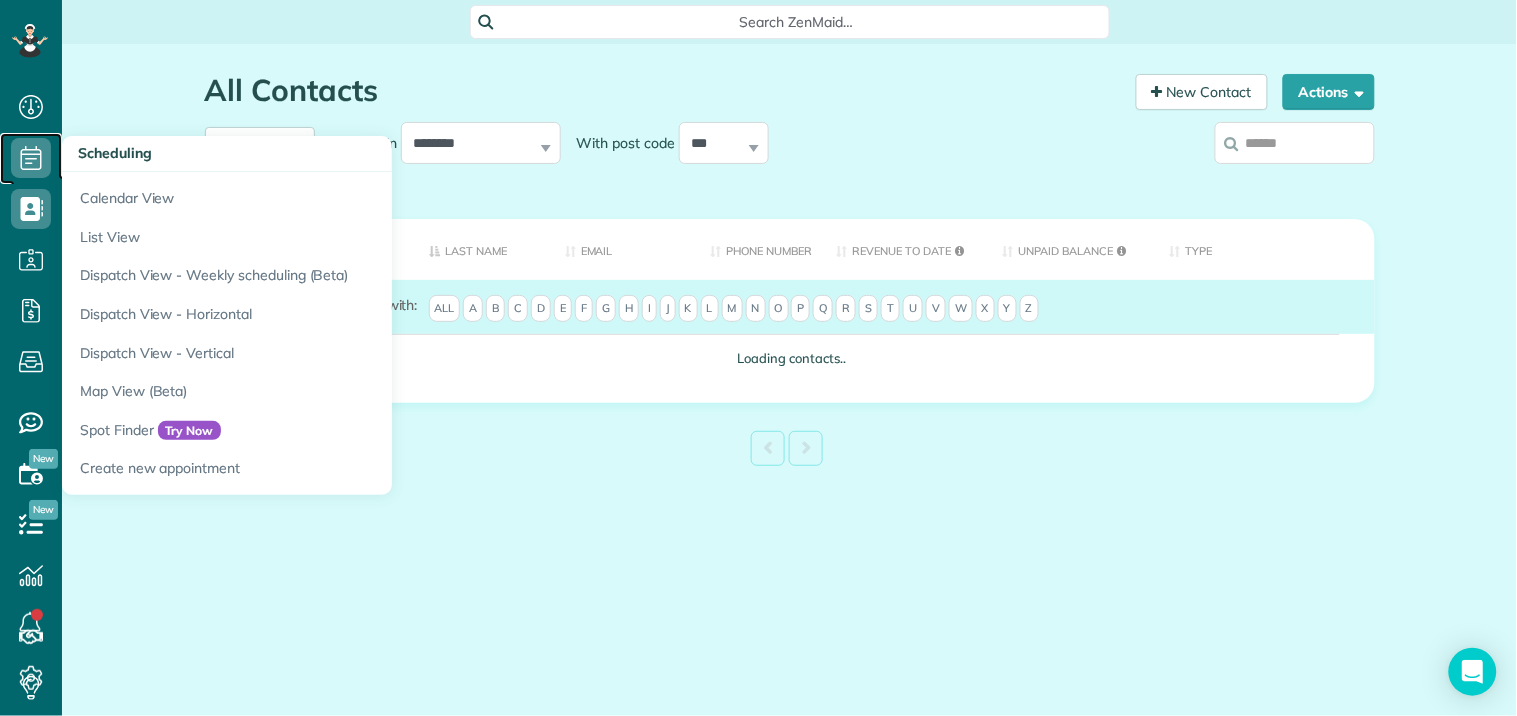 click 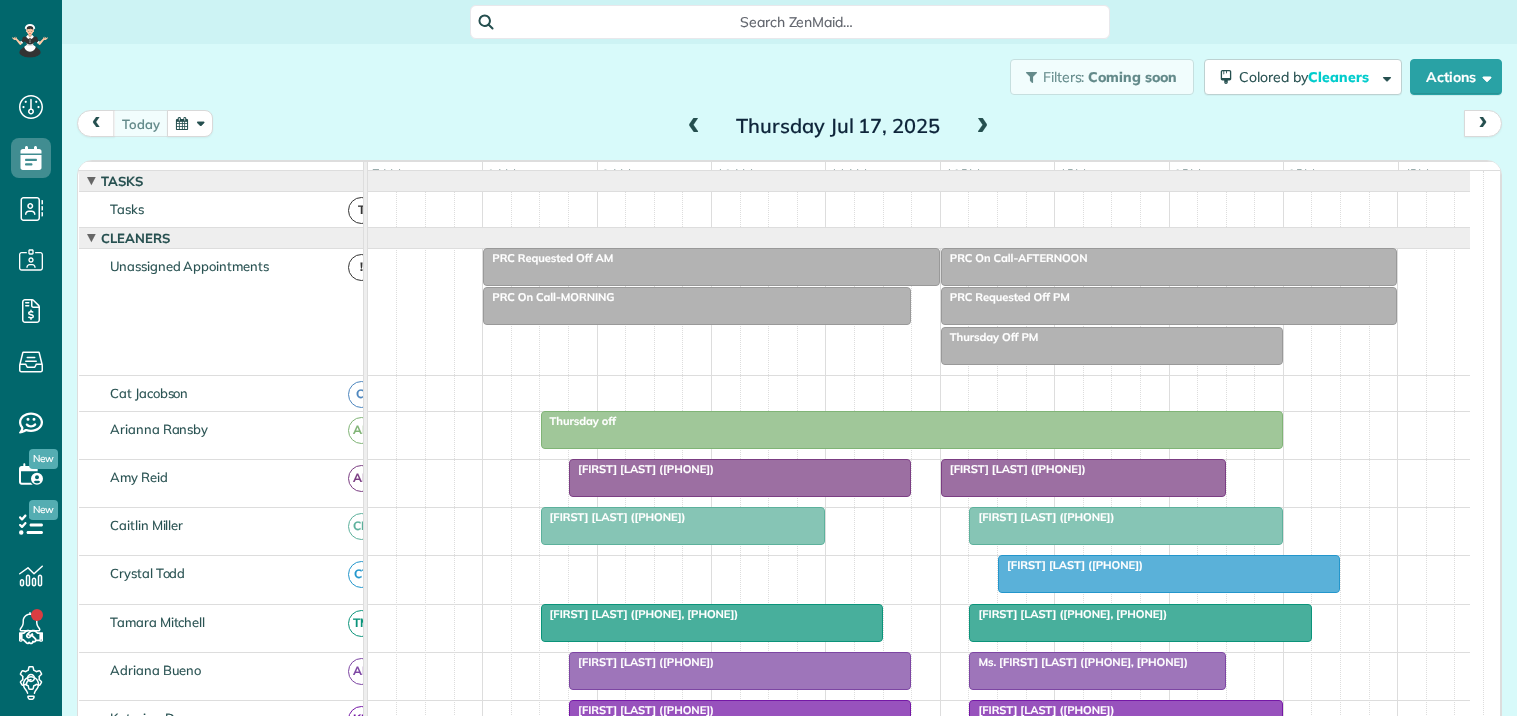 scroll, scrollTop: 0, scrollLeft: 0, axis: both 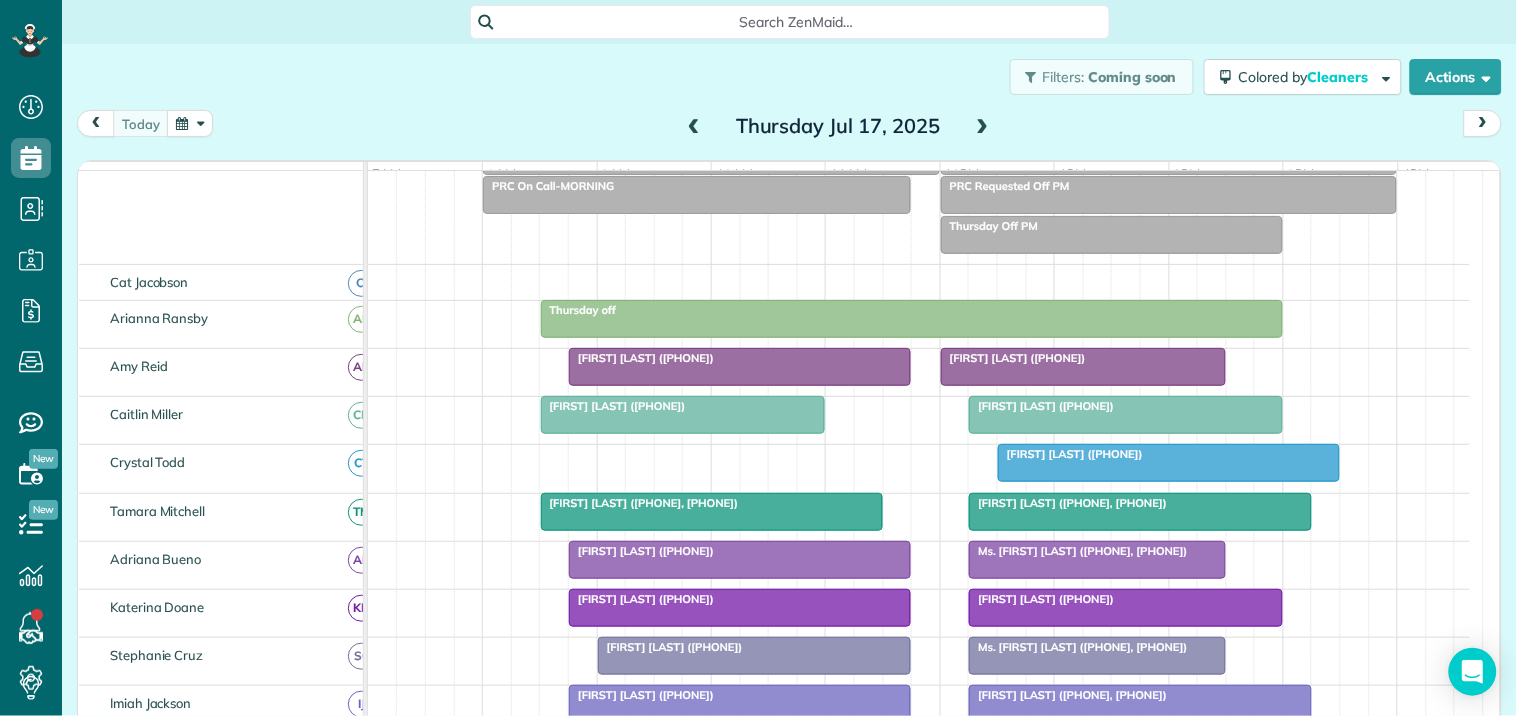 click on "Jenn Cunnigham (+19789873556)" at bounding box center (1083, 358) 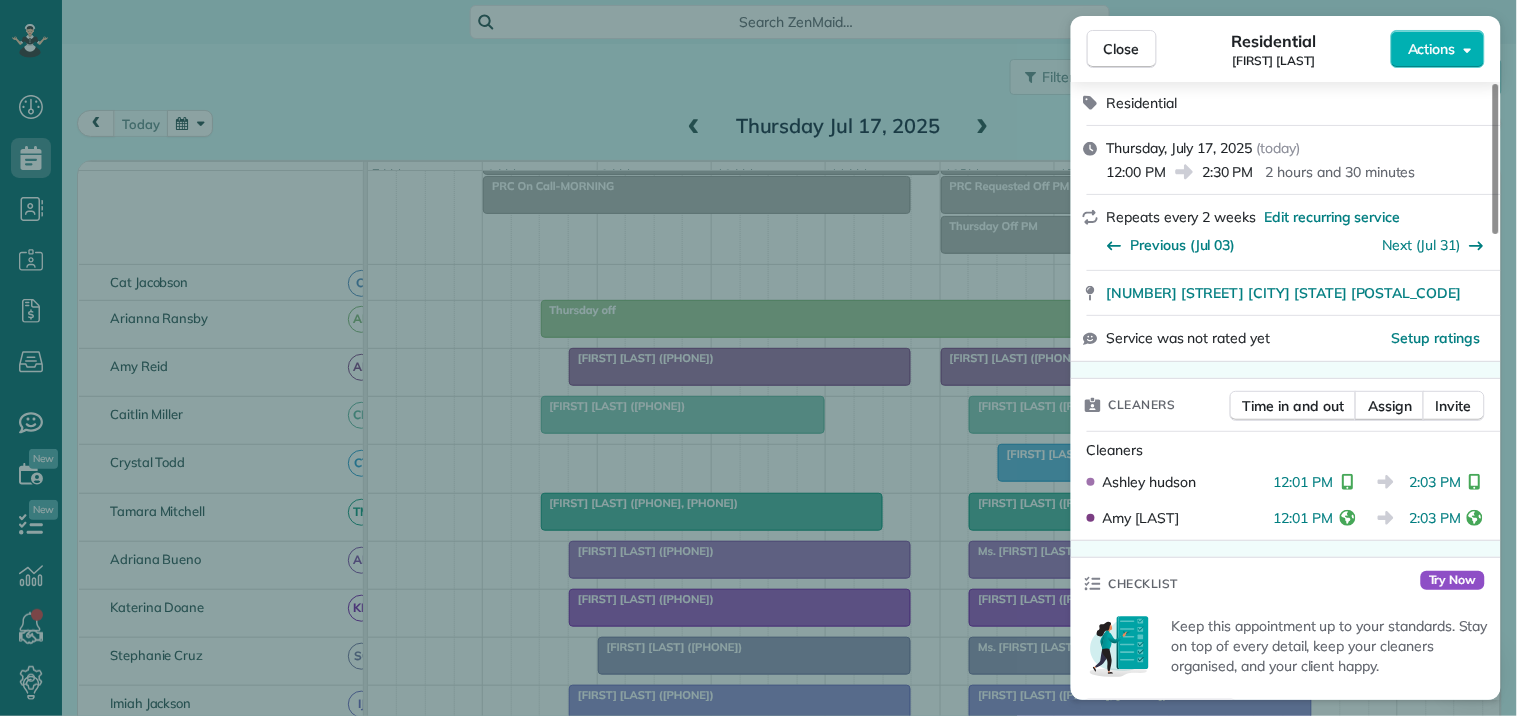 scroll, scrollTop: 333, scrollLeft: 0, axis: vertical 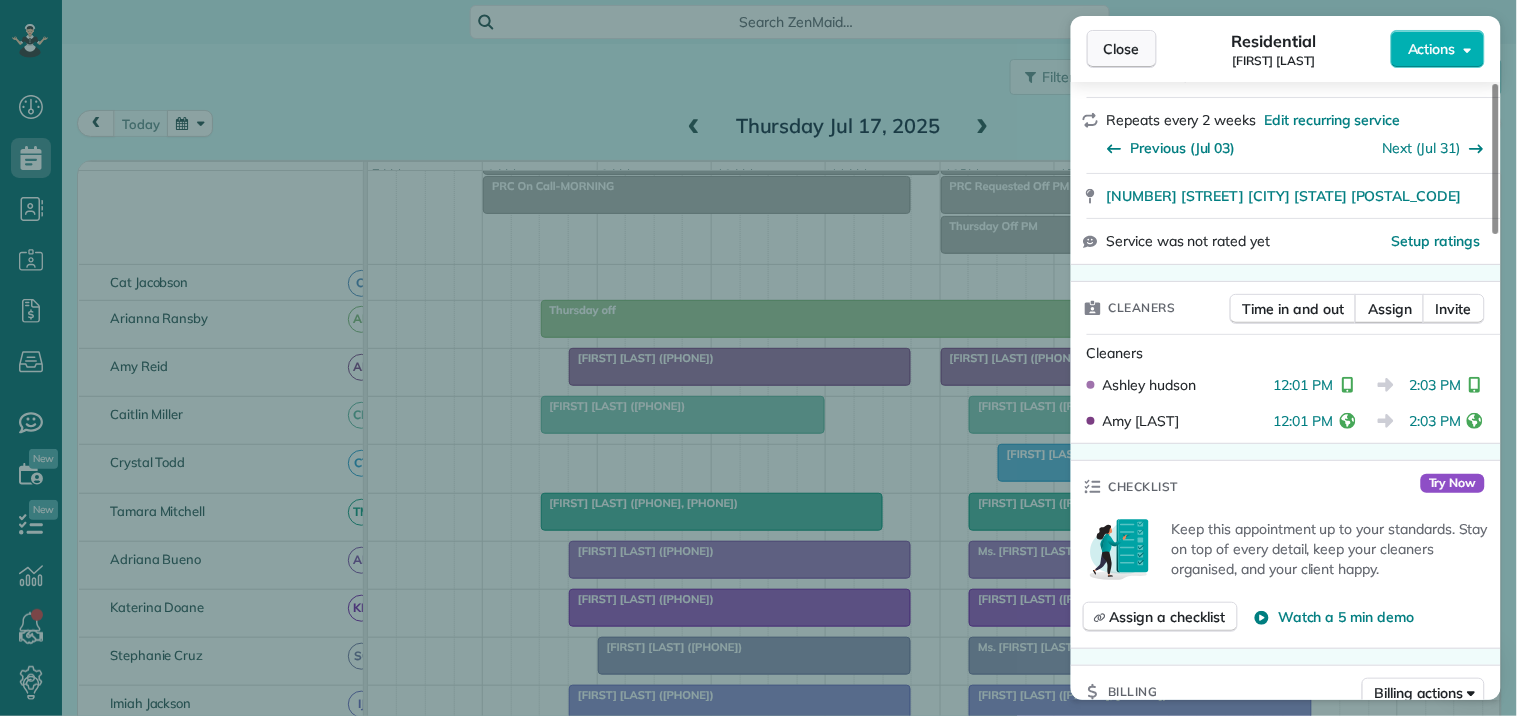 click on "Close" at bounding box center [1122, 49] 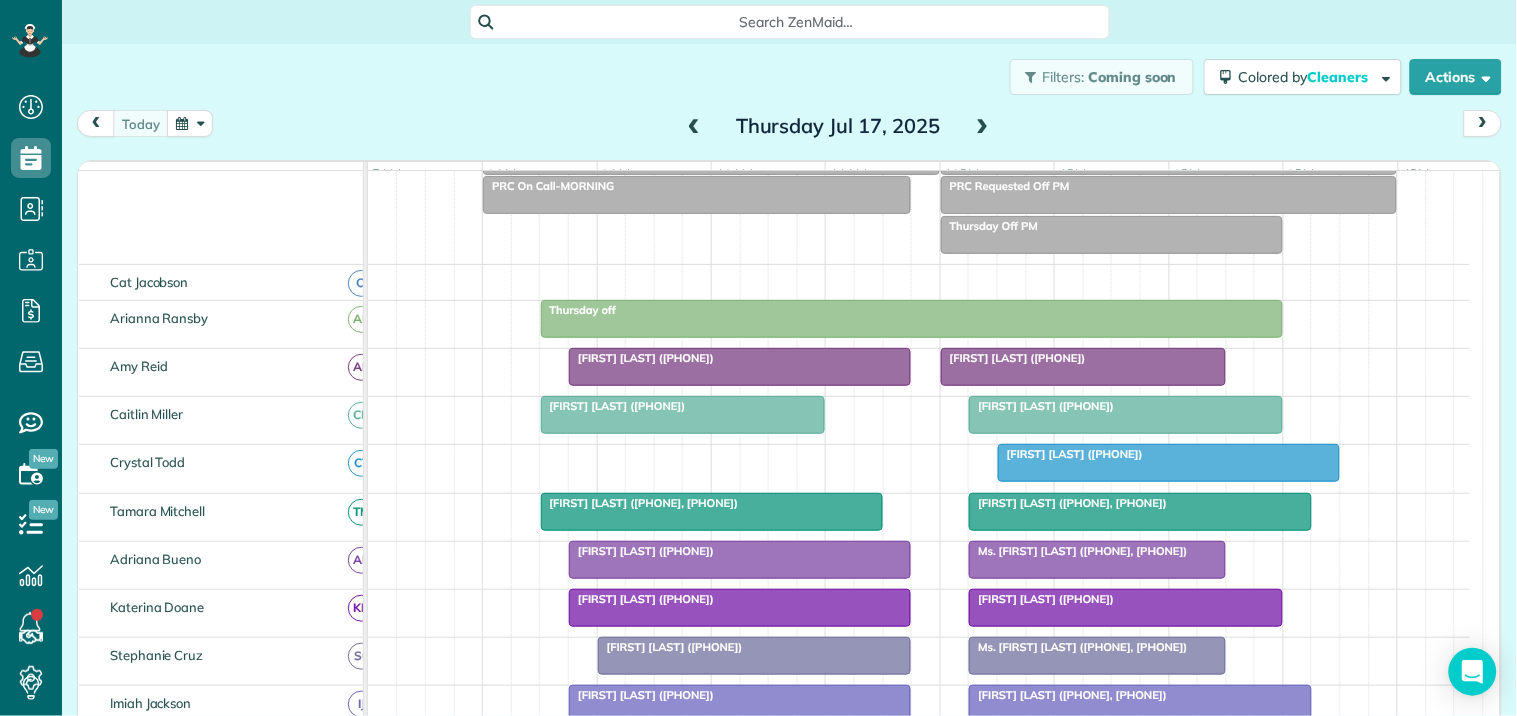 click at bounding box center [1126, 415] 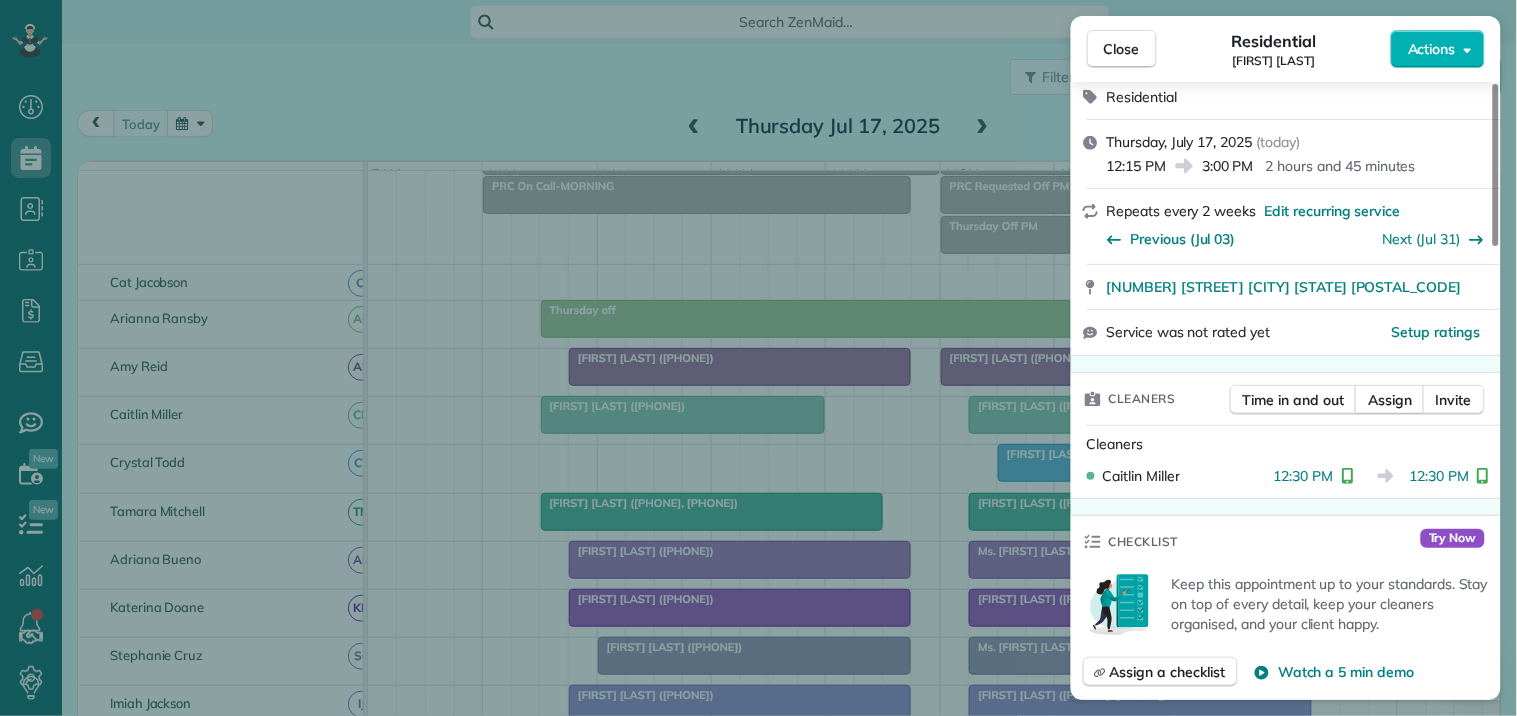 scroll, scrollTop: 444, scrollLeft: 0, axis: vertical 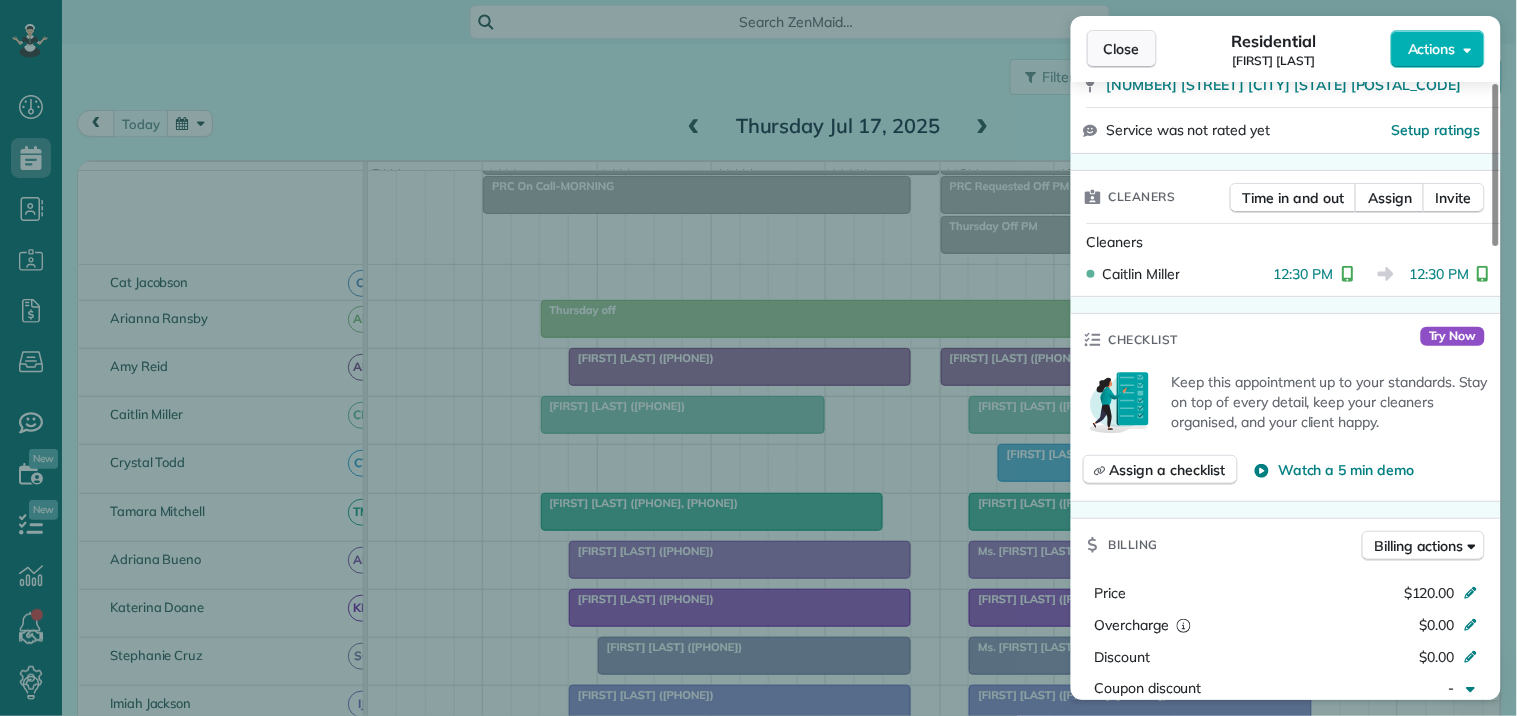 click on "Close" at bounding box center [1122, 49] 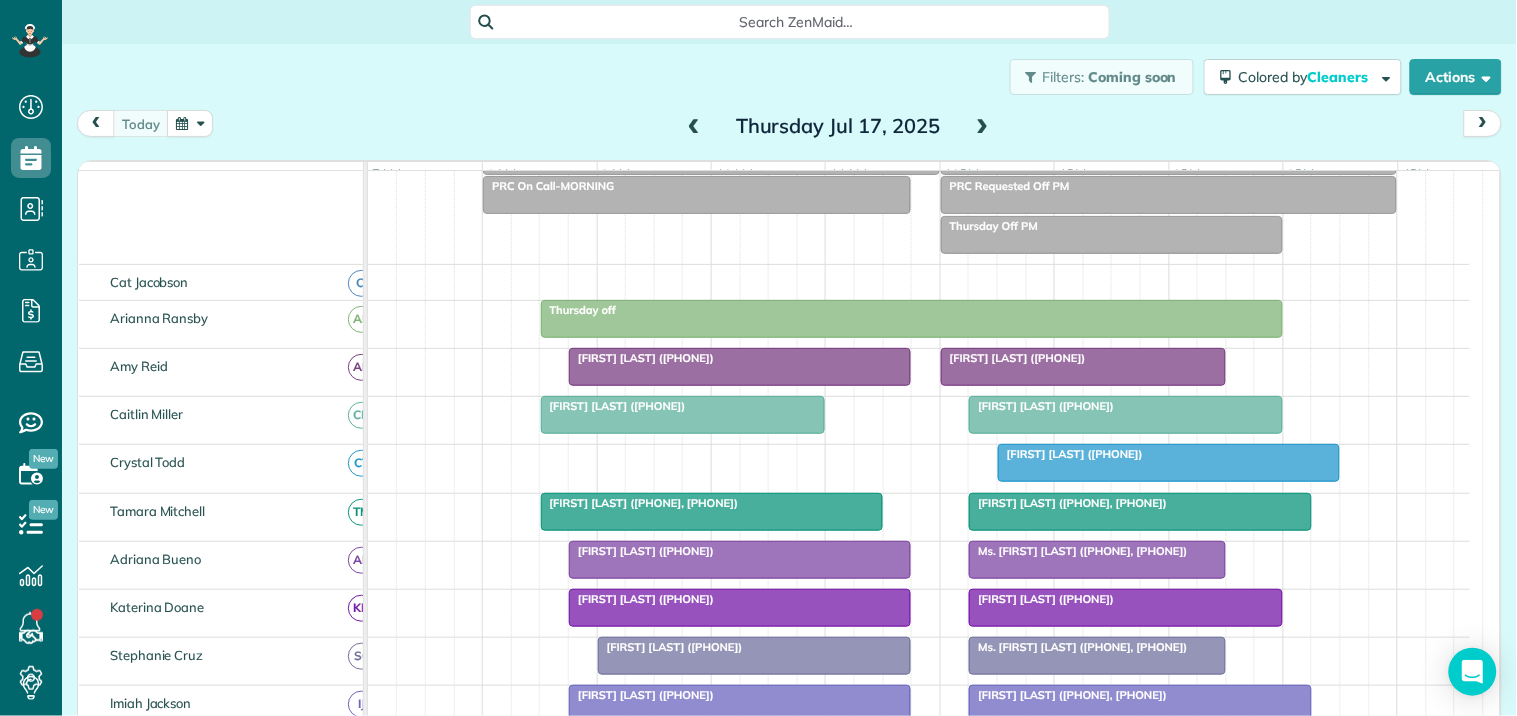 click on "Diane Mitchell (+17703656593)" at bounding box center (1070, 454) 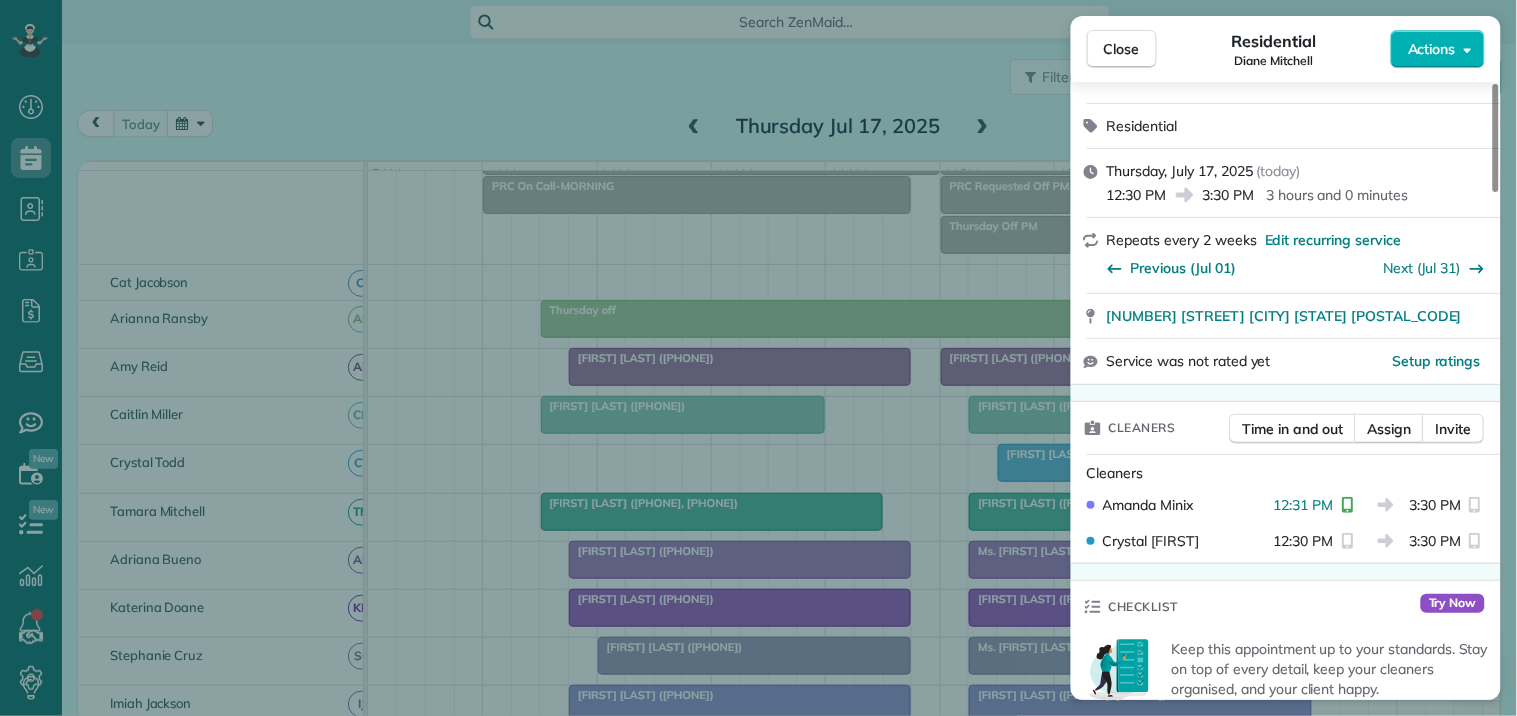 scroll, scrollTop: 333, scrollLeft: 0, axis: vertical 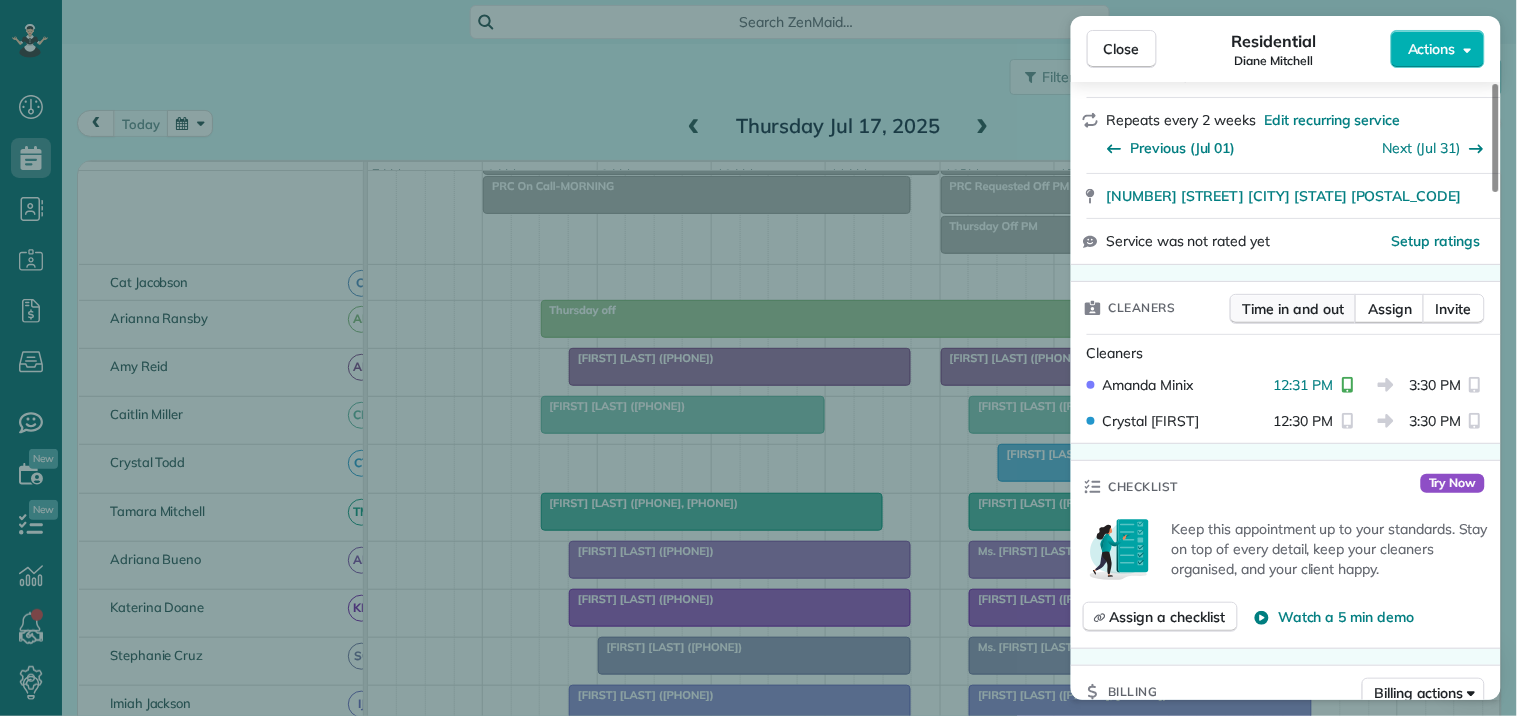 click on "Time in and out" at bounding box center (1293, 309) 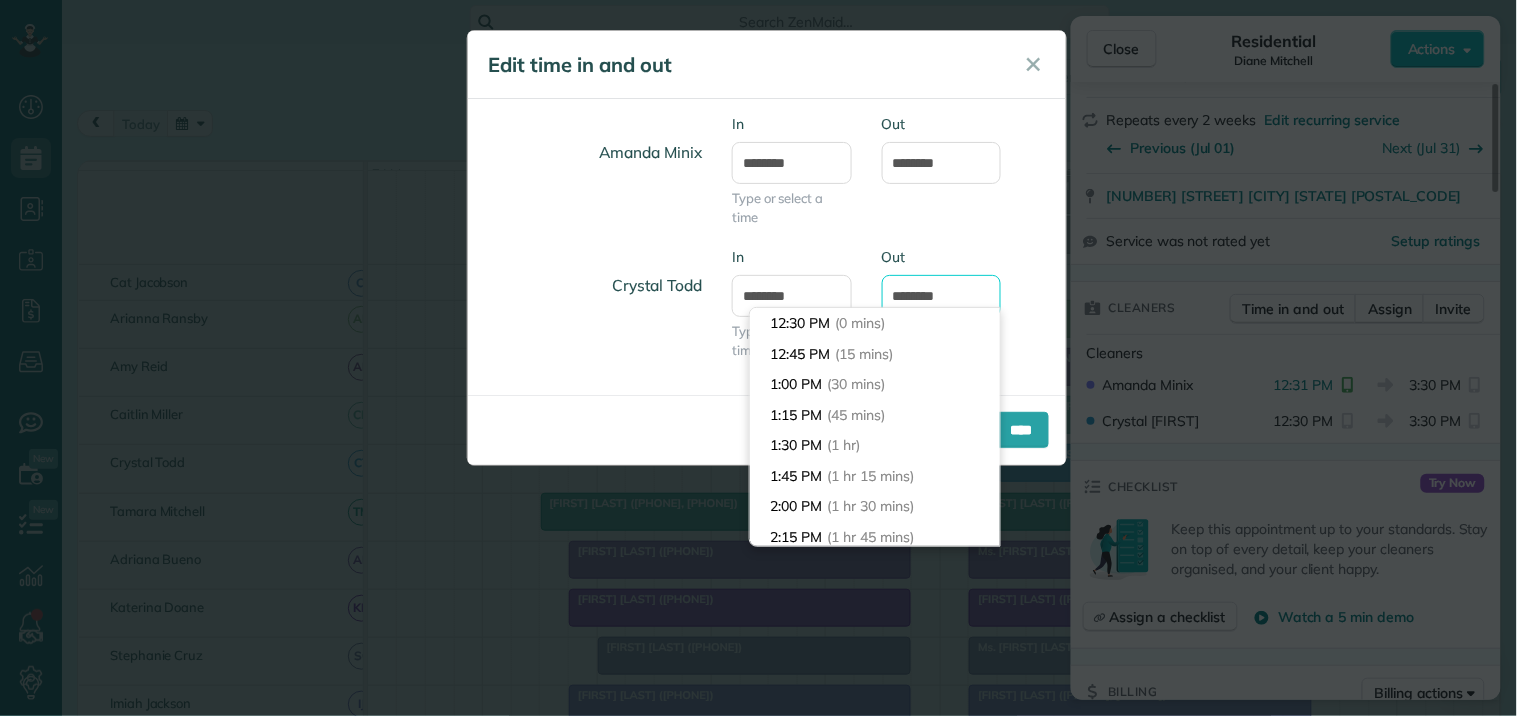 click on "*******" at bounding box center [942, 296] 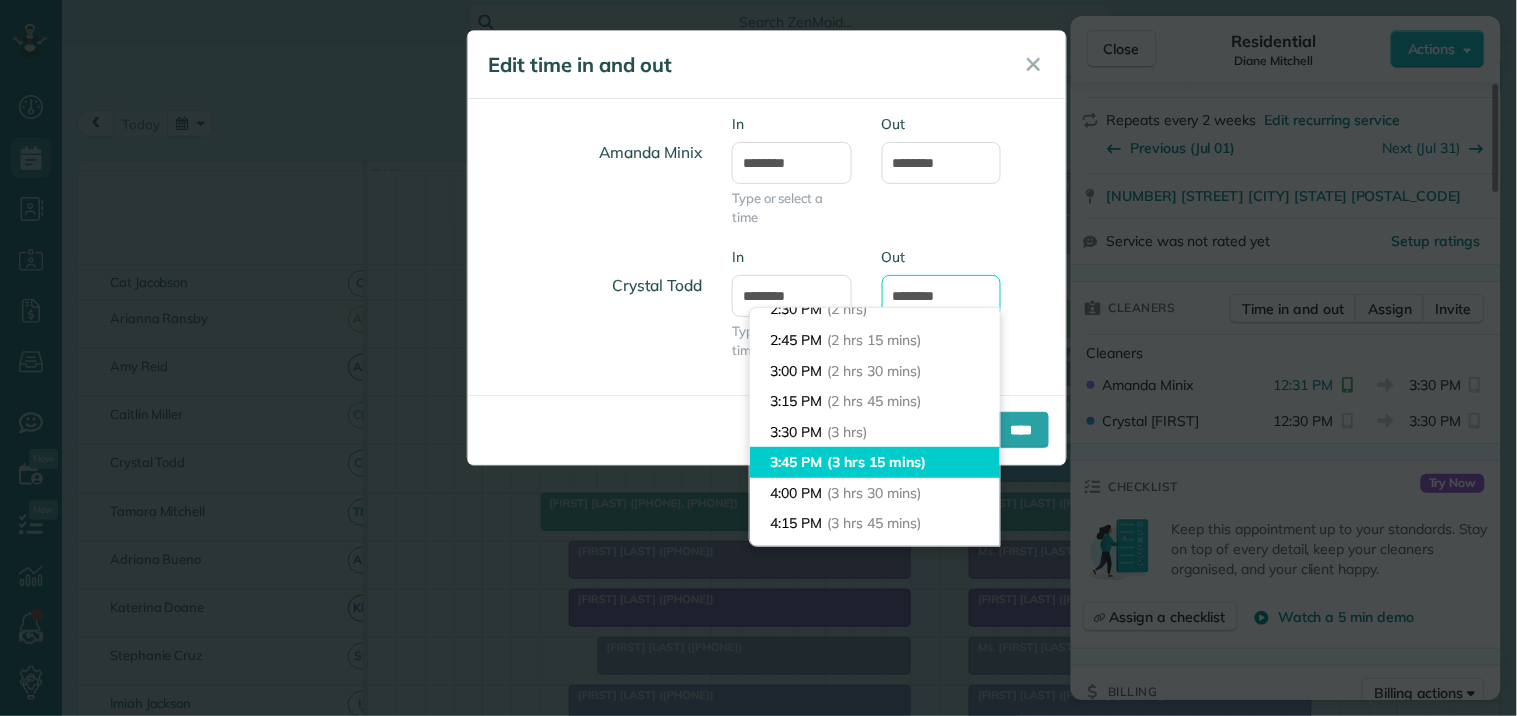 scroll, scrollTop: 224, scrollLeft: 0, axis: vertical 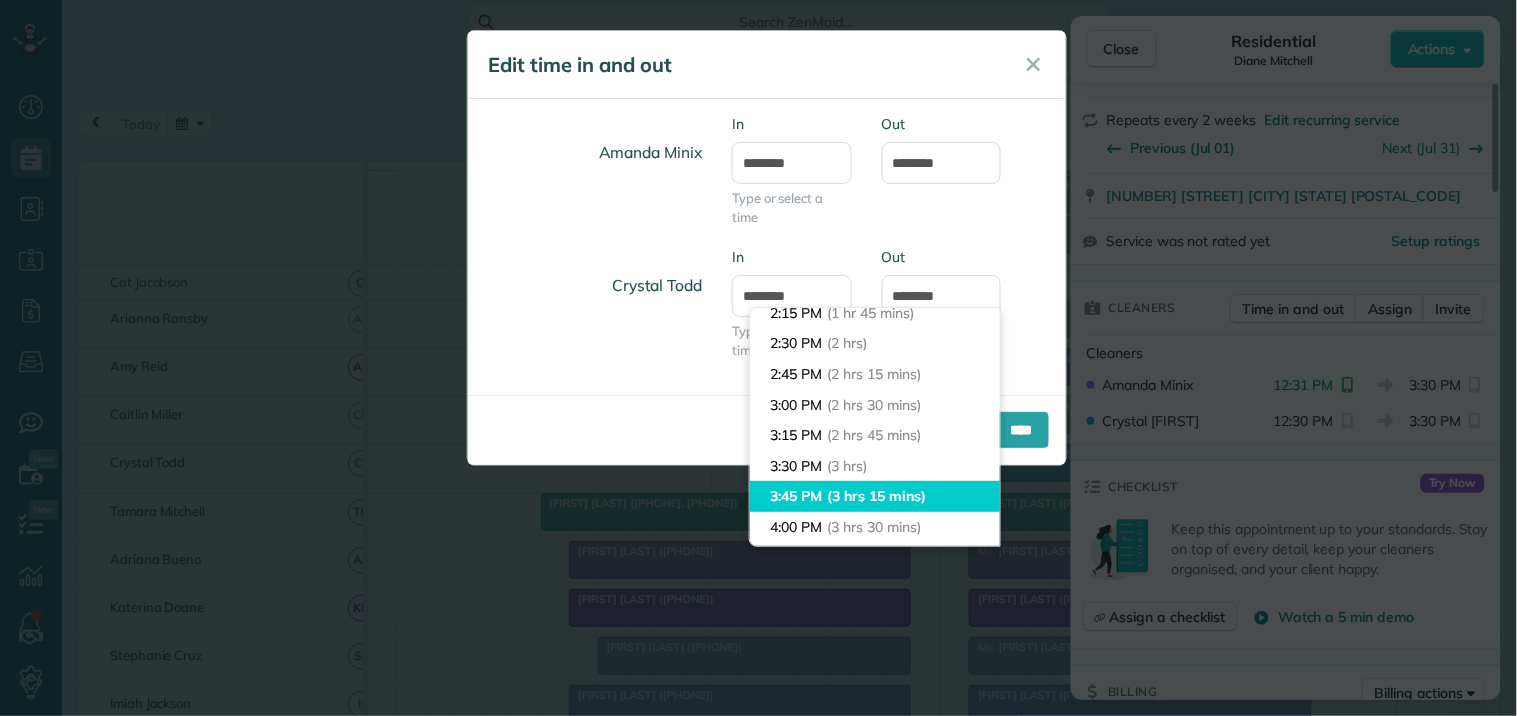 type on "*******" 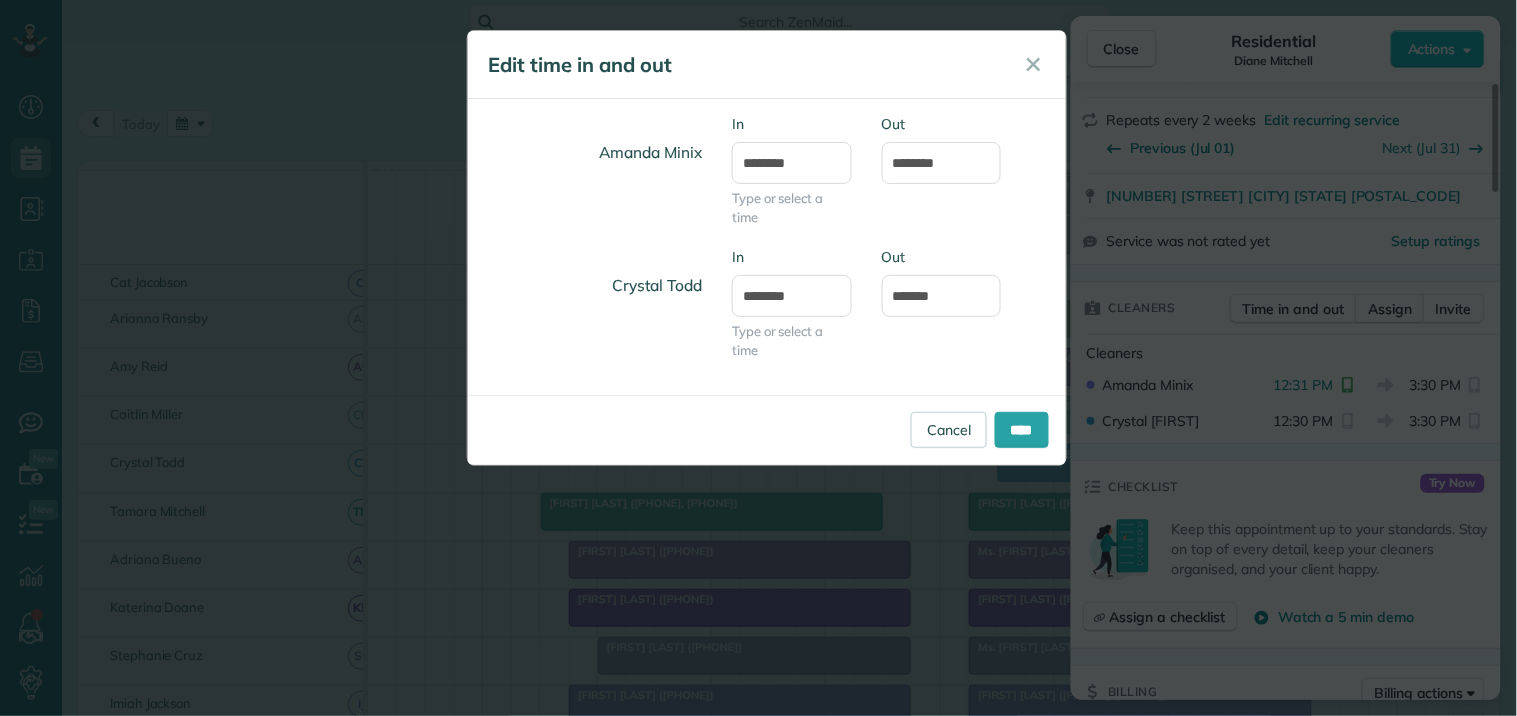 click on "Dashboard
Scheduling
Calendar View
List View
Dispatch View - Weekly scheduling (Beta)" at bounding box center [758, 358] 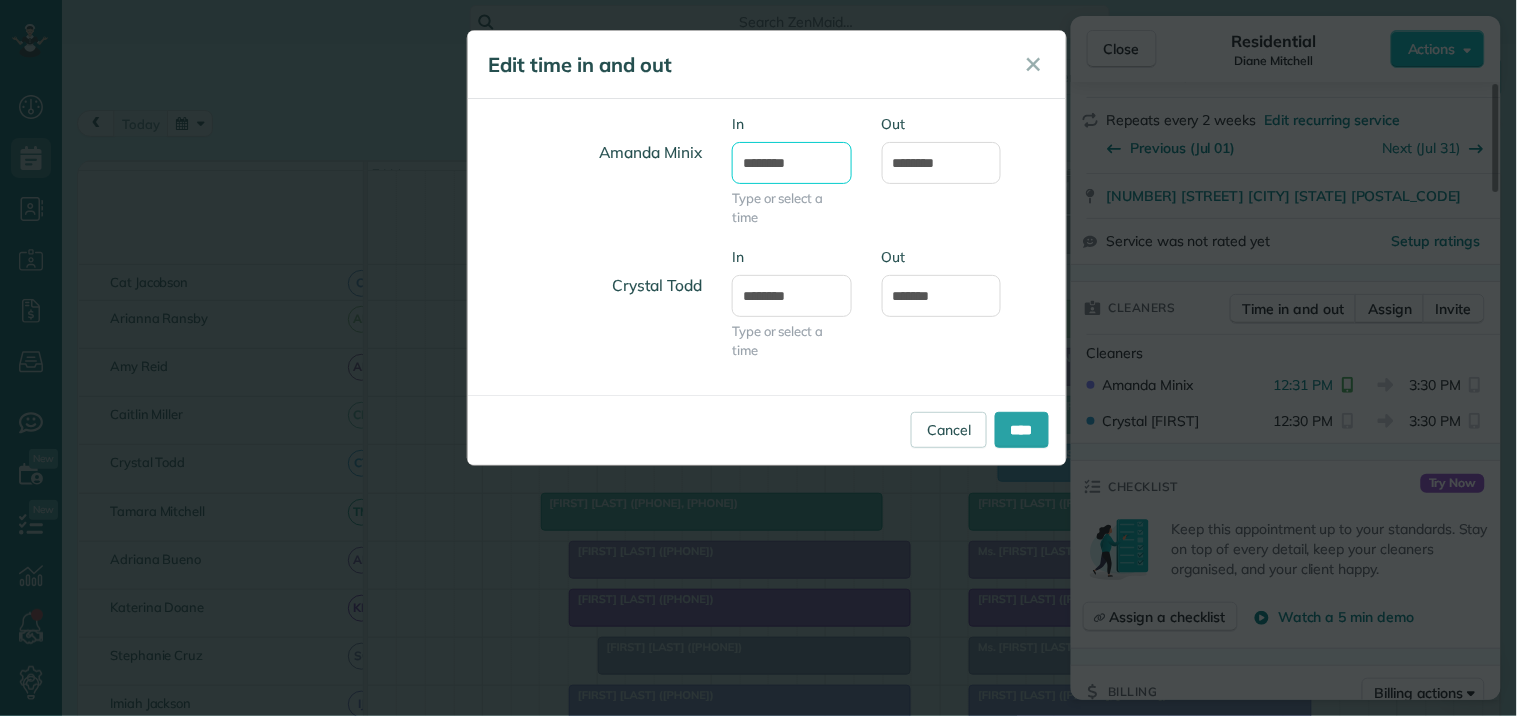 click on "********" at bounding box center (792, 163) 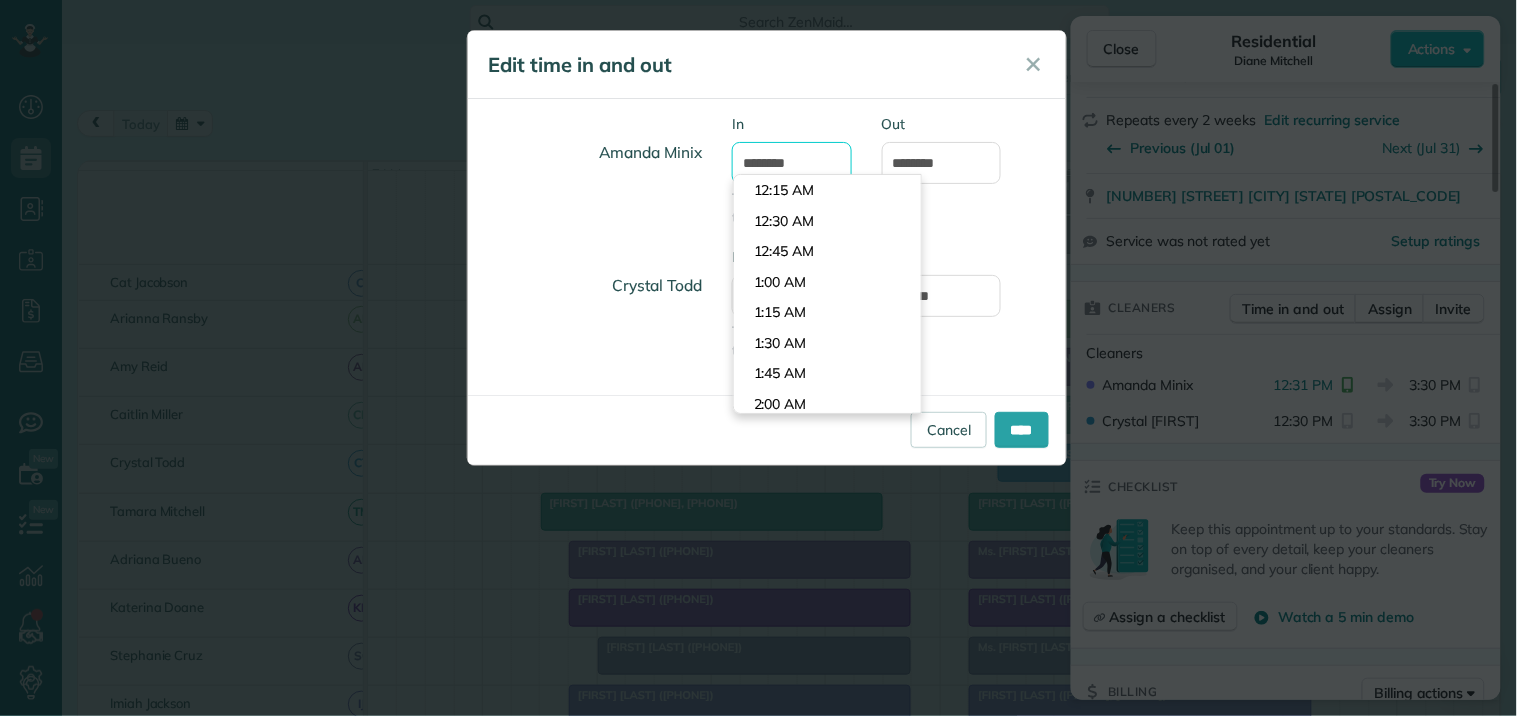 scroll, scrollTop: 1465, scrollLeft: 0, axis: vertical 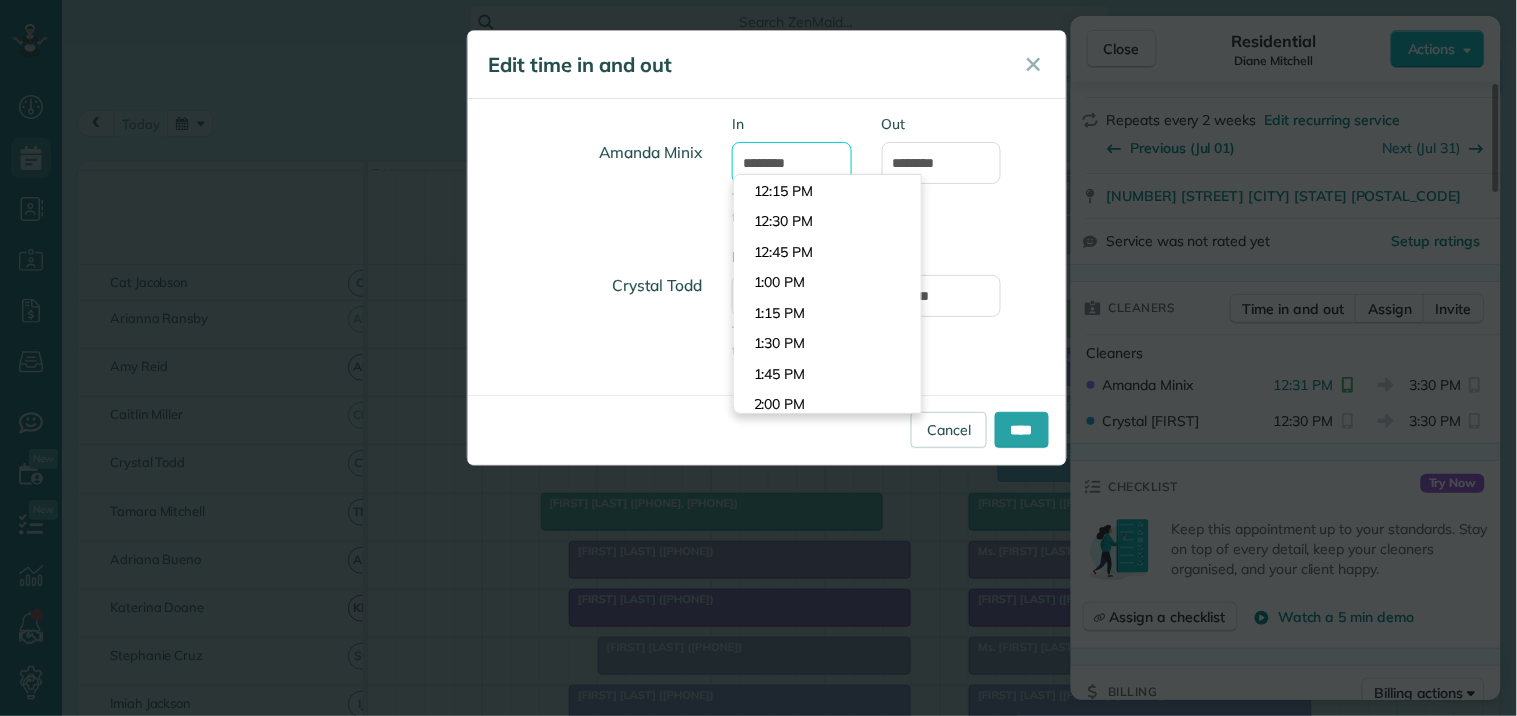 click on "********" at bounding box center (792, 163) 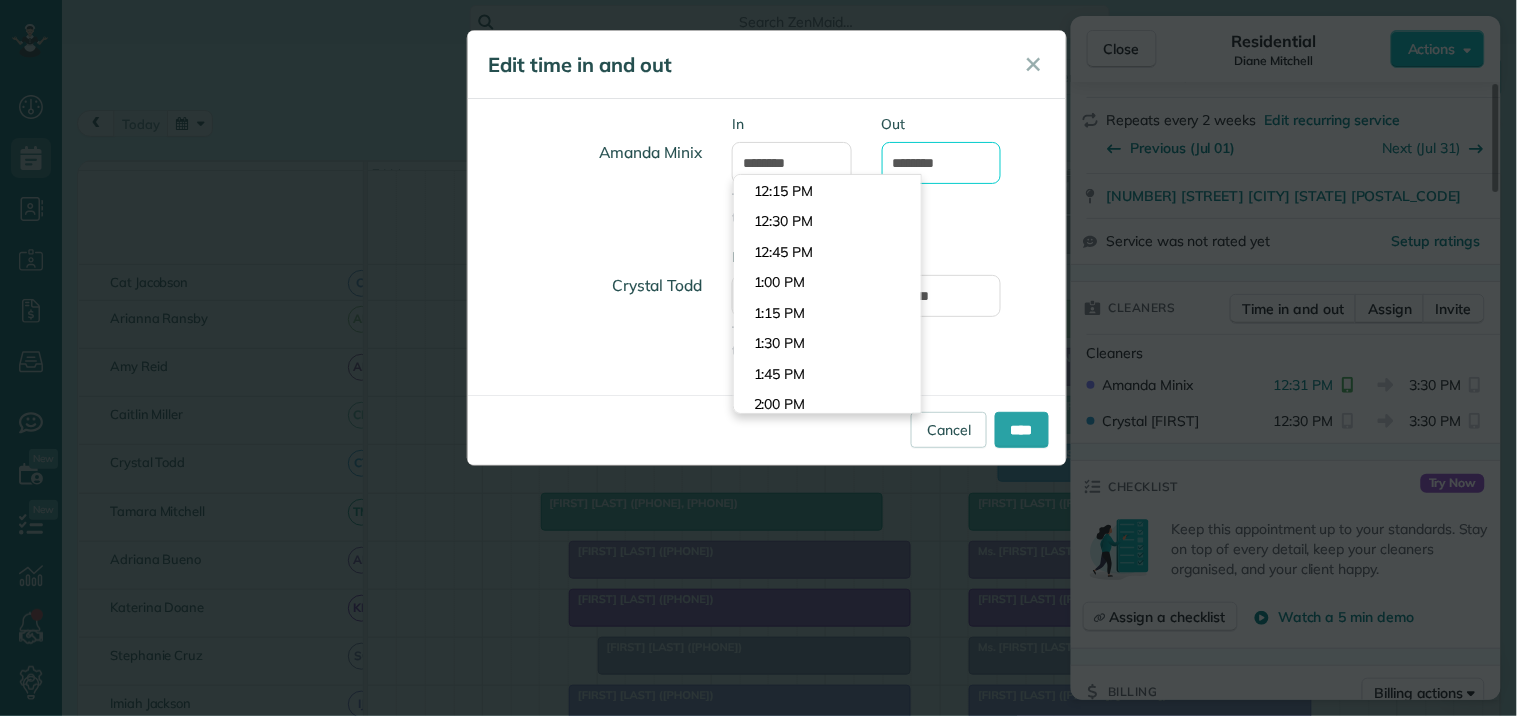 click on "*******" at bounding box center [942, 163] 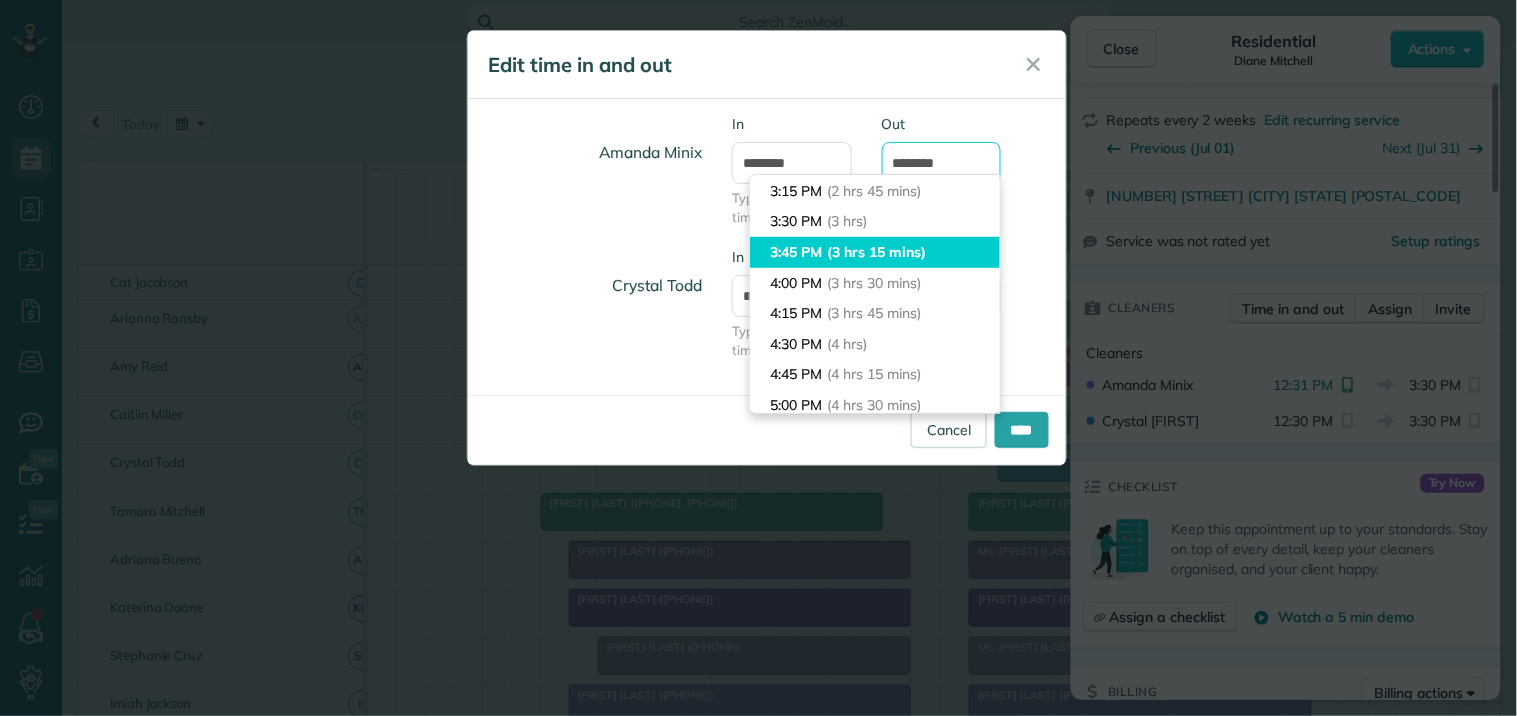 scroll, scrollTop: 224, scrollLeft: 0, axis: vertical 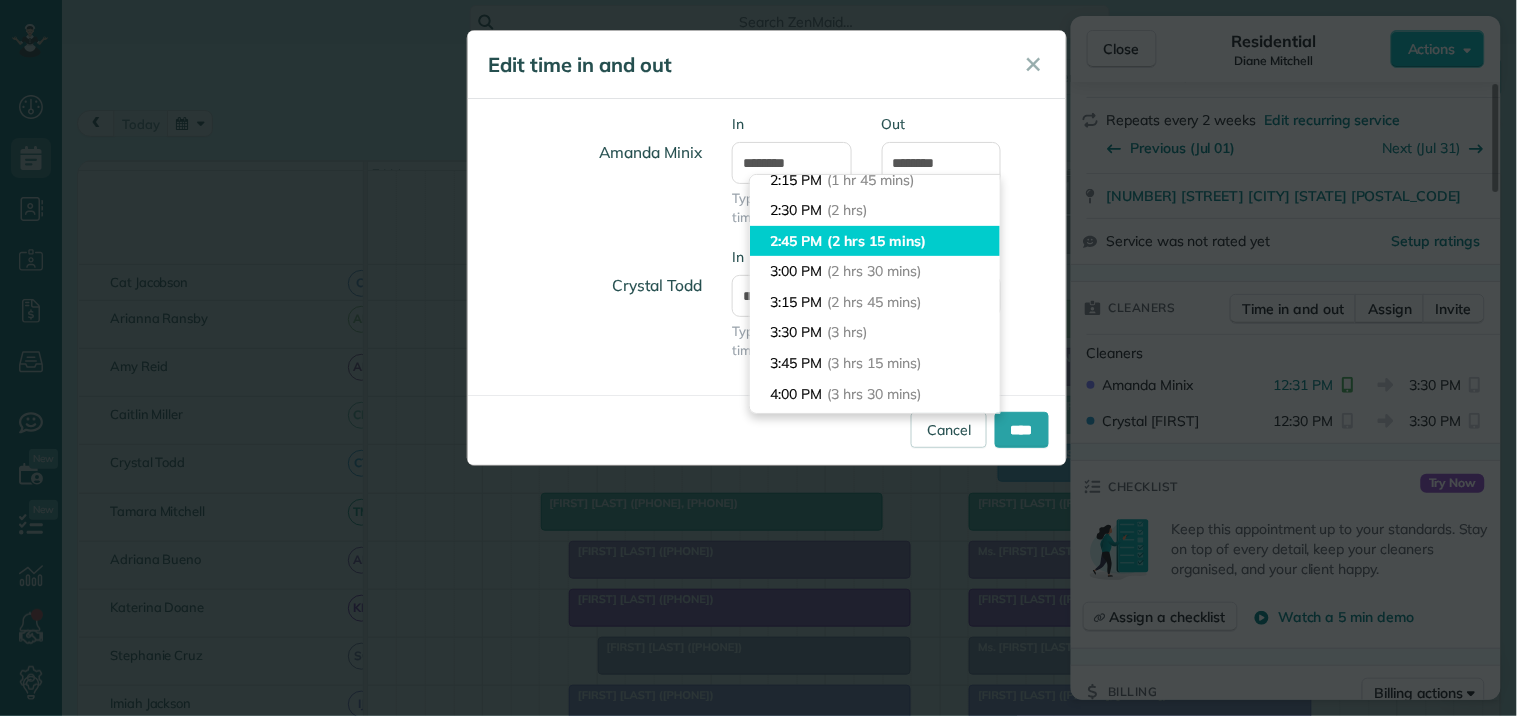 type on "*******" 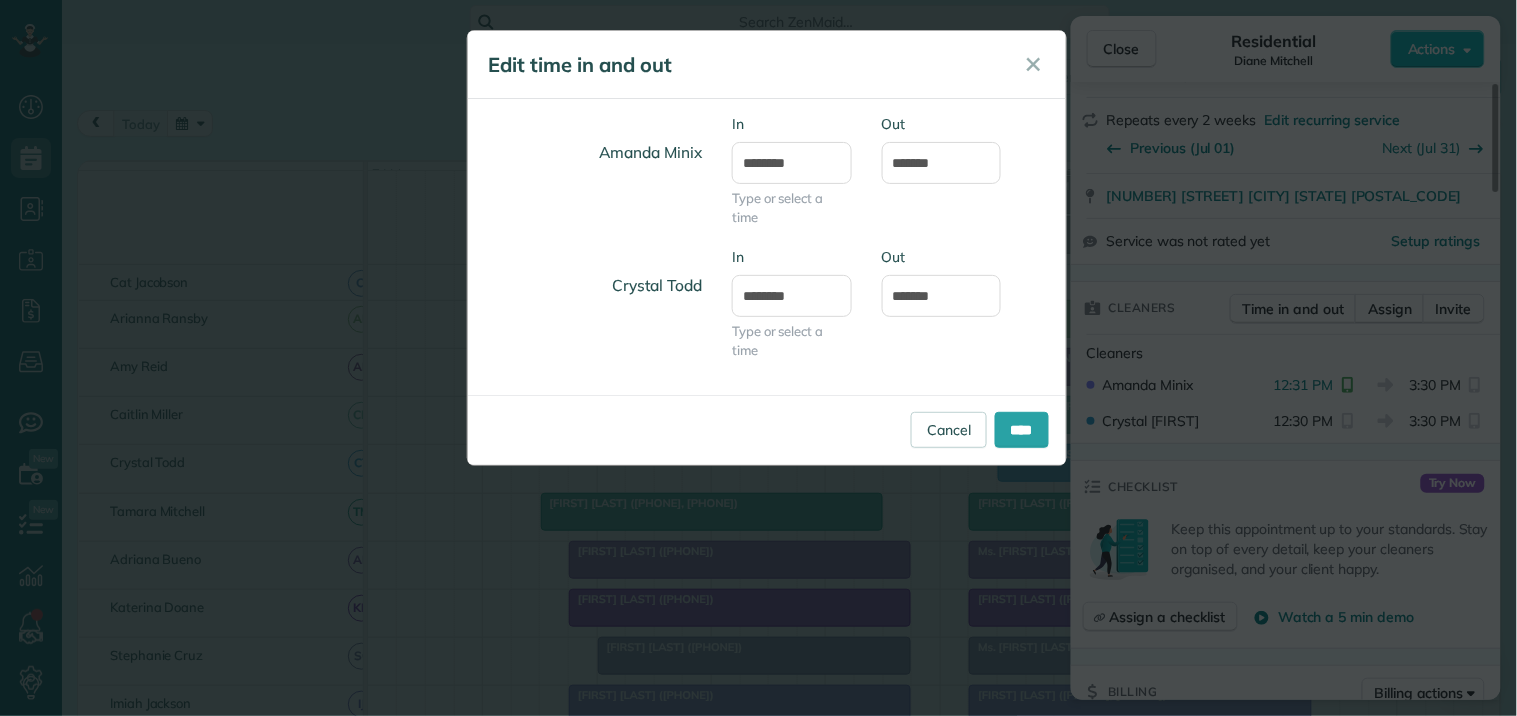 click on "Dashboard
Scheduling
Calendar View
List View
Dispatch View - Weekly scheduling (Beta)" at bounding box center (758, 358) 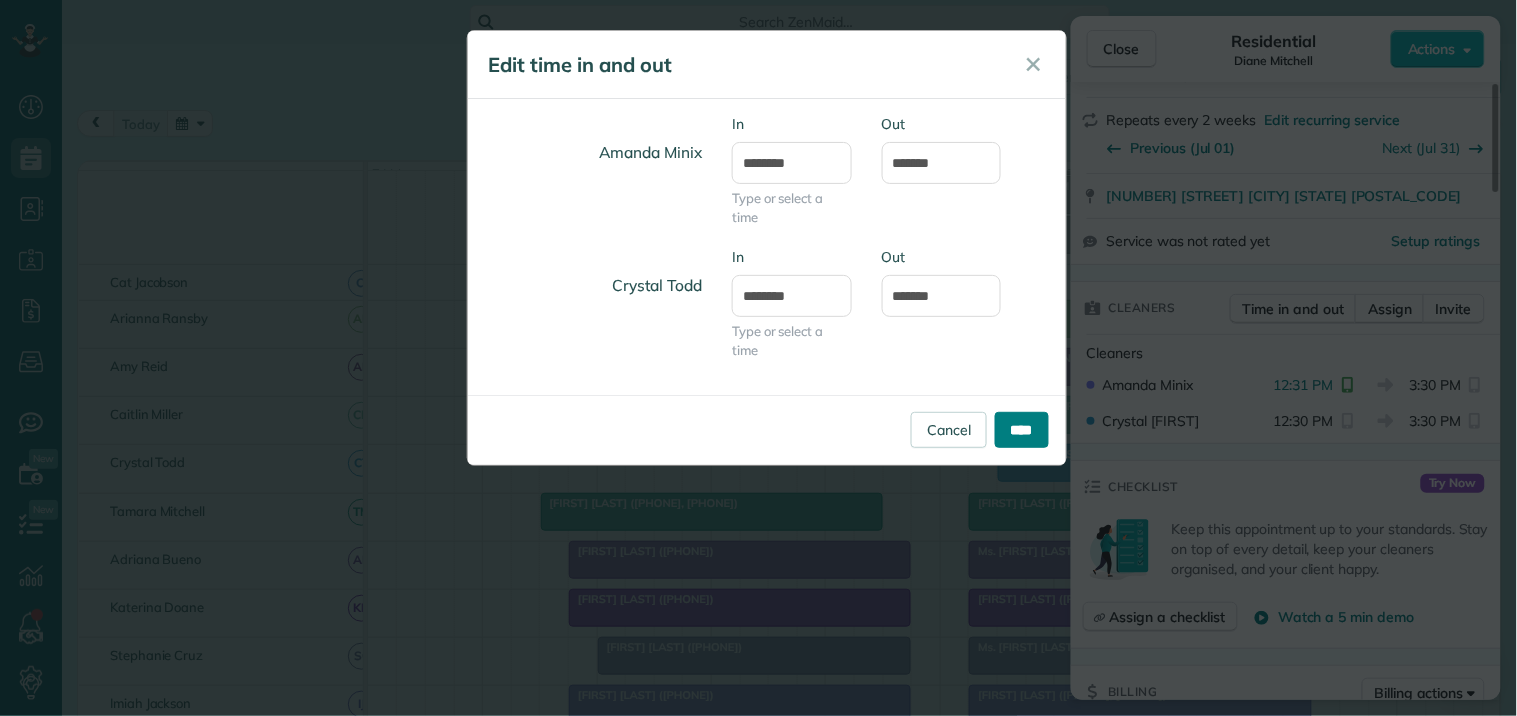 click on "****" at bounding box center [1022, 430] 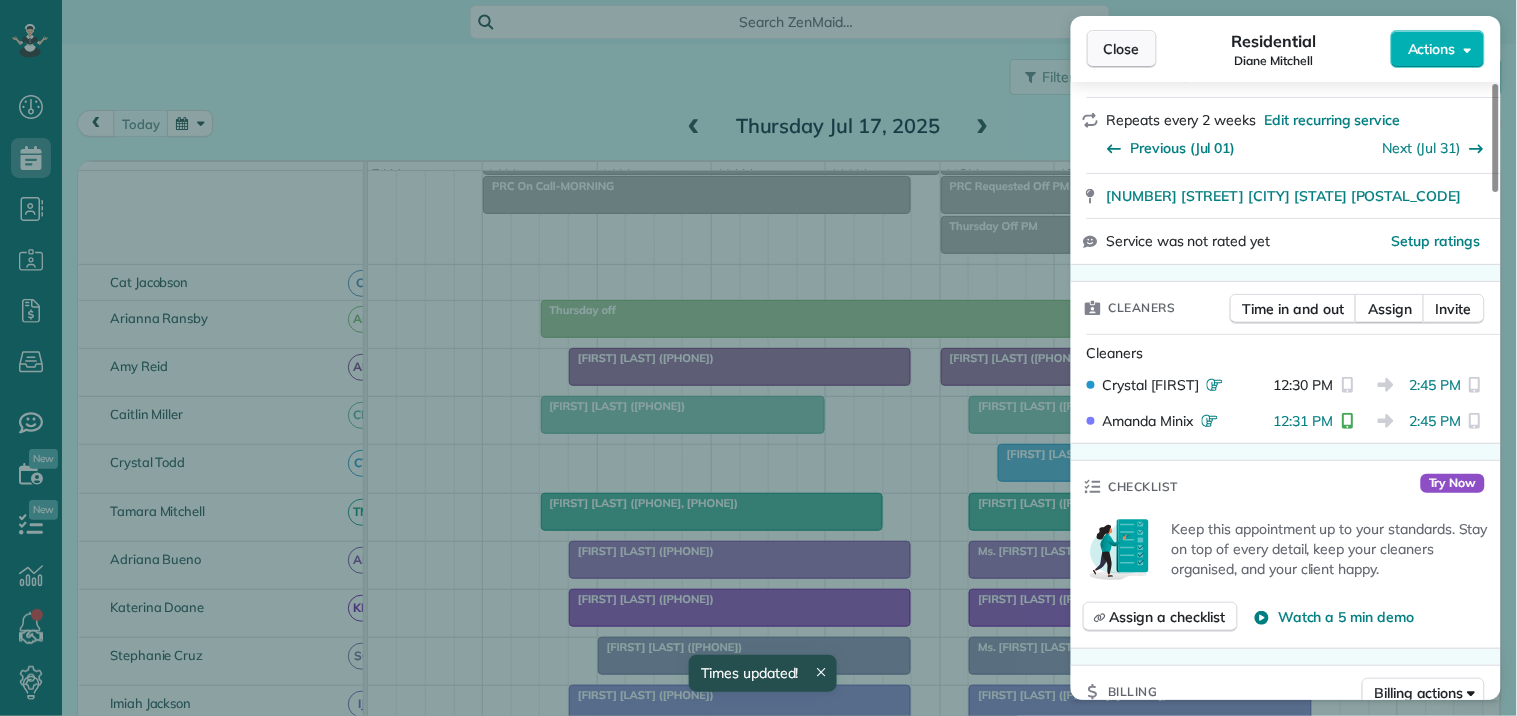 click on "Close" at bounding box center [1122, 49] 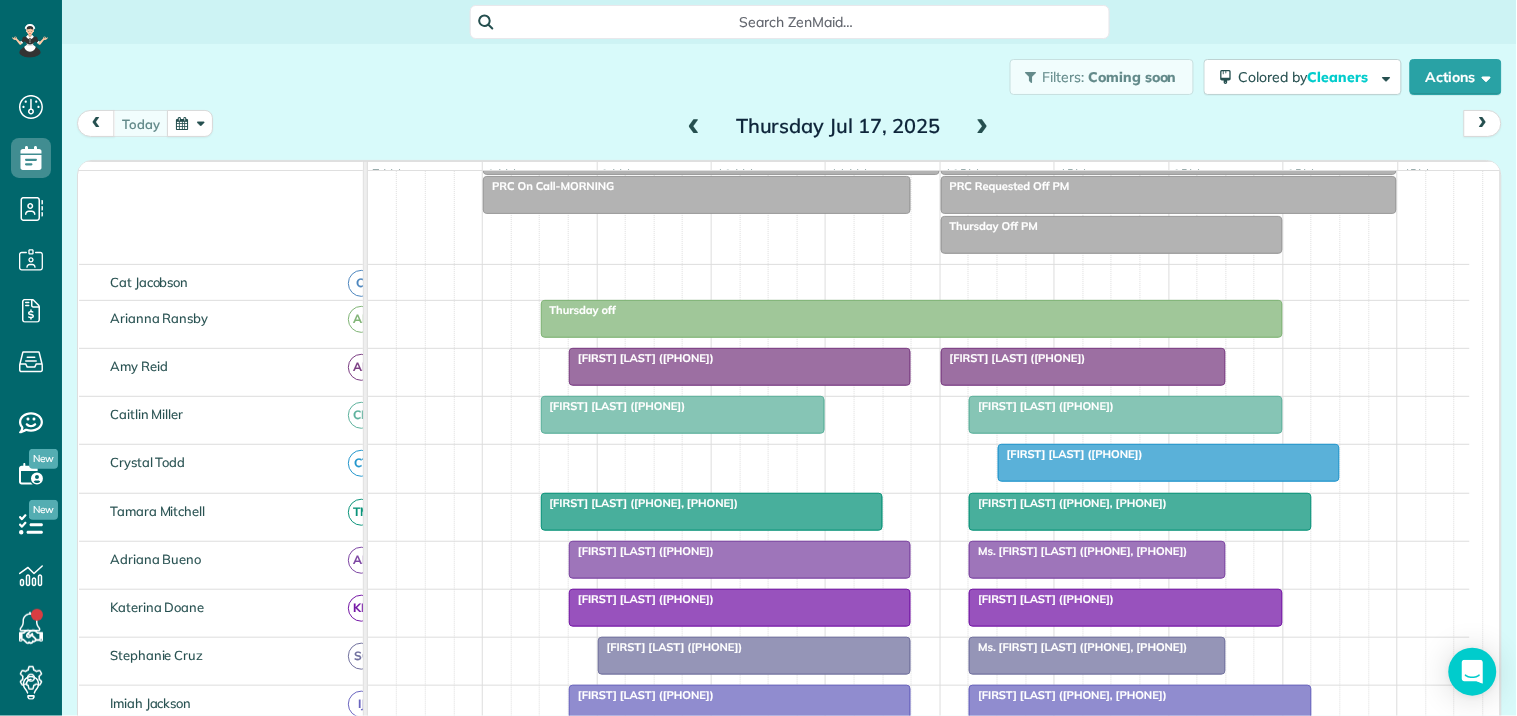 scroll, scrollTop: 333, scrollLeft: 0, axis: vertical 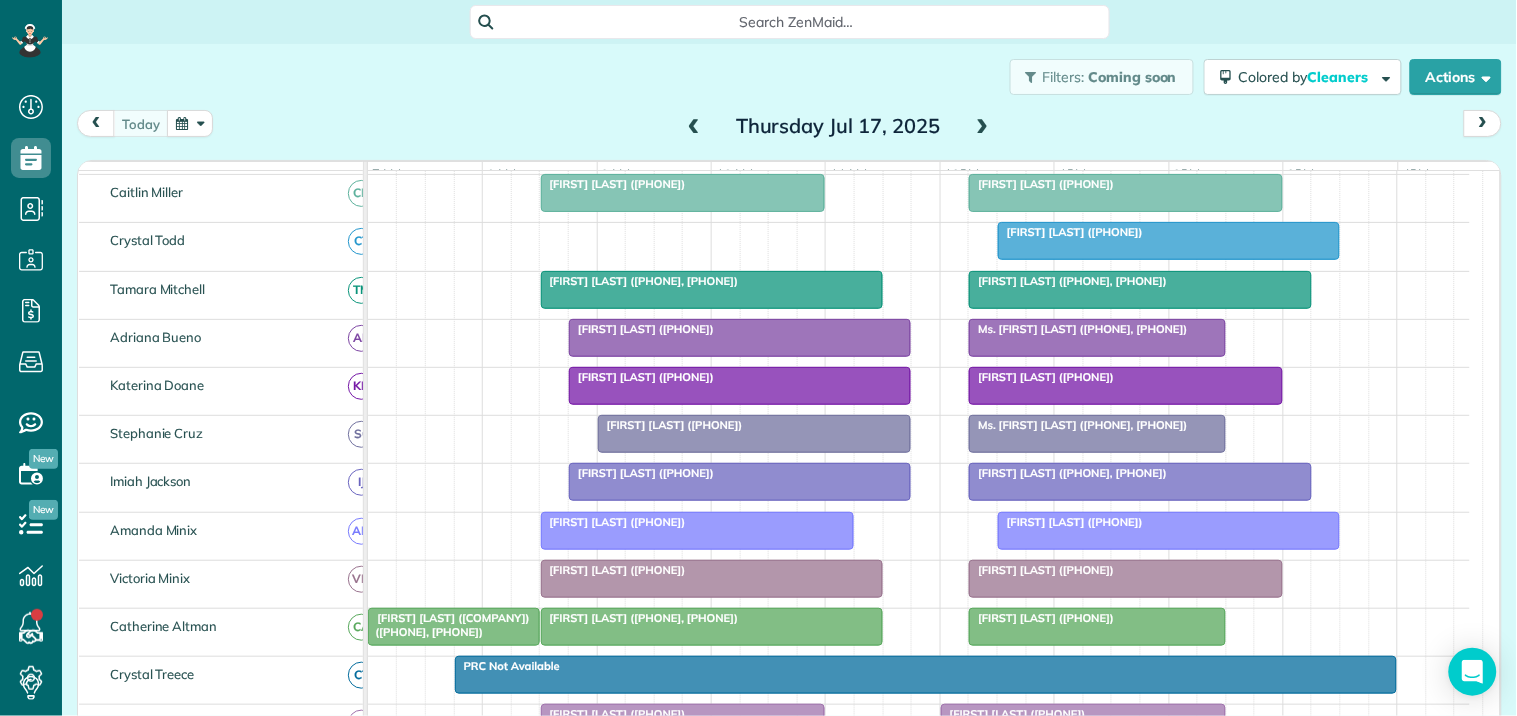 click on "[FIRST] [LAST] (+[PHONE])" at bounding box center (613, 522) 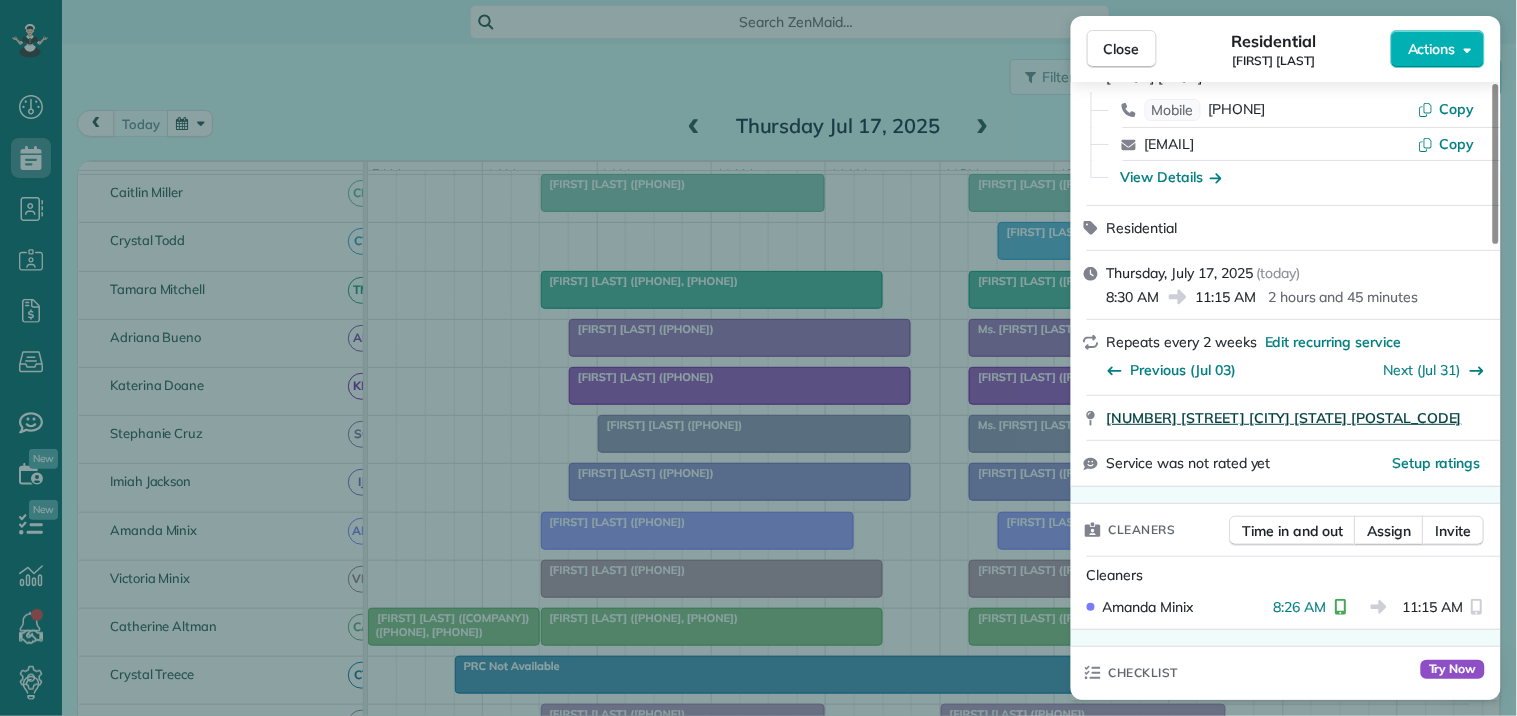 scroll, scrollTop: 222, scrollLeft: 0, axis: vertical 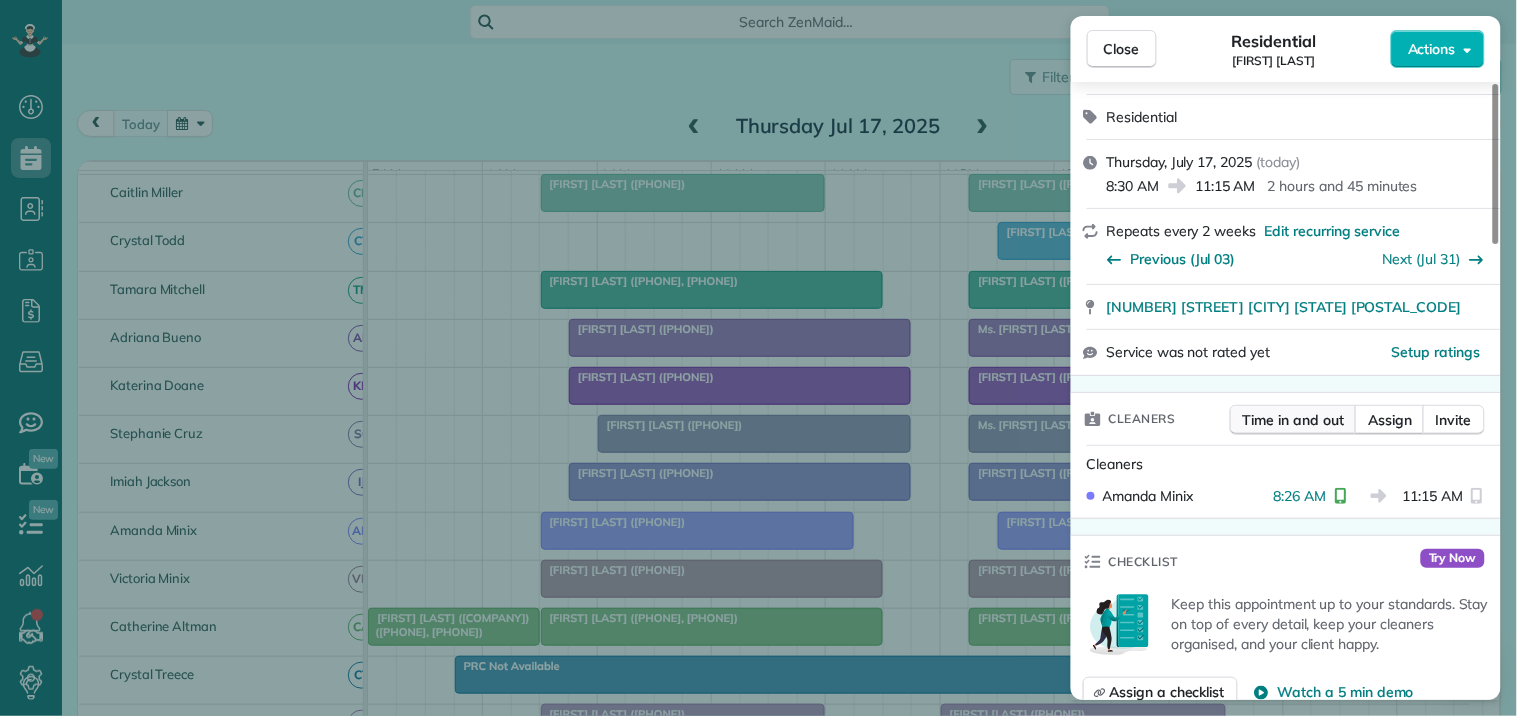 click on "Time in and out" at bounding box center [1293, 420] 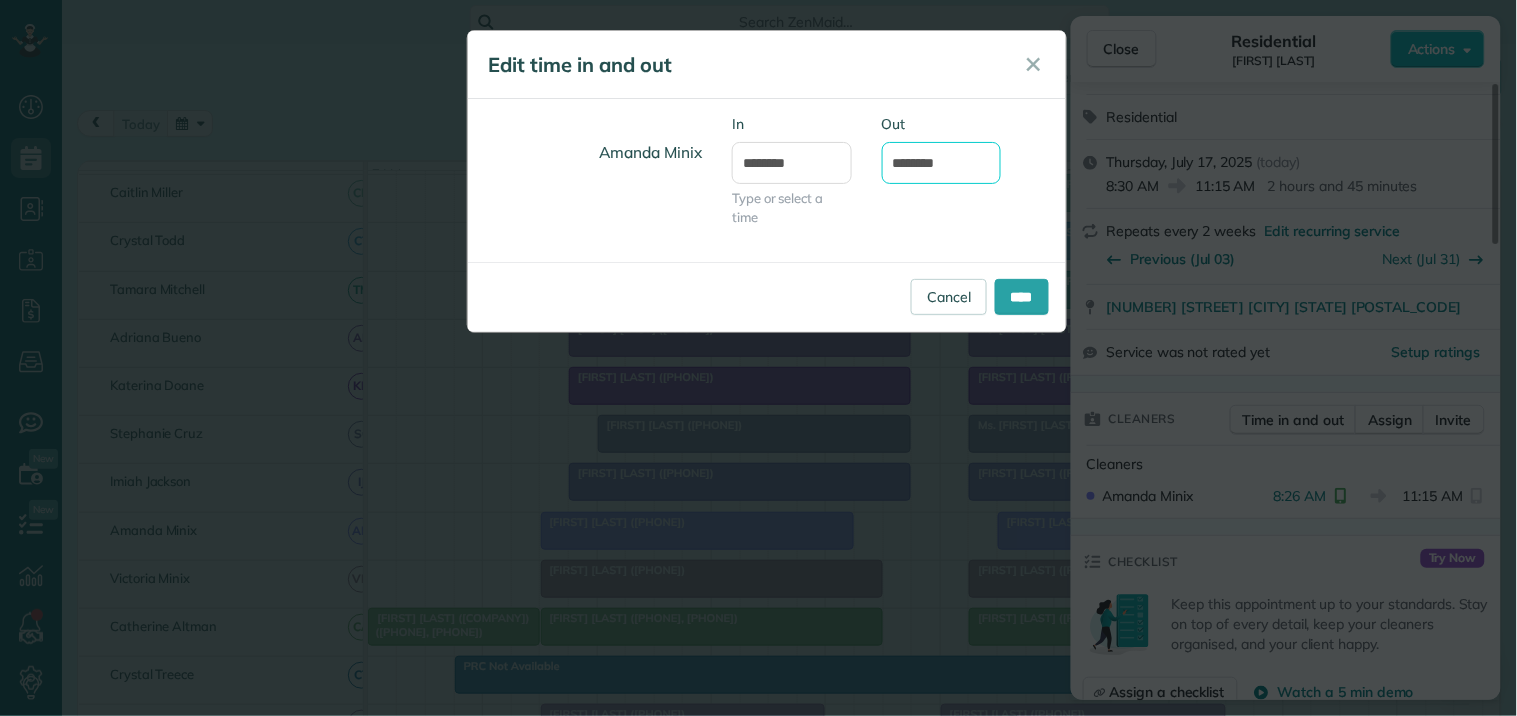 click on "********" at bounding box center (942, 163) 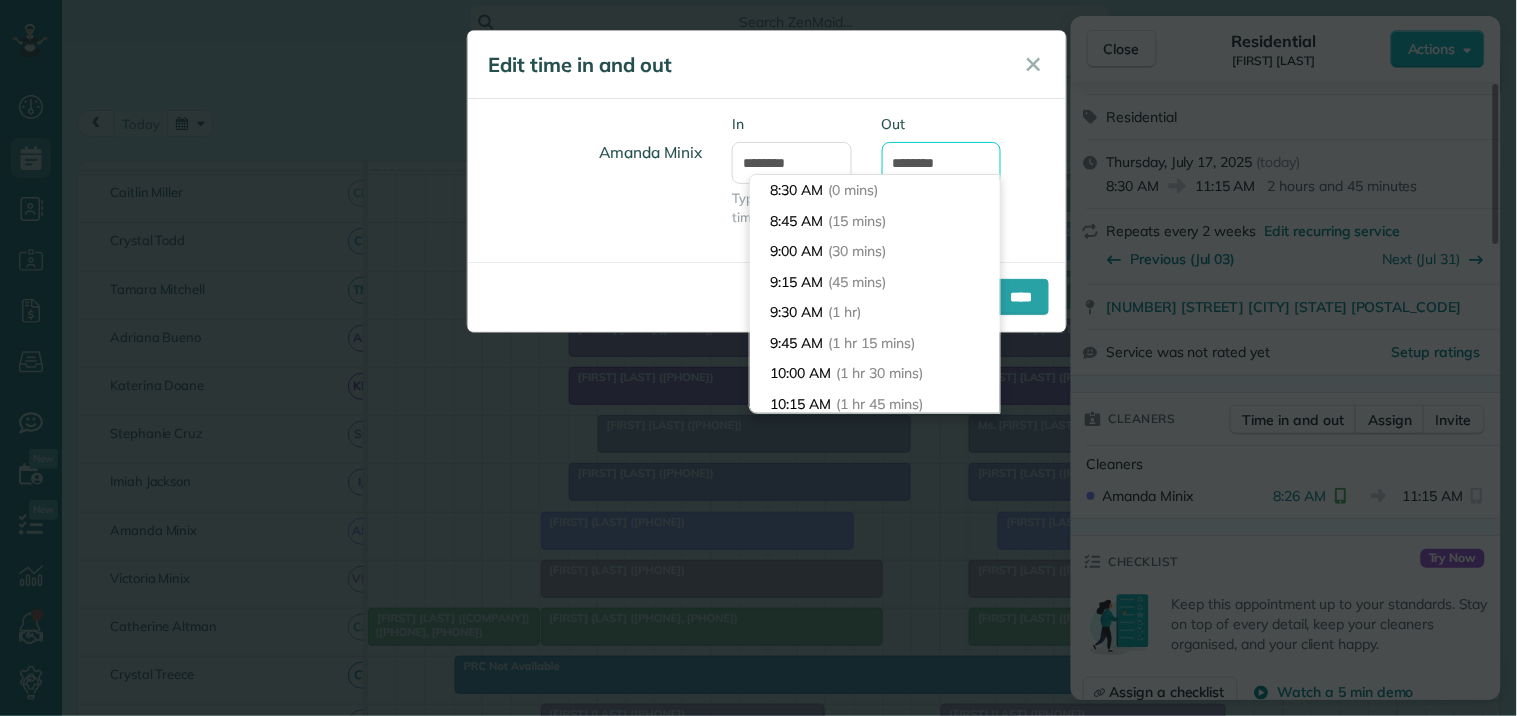 scroll, scrollTop: 305, scrollLeft: 0, axis: vertical 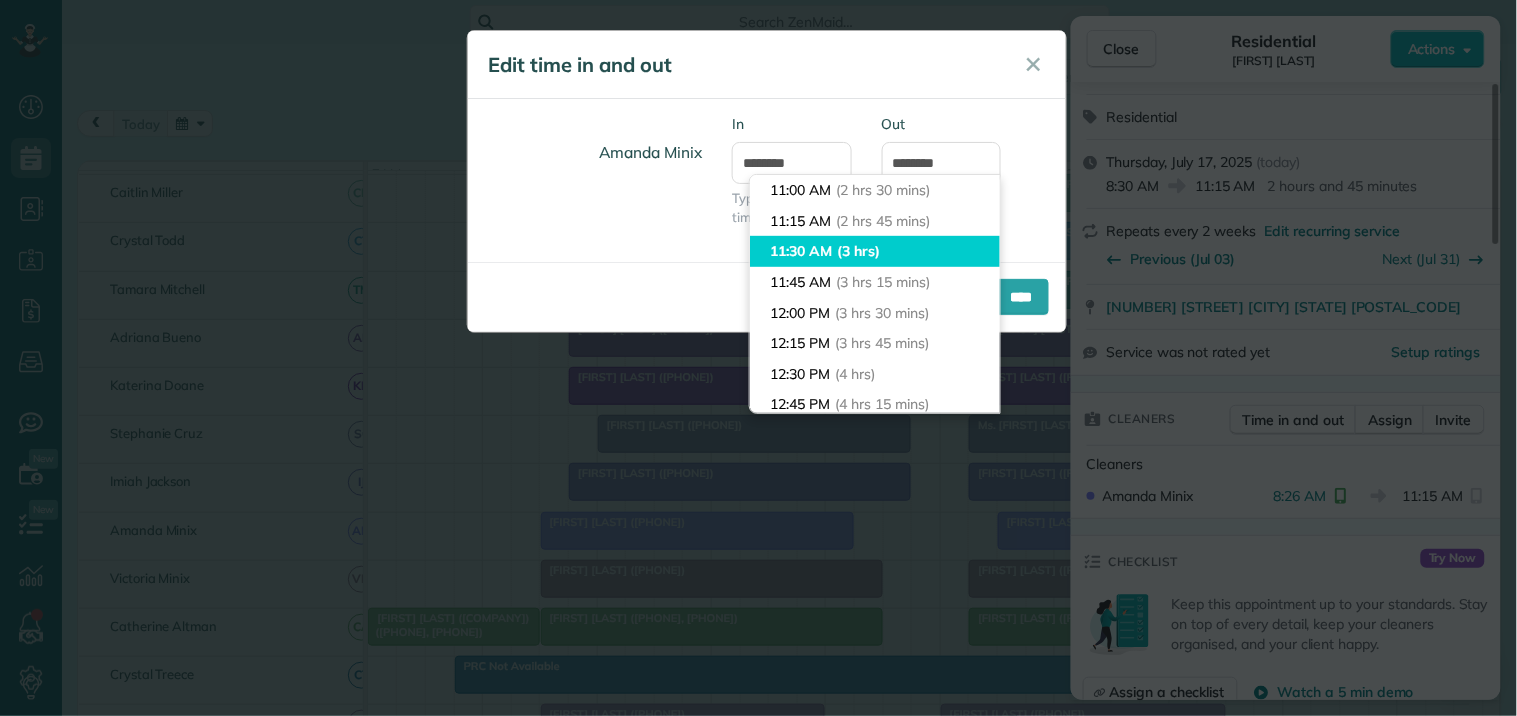 type on "********" 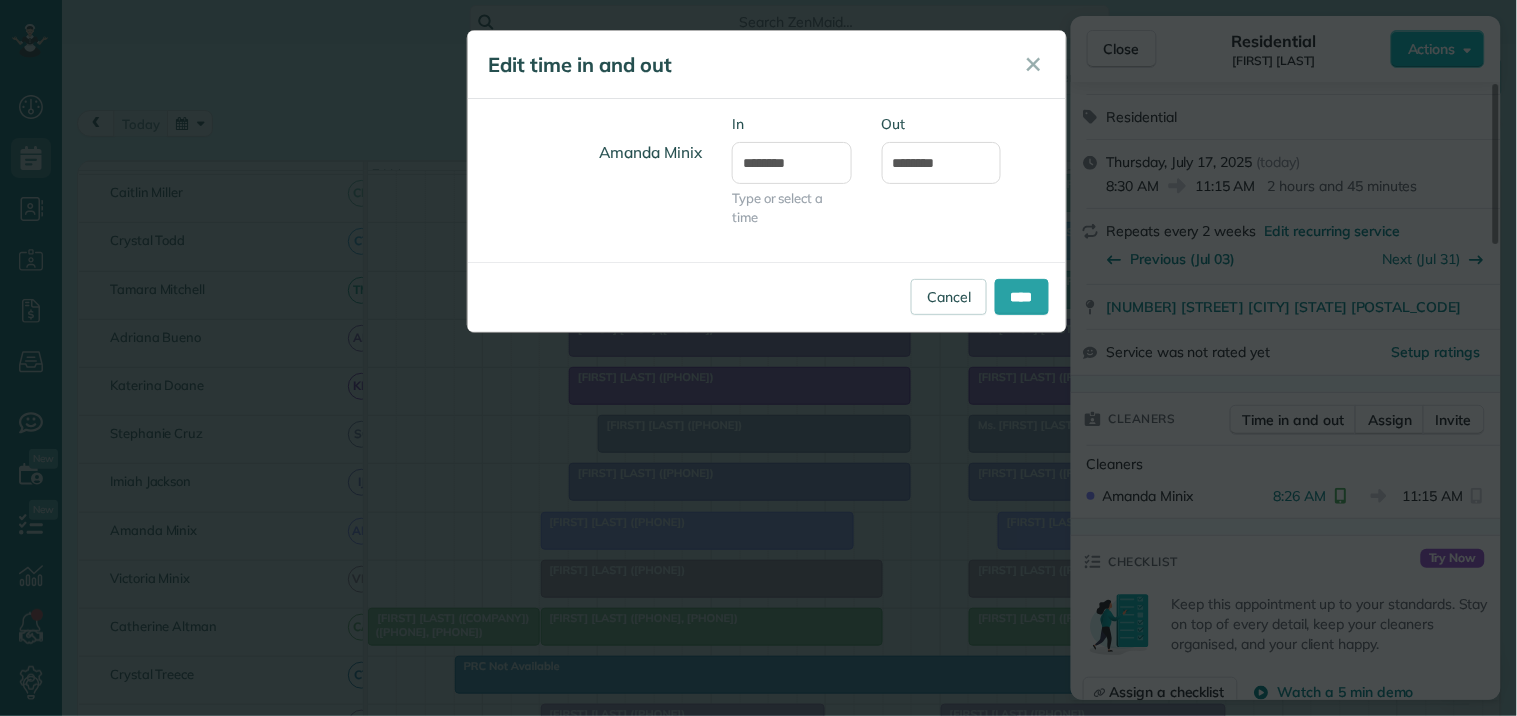 click on "Dashboard
Scheduling
Calendar View
List View
Dispatch View - Weekly scheduling (Beta)" at bounding box center (758, 358) 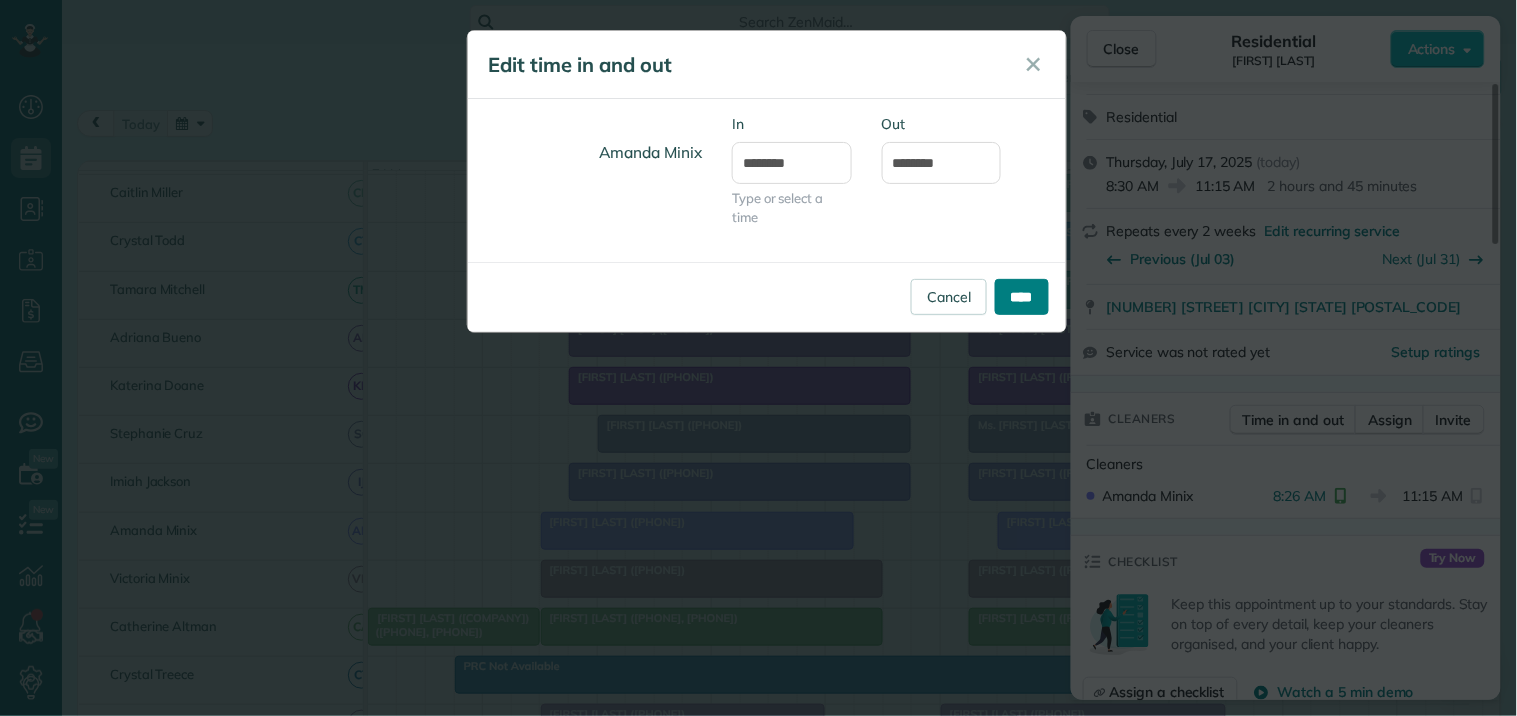click on "****" at bounding box center [1022, 297] 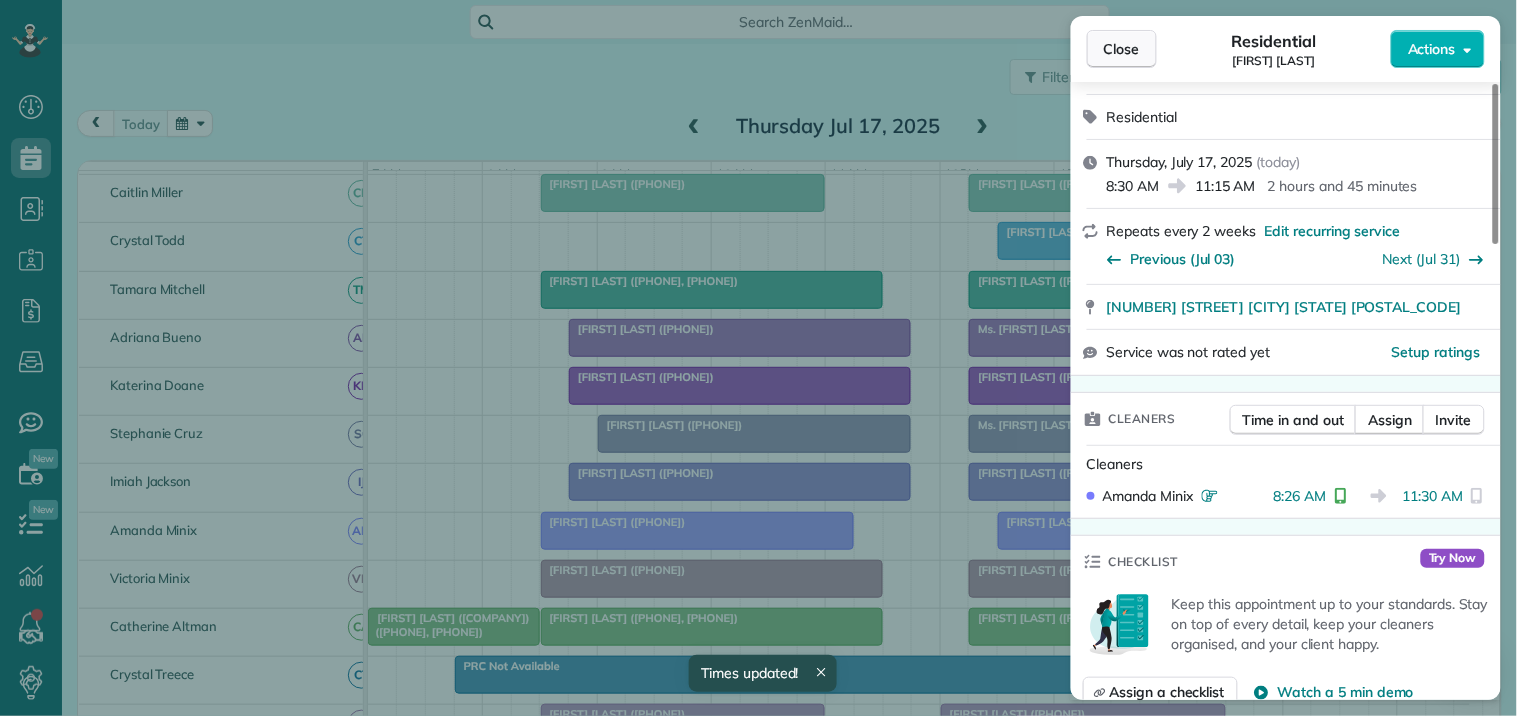 click on "Close" at bounding box center [1122, 49] 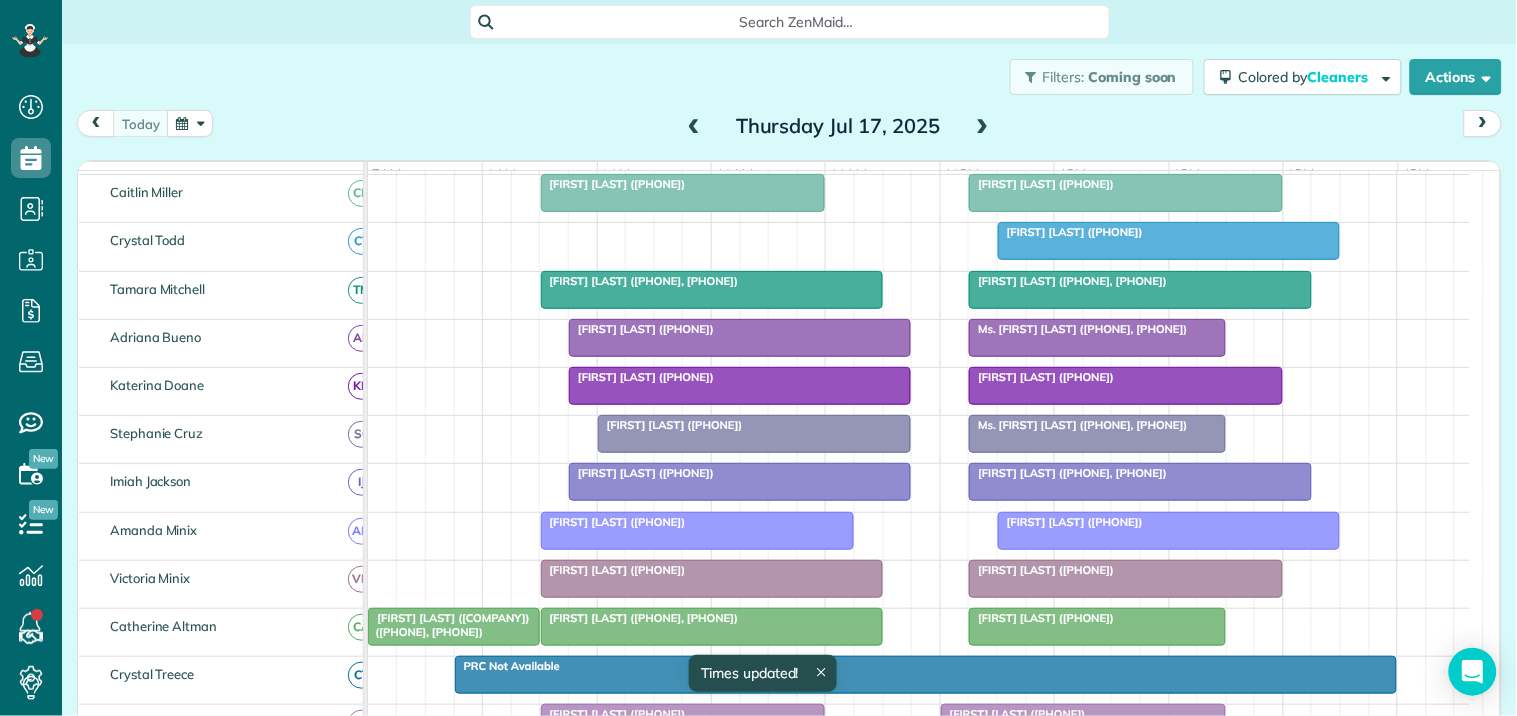 click on "[FIRST] [LAST] (+[PHONE], +[PHONE])" at bounding box center [1068, 281] 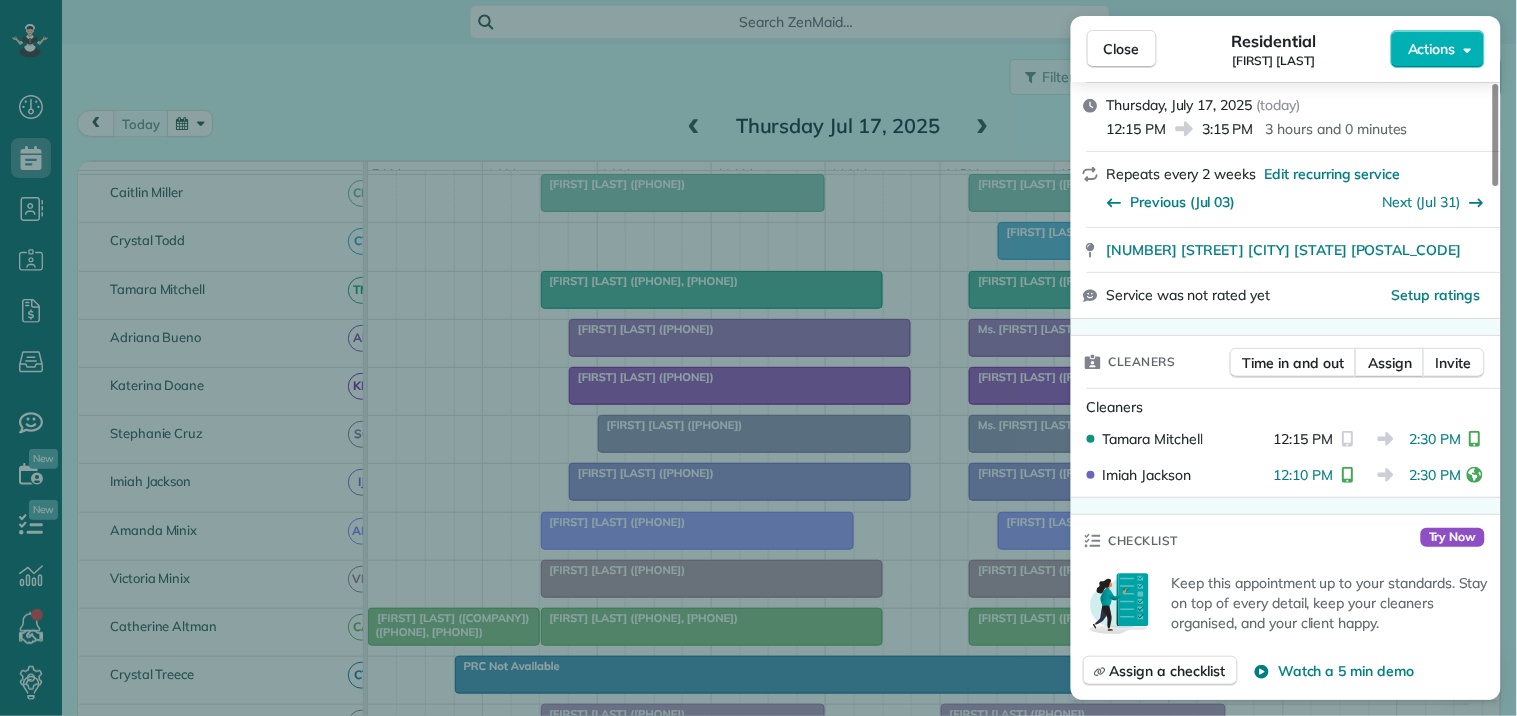 scroll, scrollTop: 333, scrollLeft: 0, axis: vertical 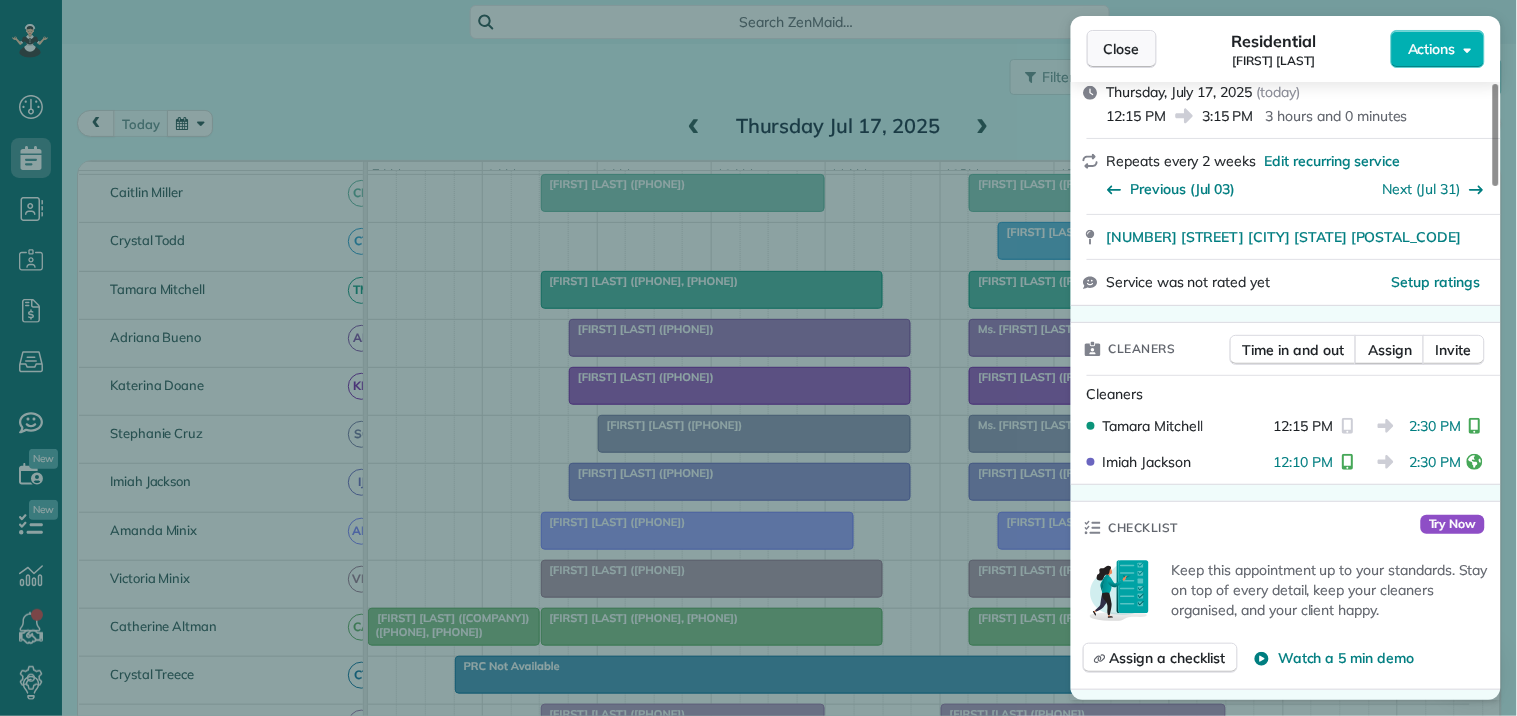 click on "Close" at bounding box center [1122, 49] 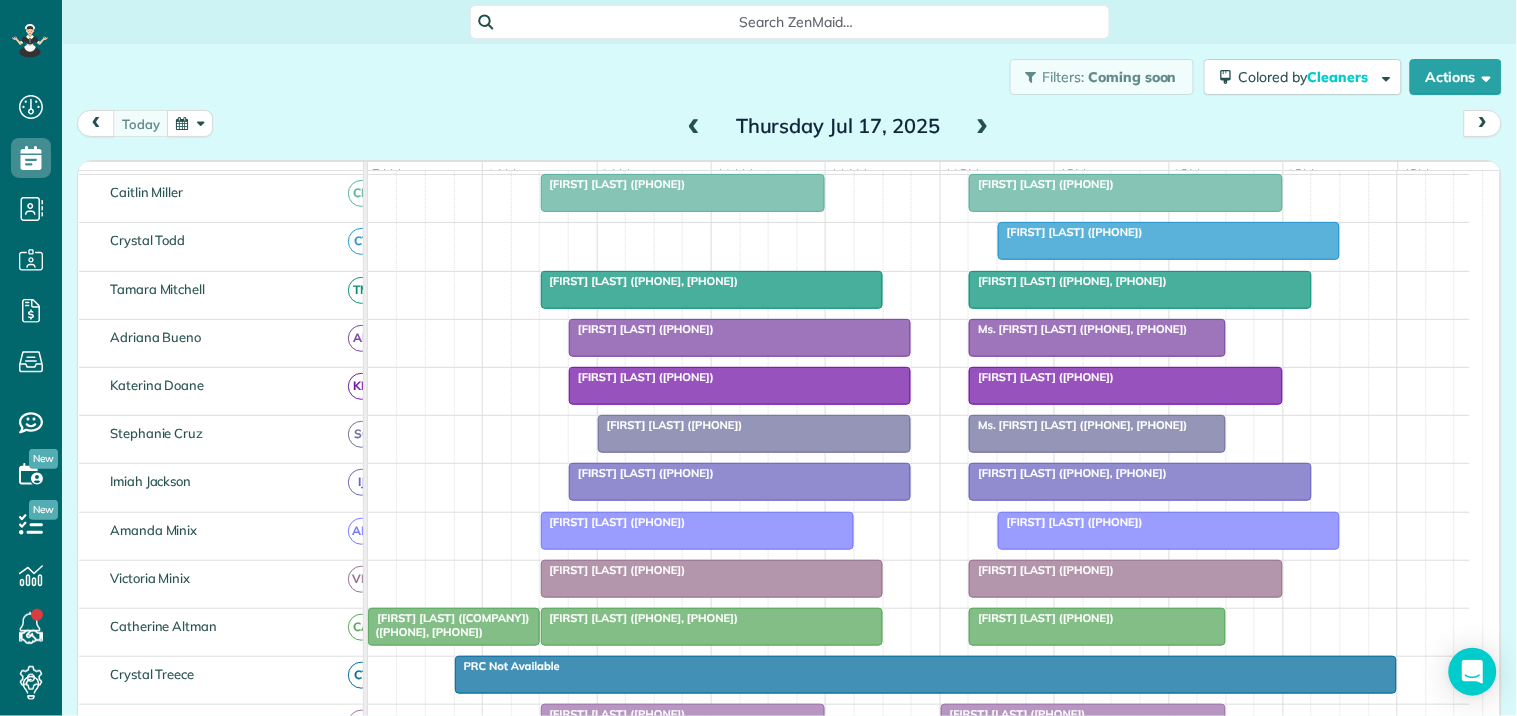 scroll, scrollTop: 0, scrollLeft: 0, axis: both 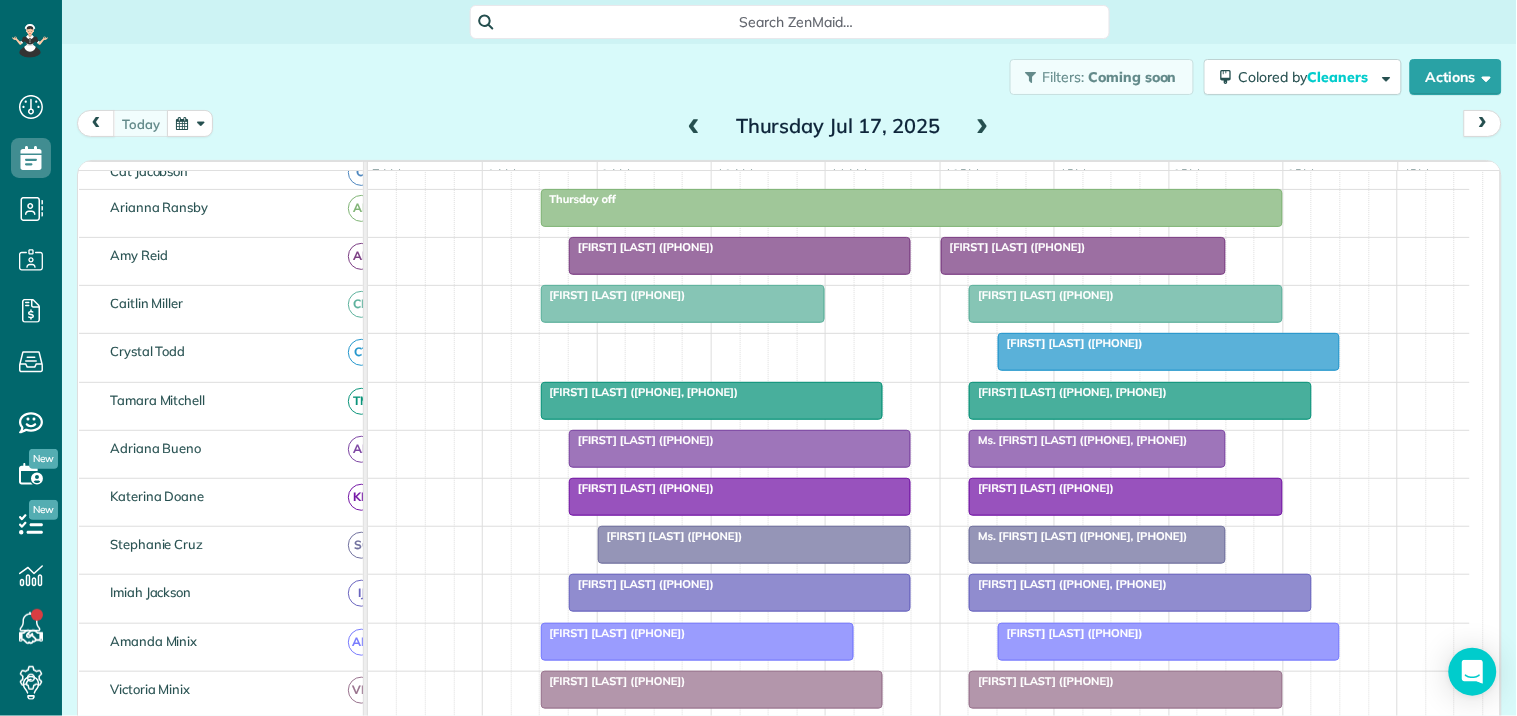 click at bounding box center [1126, 497] 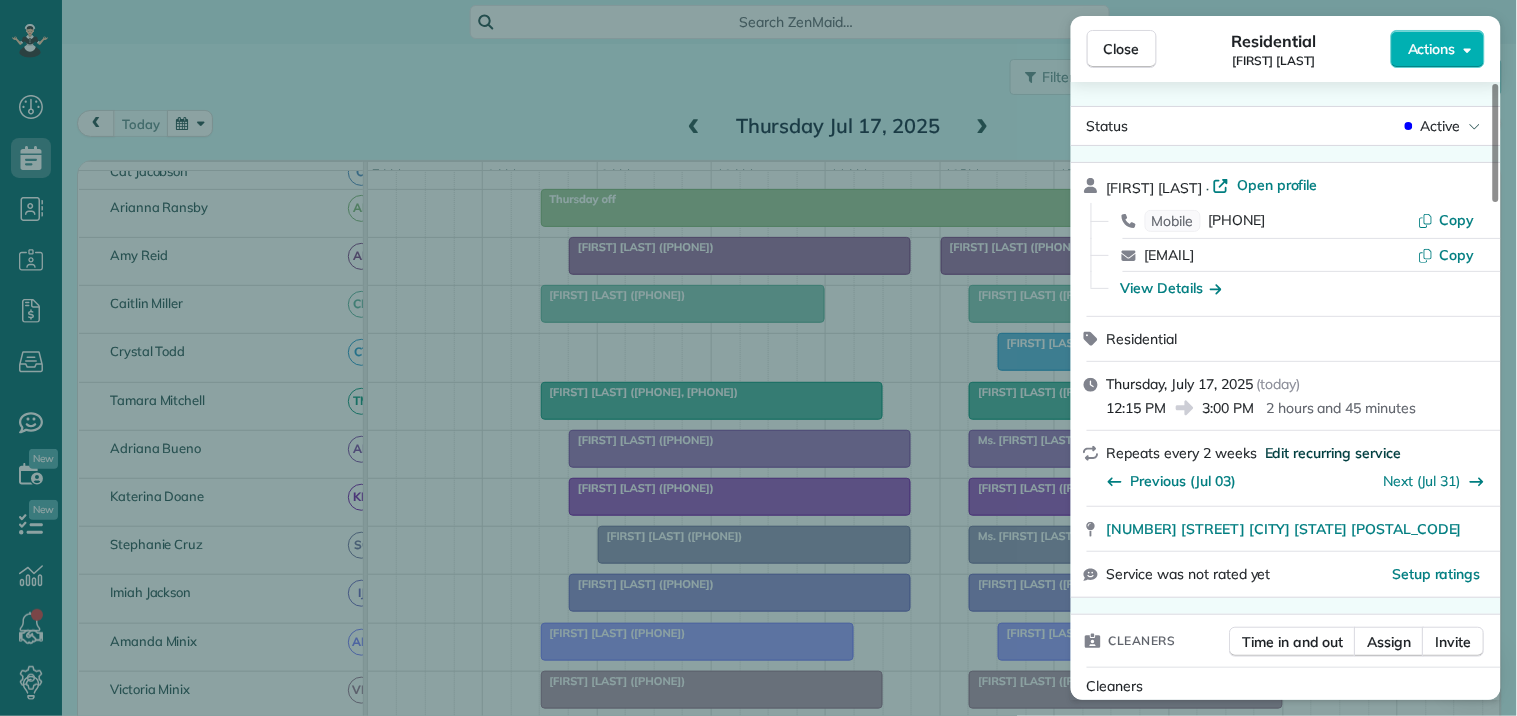 scroll, scrollTop: 222, scrollLeft: 0, axis: vertical 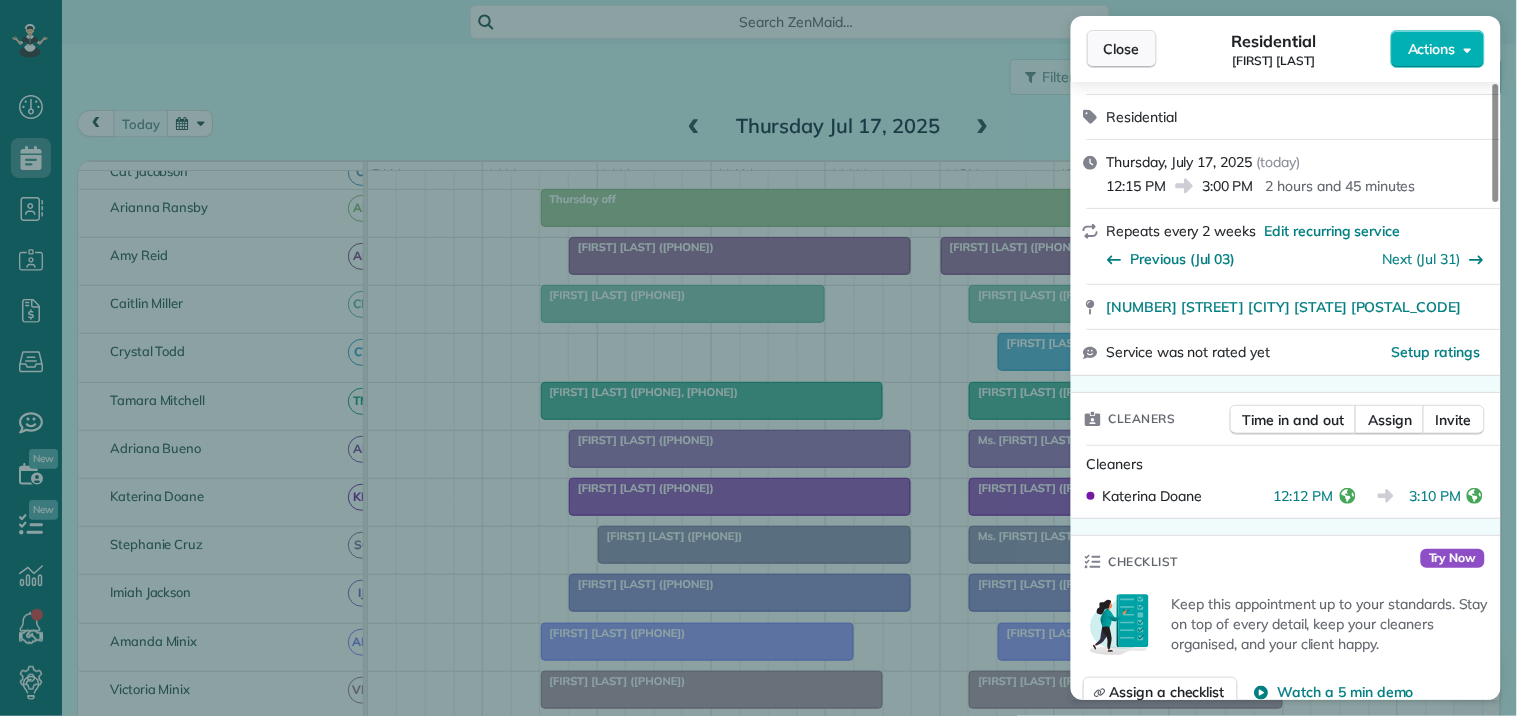 click on "Close" at bounding box center [1122, 49] 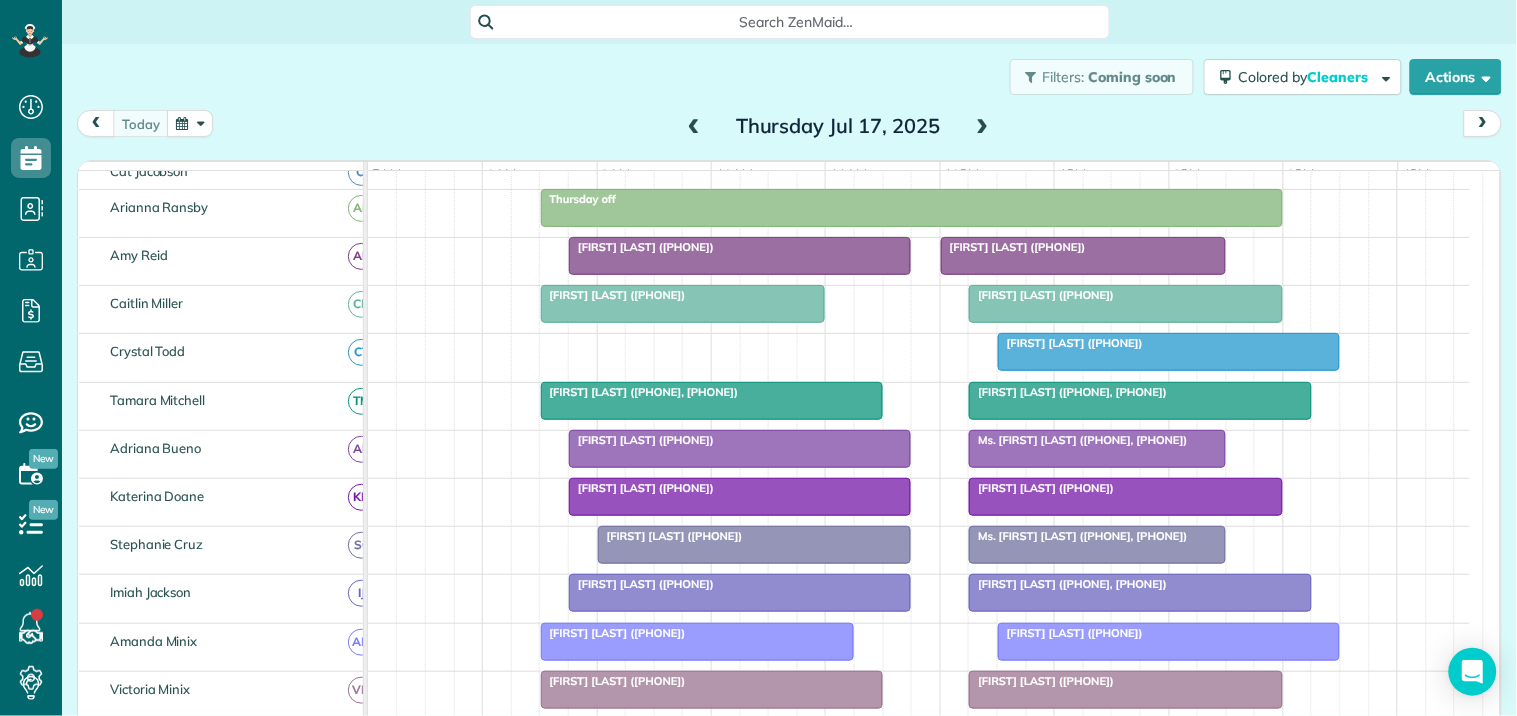 click on "[FIRST] [LAST] (+[PHONE])" at bounding box center [740, 440] 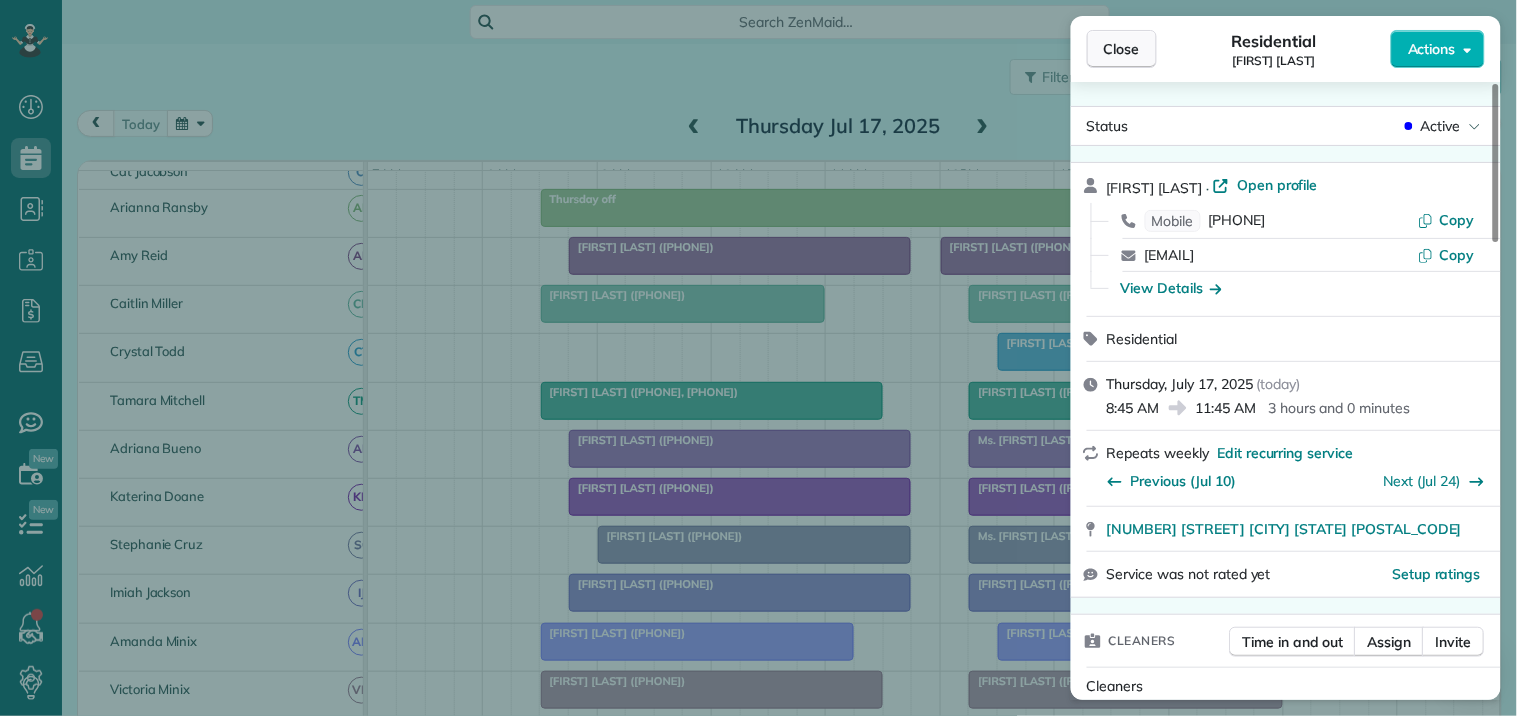 click on "Close" at bounding box center (1122, 49) 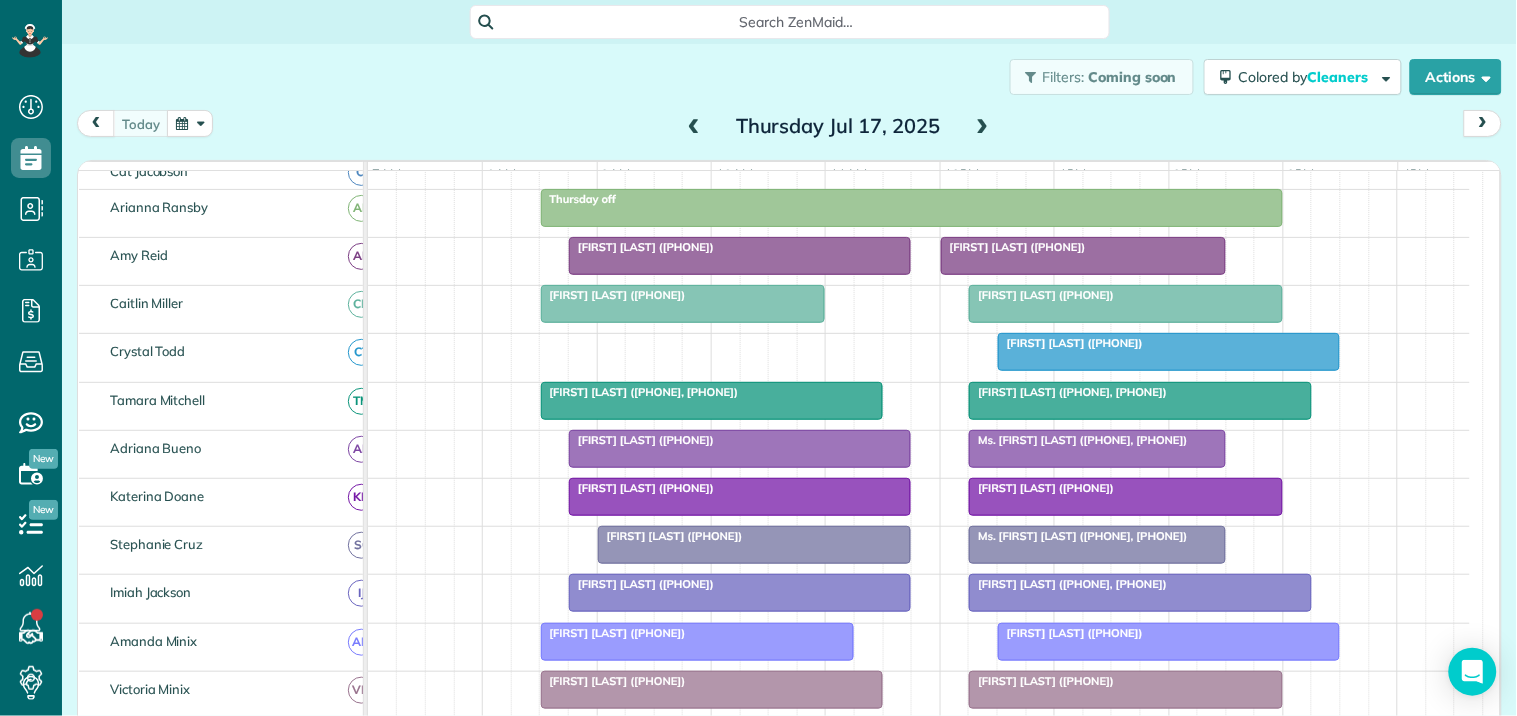 click on "[FIRST] [LAST] (+[PHONE])" at bounding box center (641, 488) 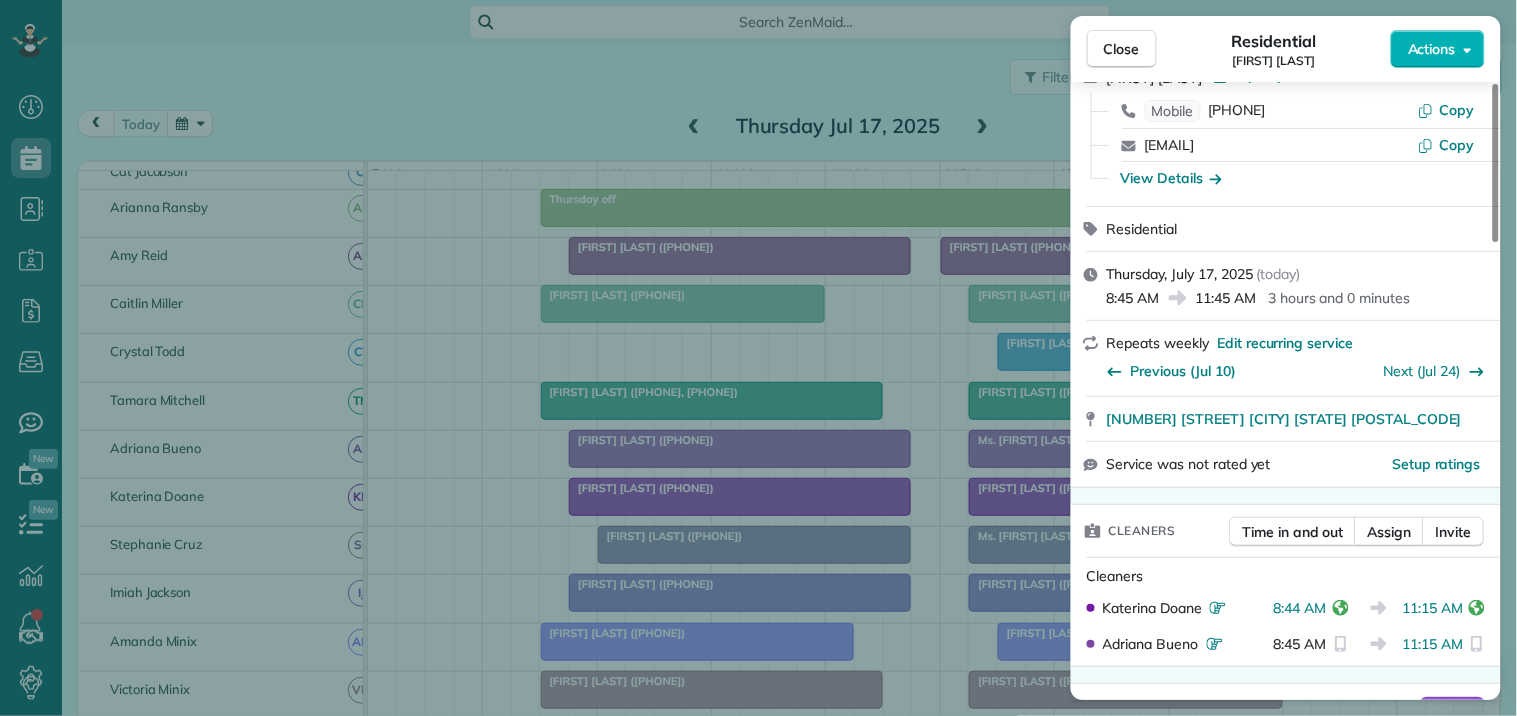 scroll, scrollTop: 333, scrollLeft: 0, axis: vertical 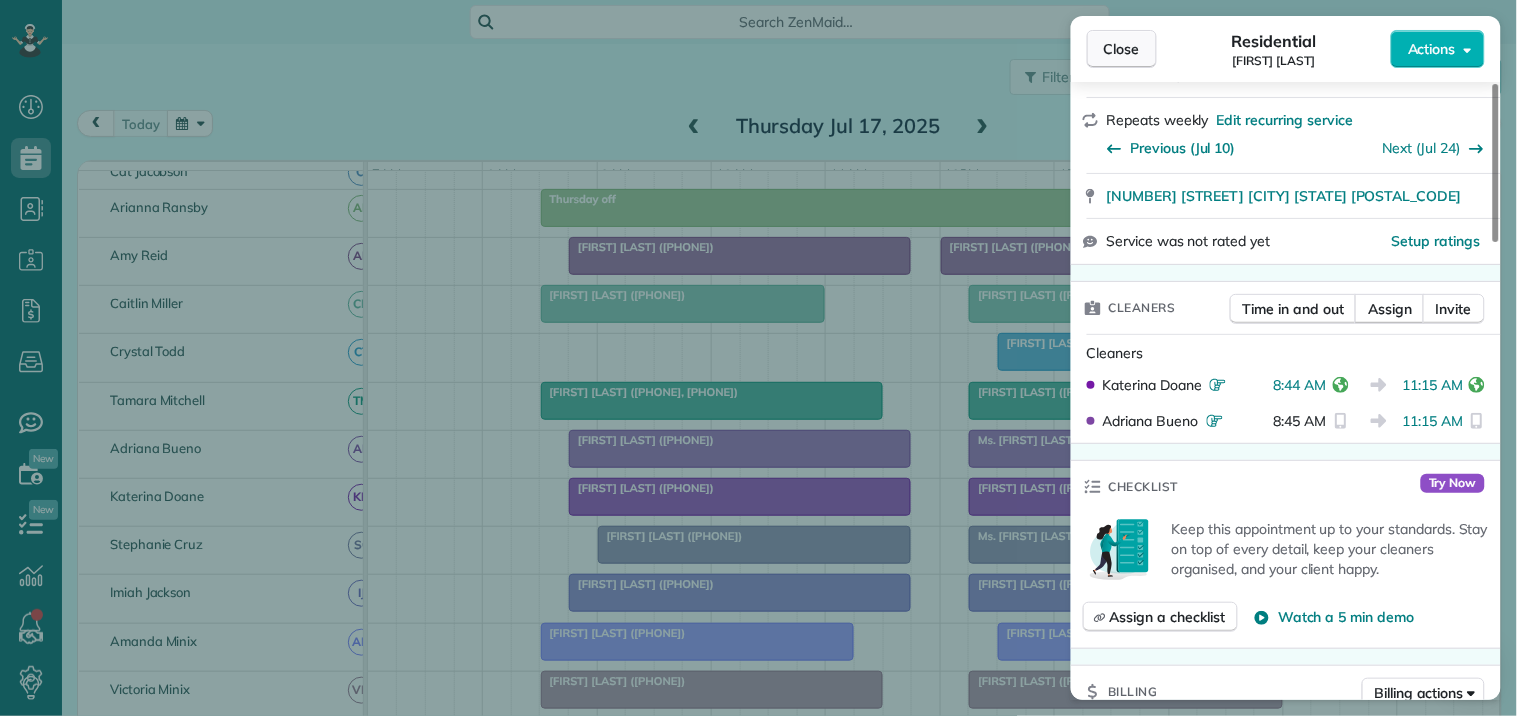 click on "Close" at bounding box center (1122, 49) 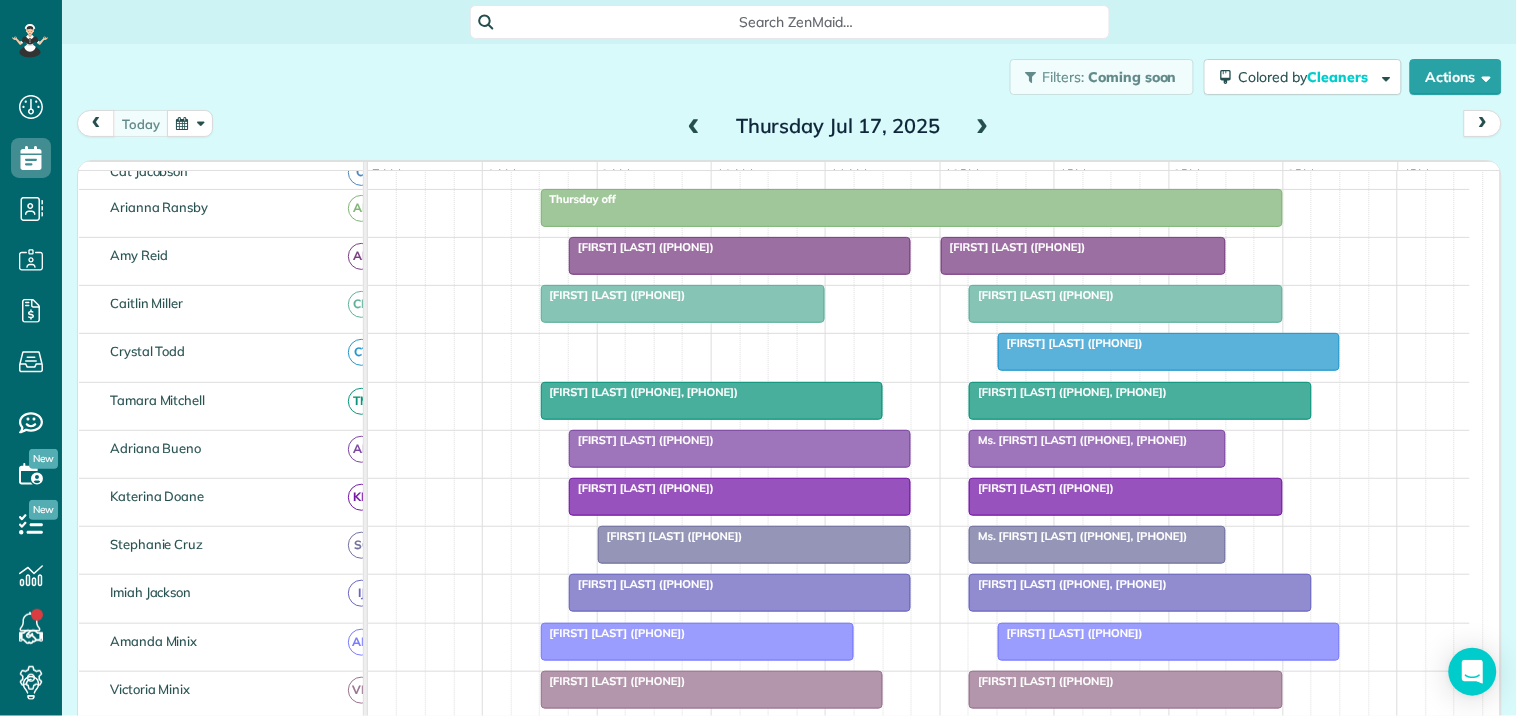 scroll, scrollTop: 341, scrollLeft: 0, axis: vertical 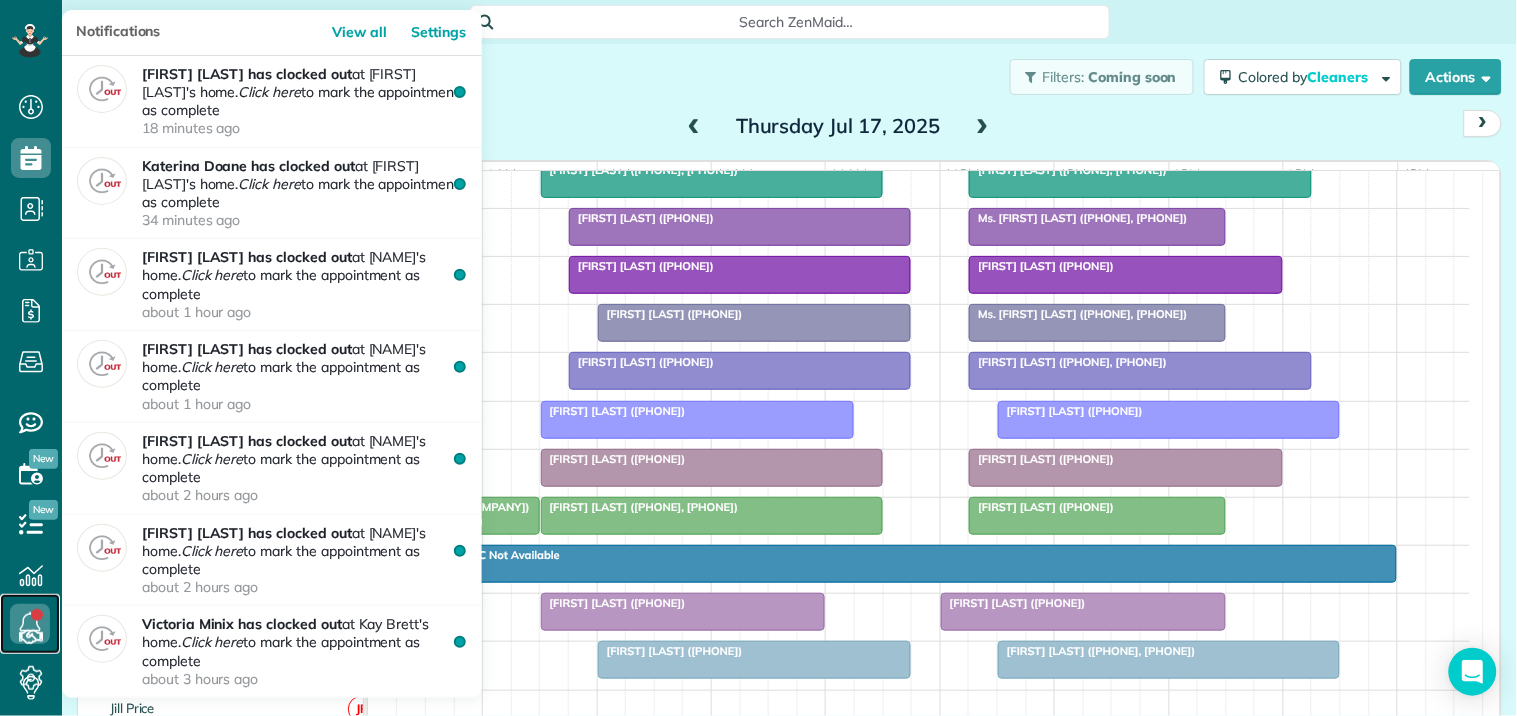 click at bounding box center (30, 624) 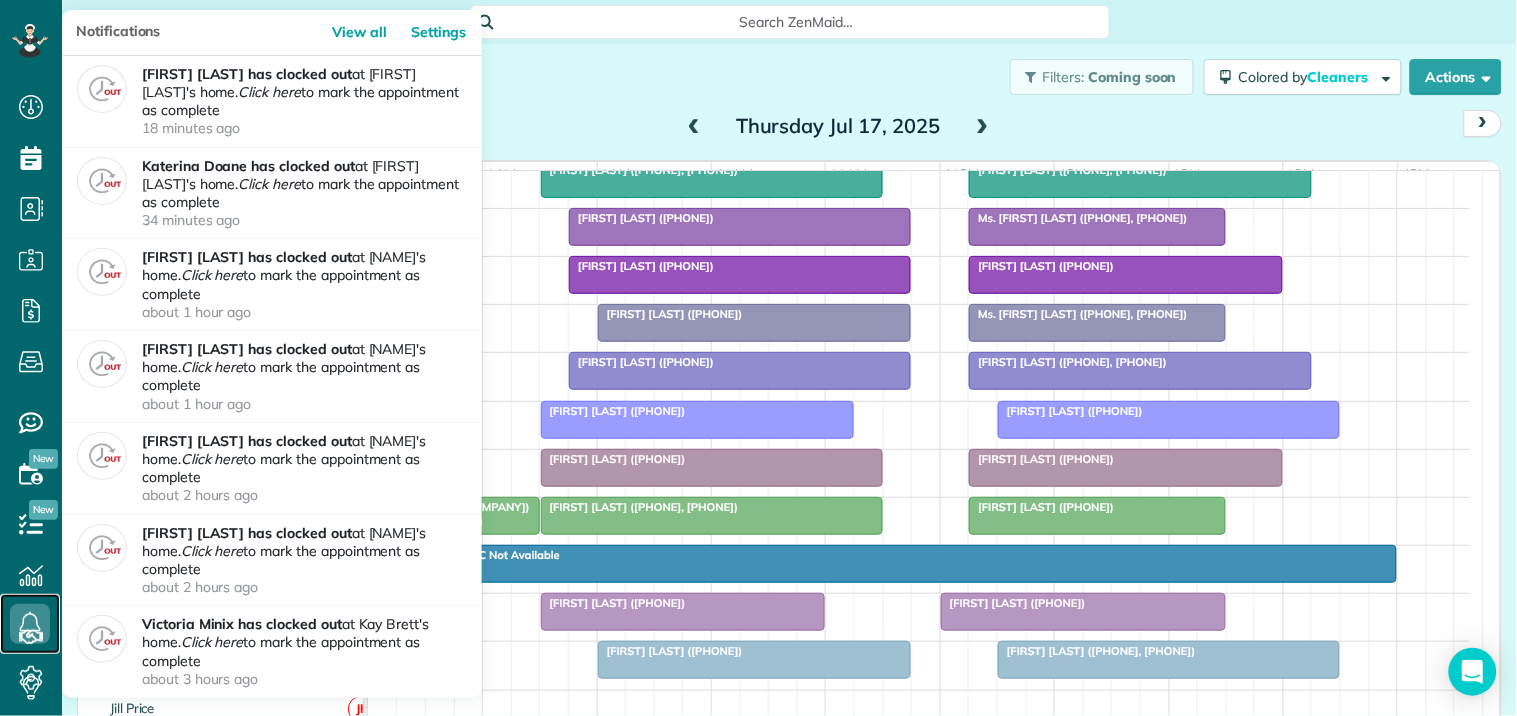 drag, startPoint x: 21, startPoint y: 612, endPoint x: 32, endPoint y: 604, distance: 13.601471 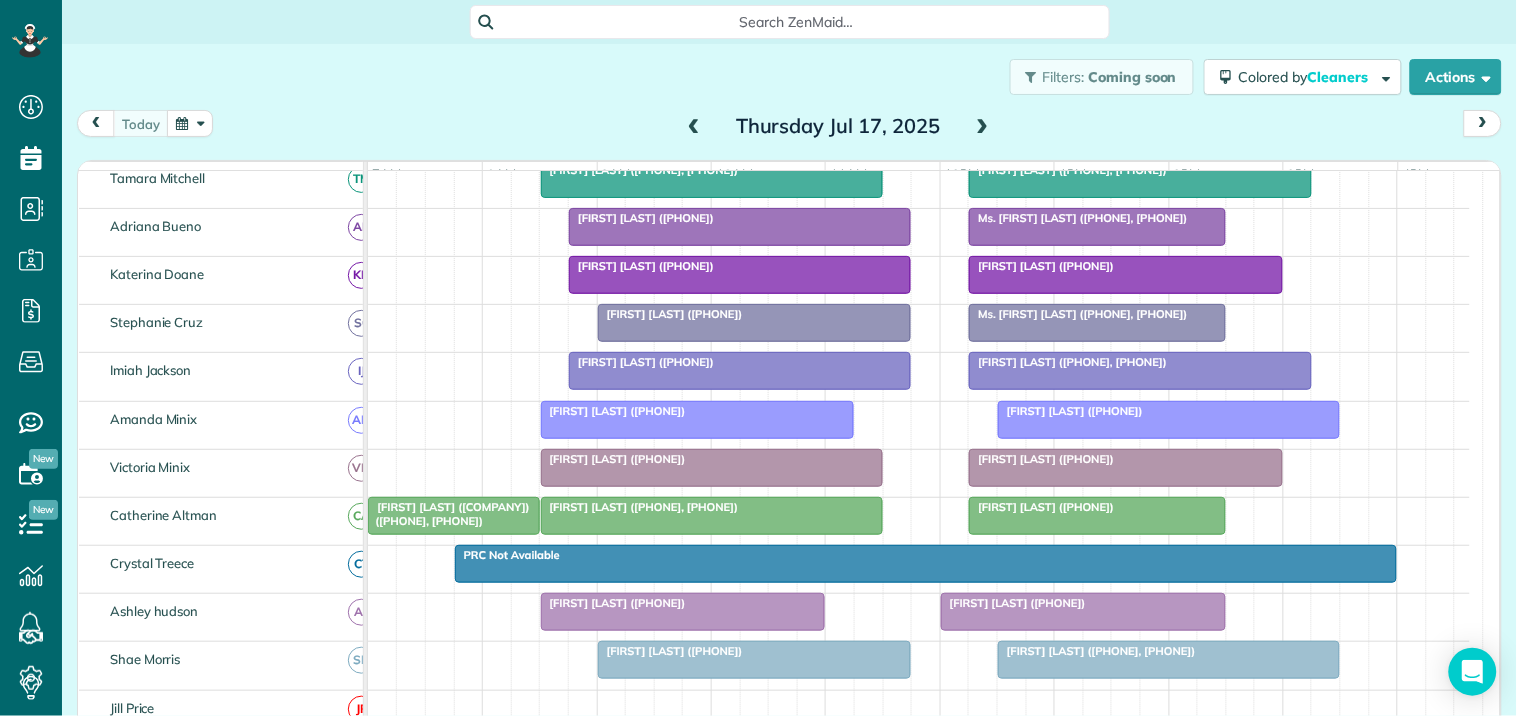 click on "Filters:   Coming soon
Colored by  Cleaners
Color by Cleaner
Color by Team
Color by Status
Color by Recurrence
Color by Paid/Unpaid
Filters  Default
Schedule Changes
Actions
Create Appointment
Create Task
Clock In/Out
Send Work Orders
Print Route Sheets
Today's Emails/Texts
Export data.." at bounding box center (789, 77) 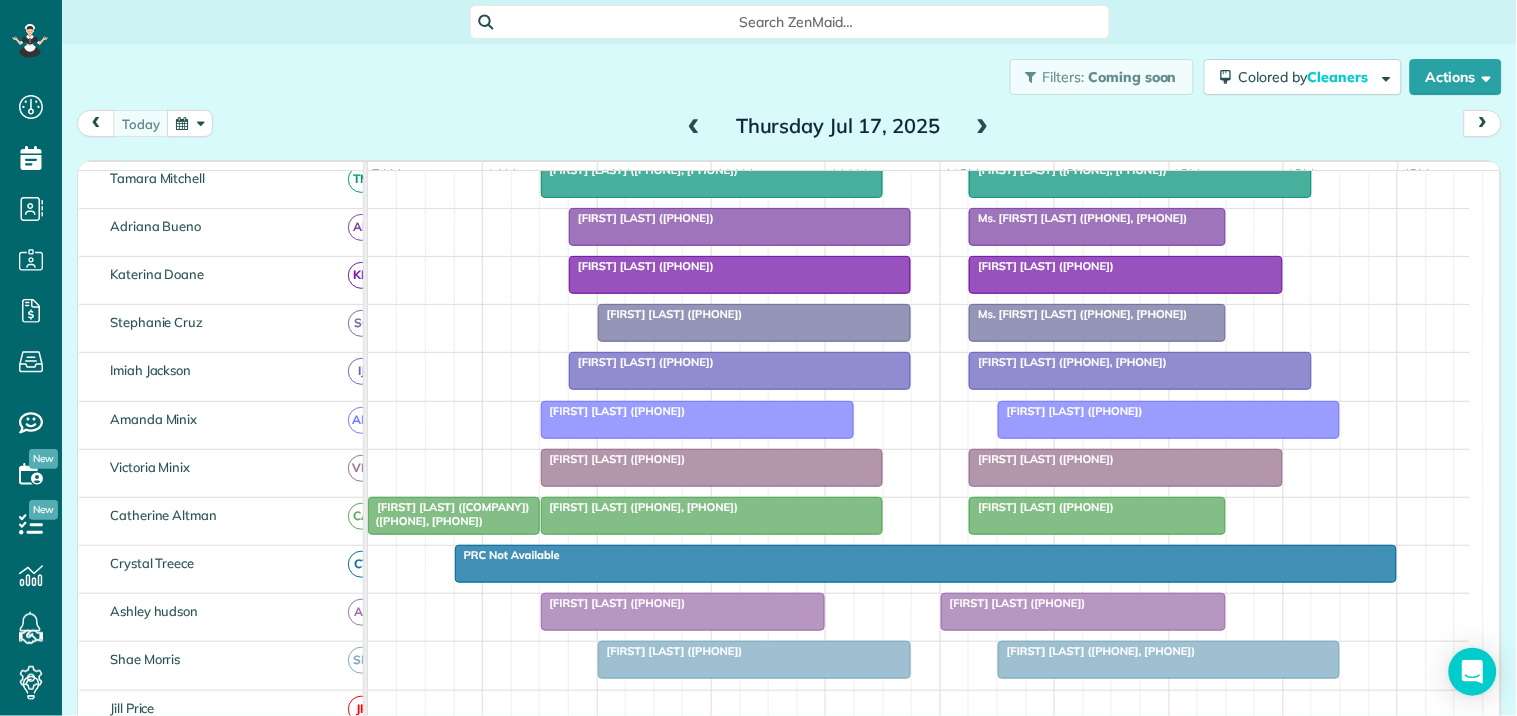 scroll, scrollTop: 523, scrollLeft: 0, axis: vertical 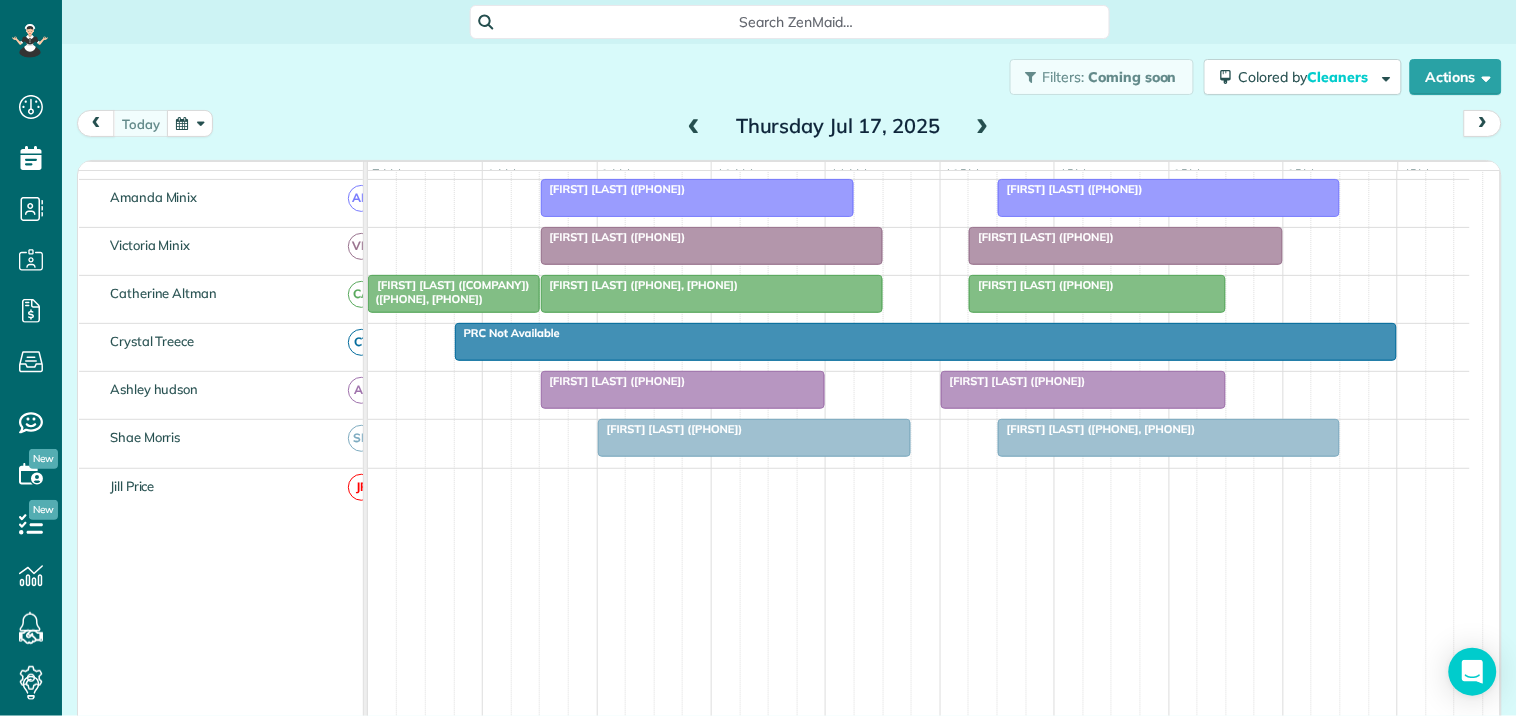 click on "[FIRST] [LAST] (State Farm Sims) (+[PHONE], +[PHONE])" at bounding box center (453, 292) 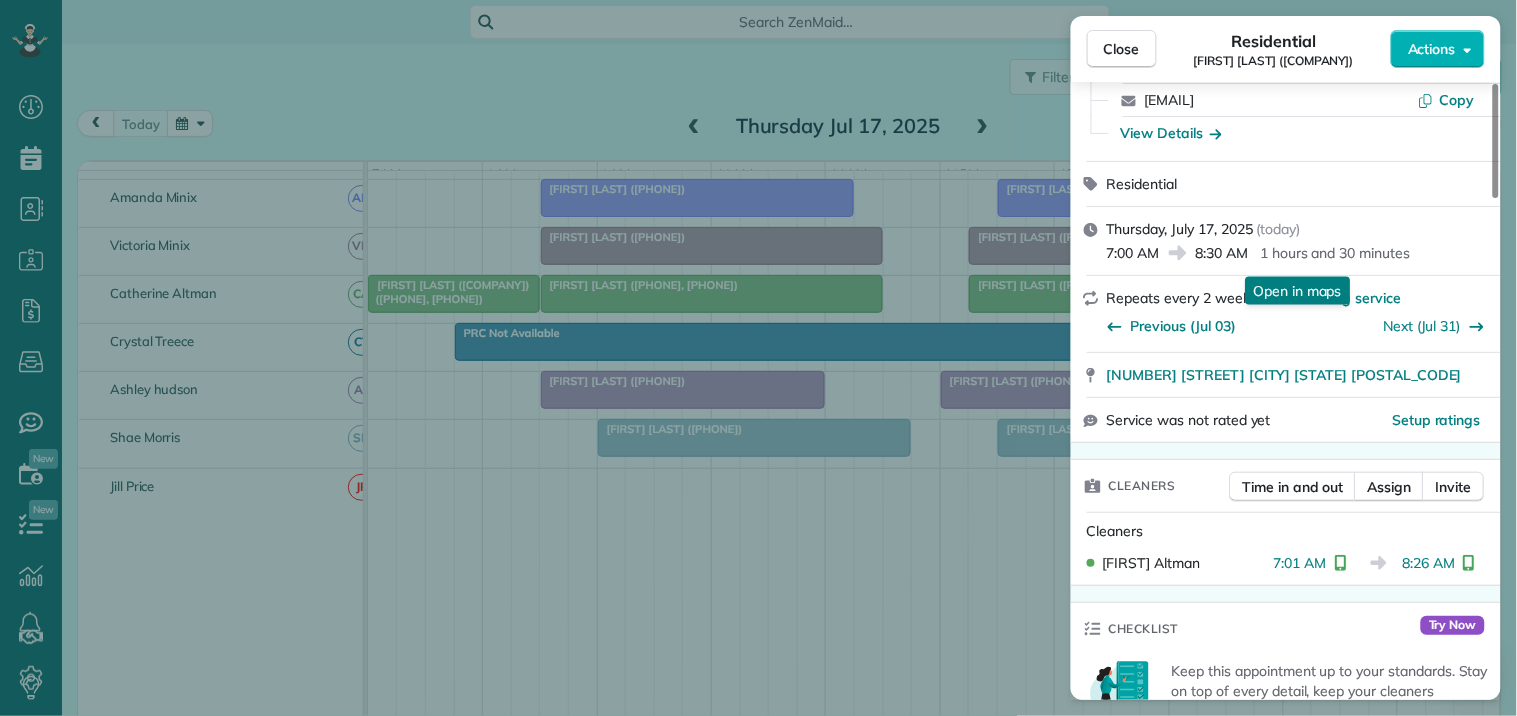 scroll, scrollTop: 333, scrollLeft: 0, axis: vertical 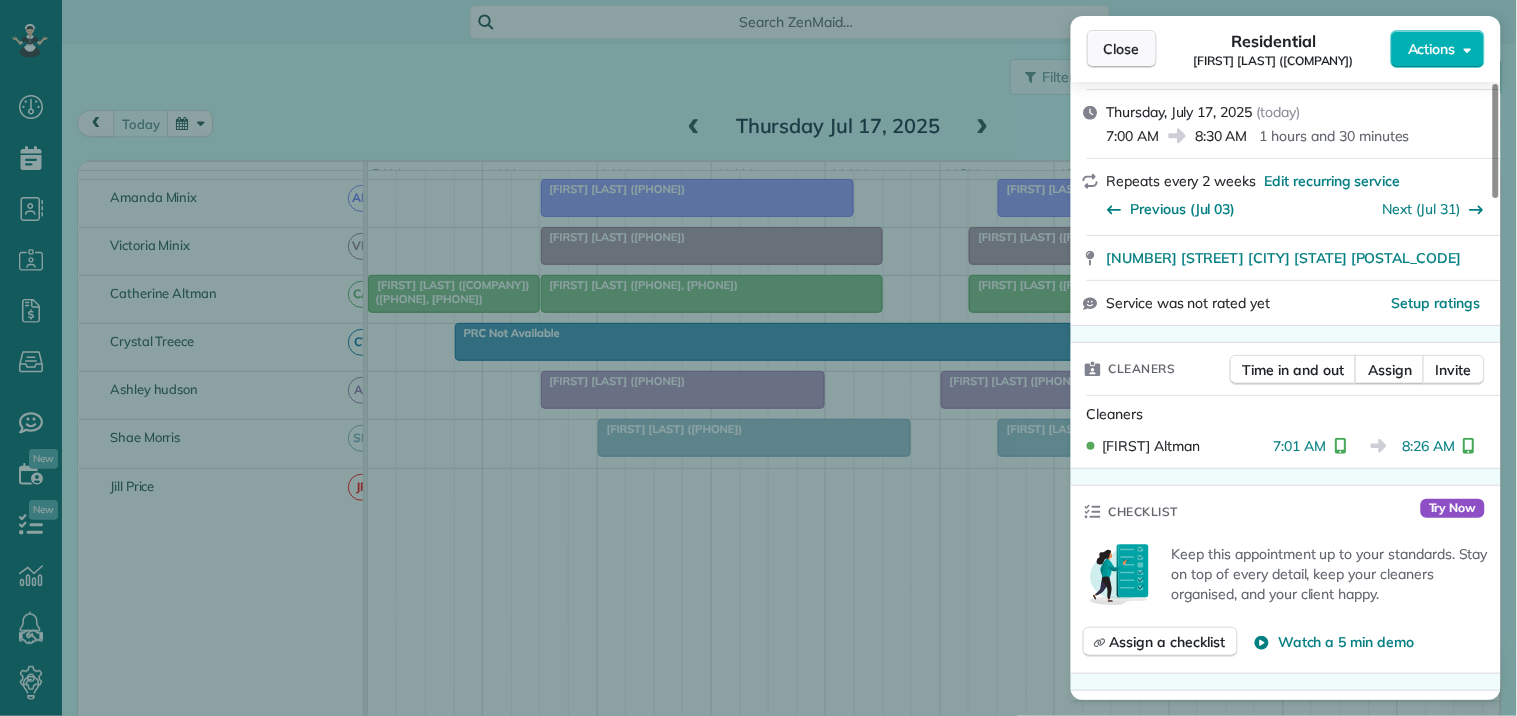 click on "Close" at bounding box center [1122, 49] 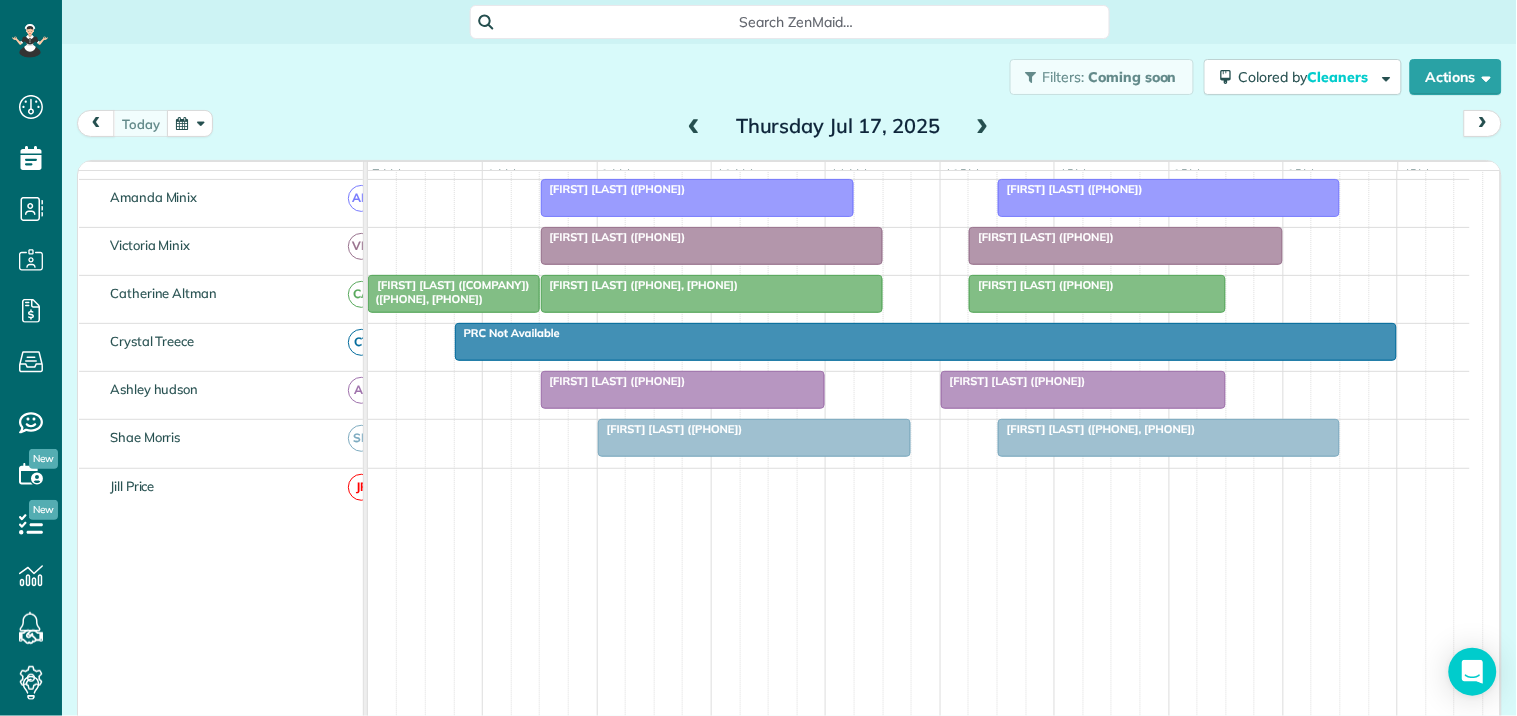 scroll, scrollTop: 394, scrollLeft: 0, axis: vertical 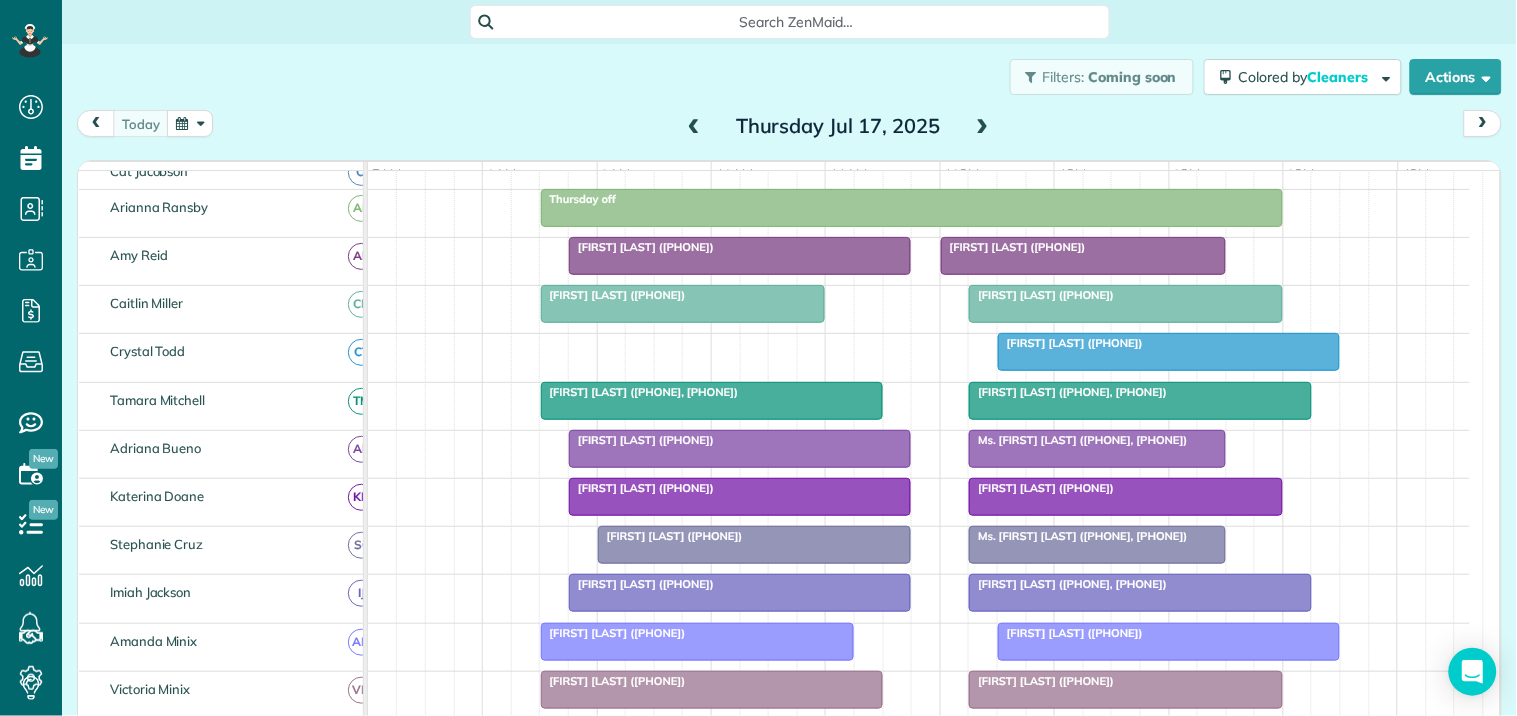 click on "[FIRST] [LAST] (+[PHONE])" at bounding box center [1041, 295] 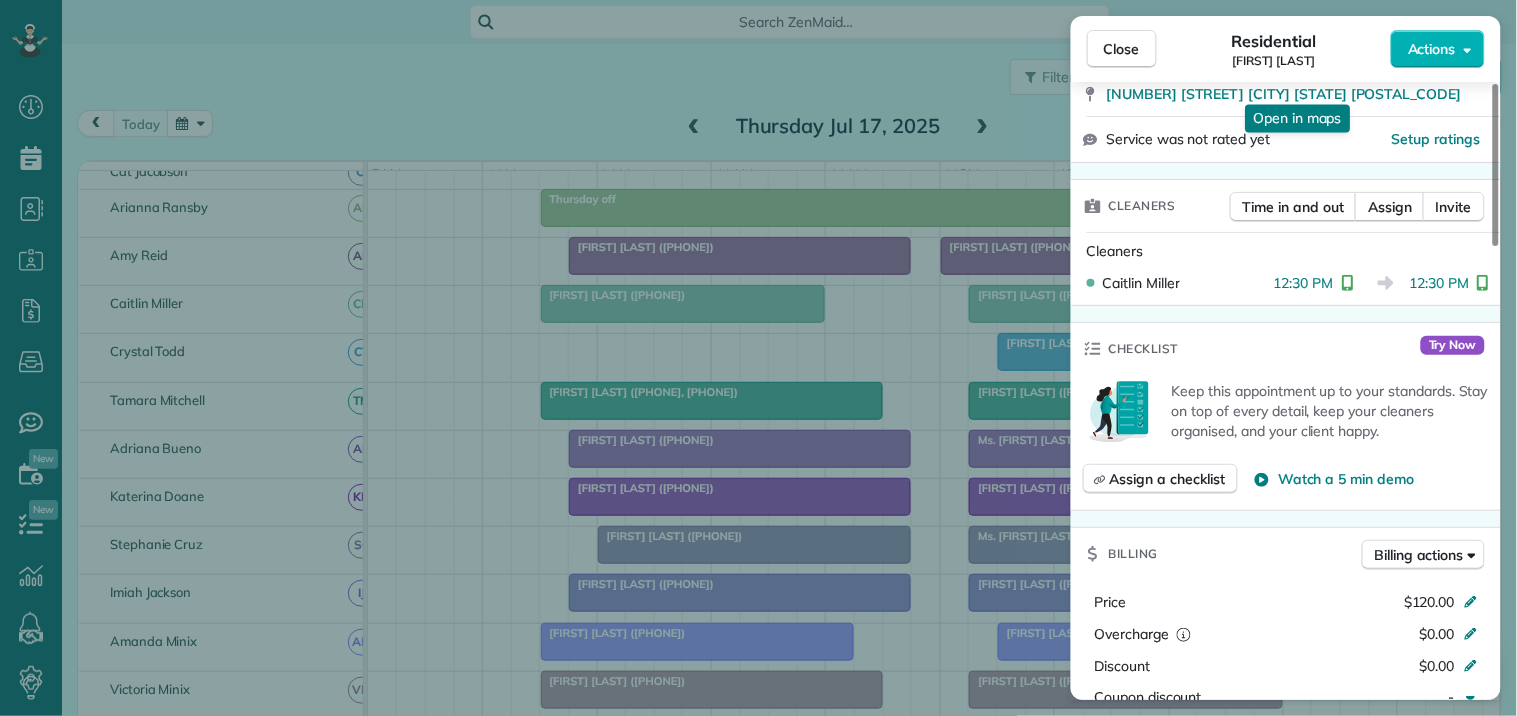 scroll, scrollTop: 444, scrollLeft: 0, axis: vertical 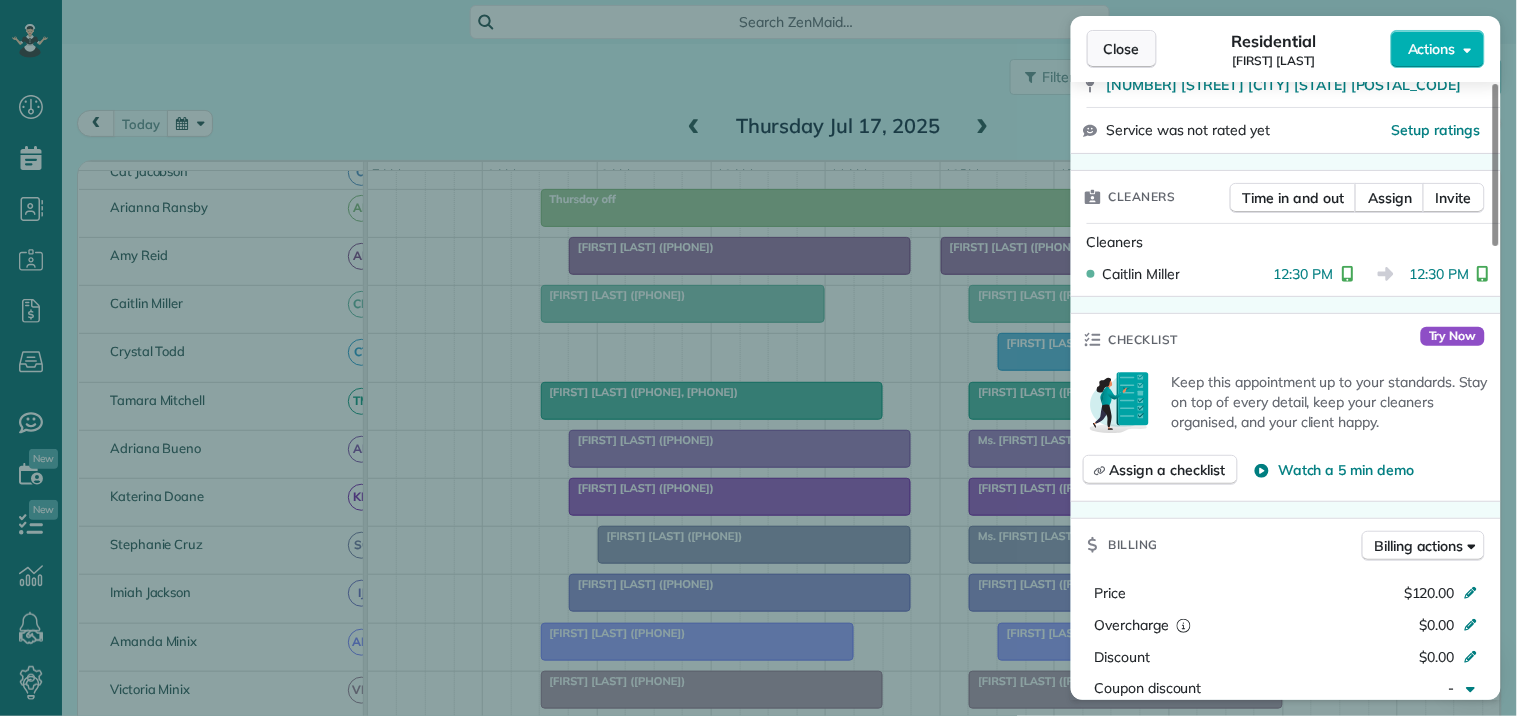 click on "Close" at bounding box center [1122, 49] 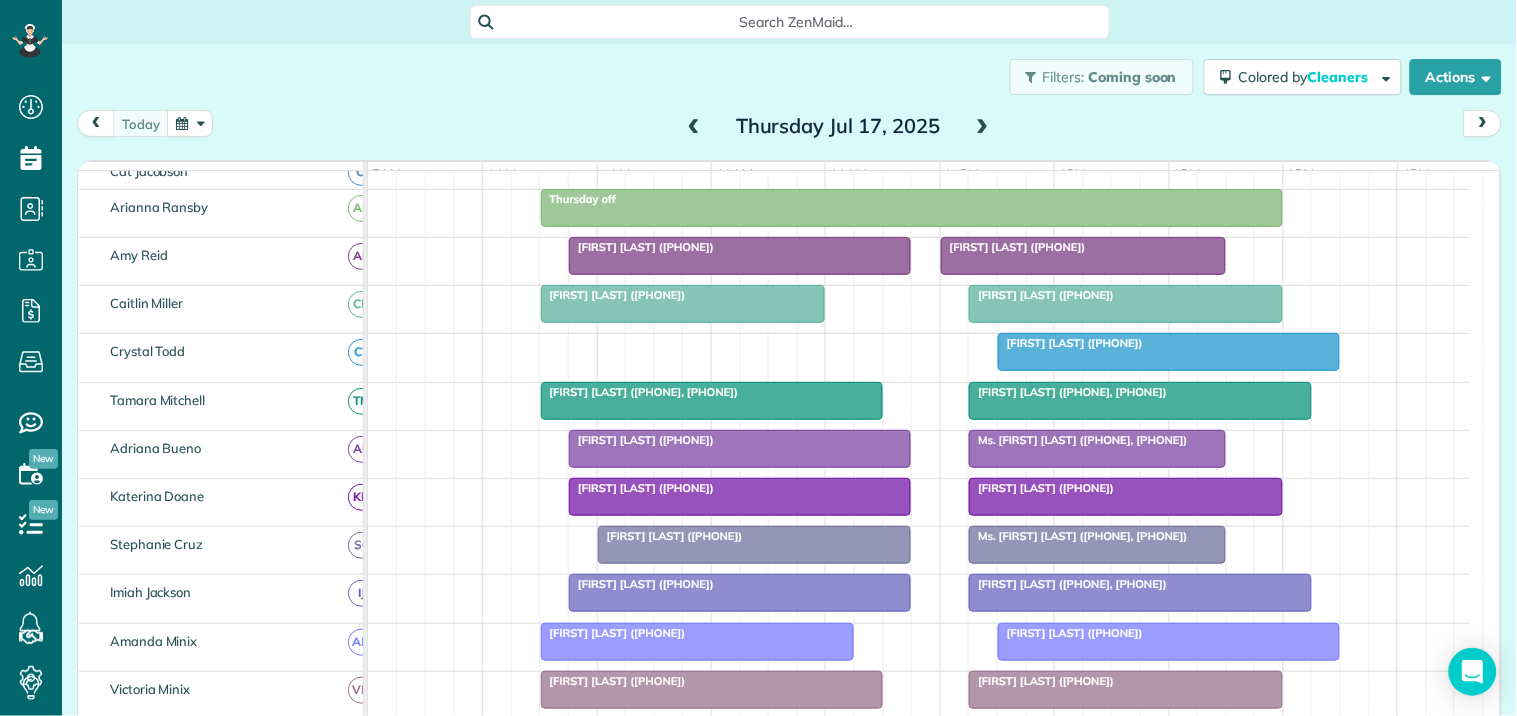 scroll, scrollTop: 340, scrollLeft: 0, axis: vertical 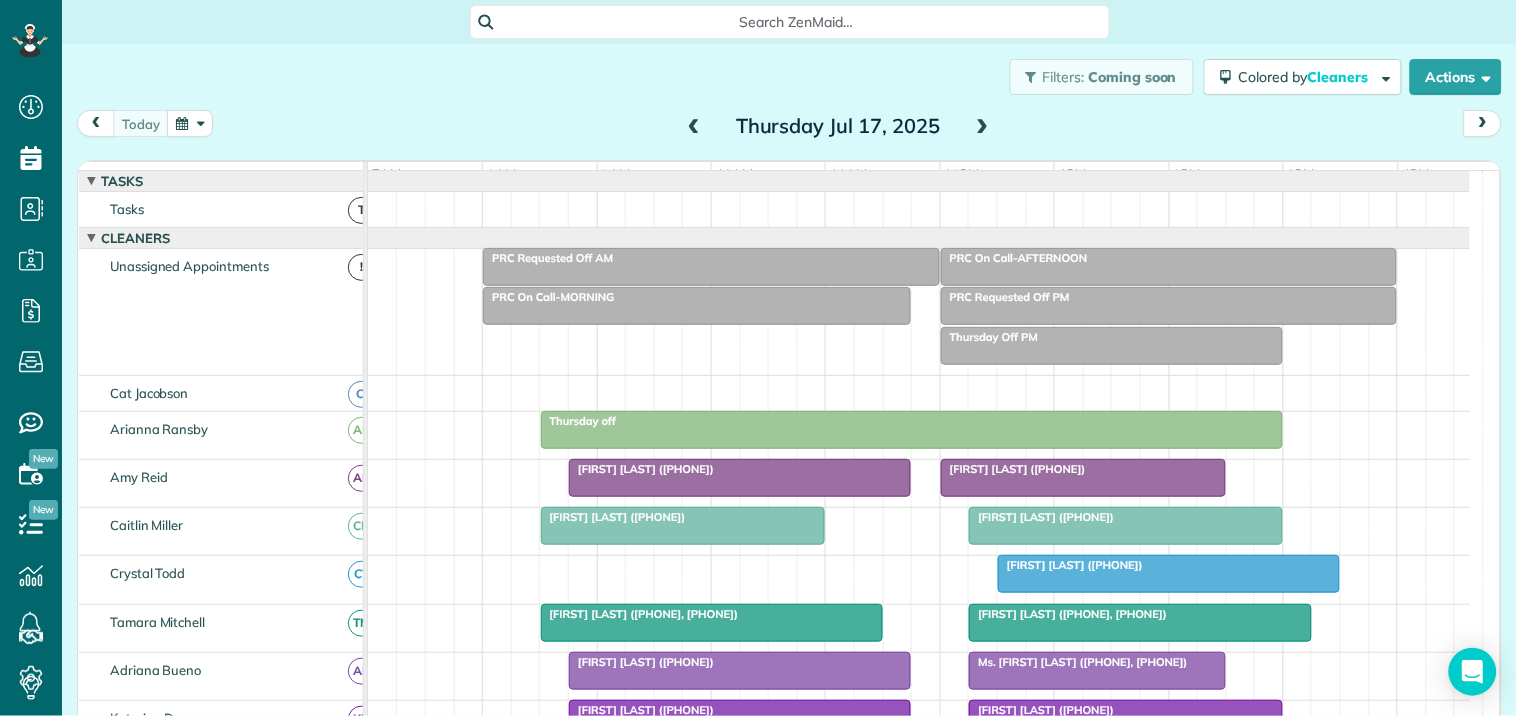 click at bounding box center (740, 478) 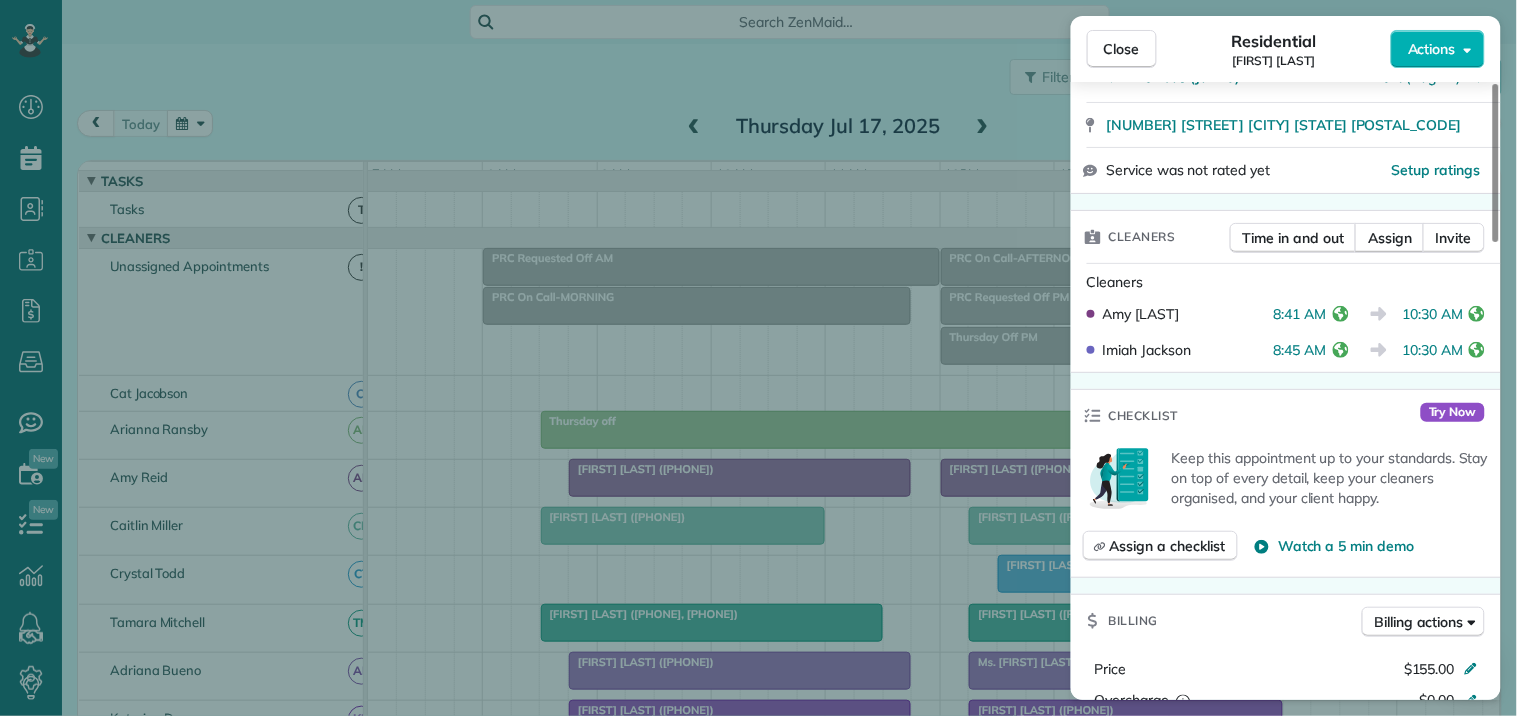 scroll, scrollTop: 555, scrollLeft: 0, axis: vertical 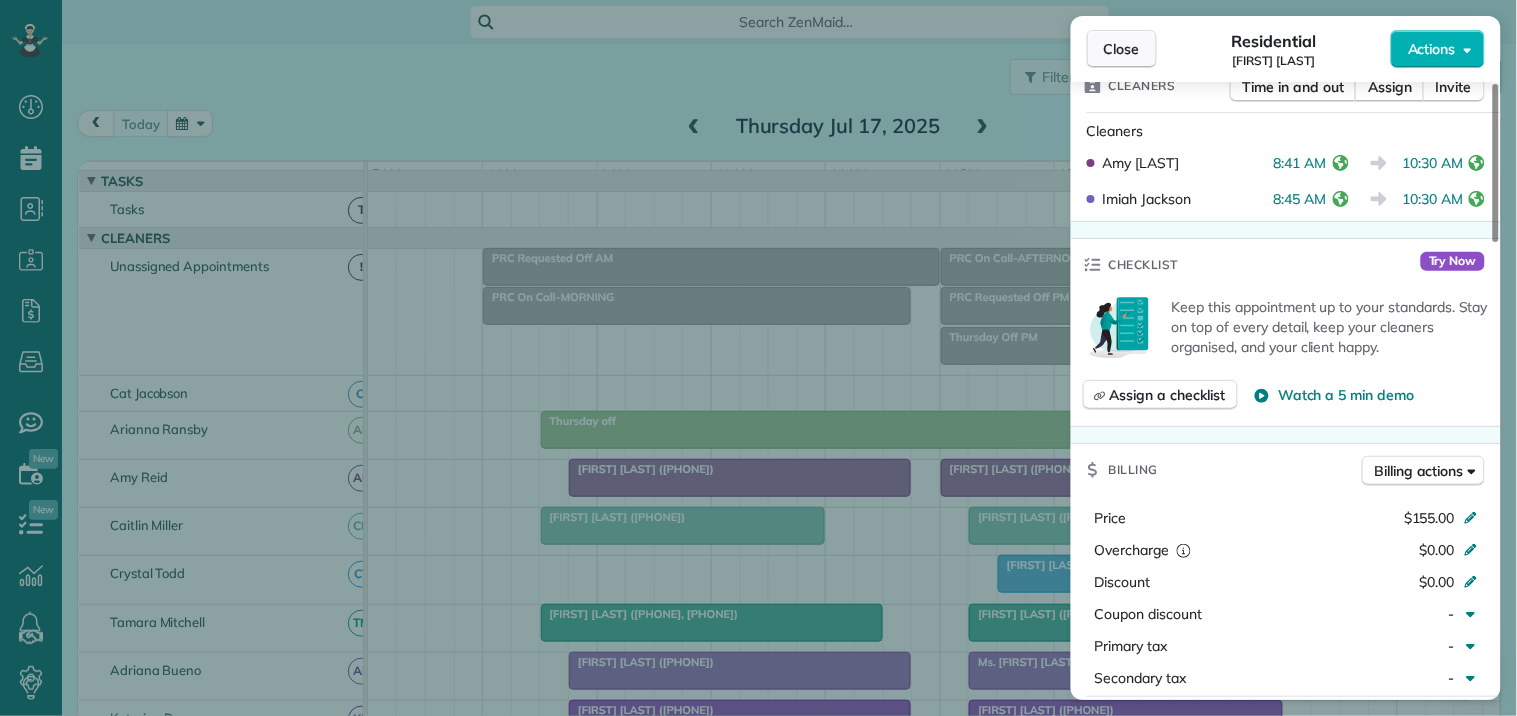 click on "Close" at bounding box center (1122, 49) 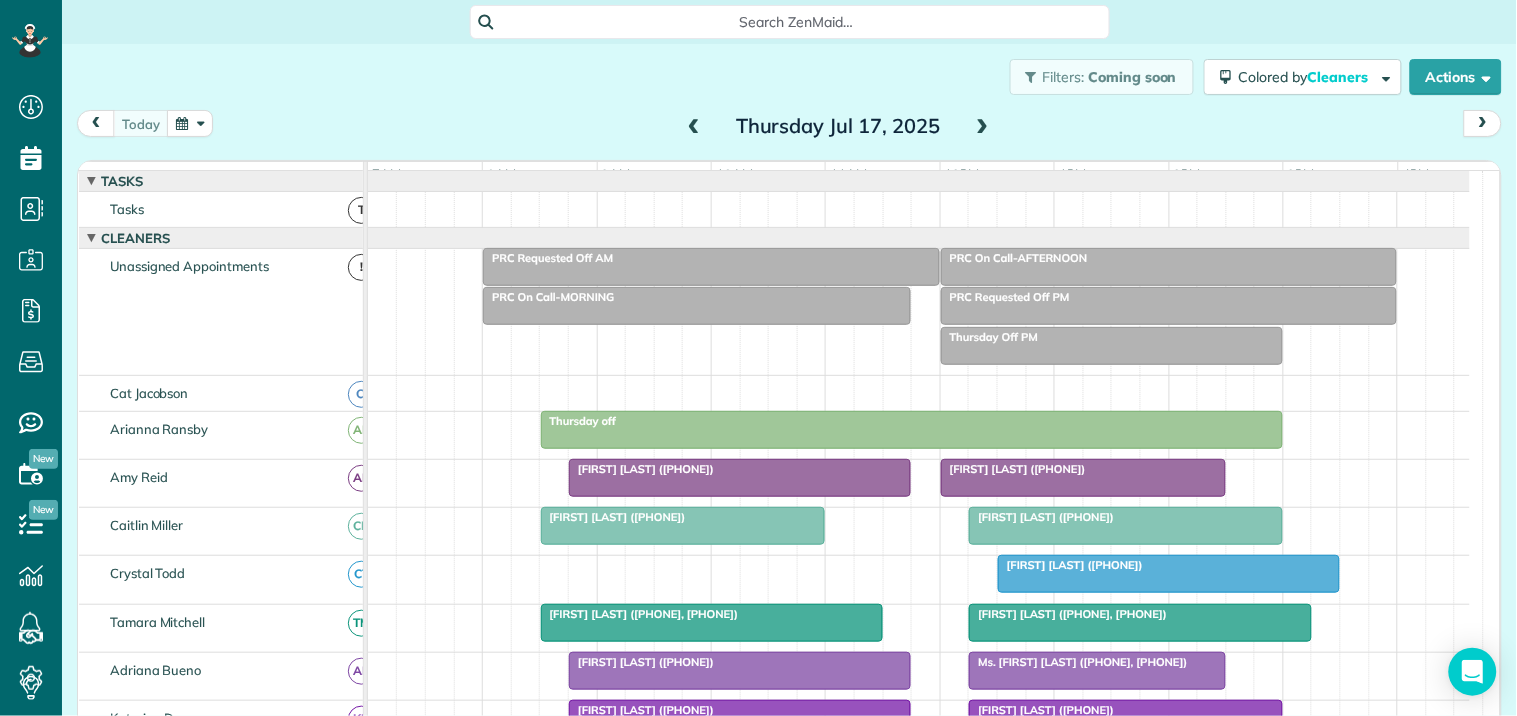 click on "[FIRST] [LAST] (+[PHONE])" at bounding box center (1083, 469) 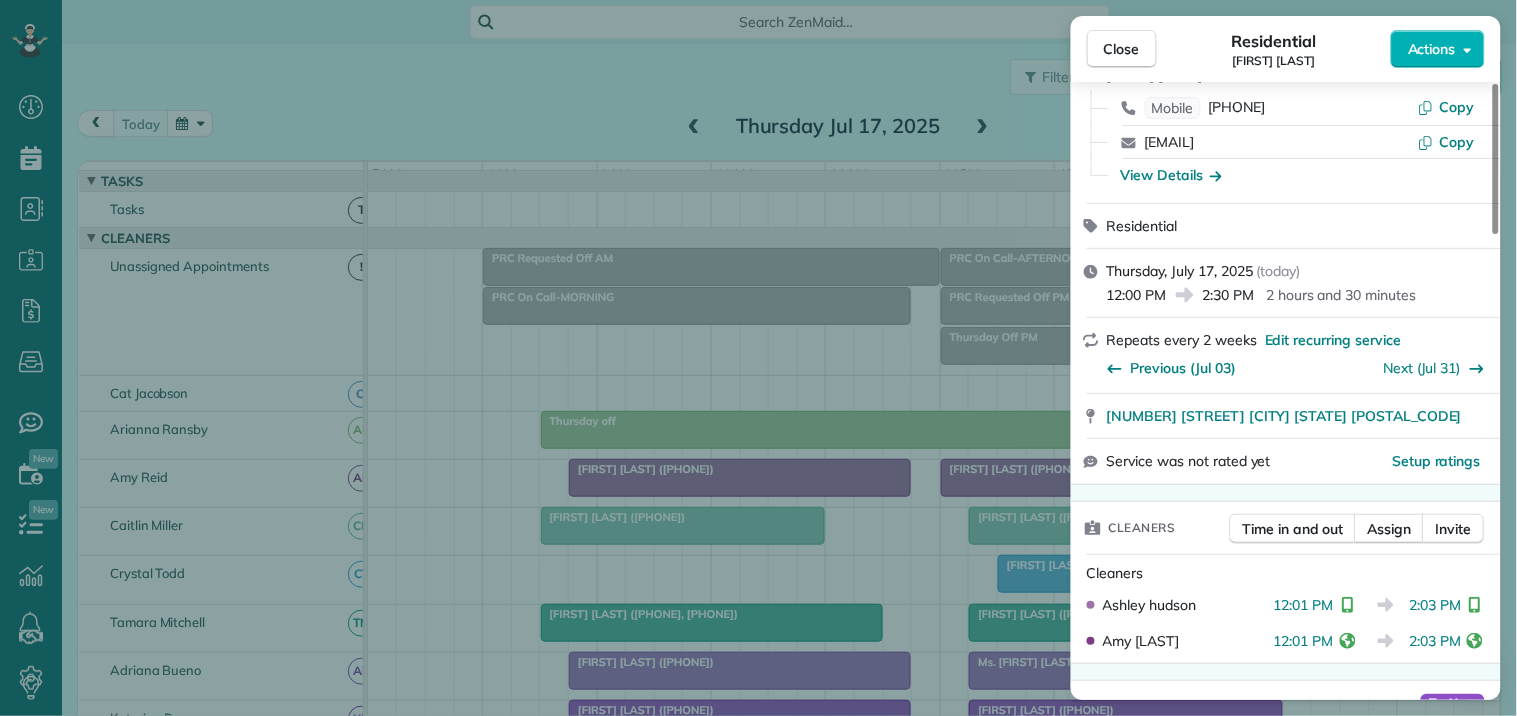 scroll, scrollTop: 222, scrollLeft: 0, axis: vertical 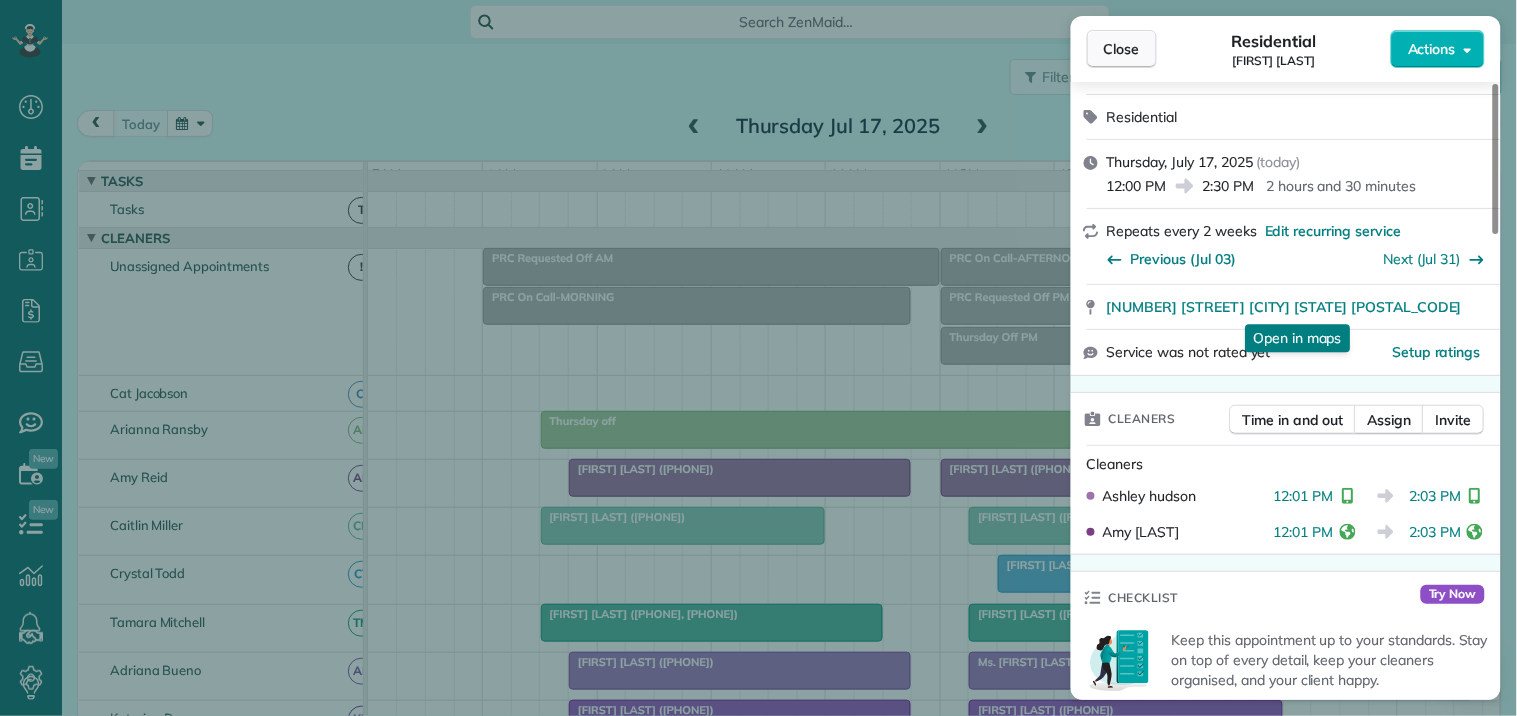 click on "Close" at bounding box center [1122, 49] 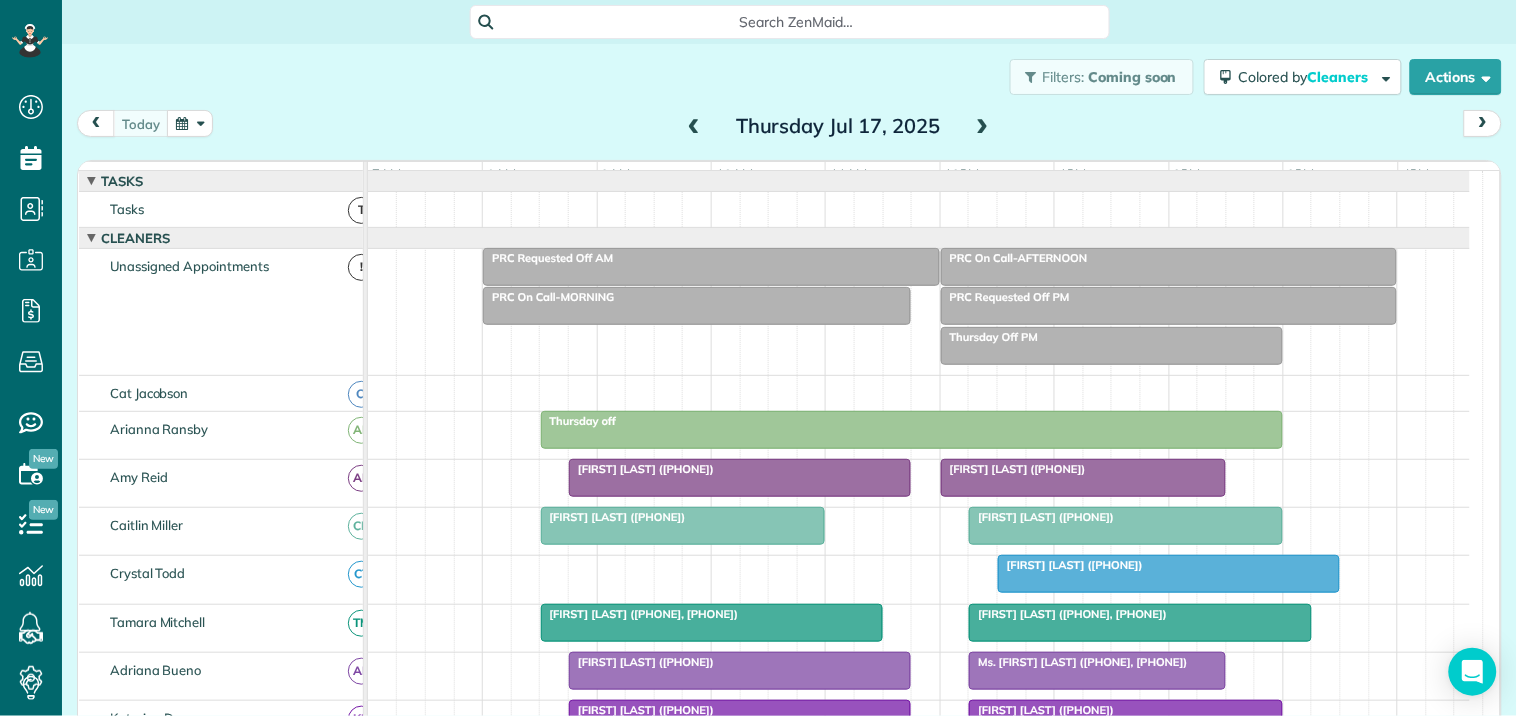 click at bounding box center [683, 526] 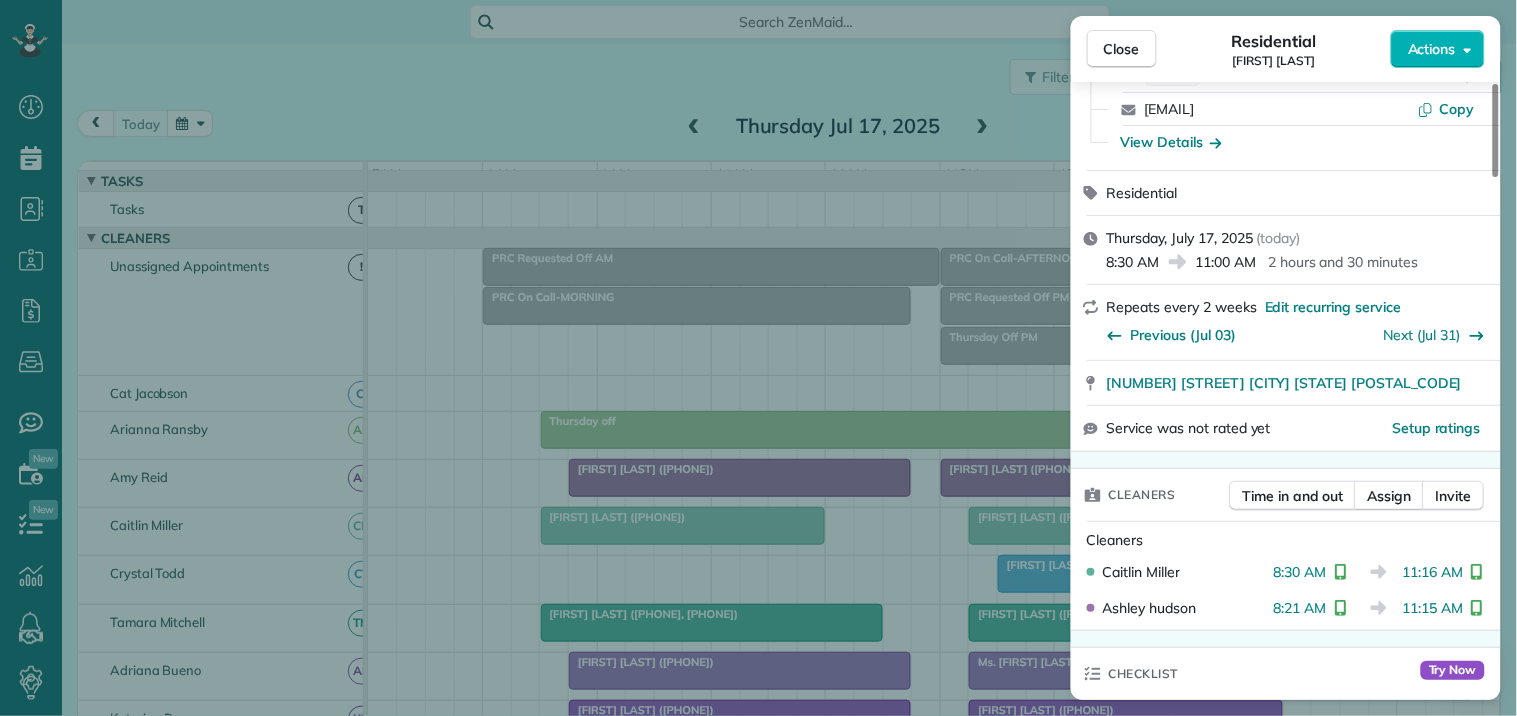 scroll, scrollTop: 333, scrollLeft: 0, axis: vertical 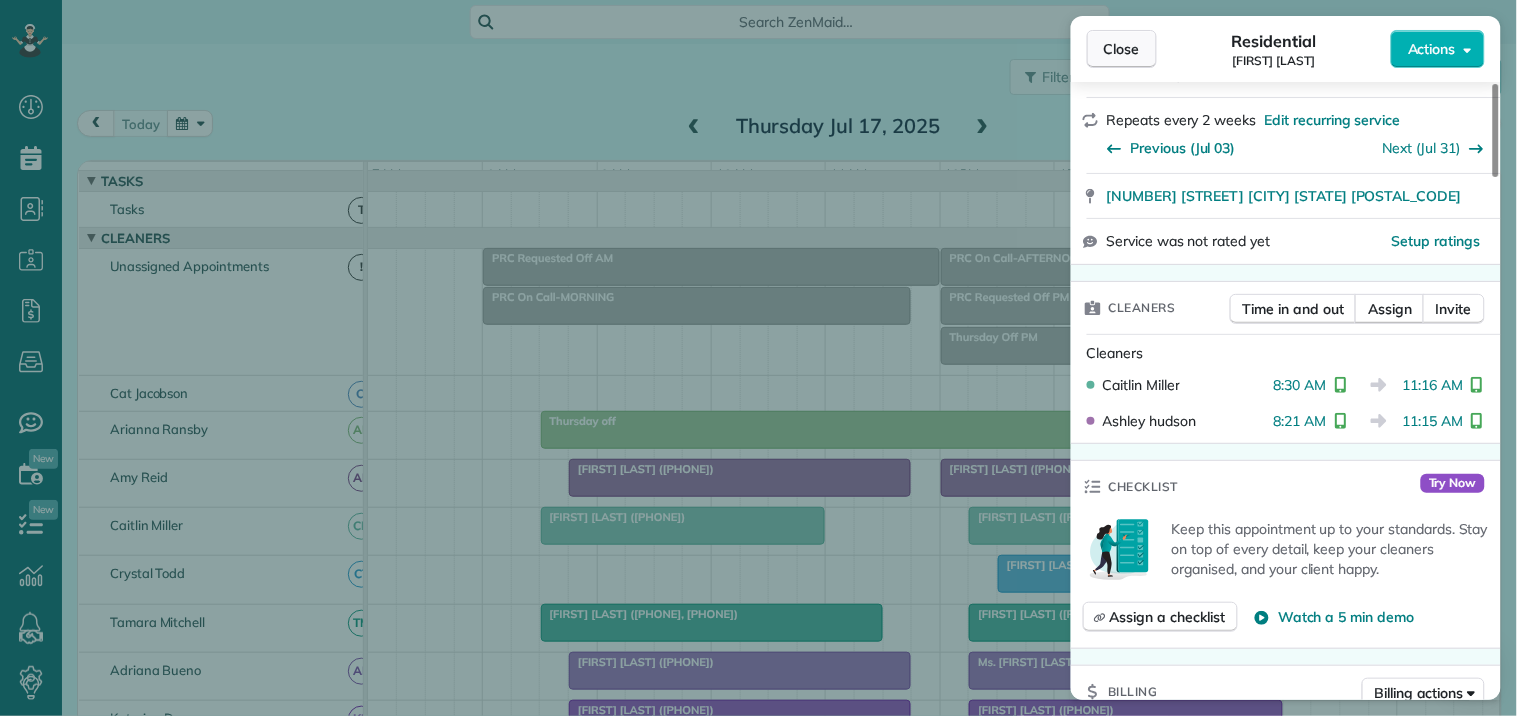 click on "Close" at bounding box center (1122, 49) 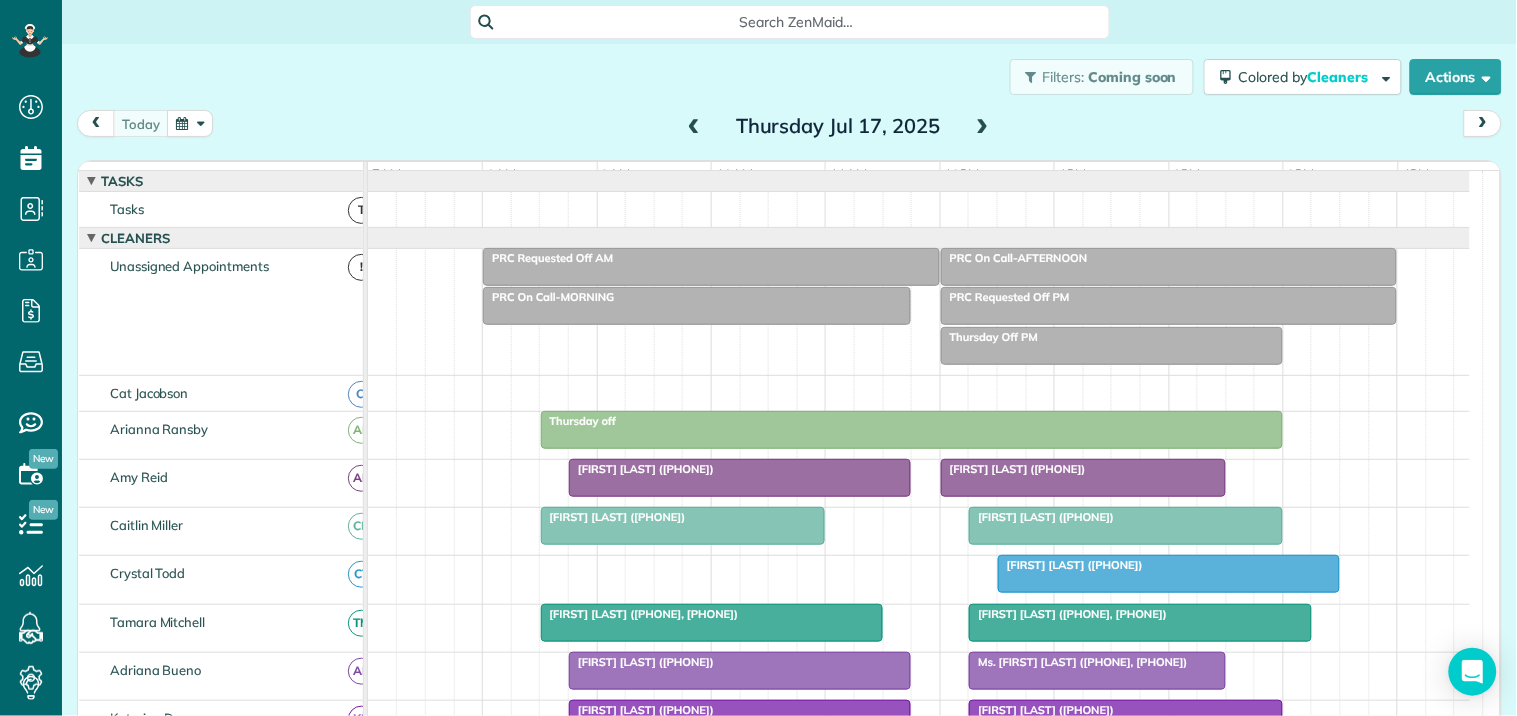click on "[FIRST] [LAST] (+[PHONE])" at bounding box center (1070, 565) 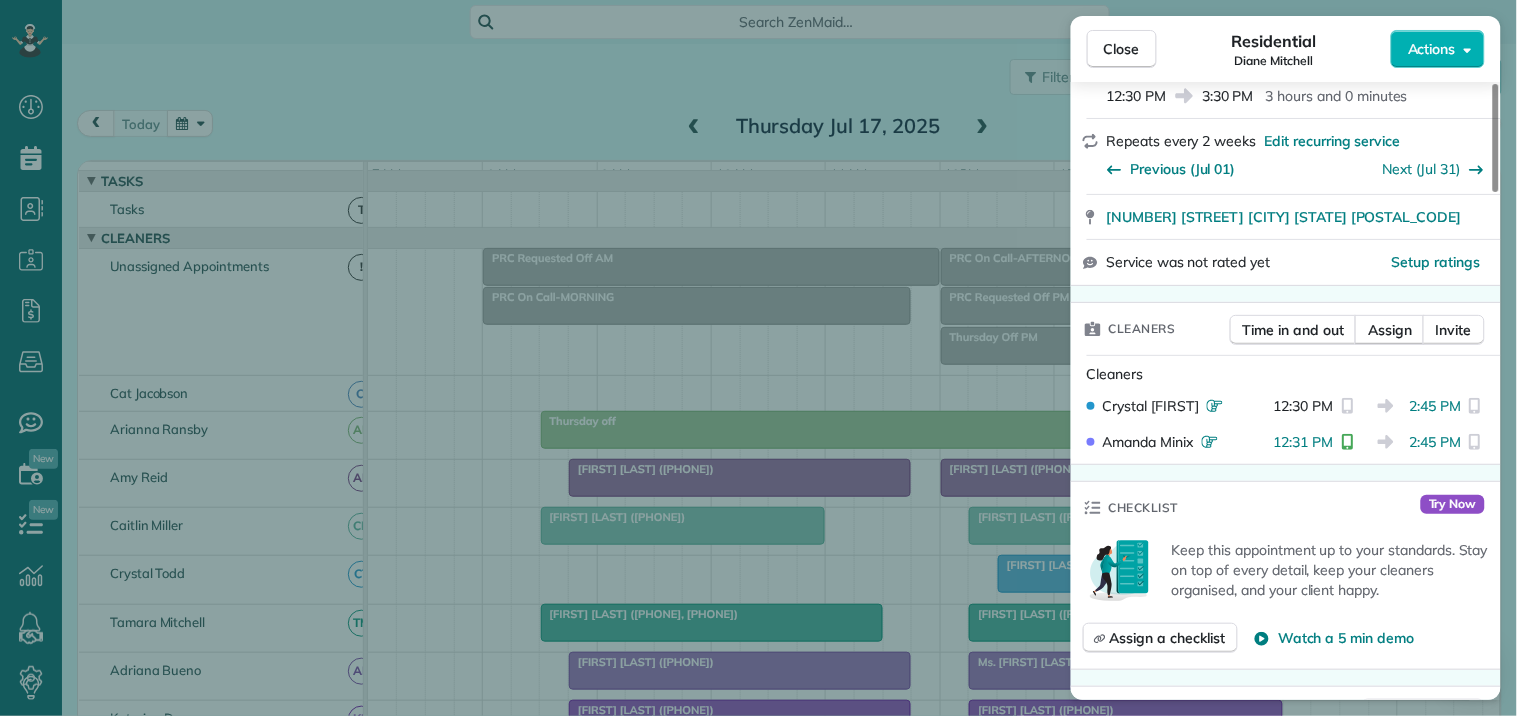 scroll, scrollTop: 333, scrollLeft: 0, axis: vertical 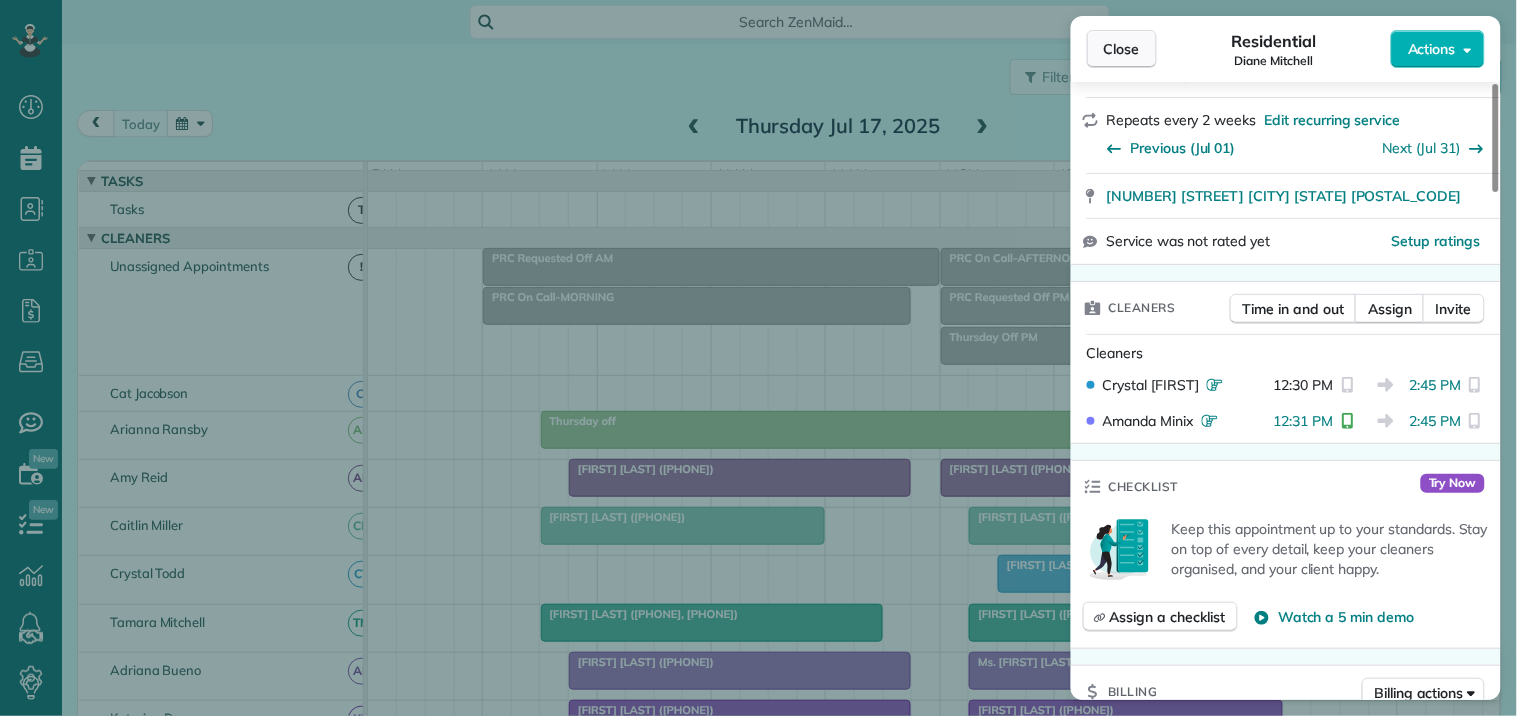 click on "Close" at bounding box center (1122, 49) 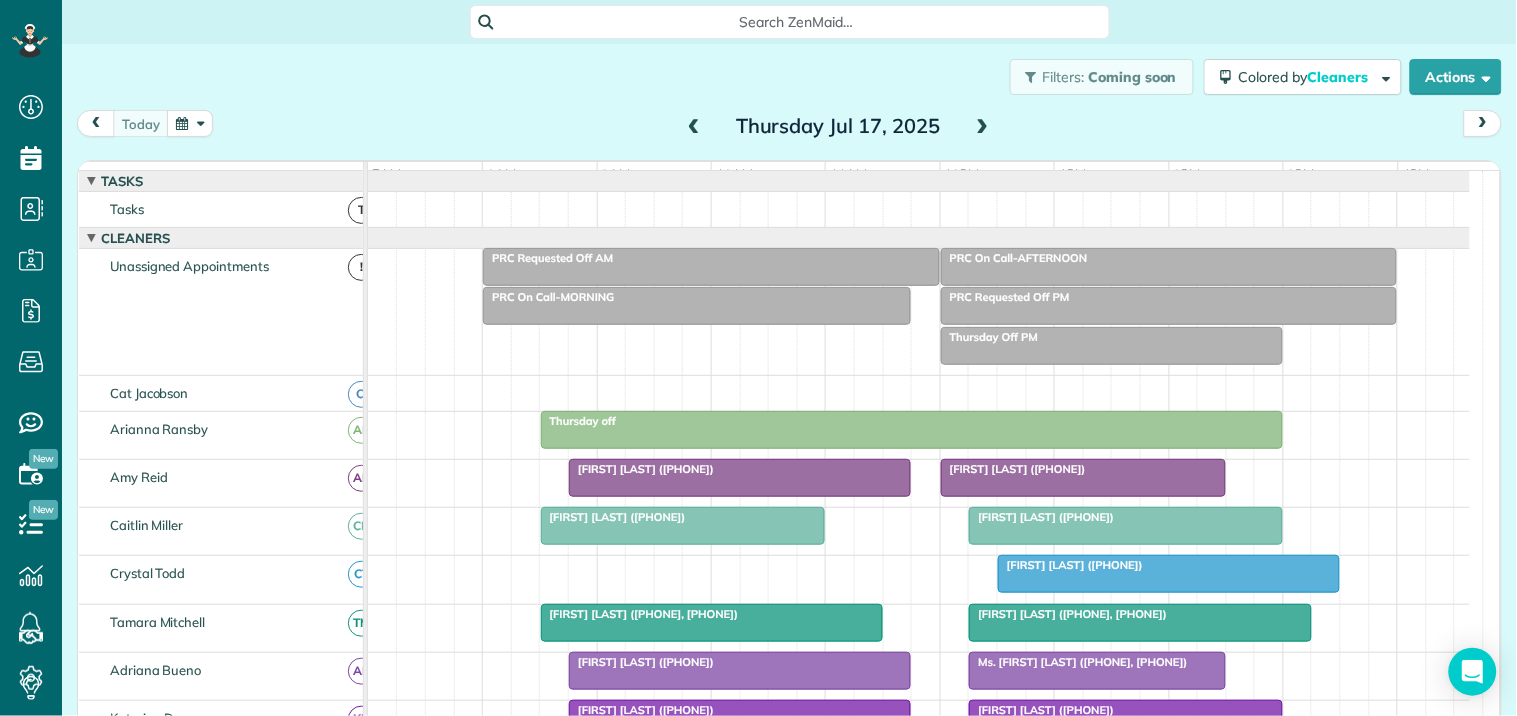 scroll, scrollTop: 112, scrollLeft: 0, axis: vertical 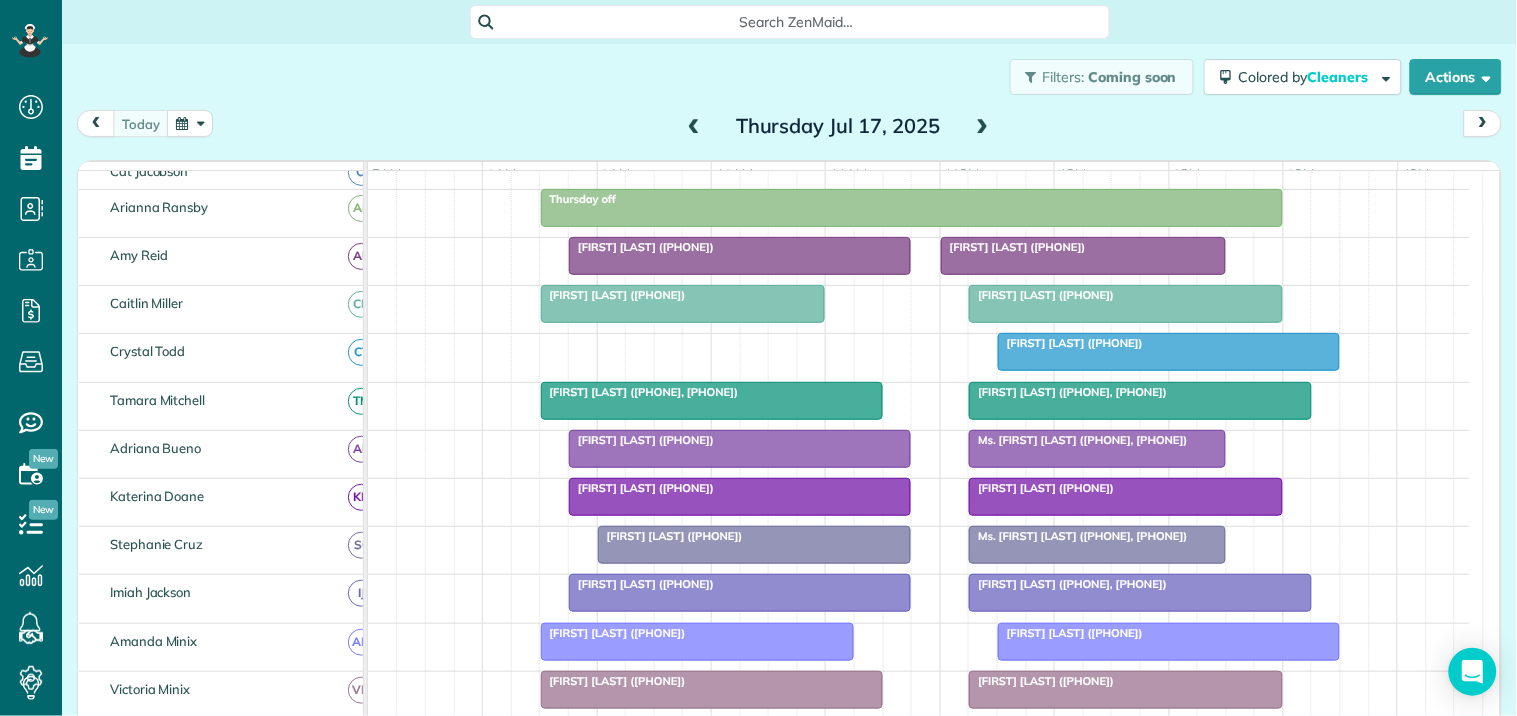 click at bounding box center (712, 401) 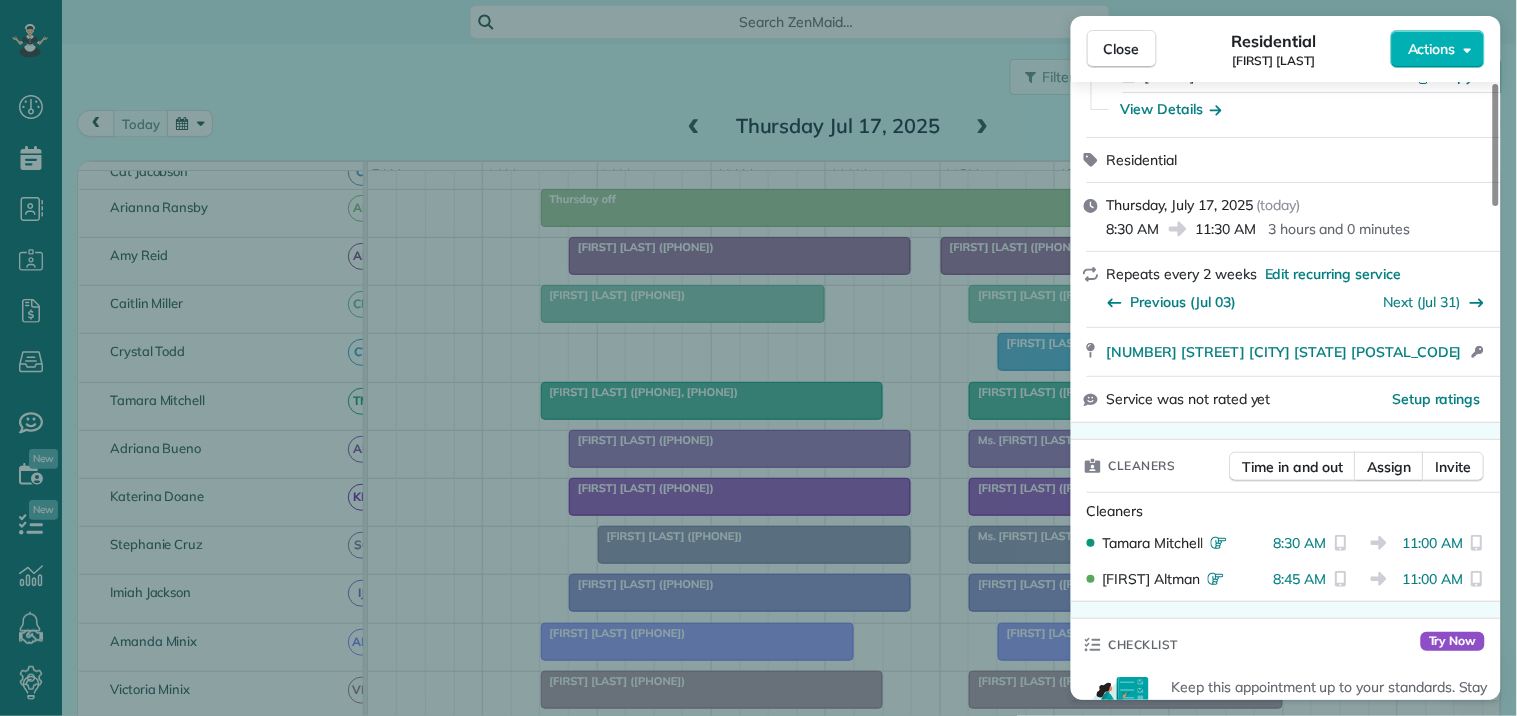 scroll, scrollTop: 222, scrollLeft: 0, axis: vertical 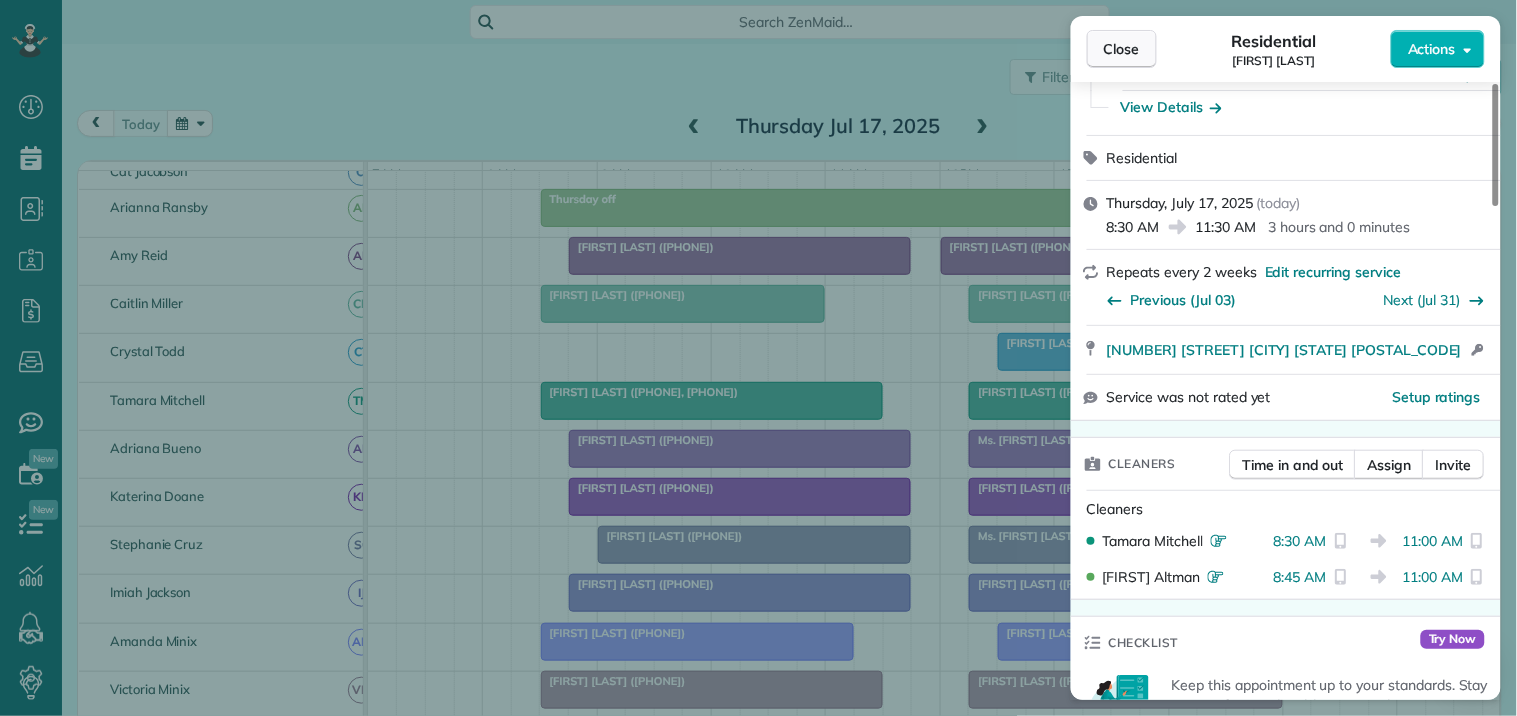 click on "Close" at bounding box center (1122, 49) 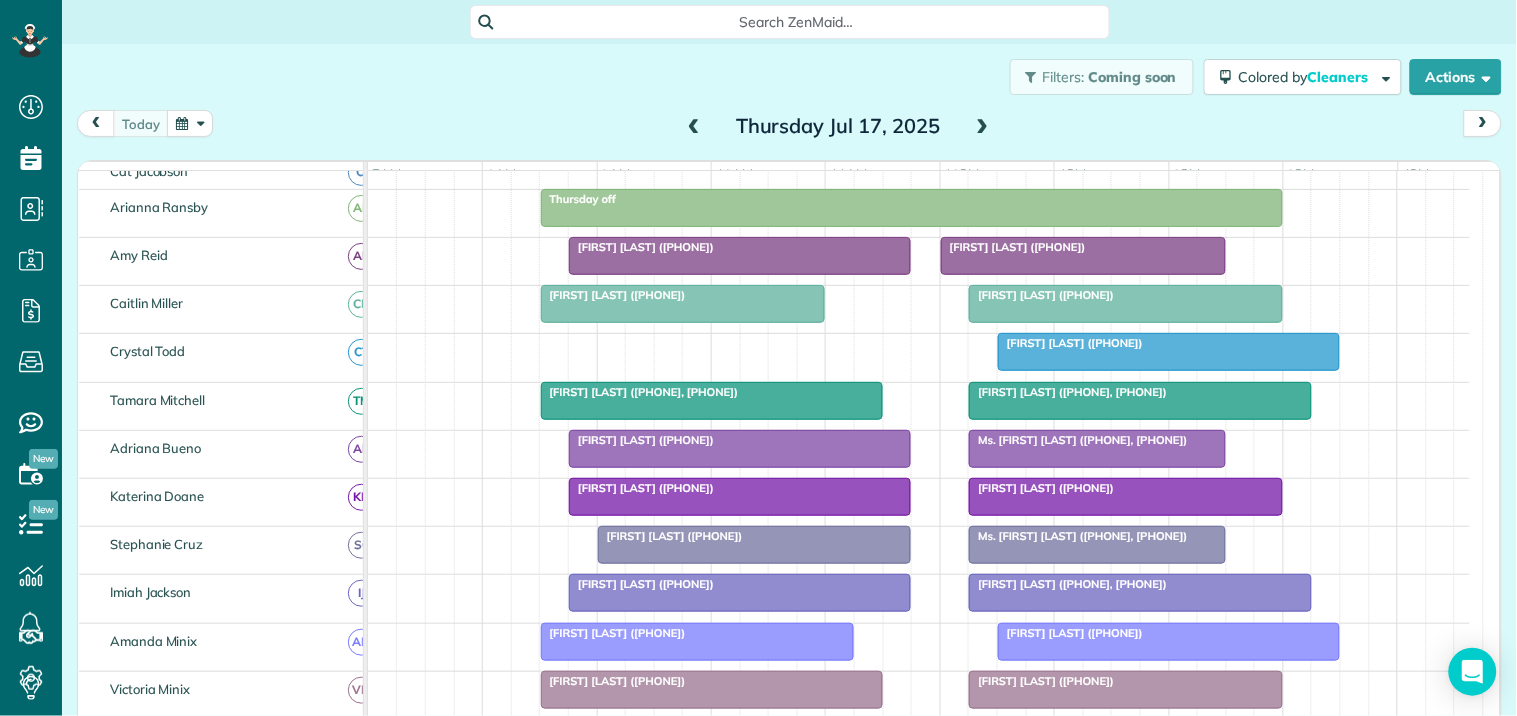 click at bounding box center (1140, 401) 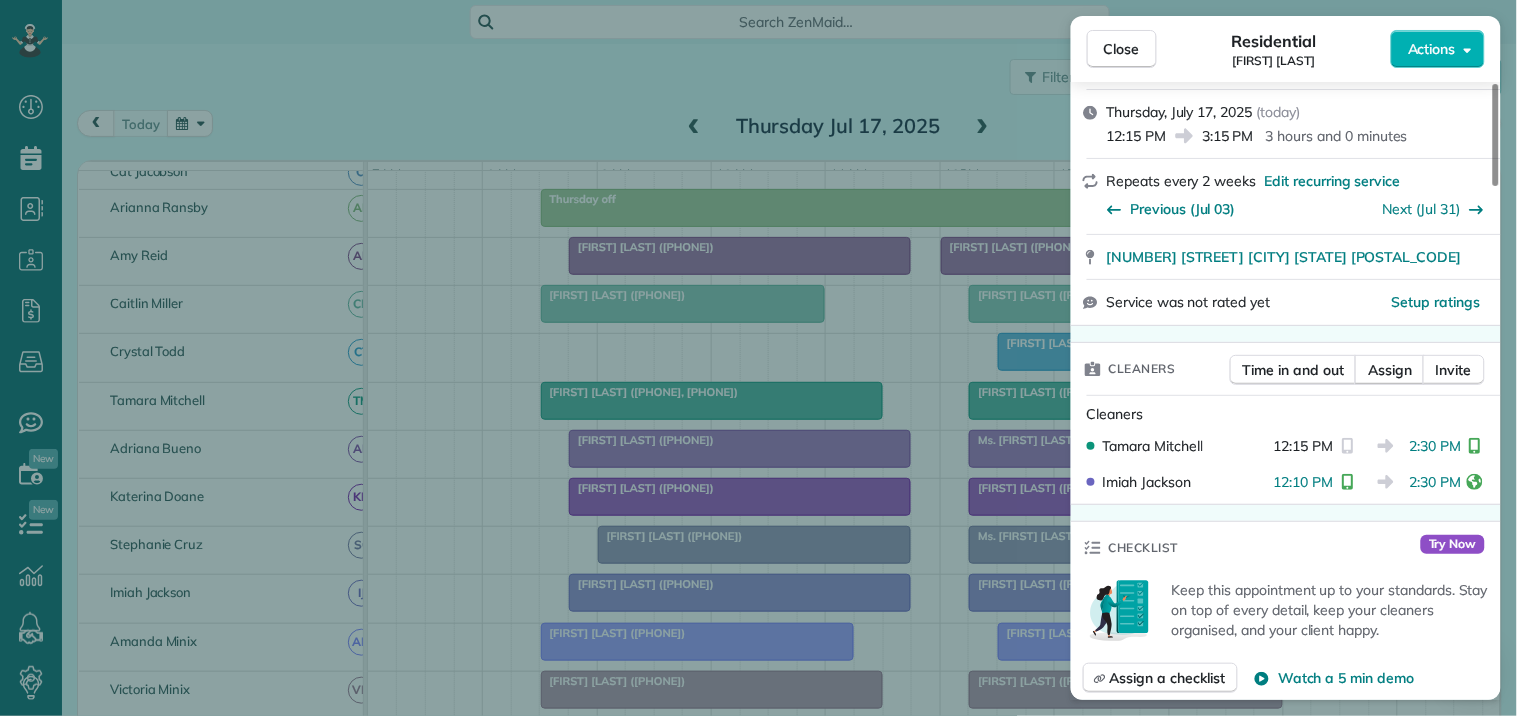 scroll, scrollTop: 333, scrollLeft: 0, axis: vertical 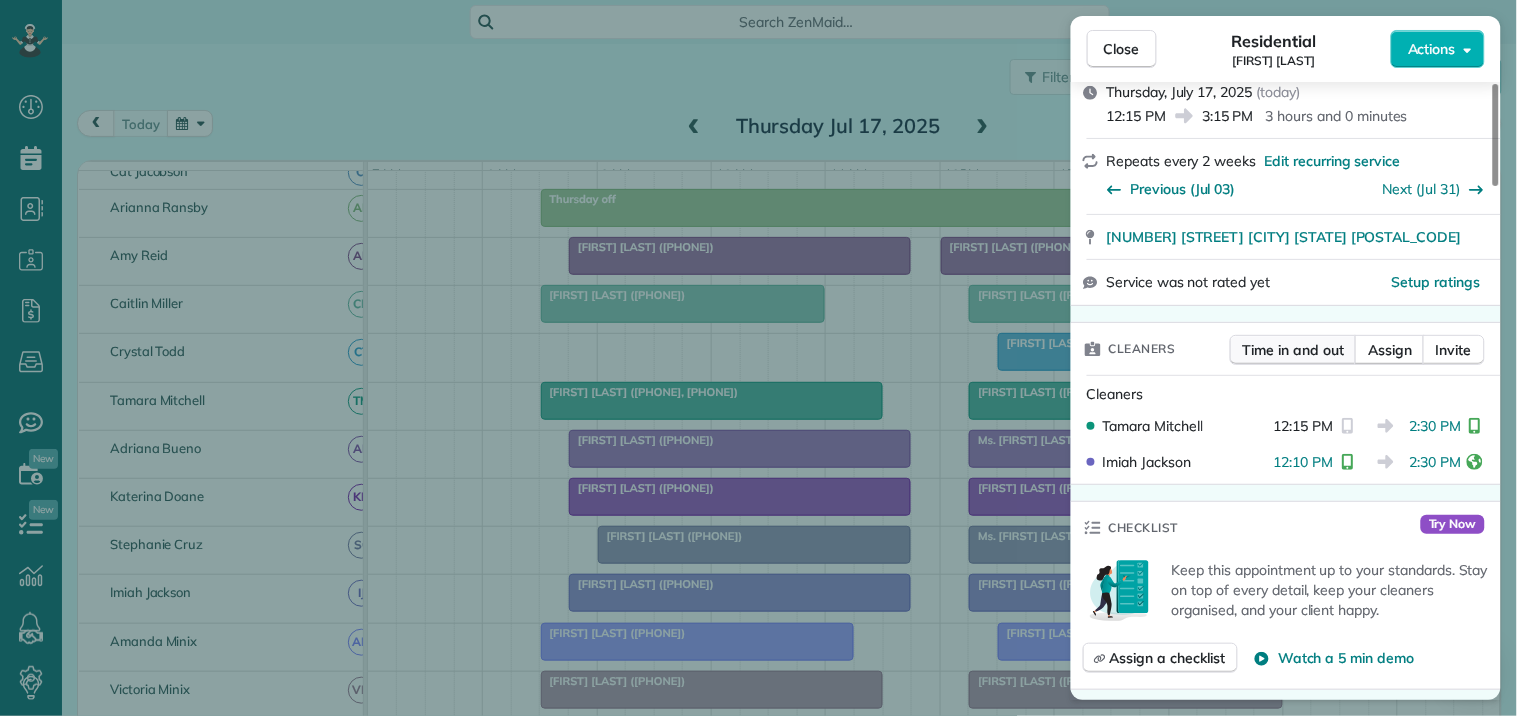 click on "Time in and out" at bounding box center [1293, 350] 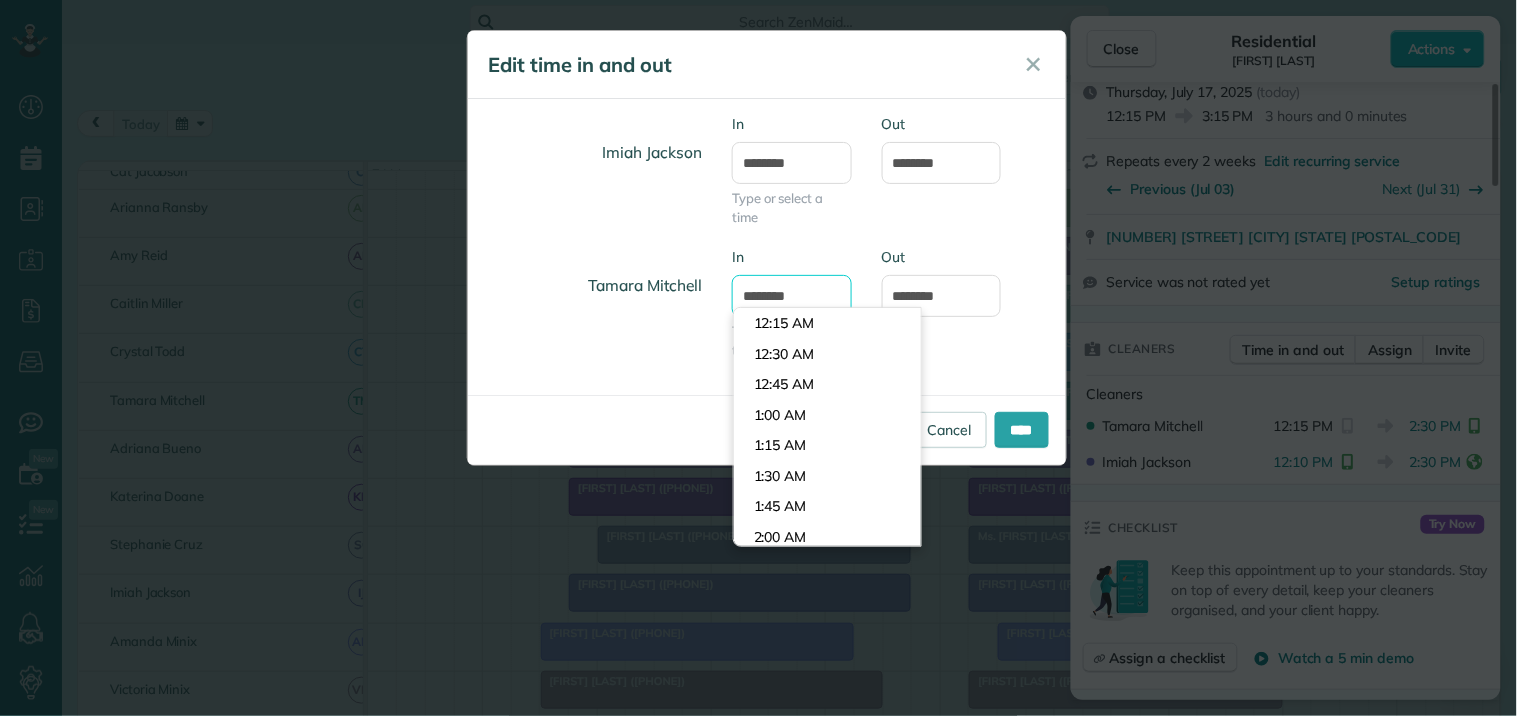 click on "********" at bounding box center [792, 296] 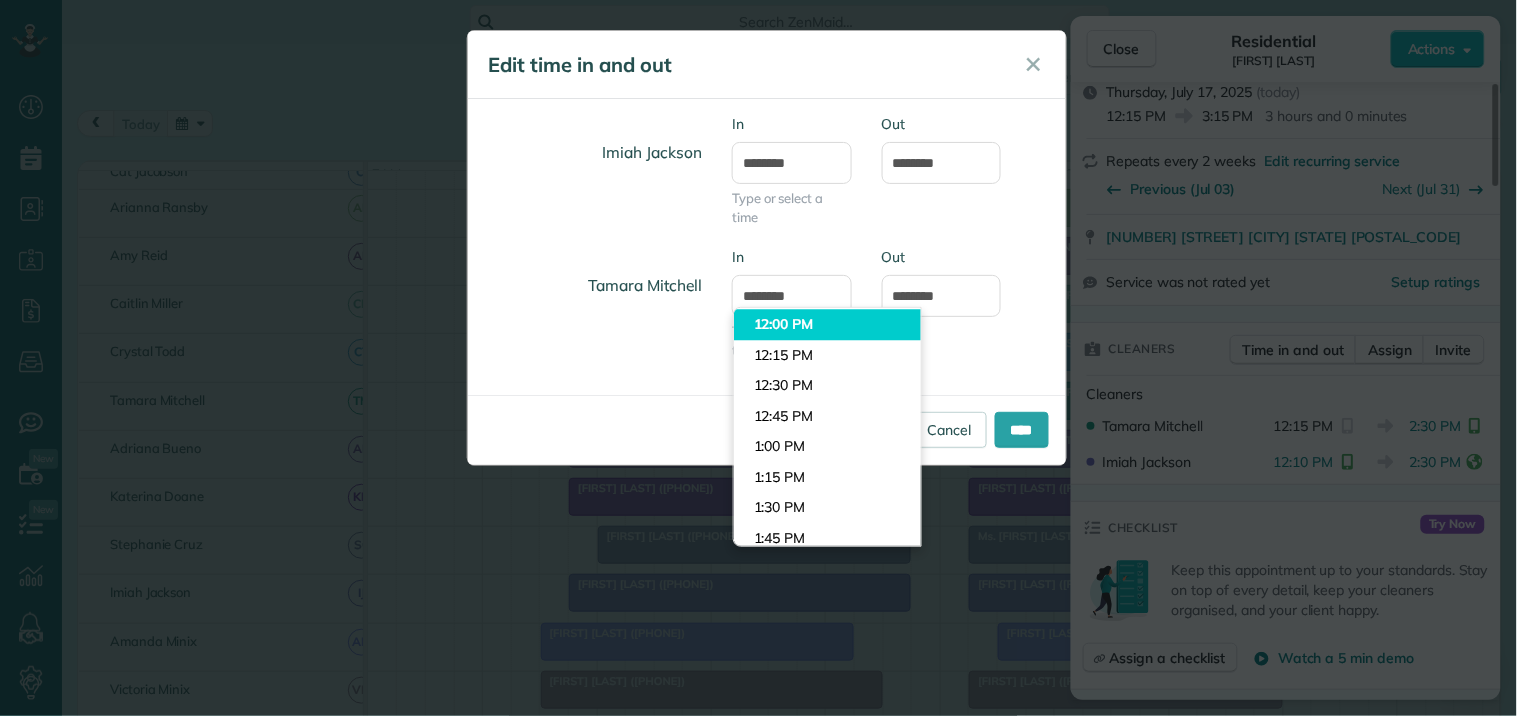 type on "********" 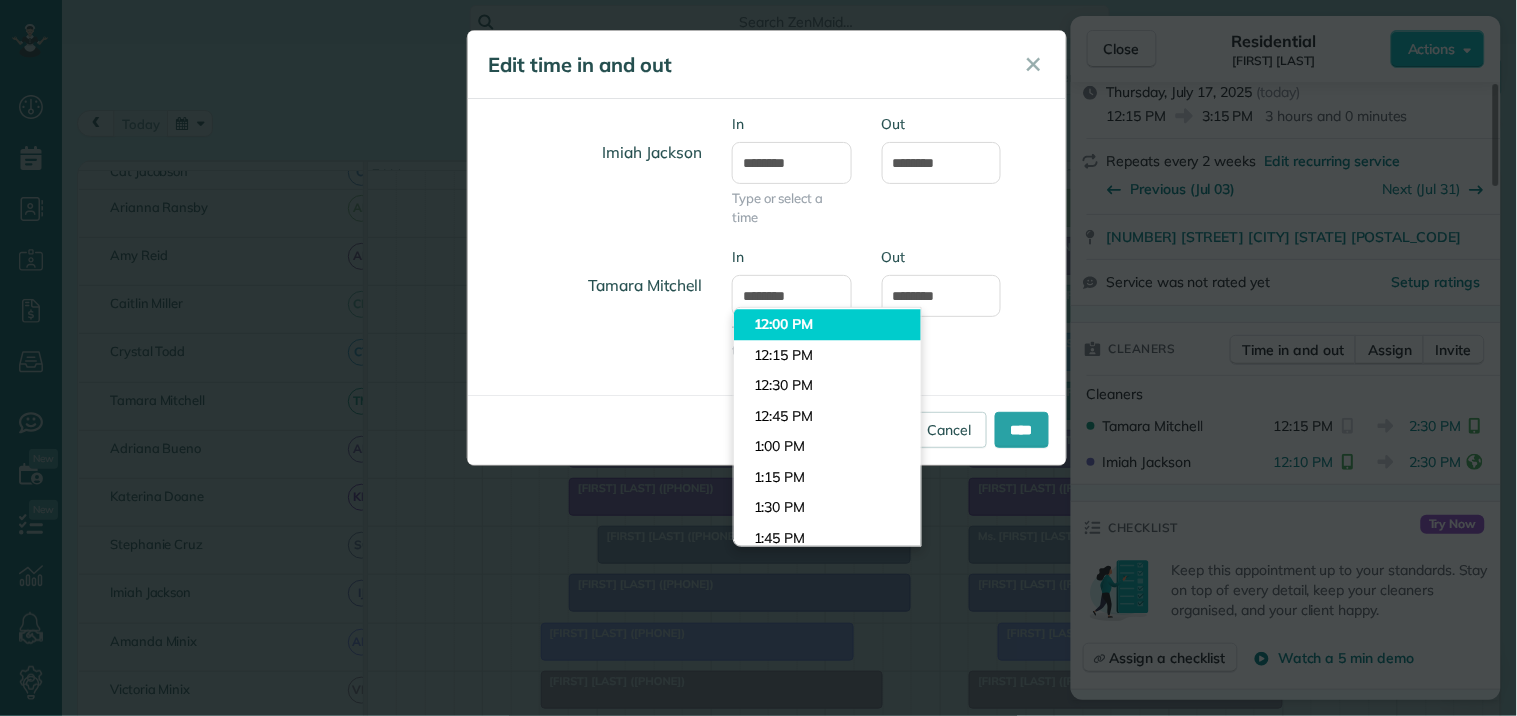 type on "*******" 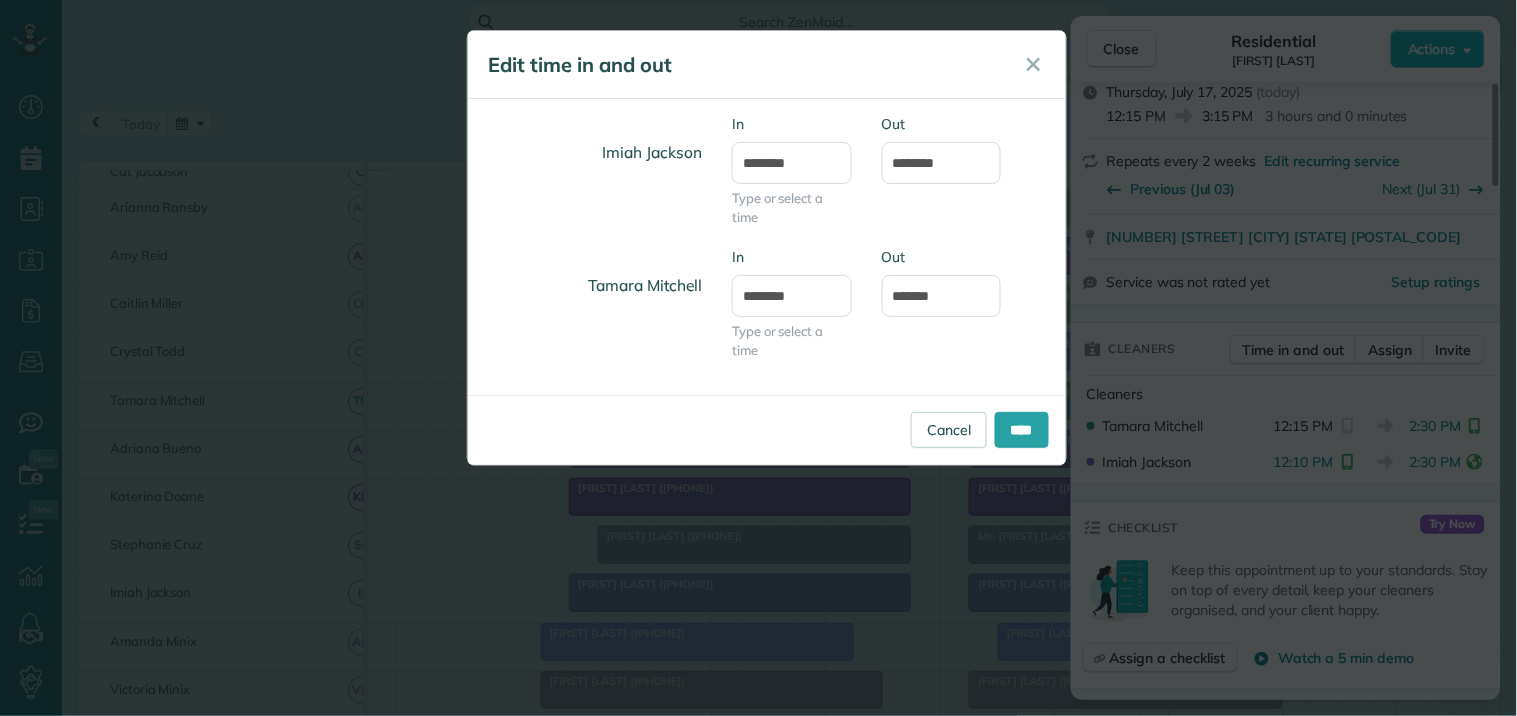 click on "Dashboard
Scheduling
Calendar View
List View
Dispatch View - Weekly scheduling (Beta)" at bounding box center [758, 358] 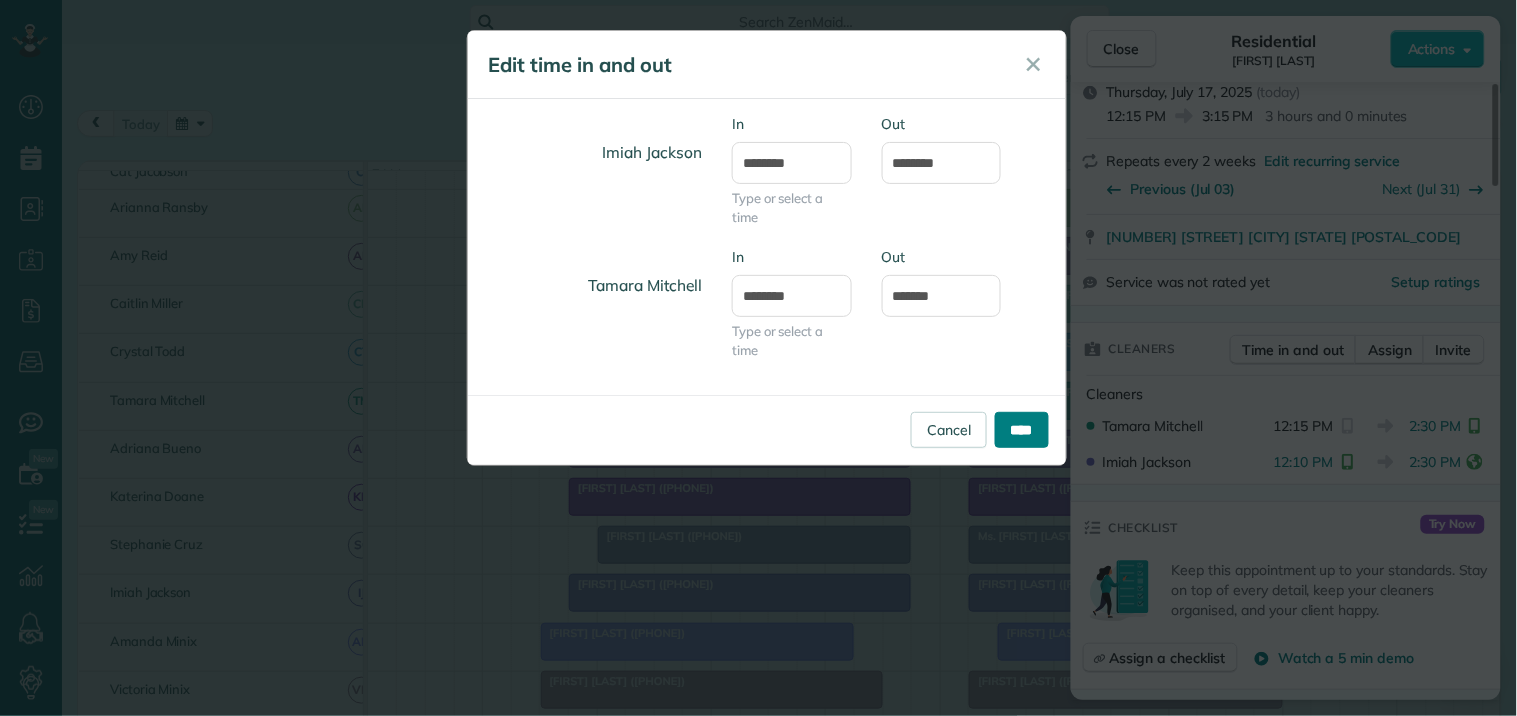 click on "****" at bounding box center [1022, 430] 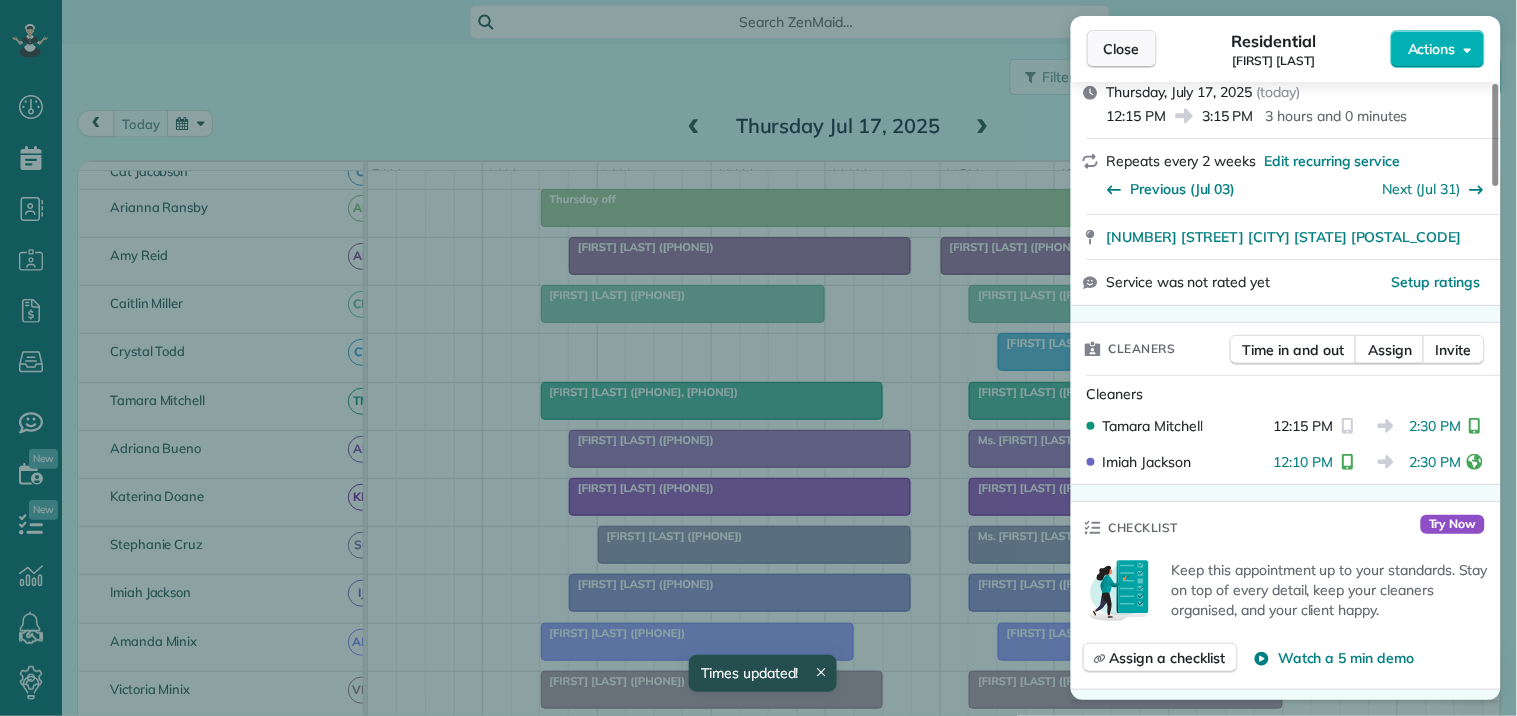 click on "Close" at bounding box center (1122, 49) 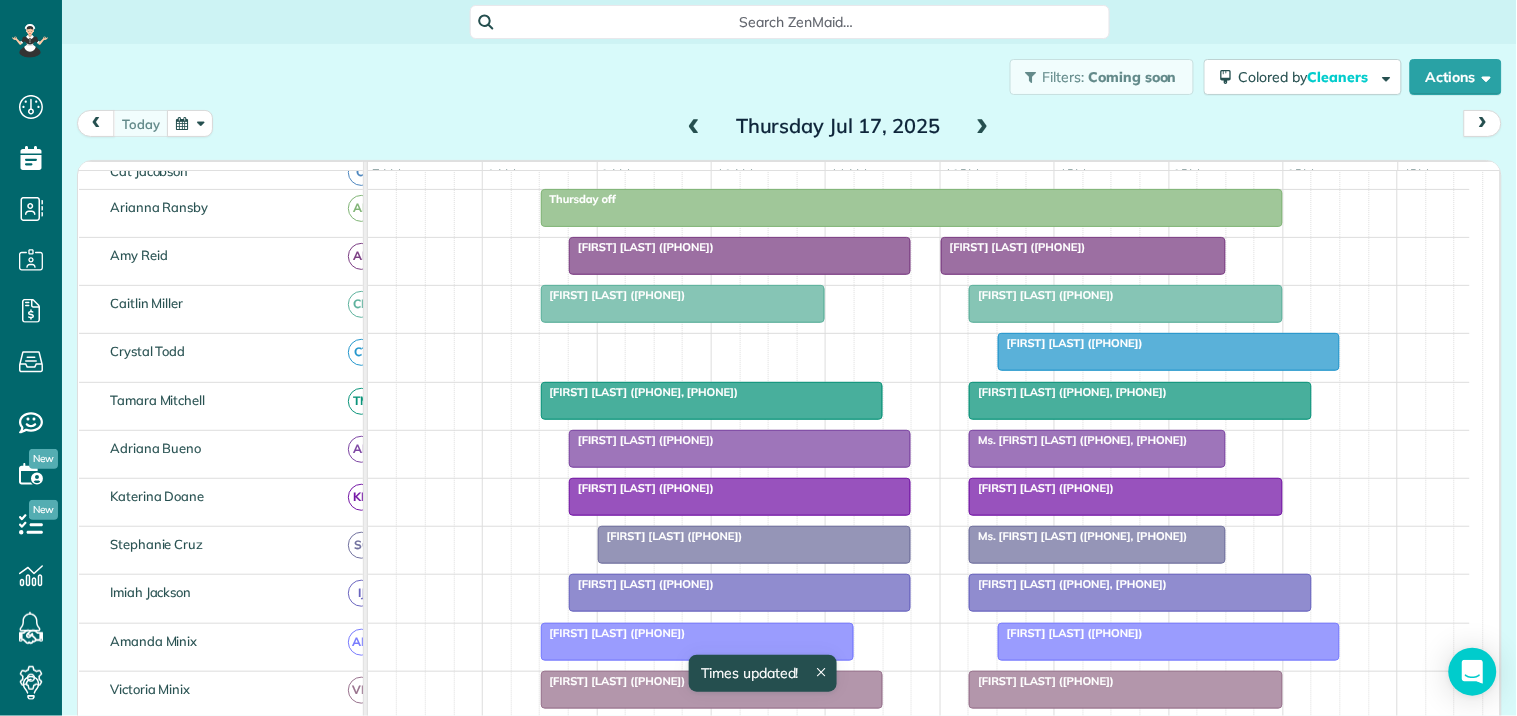 click on "[FIRST] [LAST] (+[PHONE])" at bounding box center (641, 440) 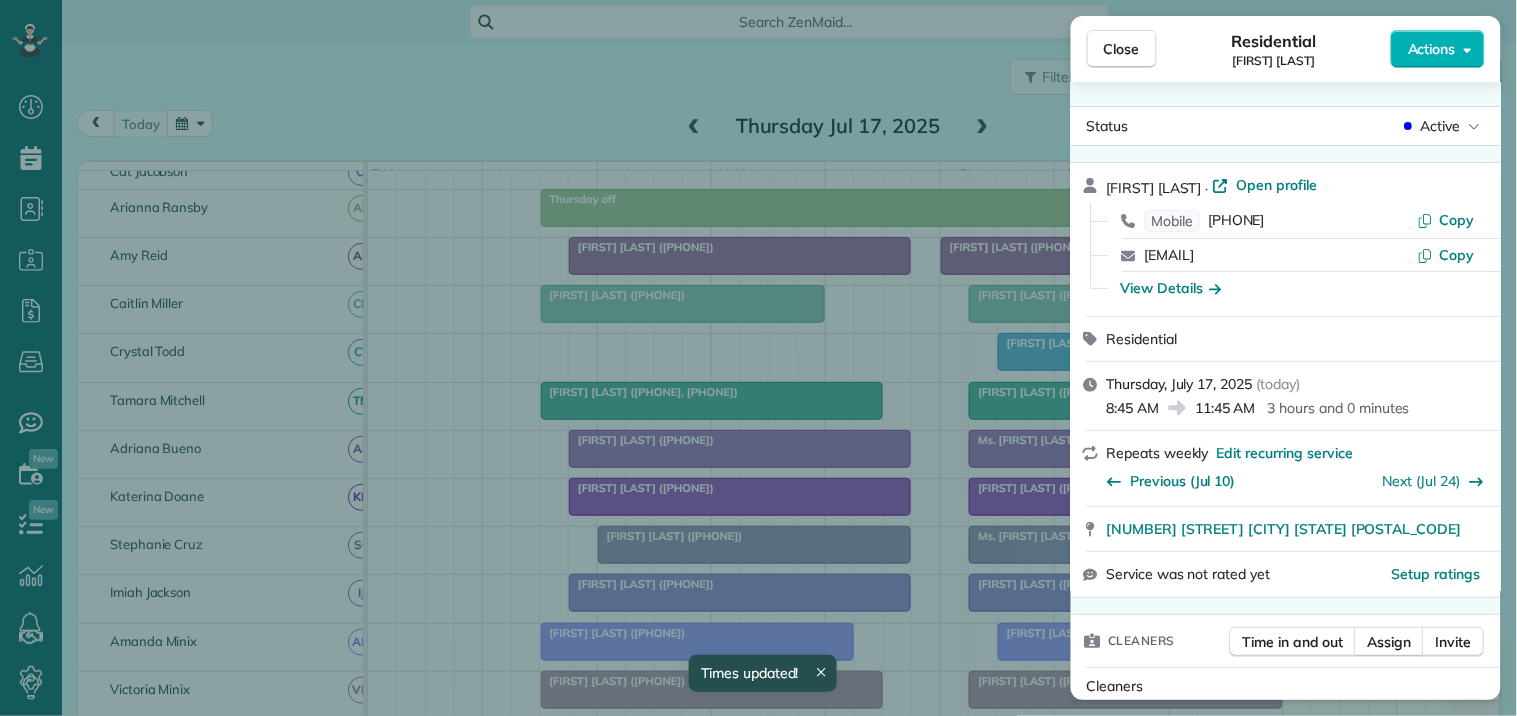 scroll, scrollTop: 86, scrollLeft: 0, axis: vertical 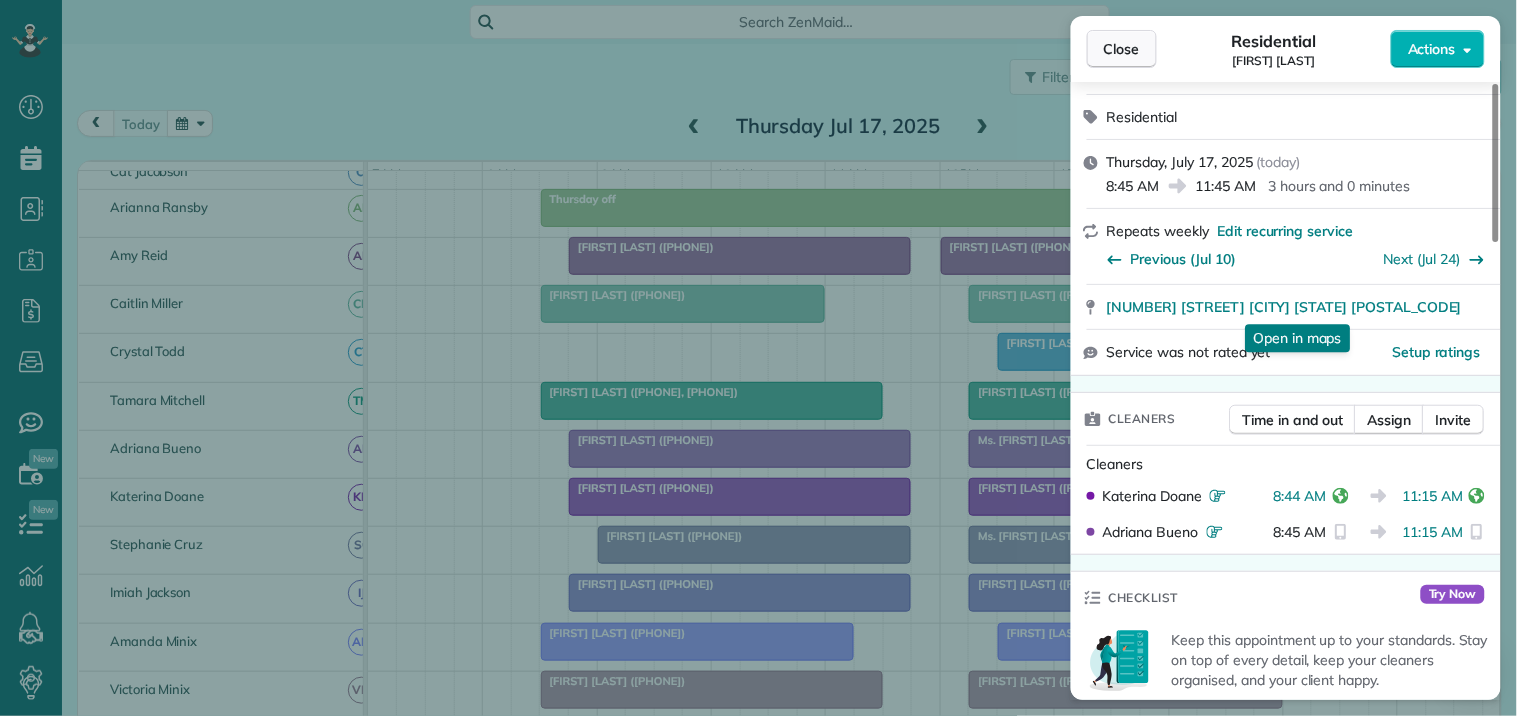 click on "Close" at bounding box center [1122, 49] 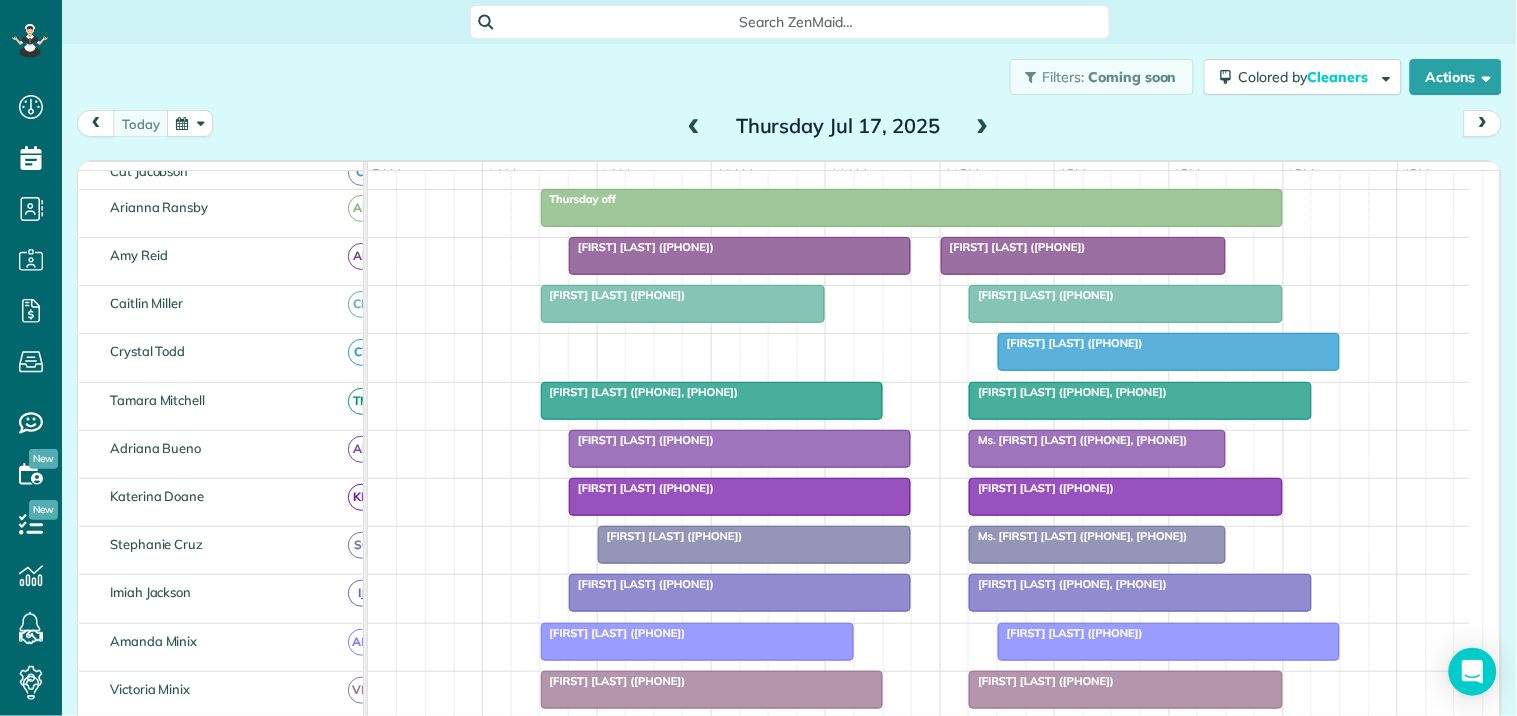 click on "Ms. [FIRST] [LAST] (+[PHONE], +[PHONE])" at bounding box center [1097, 440] 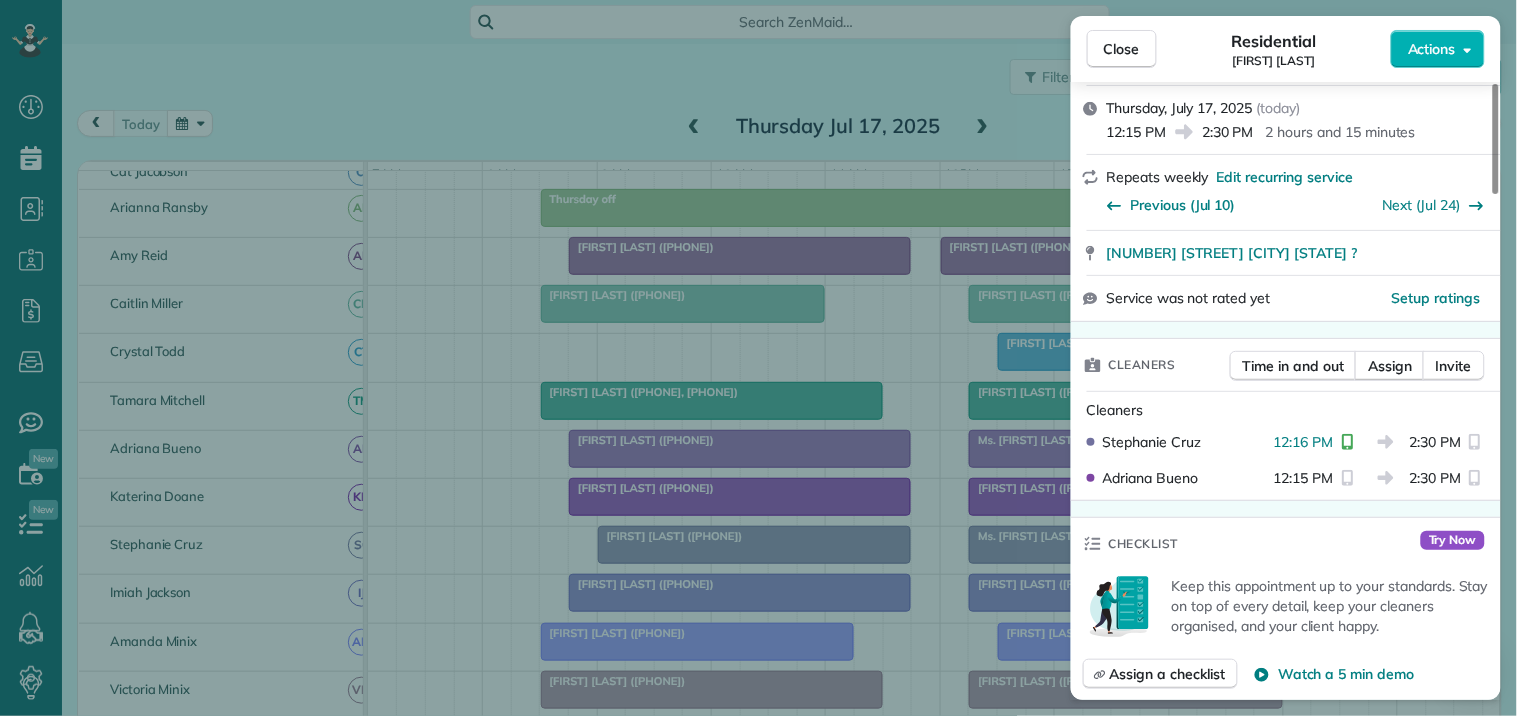 scroll, scrollTop: 333, scrollLeft: 0, axis: vertical 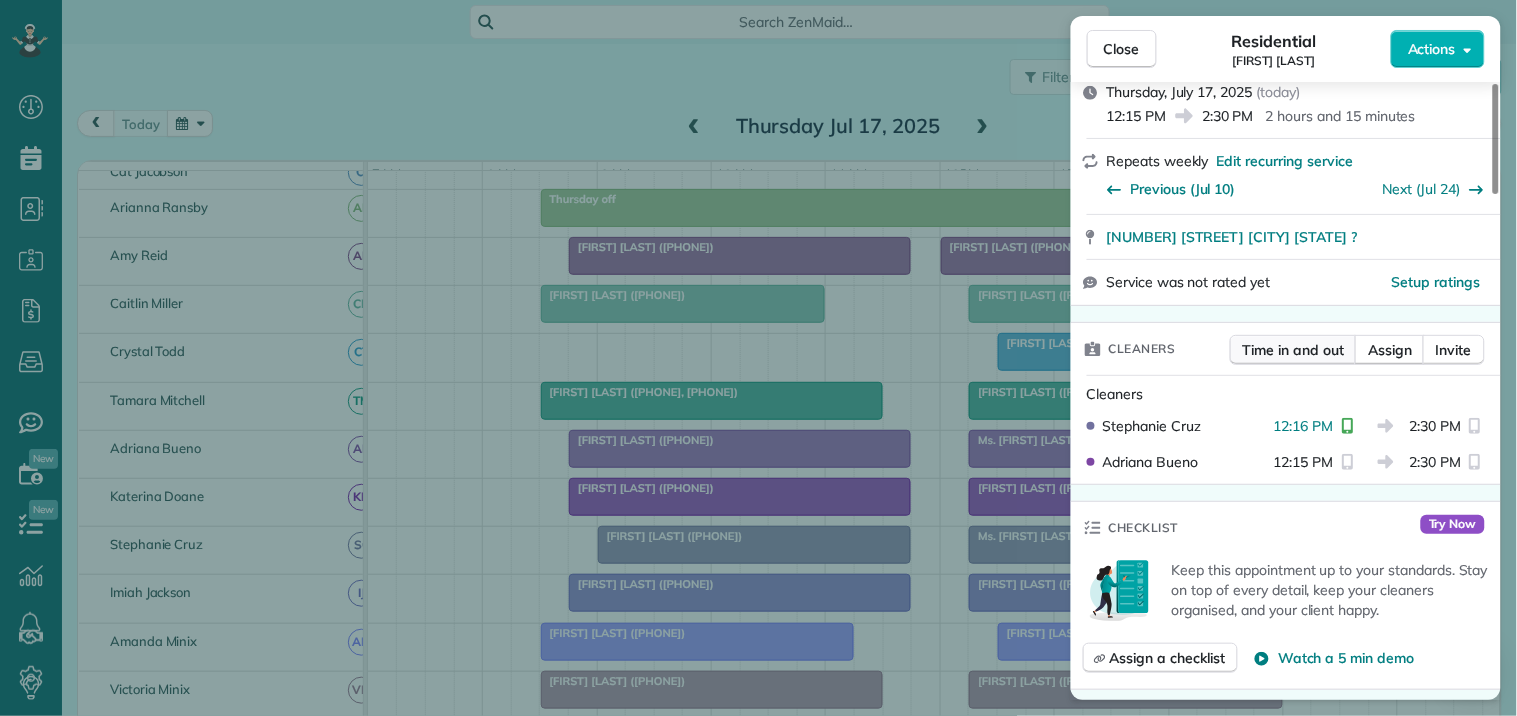 click on "Time in and out" at bounding box center (1293, 350) 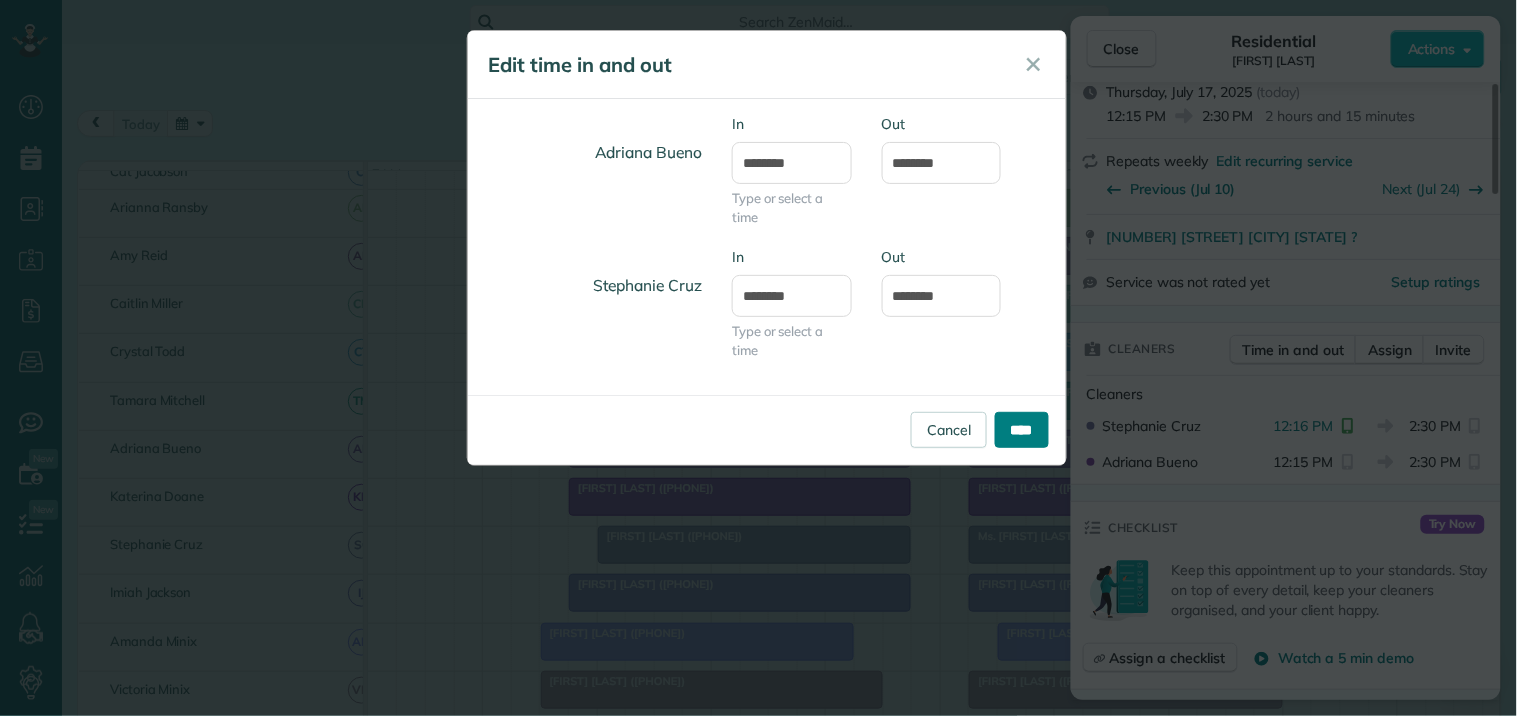 click on "****" at bounding box center (1022, 430) 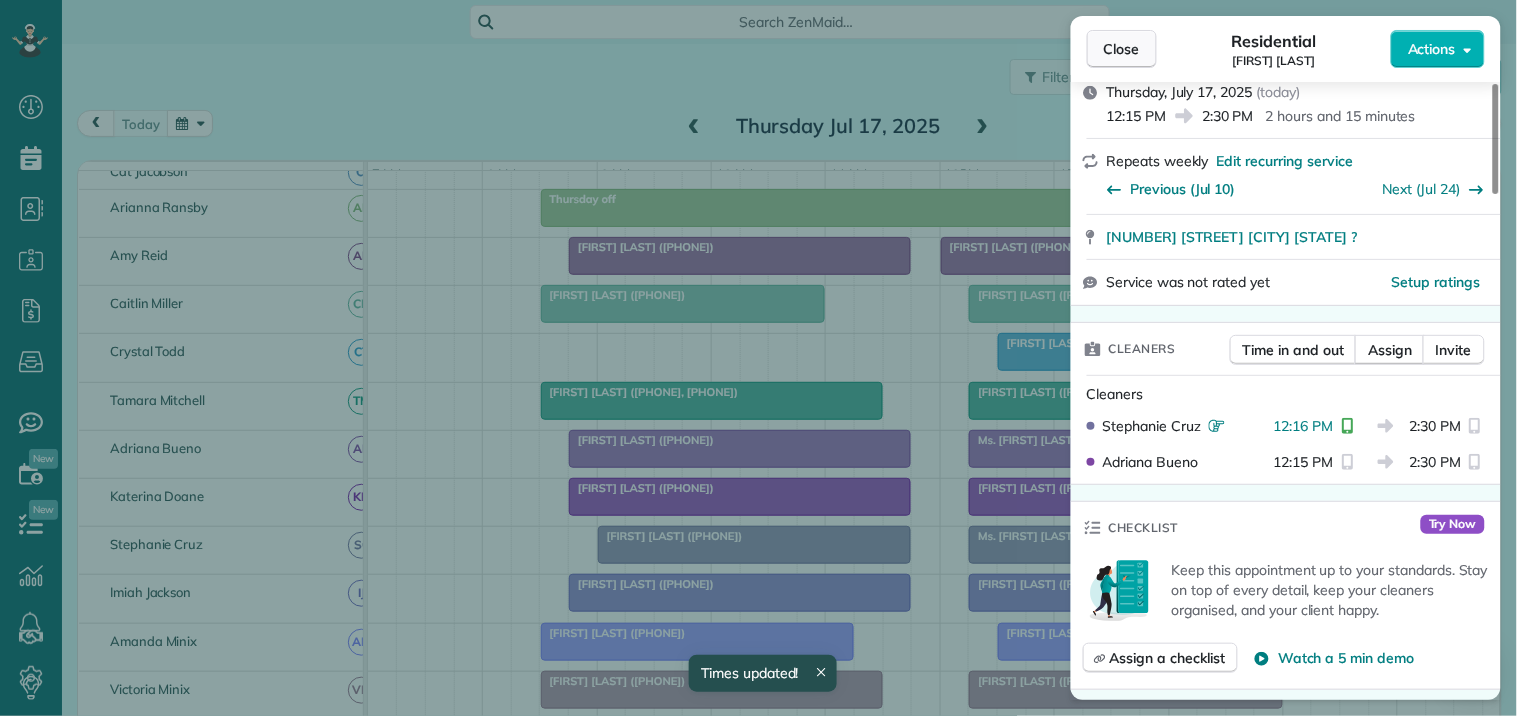 click on "Close" at bounding box center [1122, 49] 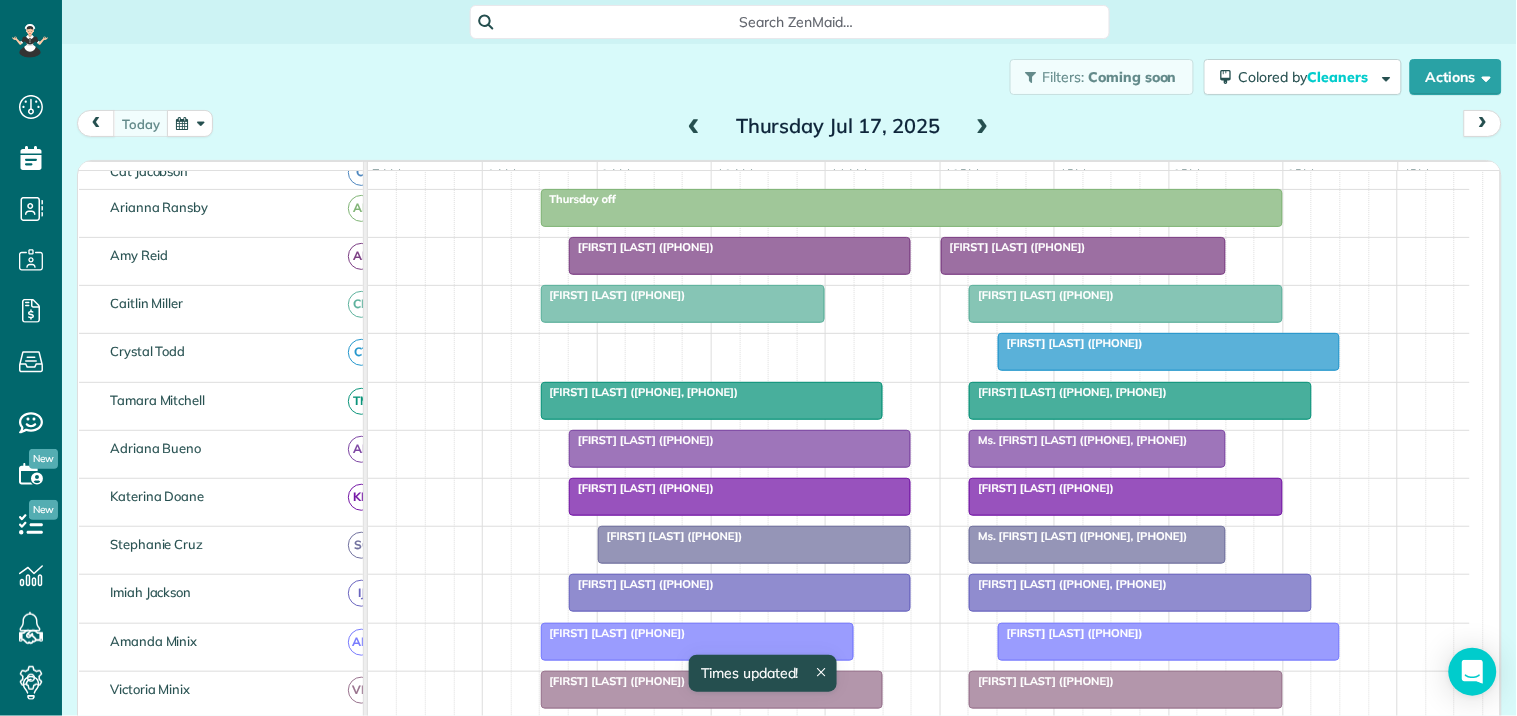 scroll, scrollTop: 333, scrollLeft: 0, axis: vertical 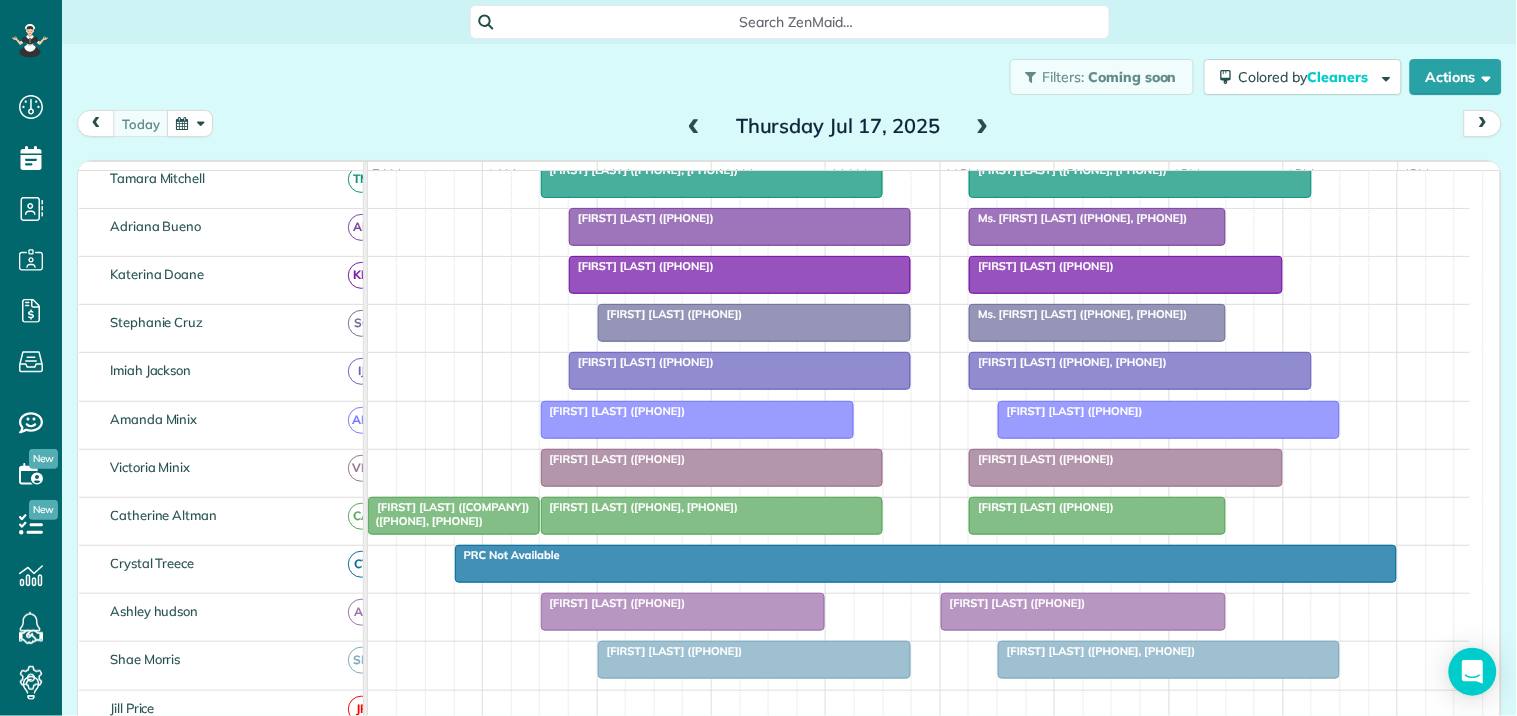 click on "[FIRST] [LAST] (+[PHONE])" at bounding box center (670, 314) 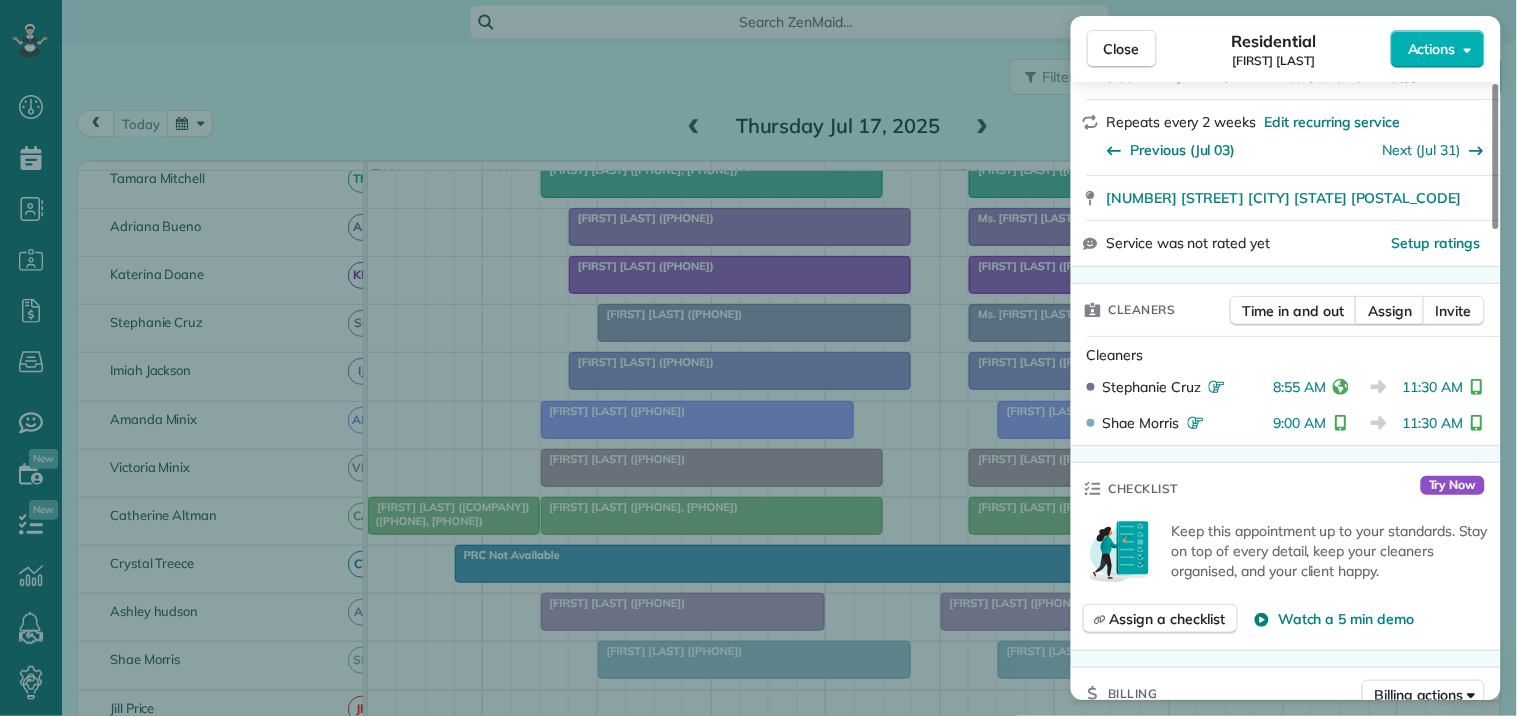 scroll, scrollTop: 333, scrollLeft: 0, axis: vertical 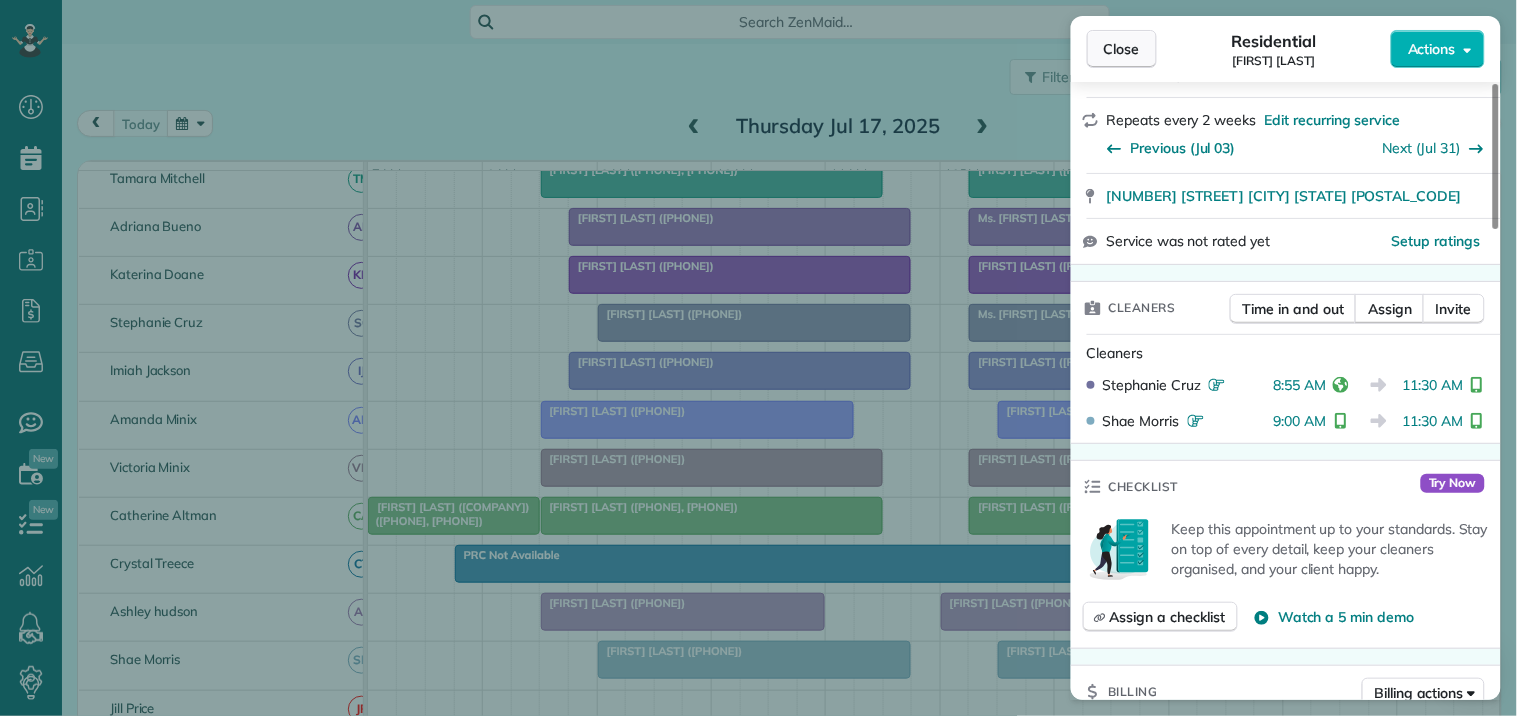 click on "Close" at bounding box center (1122, 49) 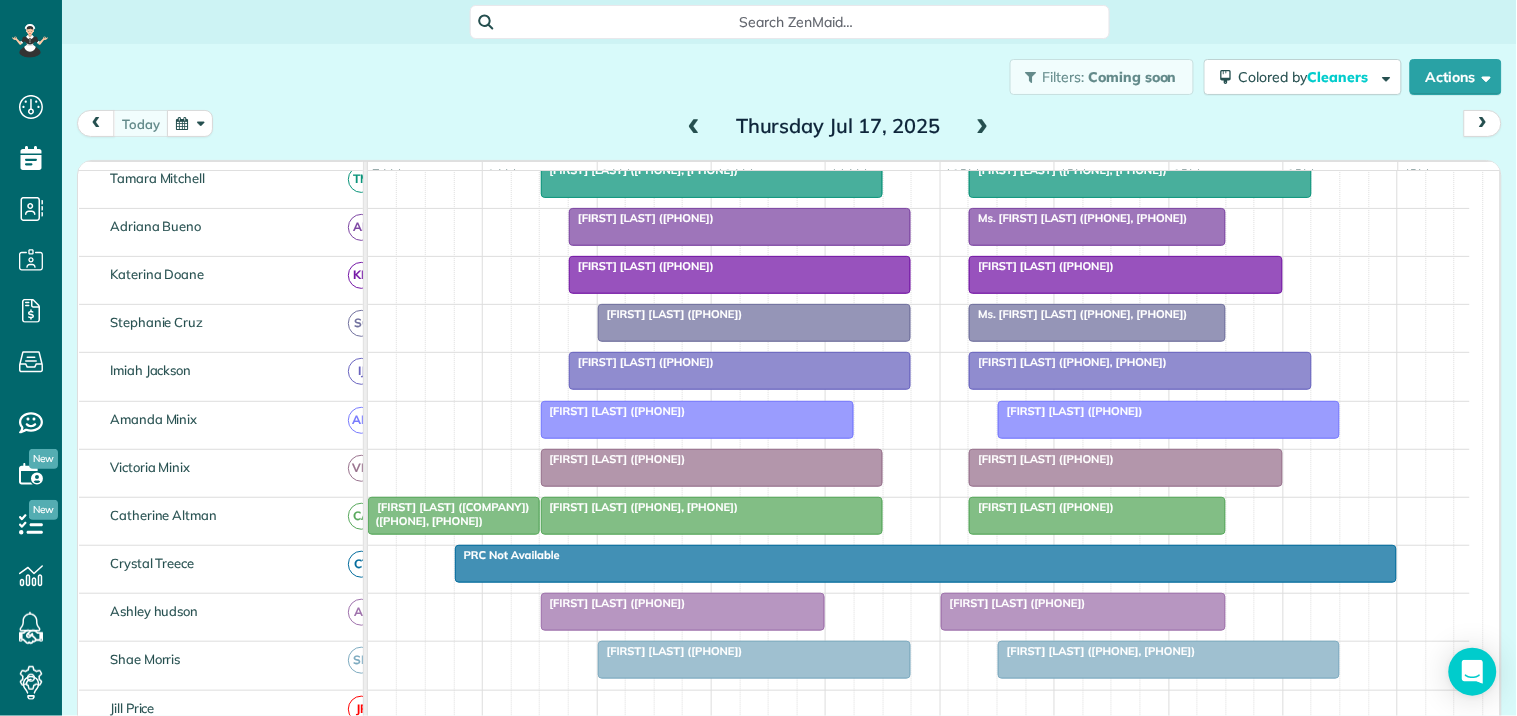 click on "[FIRST] [LAST] (+[PHONE])" at bounding box center [698, 411] 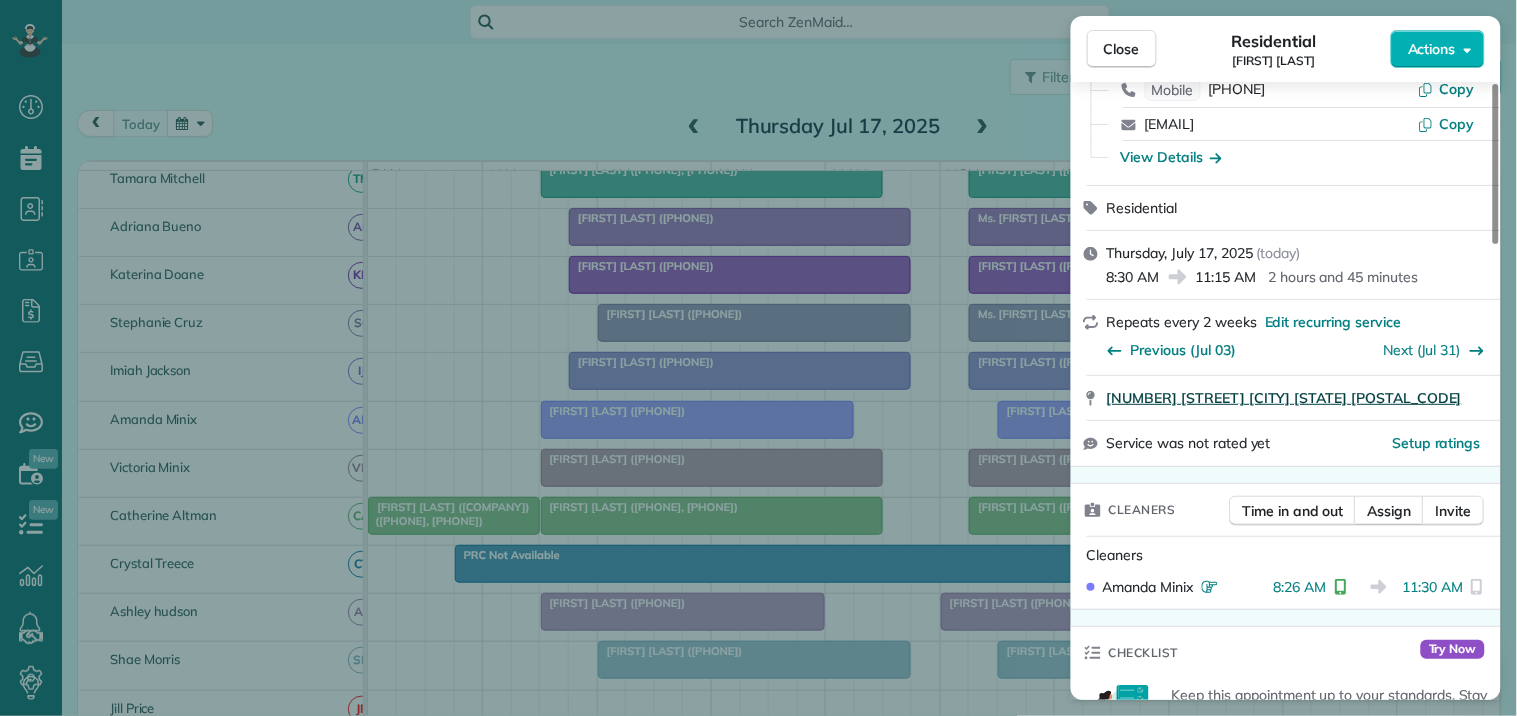 scroll, scrollTop: 333, scrollLeft: 0, axis: vertical 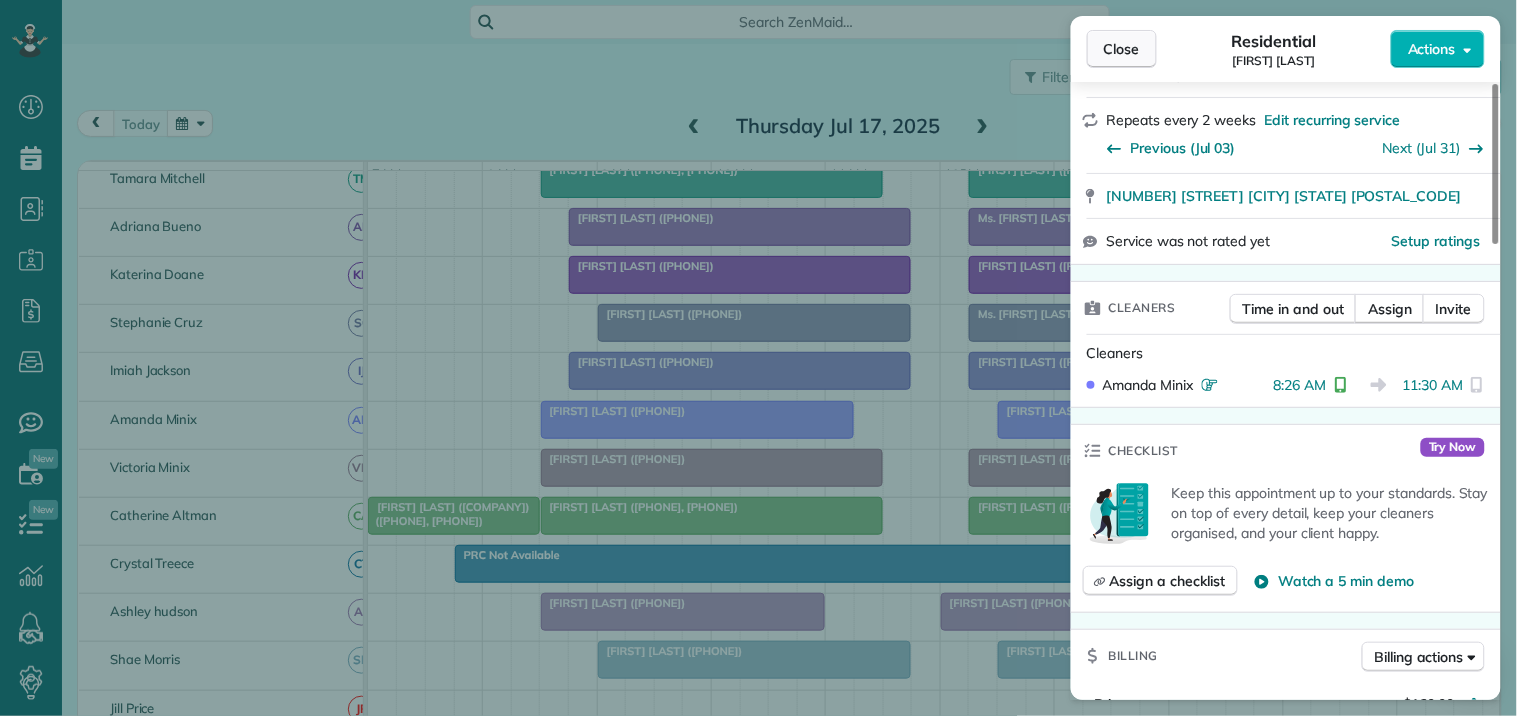 click on "Close" at bounding box center [1122, 49] 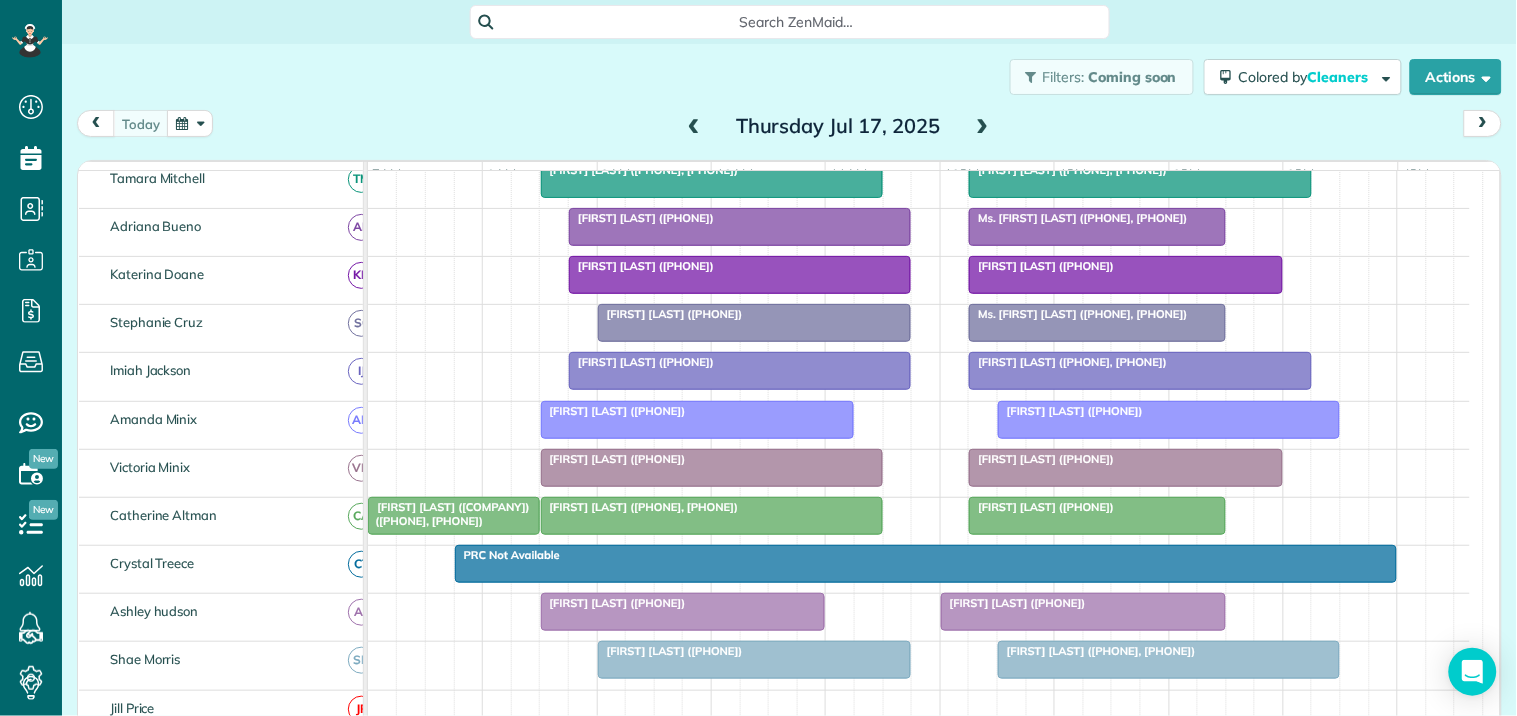 click on "[FIRST] [LAST] (+[PHONE])" at bounding box center (1169, 411) 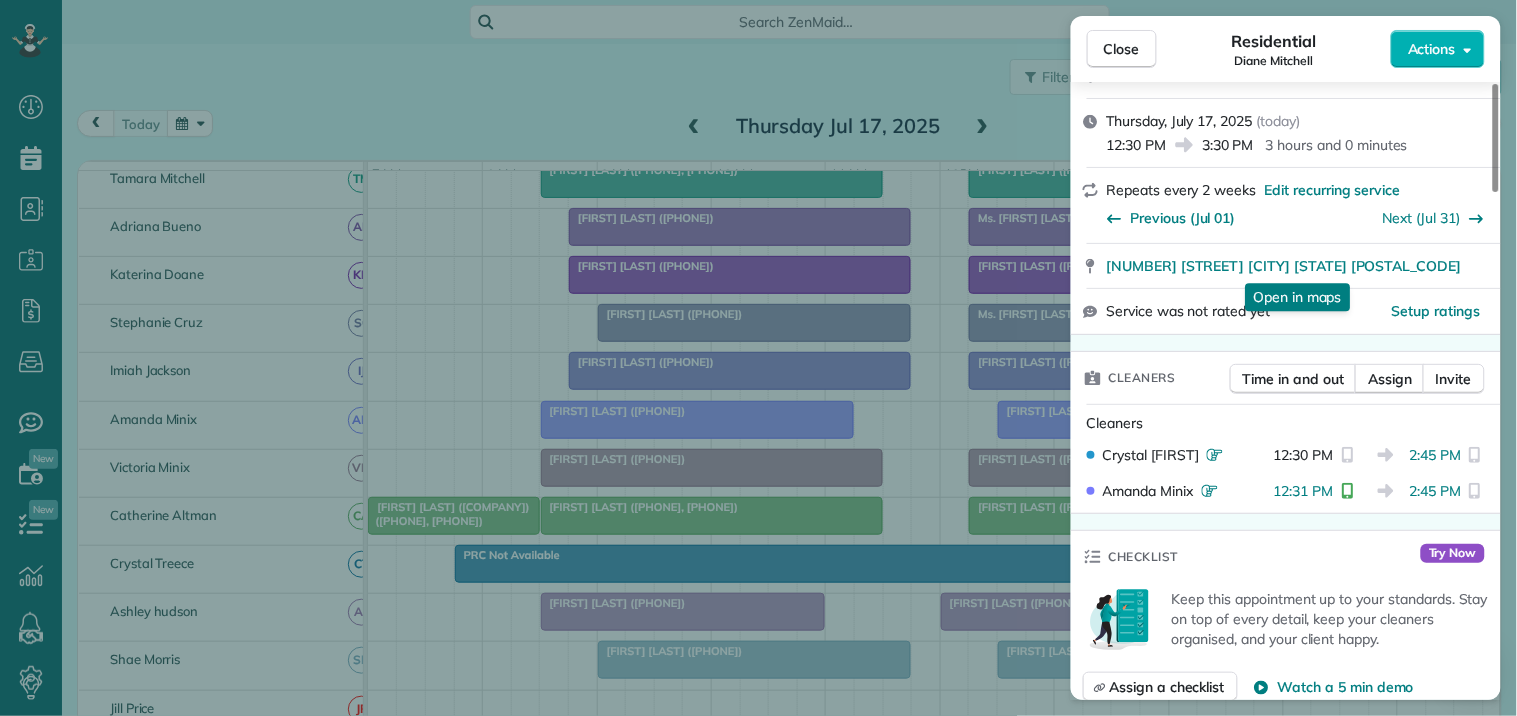 scroll, scrollTop: 333, scrollLeft: 0, axis: vertical 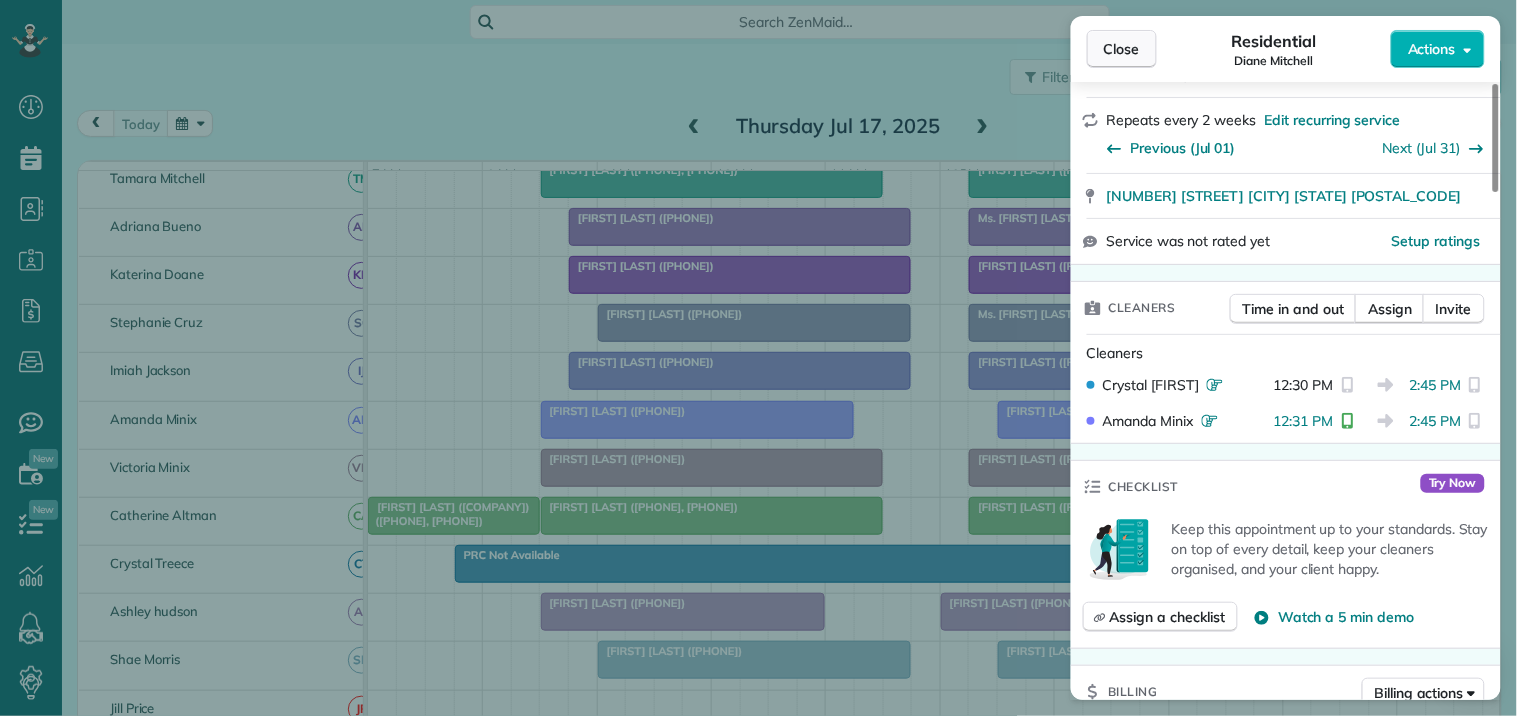click on "Close" at bounding box center (1122, 49) 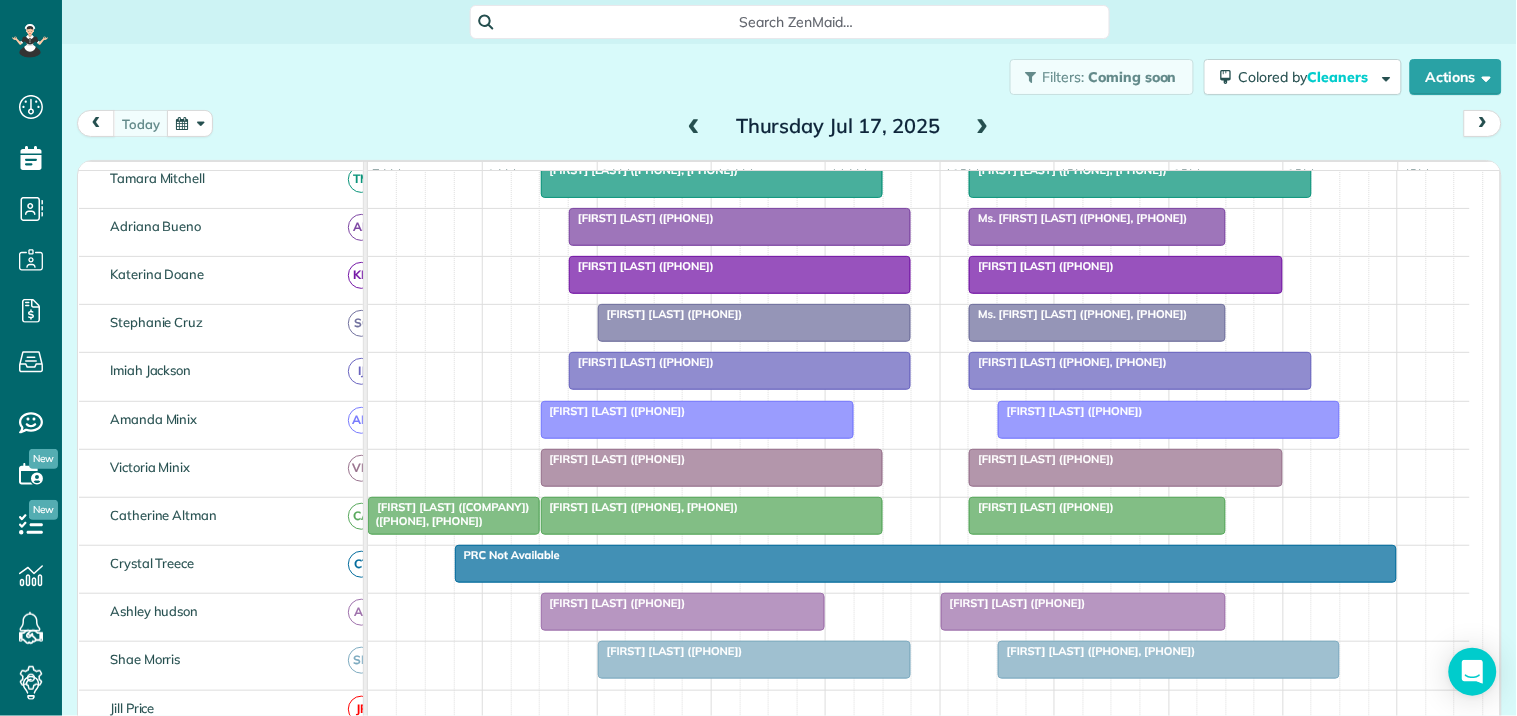 click on "[FIRST] [LAST] (+[PHONE])" at bounding box center (613, 459) 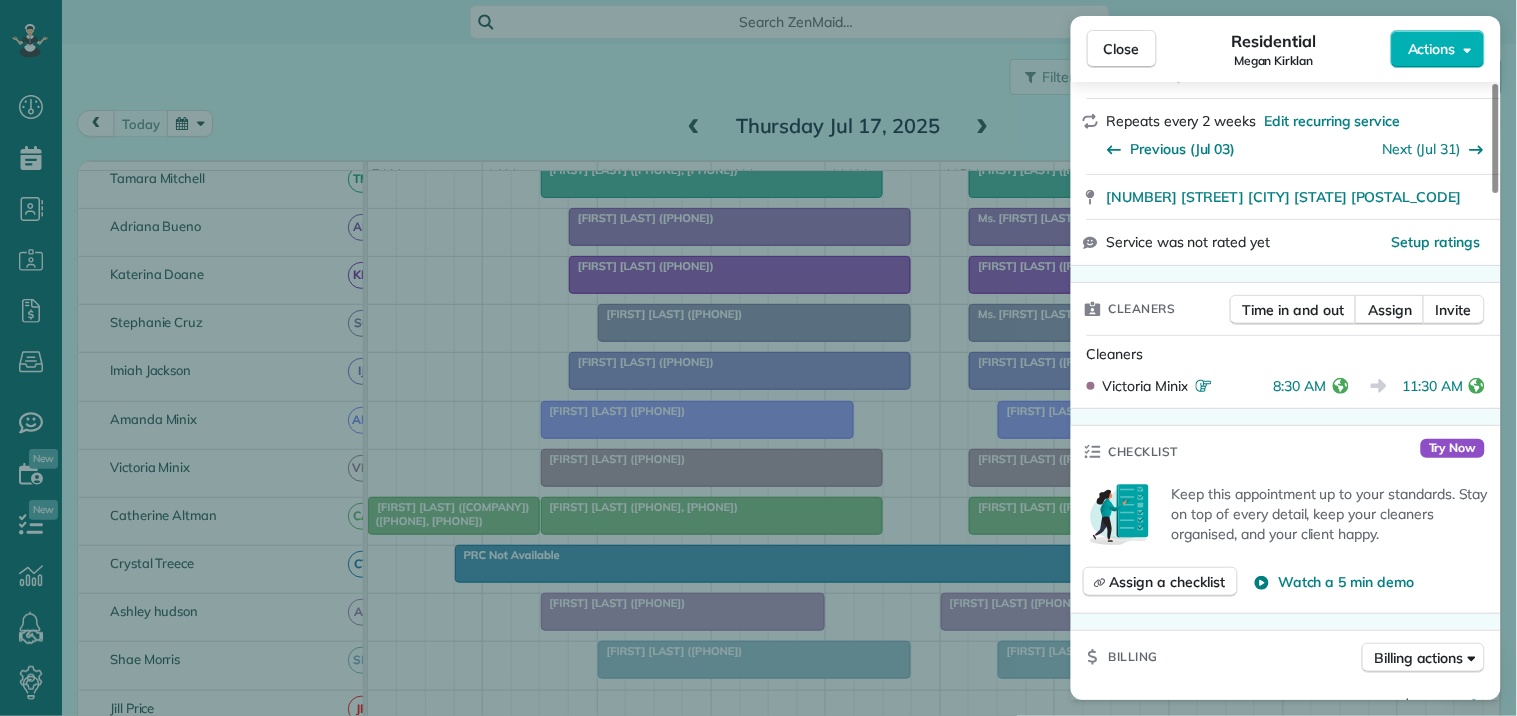 scroll, scrollTop: 333, scrollLeft: 0, axis: vertical 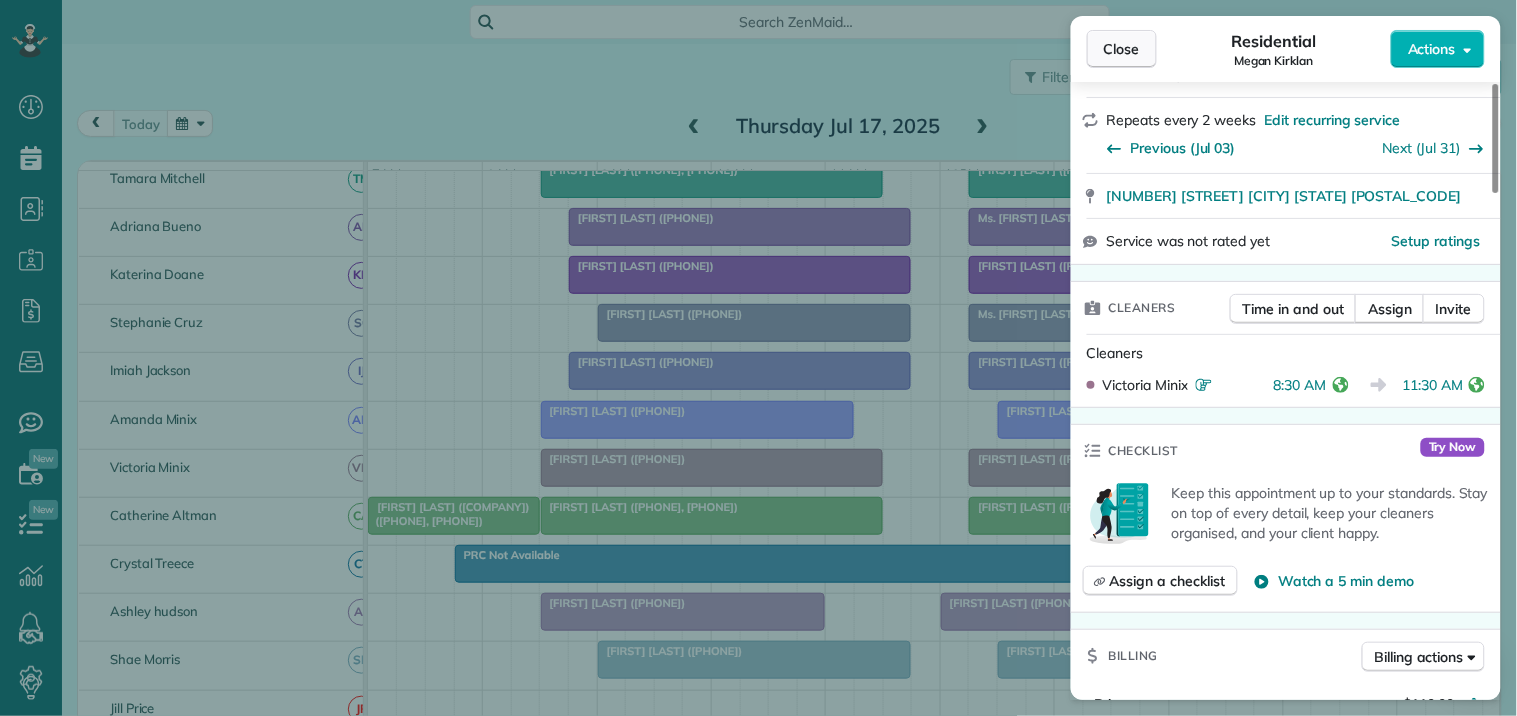 click on "Close" at bounding box center (1122, 49) 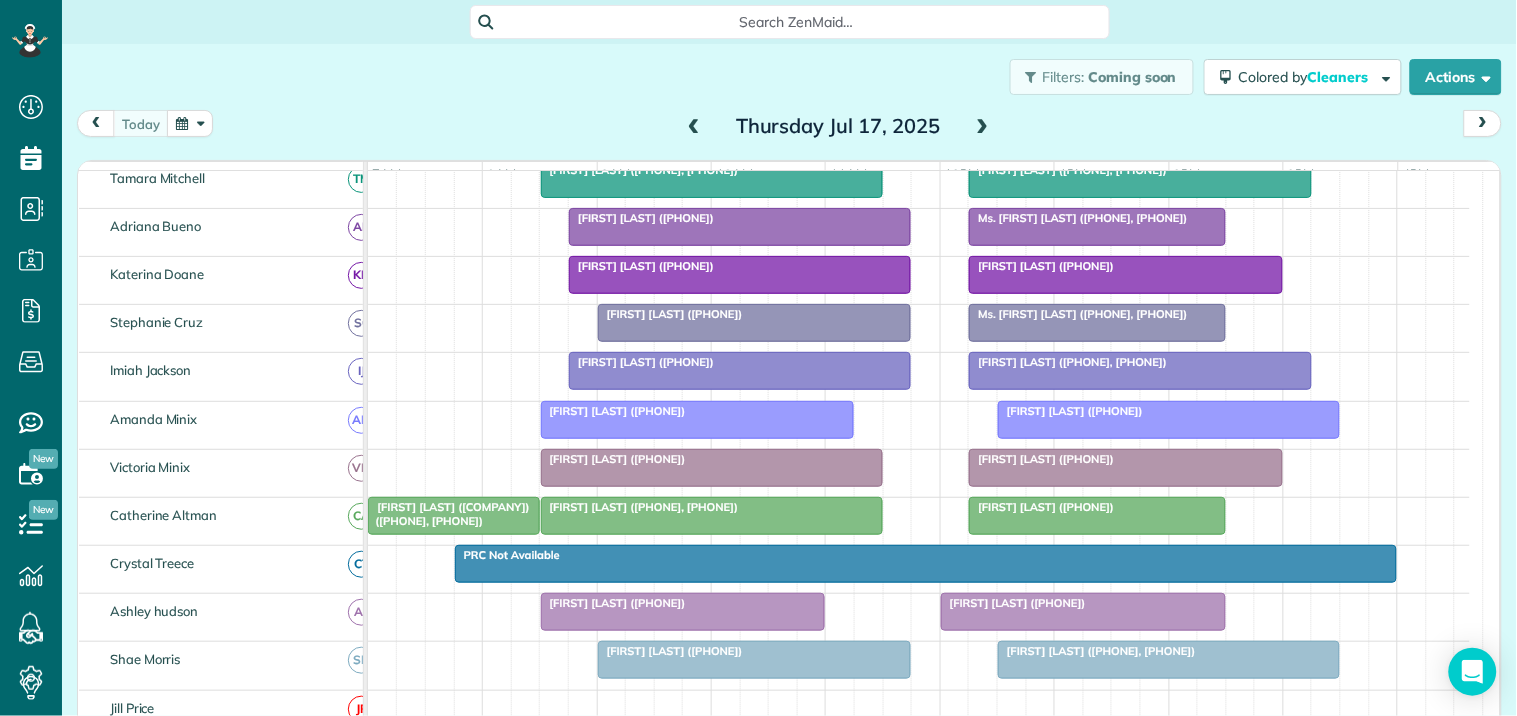 click at bounding box center [1126, 468] 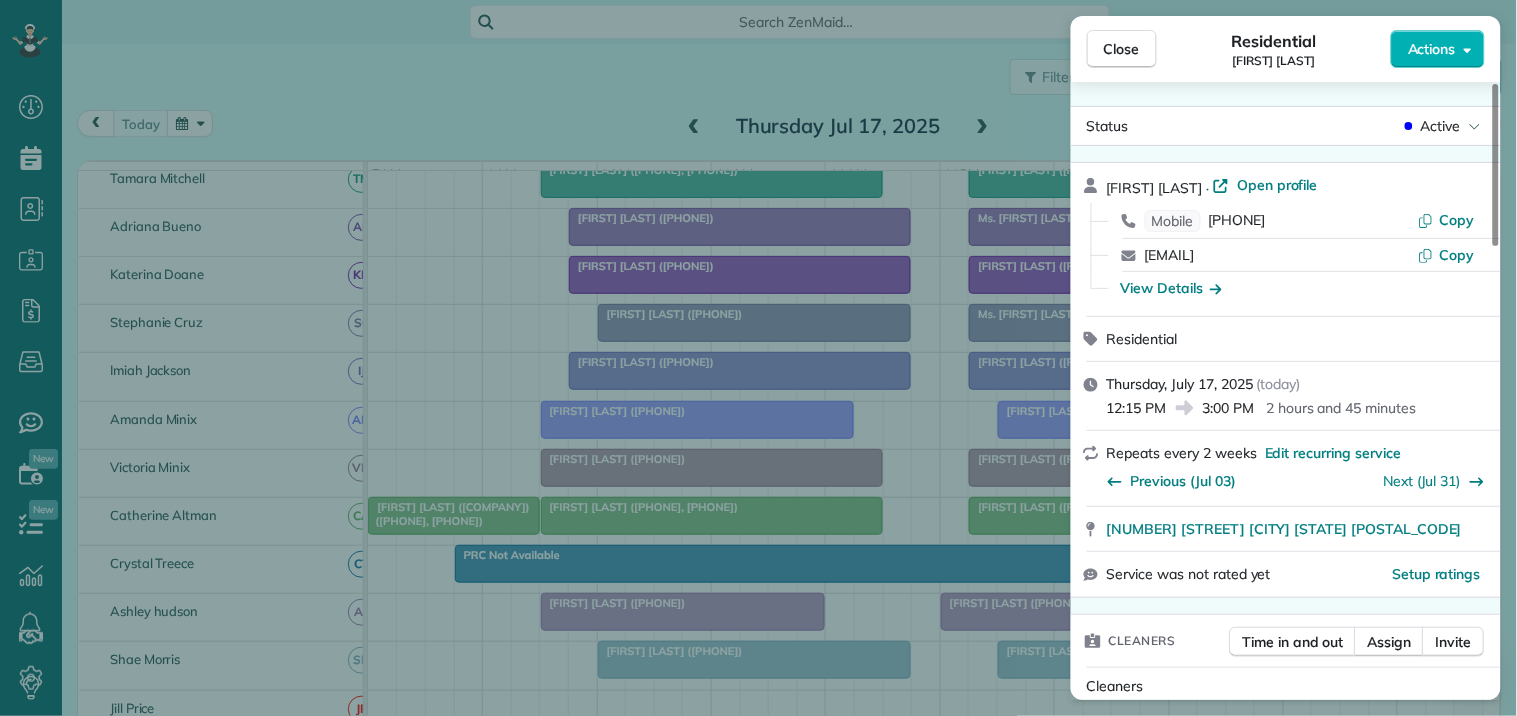 scroll, scrollTop: 444, scrollLeft: 0, axis: vertical 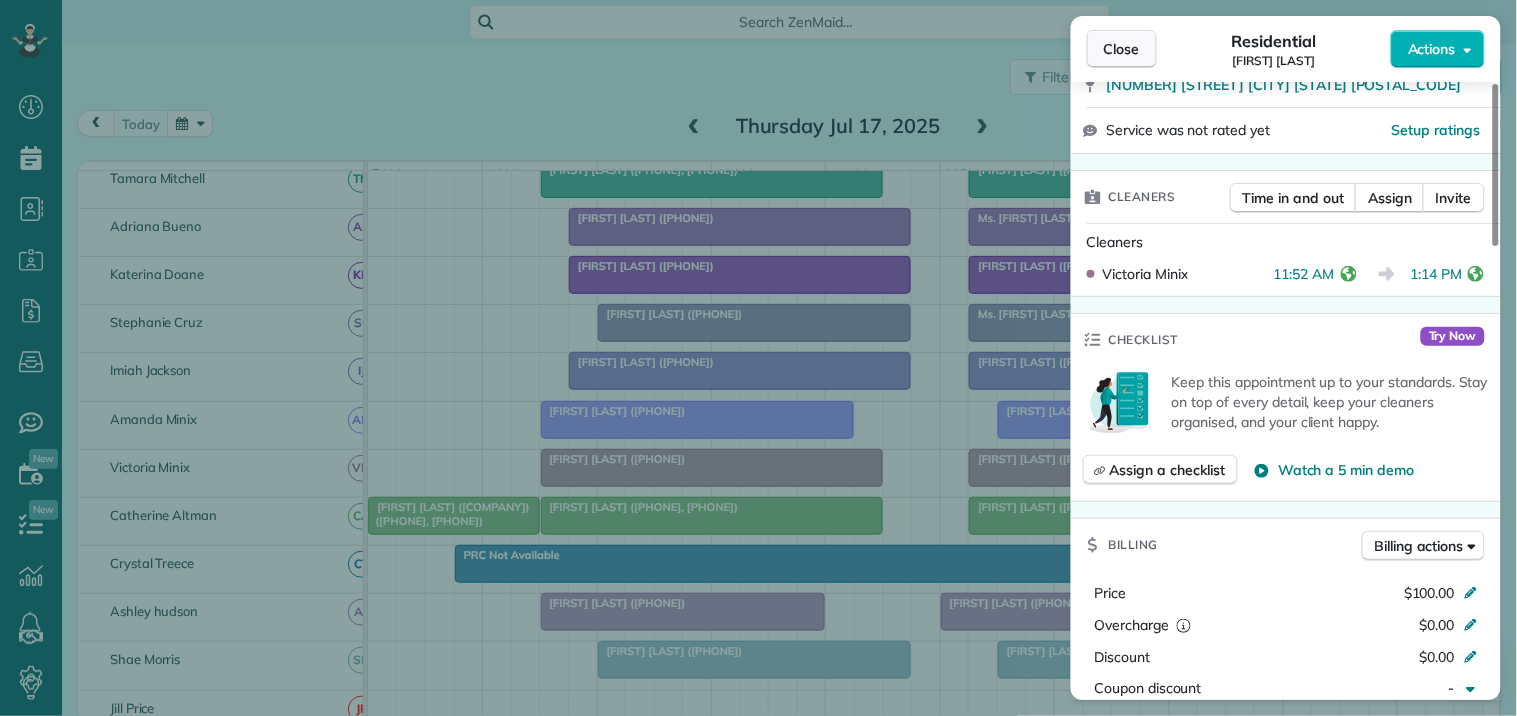 click on "Close" at bounding box center (1122, 49) 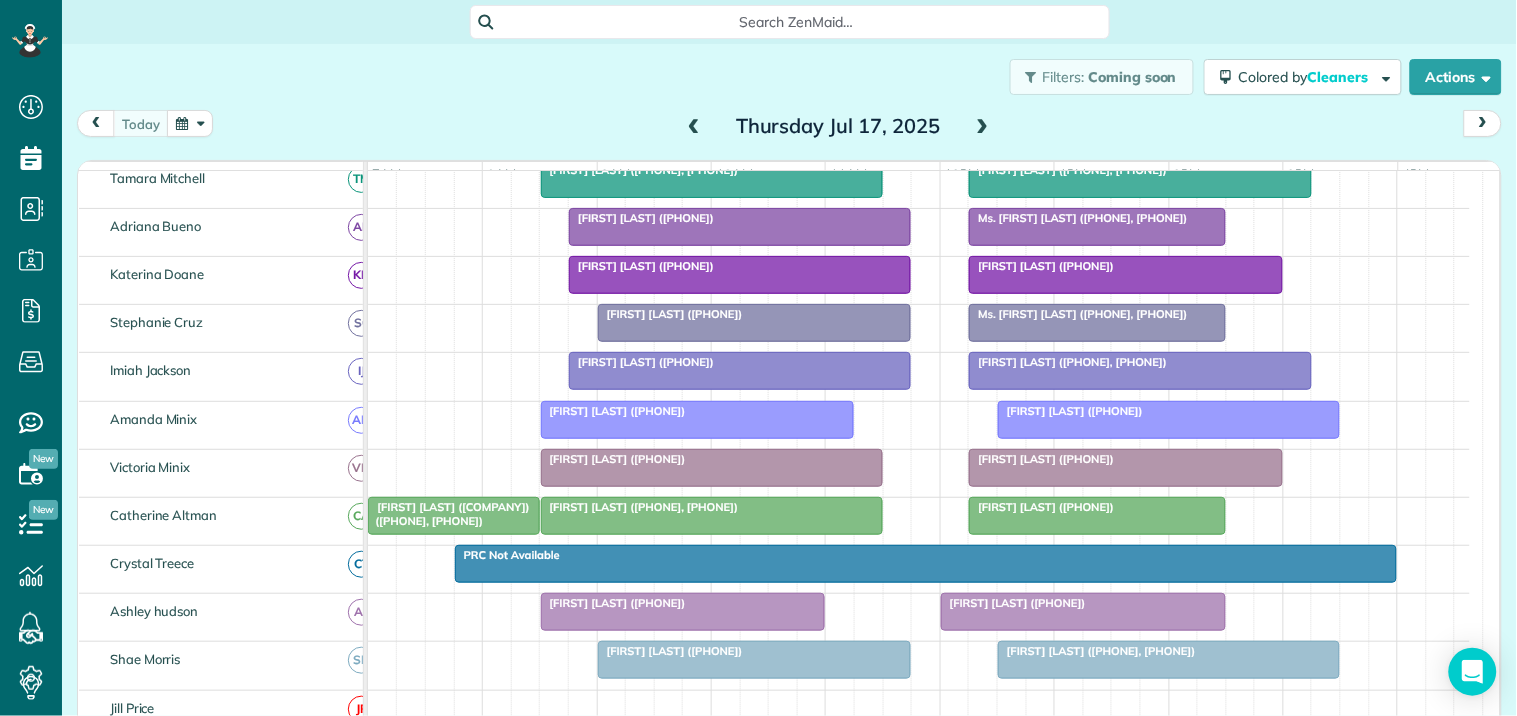 scroll, scrollTop: 541, scrollLeft: 0, axis: vertical 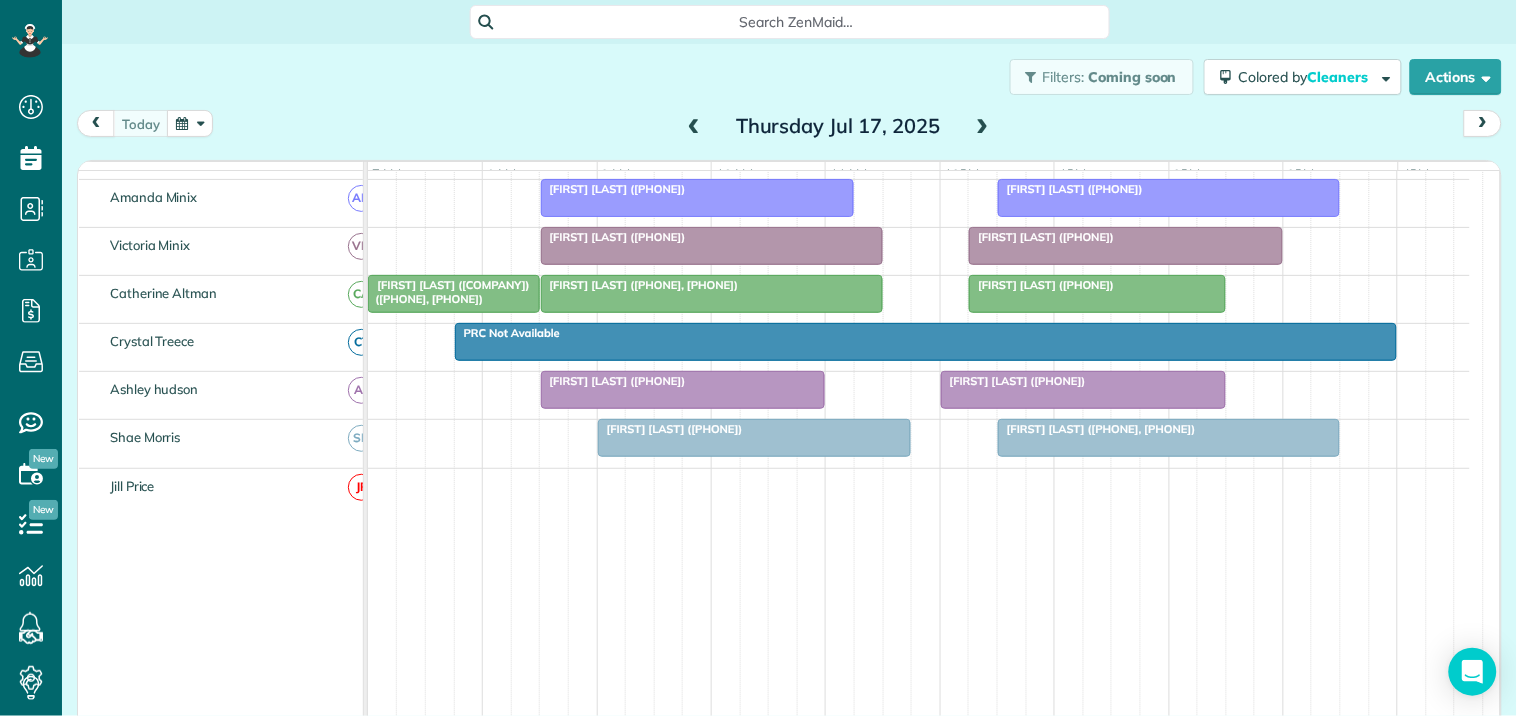 click on "[FIRST] [LAST] (State Farm Sims) (+[PHONE], +[PHONE])" at bounding box center [448, 292] 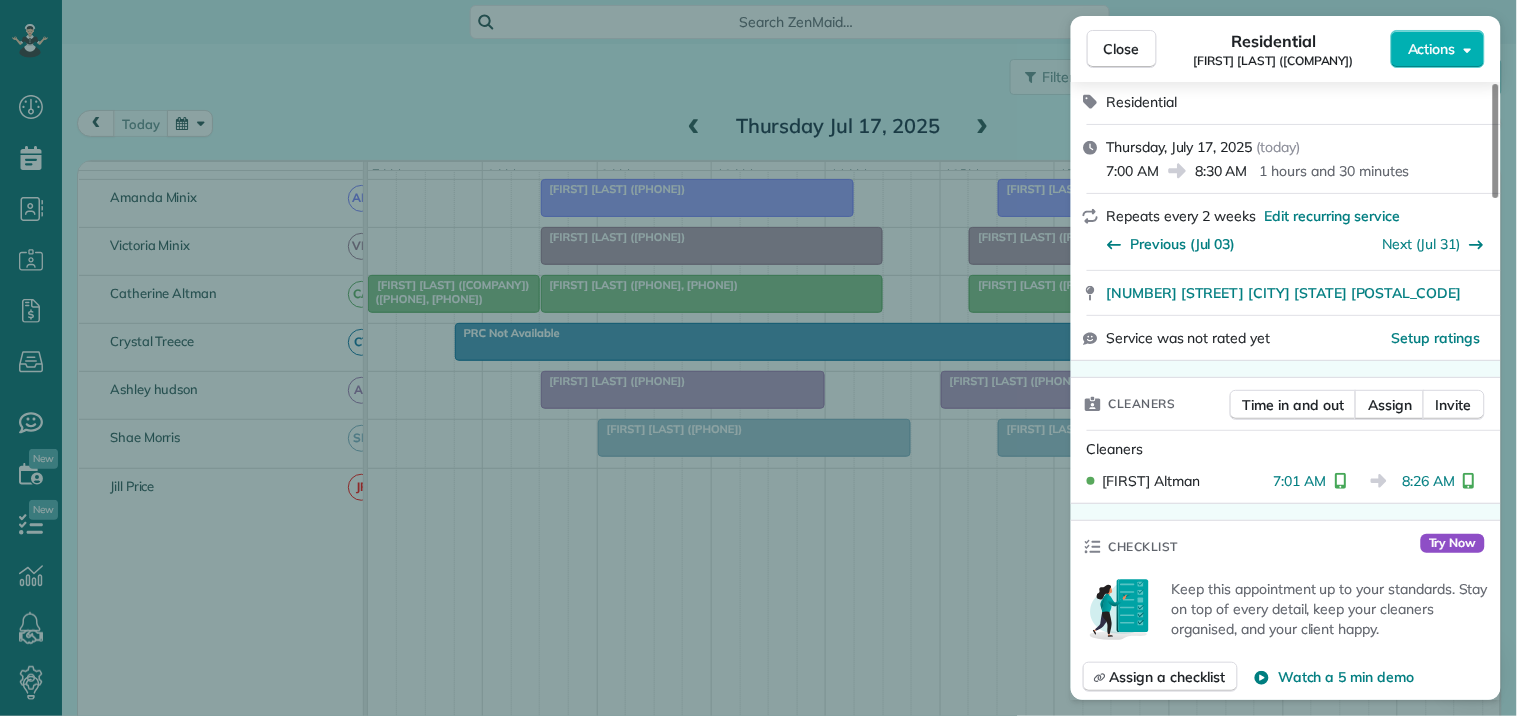 scroll, scrollTop: 333, scrollLeft: 0, axis: vertical 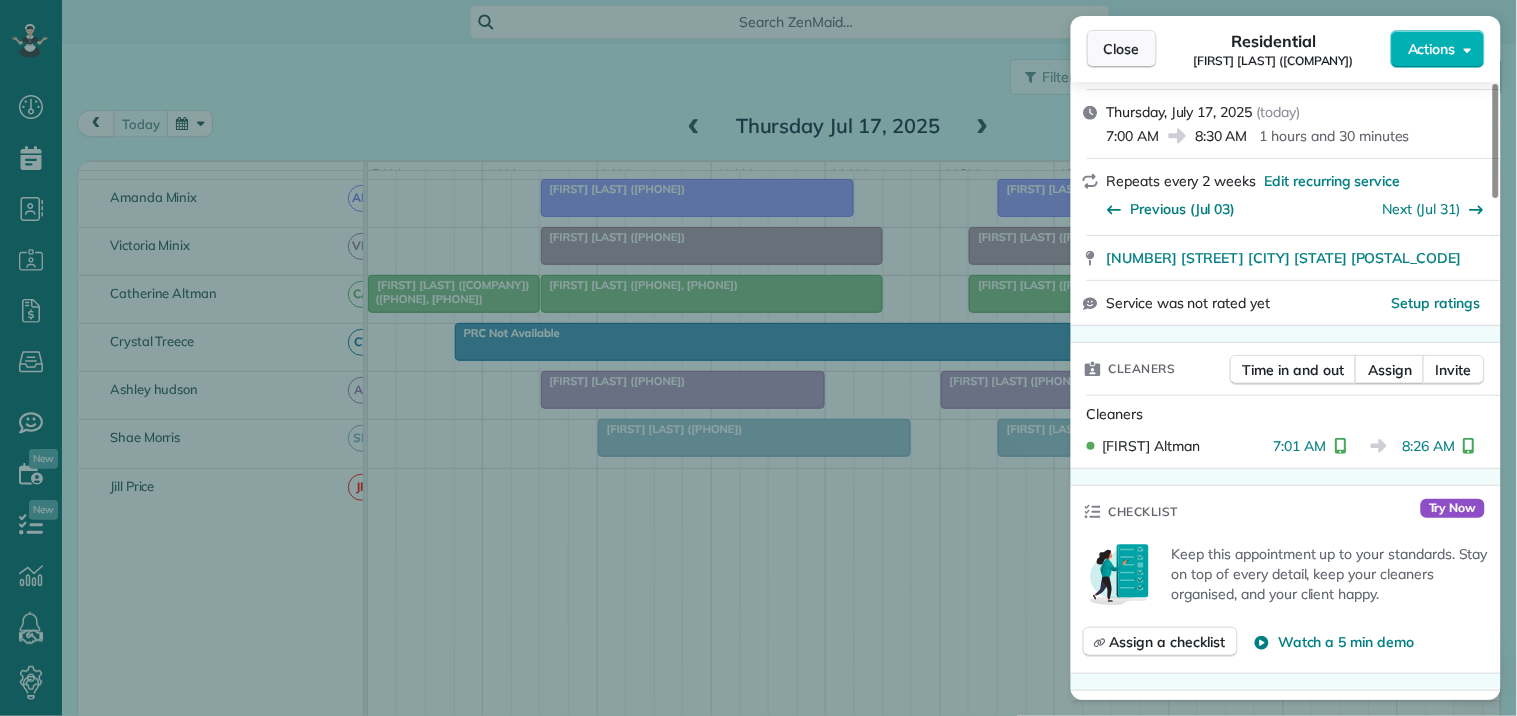 click on "Close" at bounding box center [1122, 49] 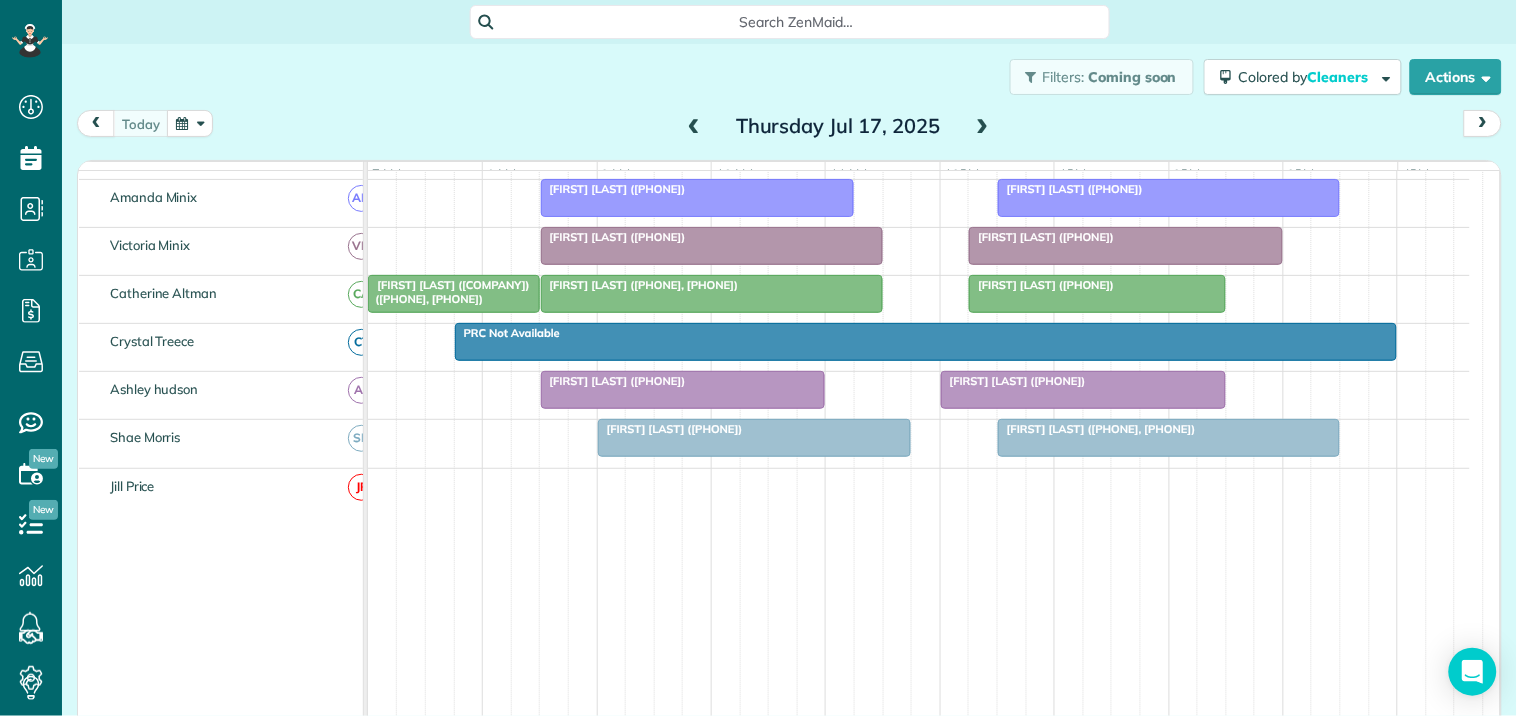 click on "[FIRST] [LAST] (+[PHONE], +[PHONE])" at bounding box center [712, 285] 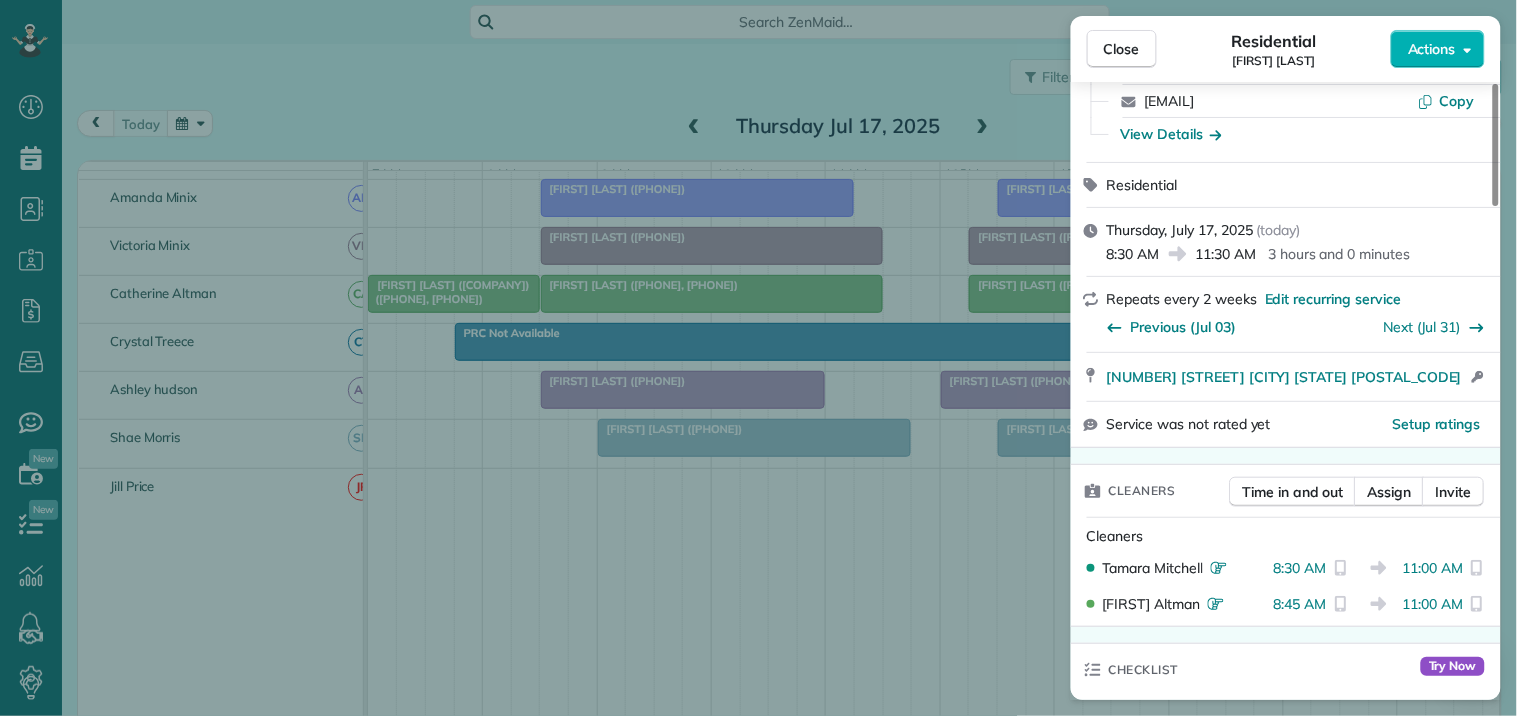 scroll, scrollTop: 222, scrollLeft: 0, axis: vertical 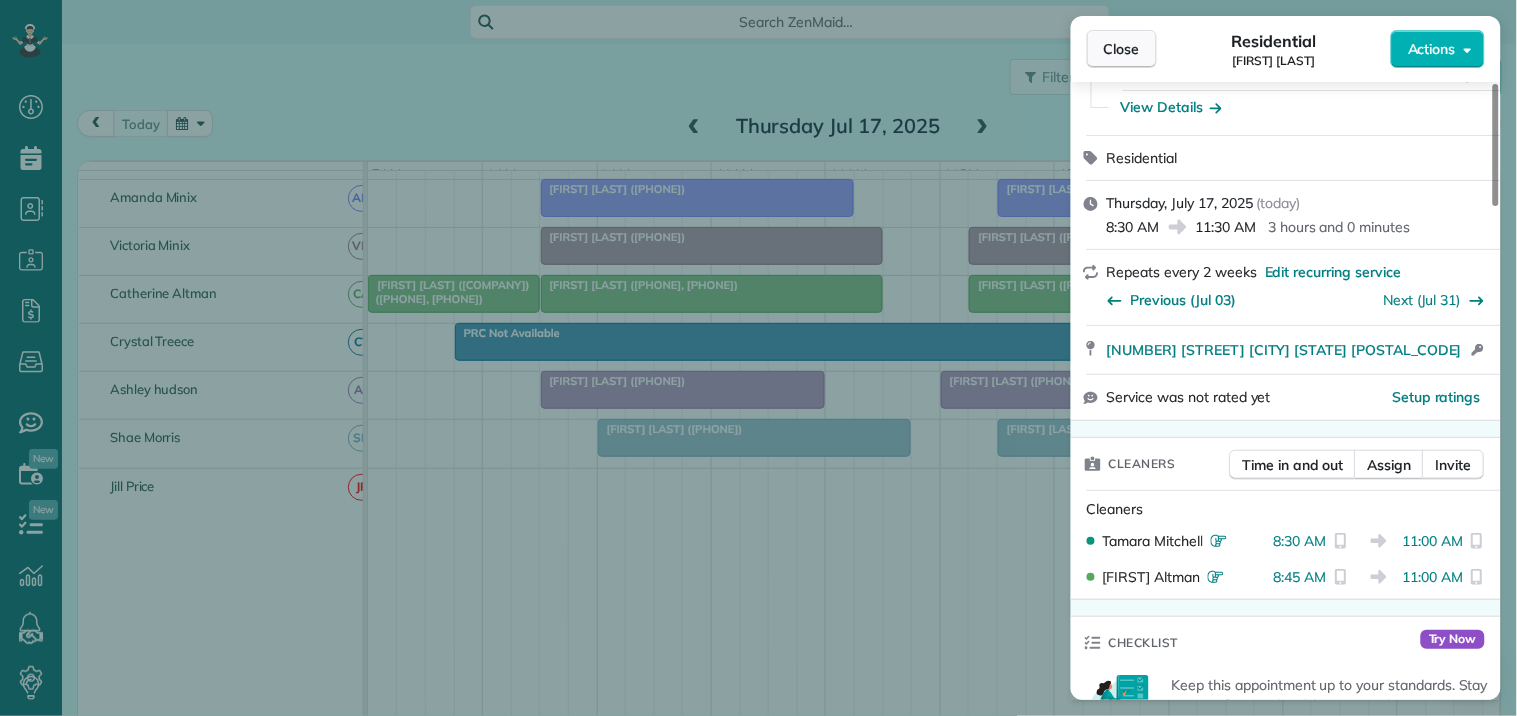 click on "Close" at bounding box center [1122, 49] 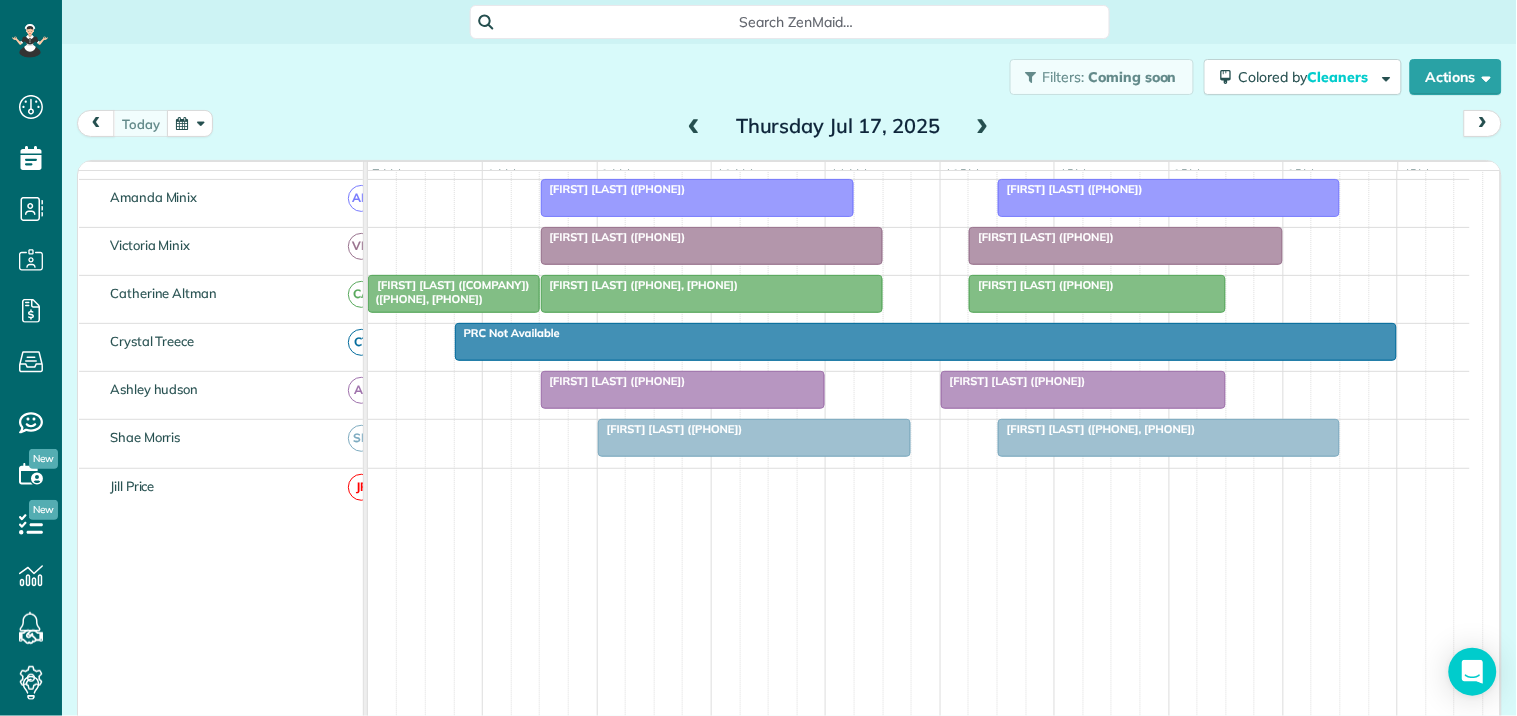click at bounding box center (1097, 294) 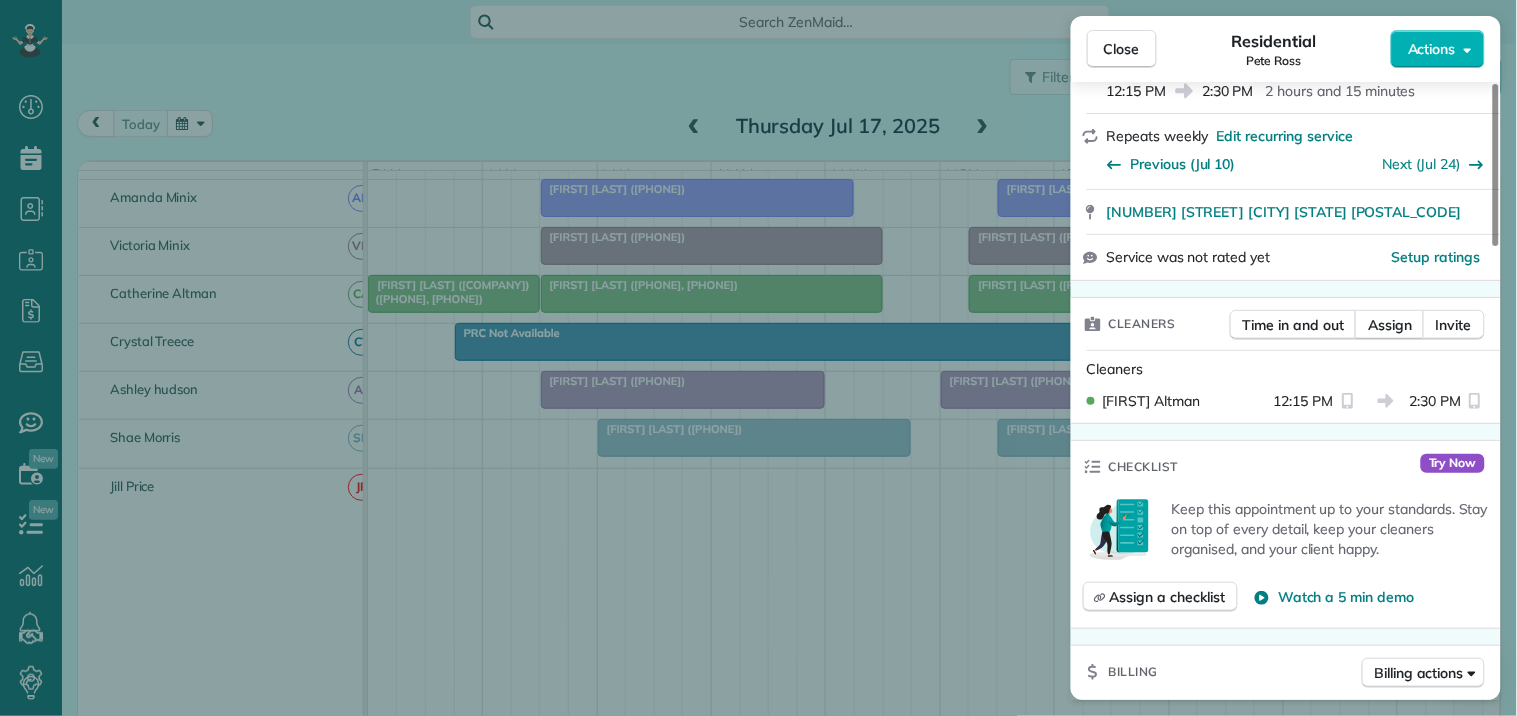 scroll, scrollTop: 333, scrollLeft: 0, axis: vertical 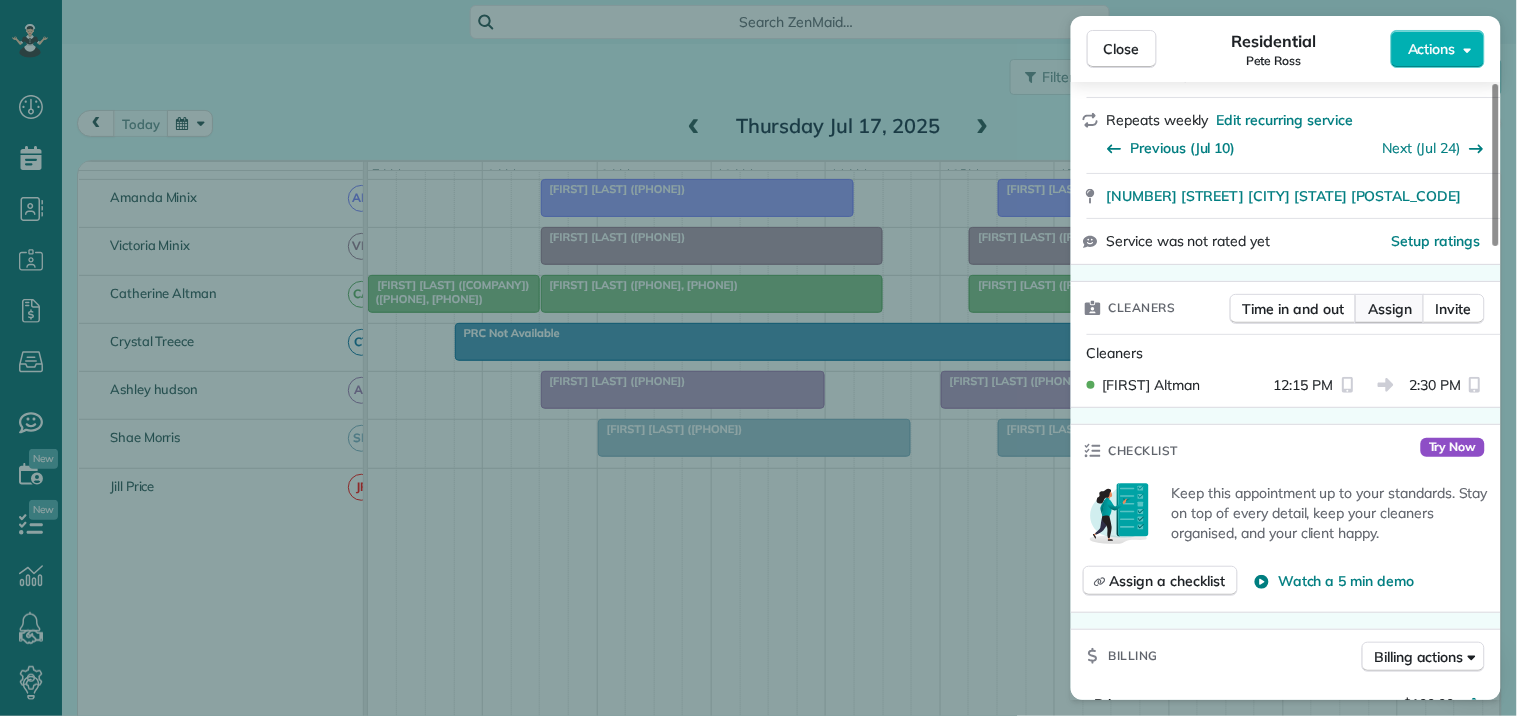 click on "Assign" at bounding box center [1390, 309] 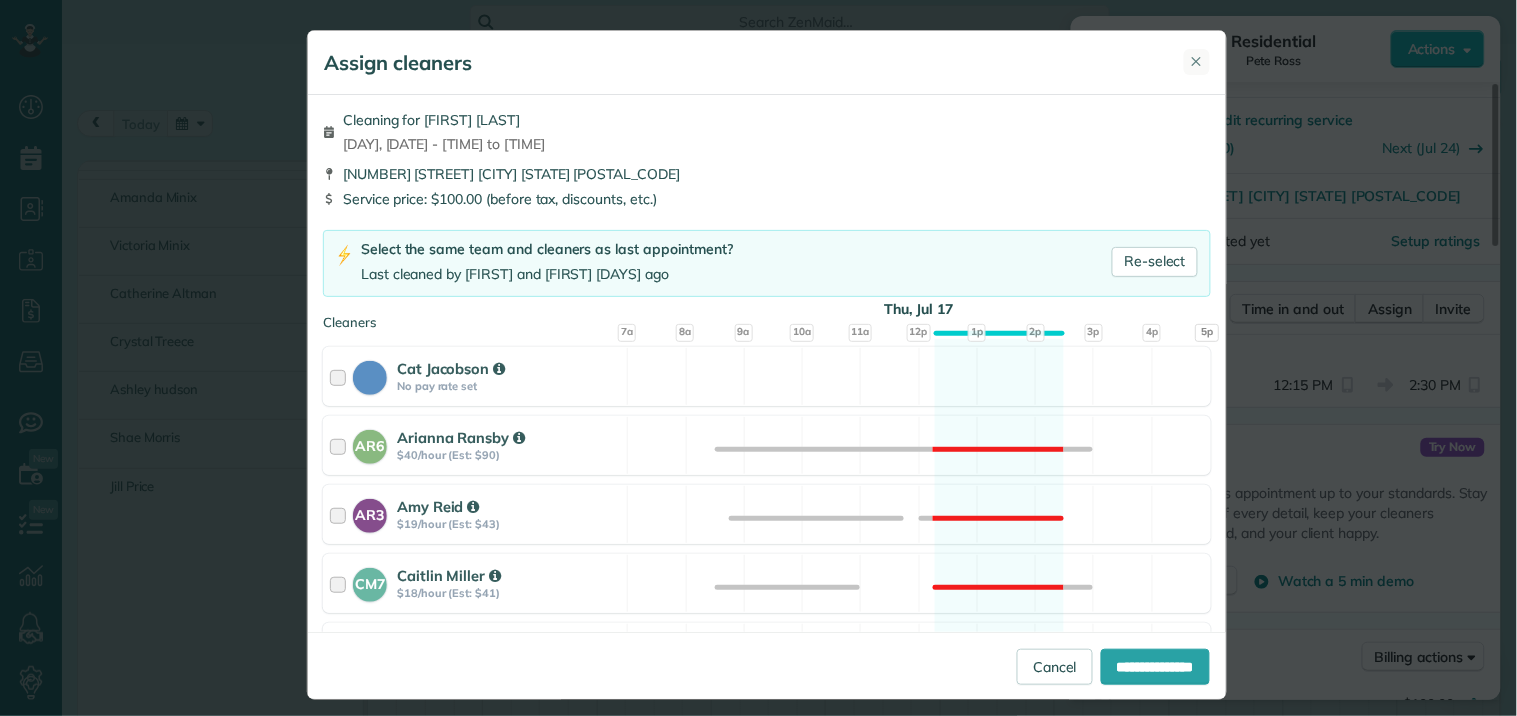 click on "✕" at bounding box center [1197, 61] 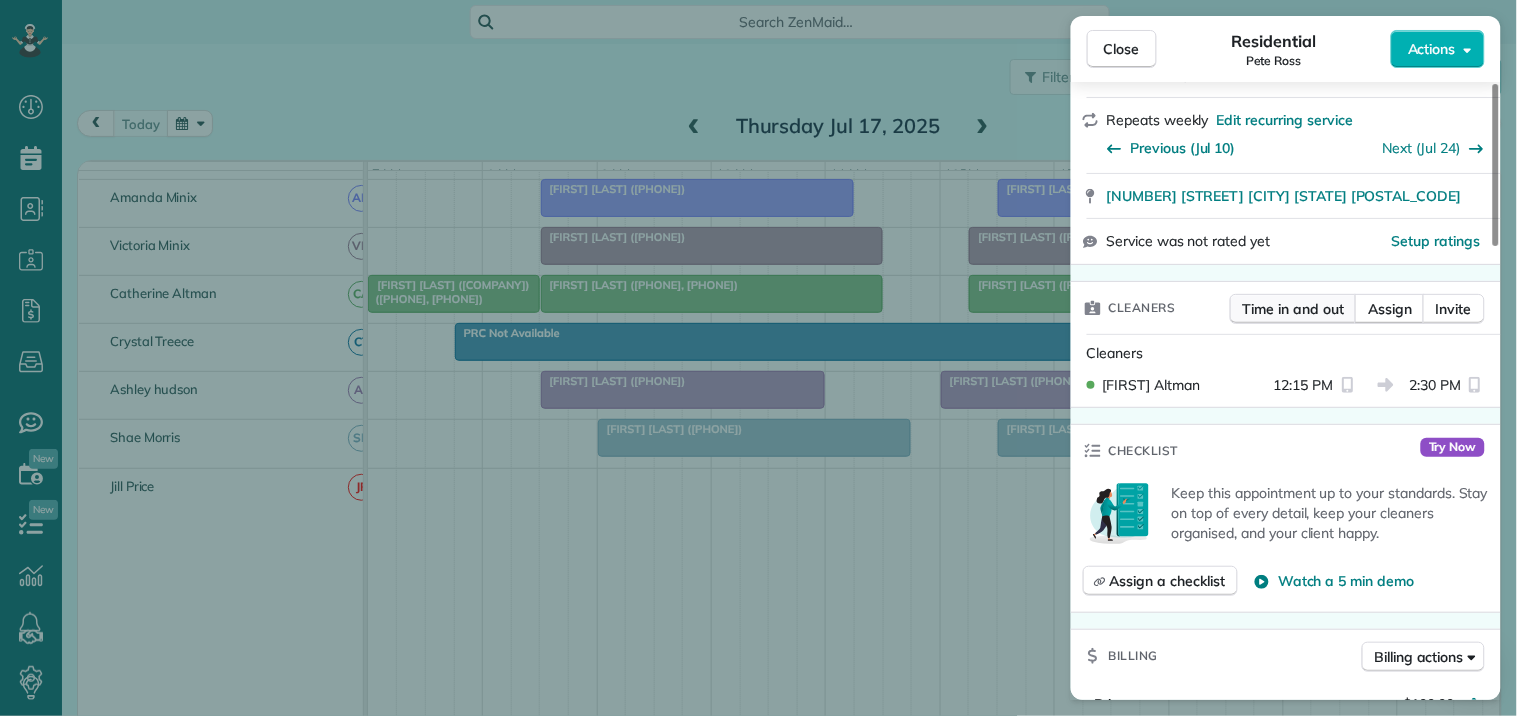 click on "Time in and out" at bounding box center (1293, 309) 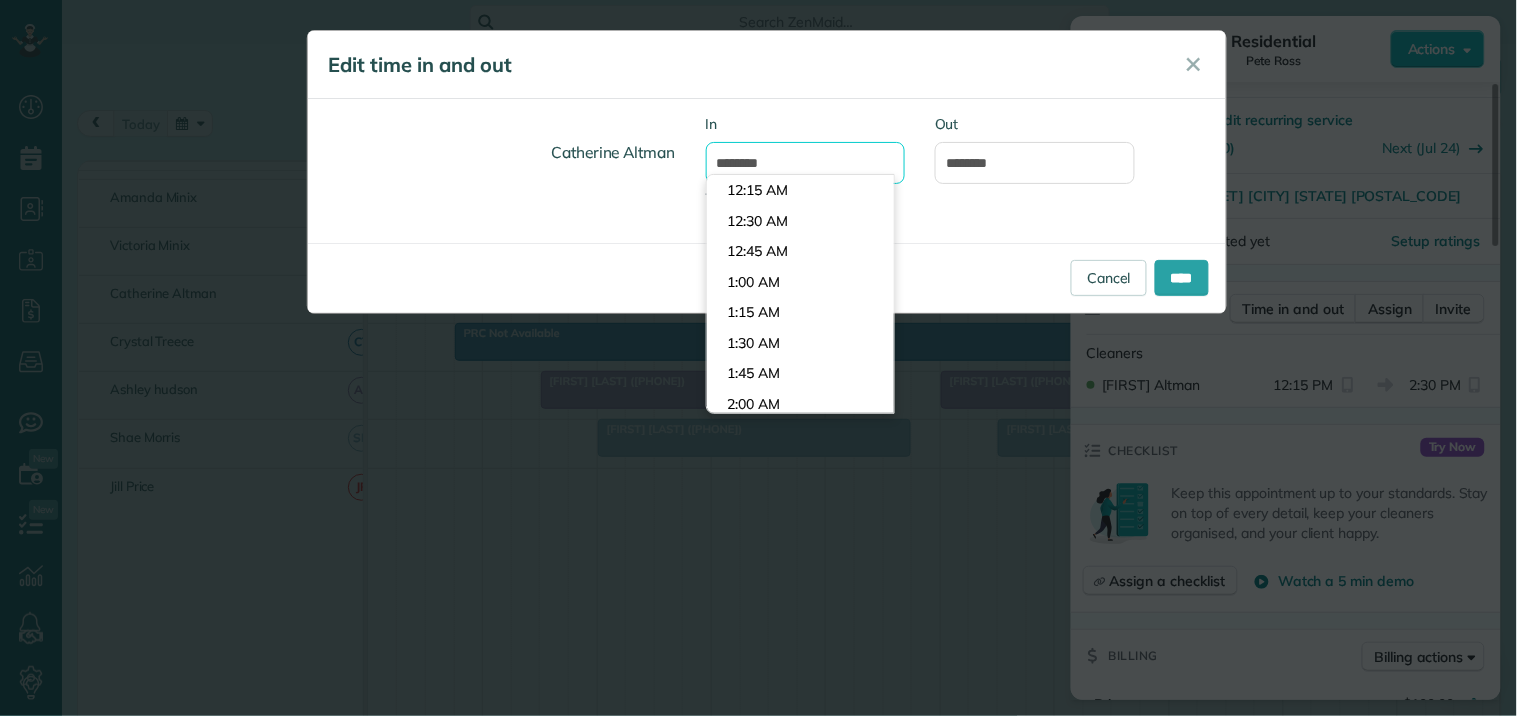 click on "********" at bounding box center [806, 163] 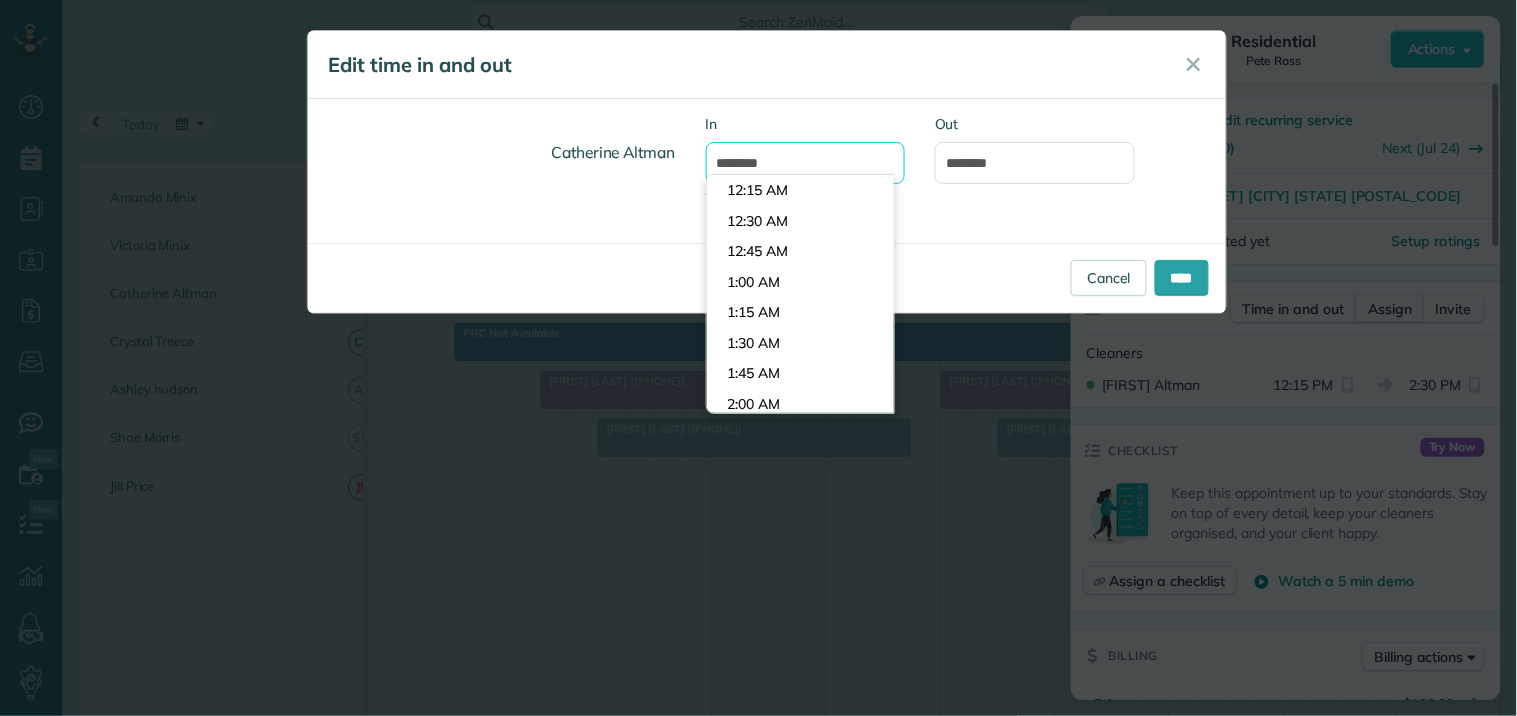 scroll, scrollTop: 1434, scrollLeft: 0, axis: vertical 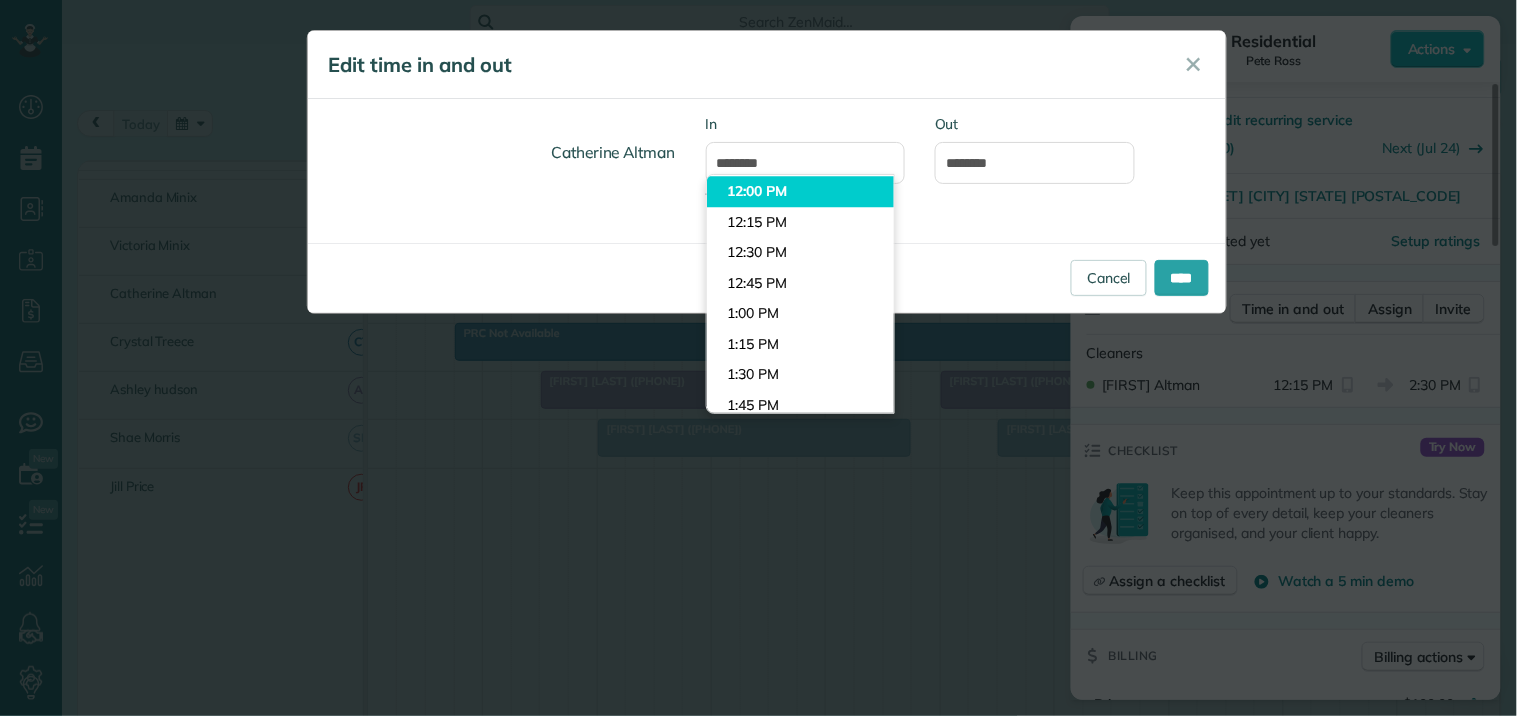 type on "********" 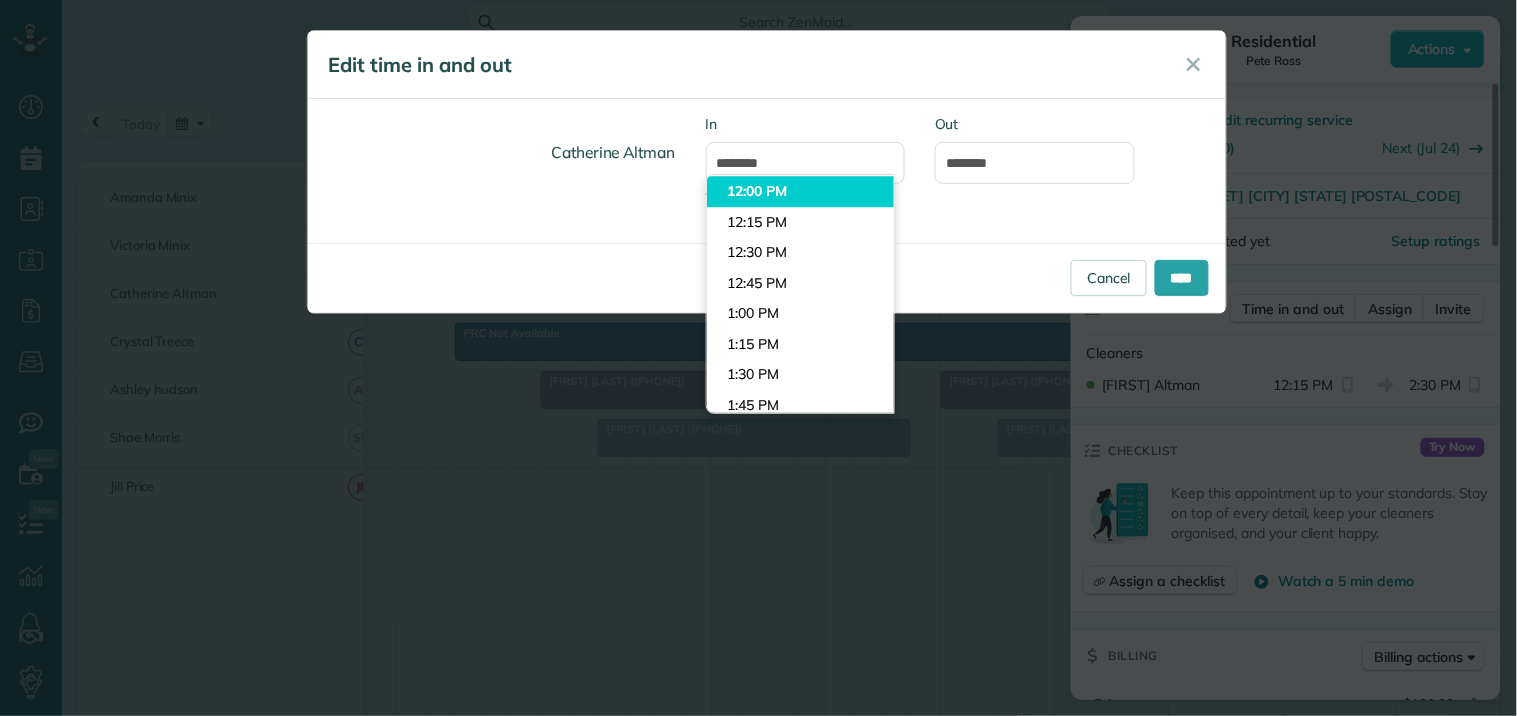 type on "*******" 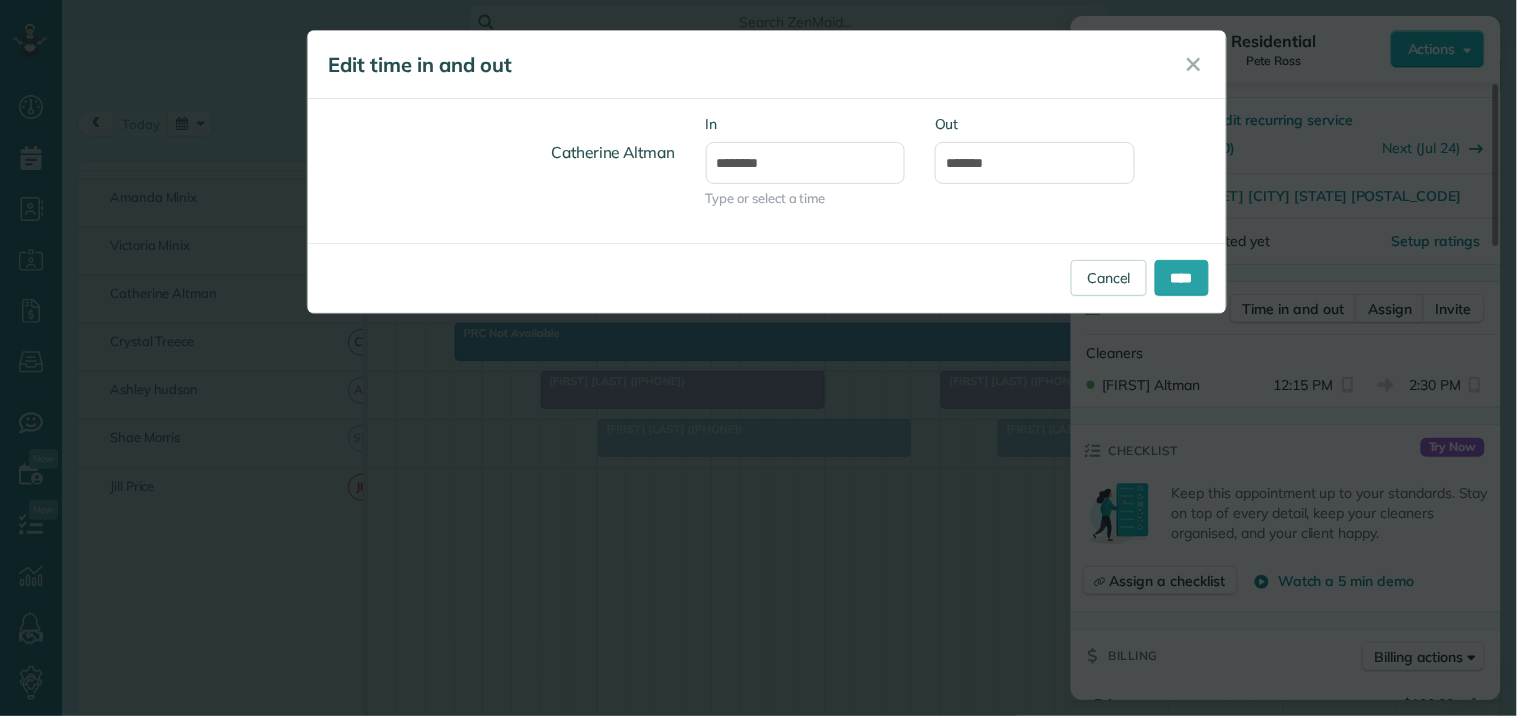 click on "Dashboard
Scheduling
Calendar View
List View
Dispatch View - Weekly scheduling (Beta)" at bounding box center (758, 358) 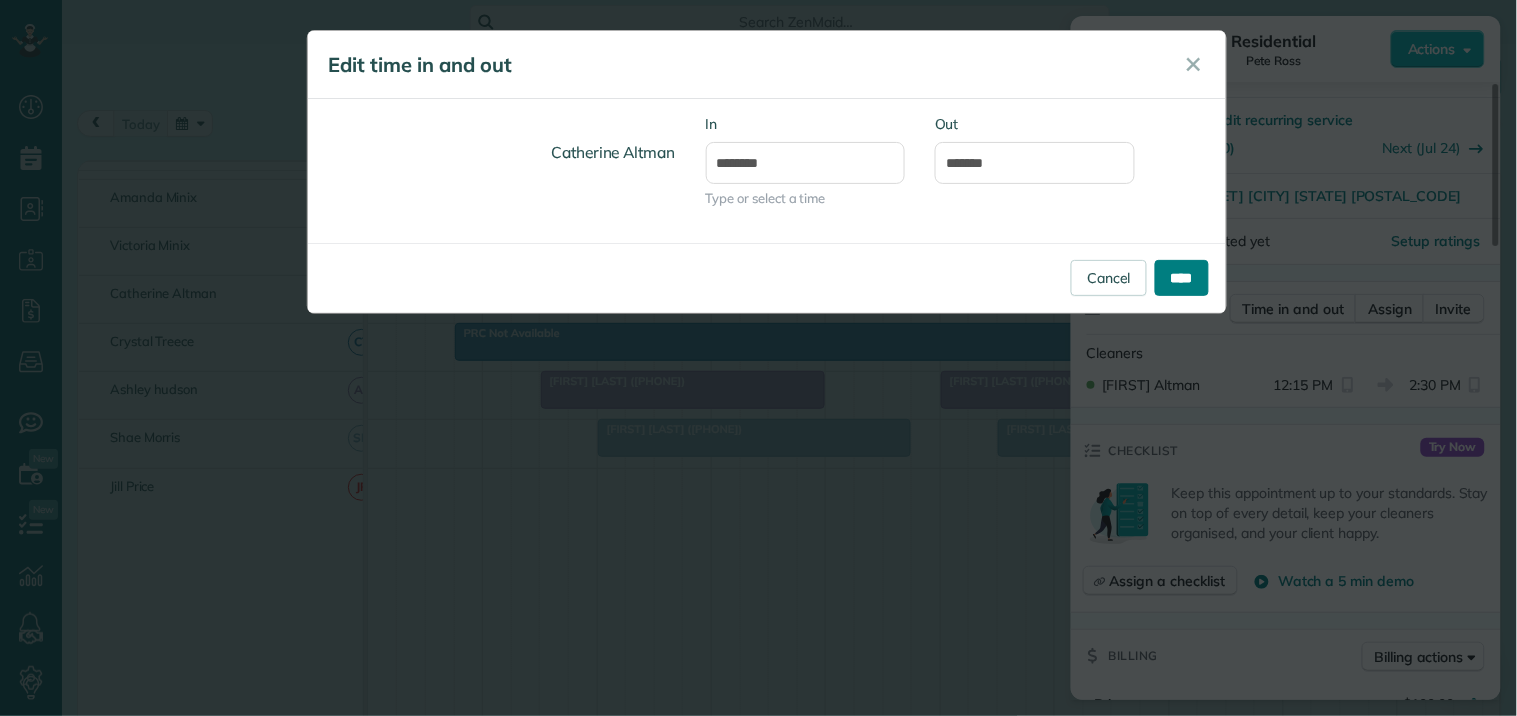 click on "****" at bounding box center (1182, 278) 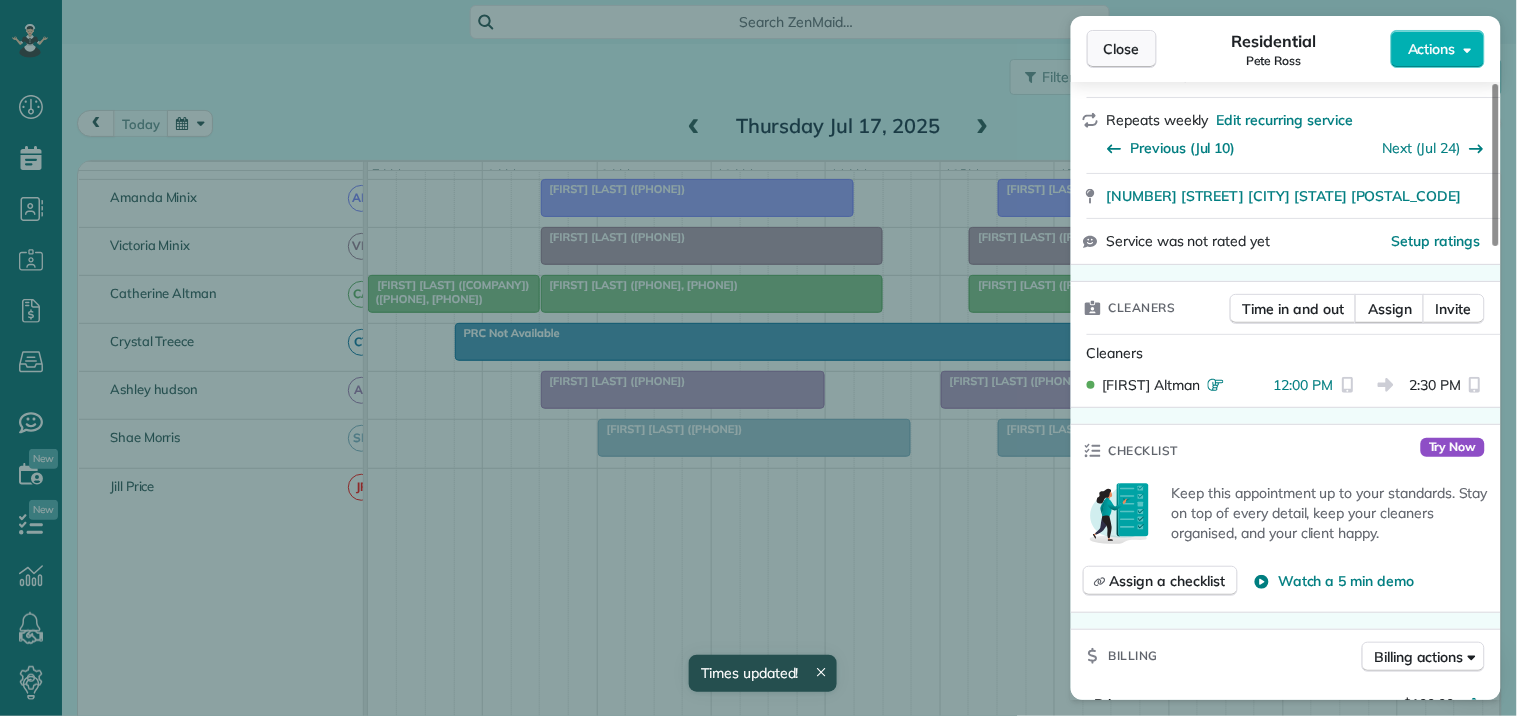 click on "Close" at bounding box center (1122, 49) 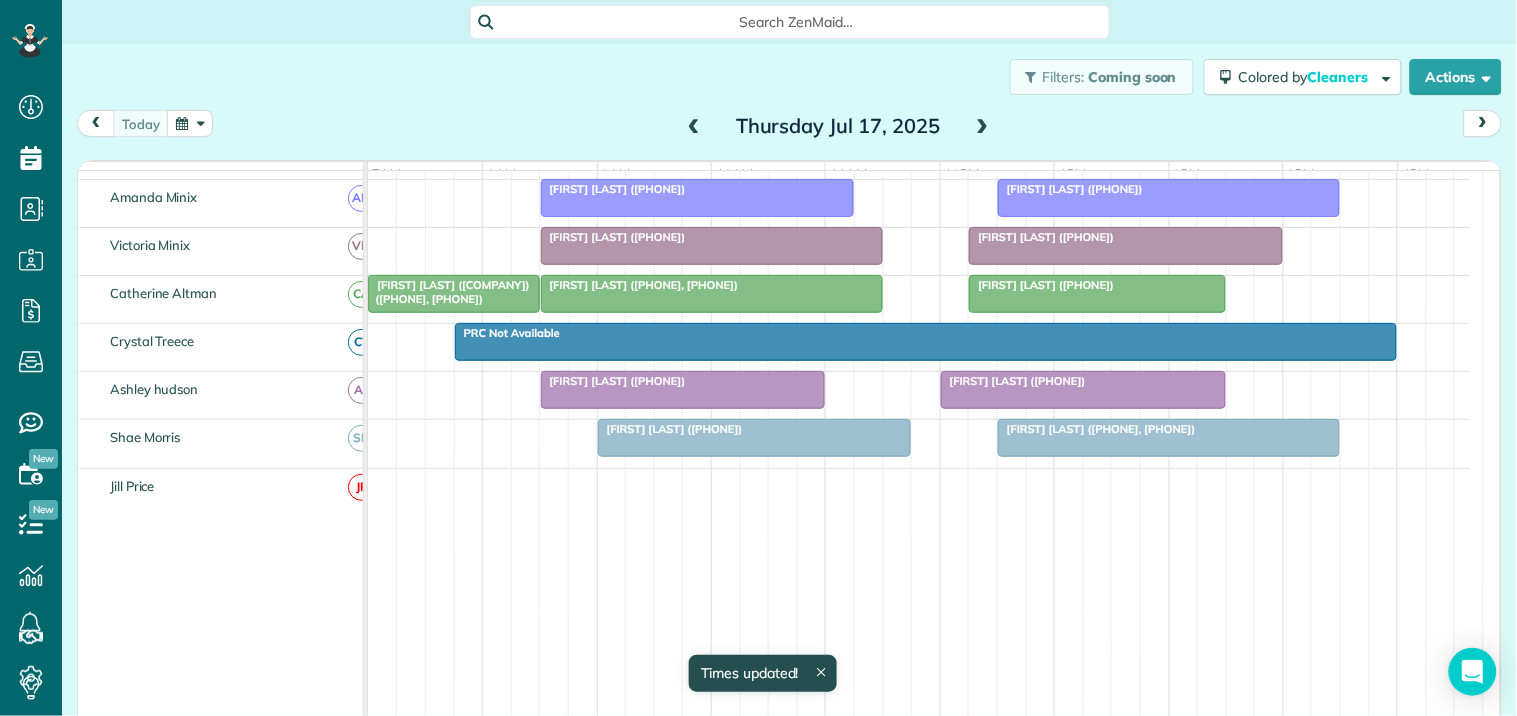 click on "[FIRST] [LAST] (+[PHONE])" at bounding box center (683, 381) 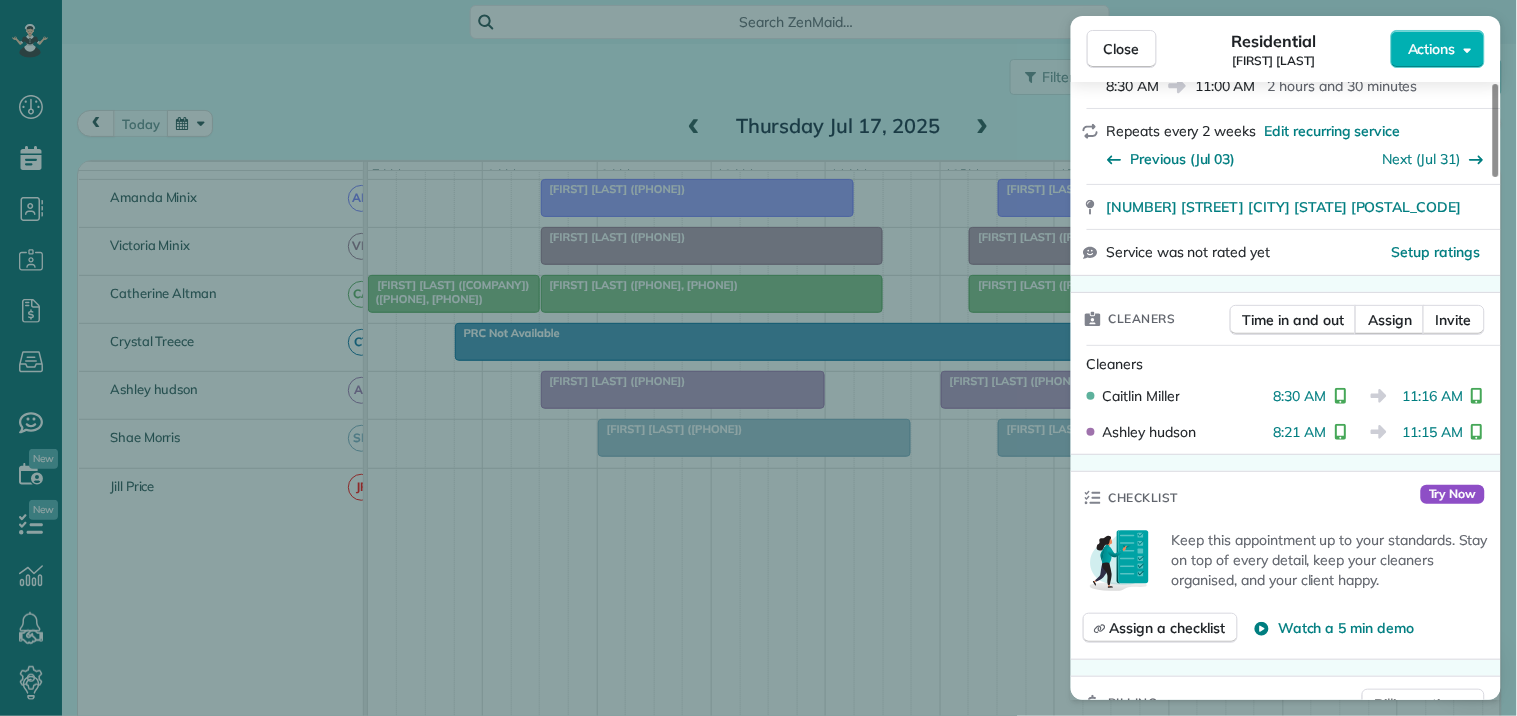 scroll, scrollTop: 444, scrollLeft: 0, axis: vertical 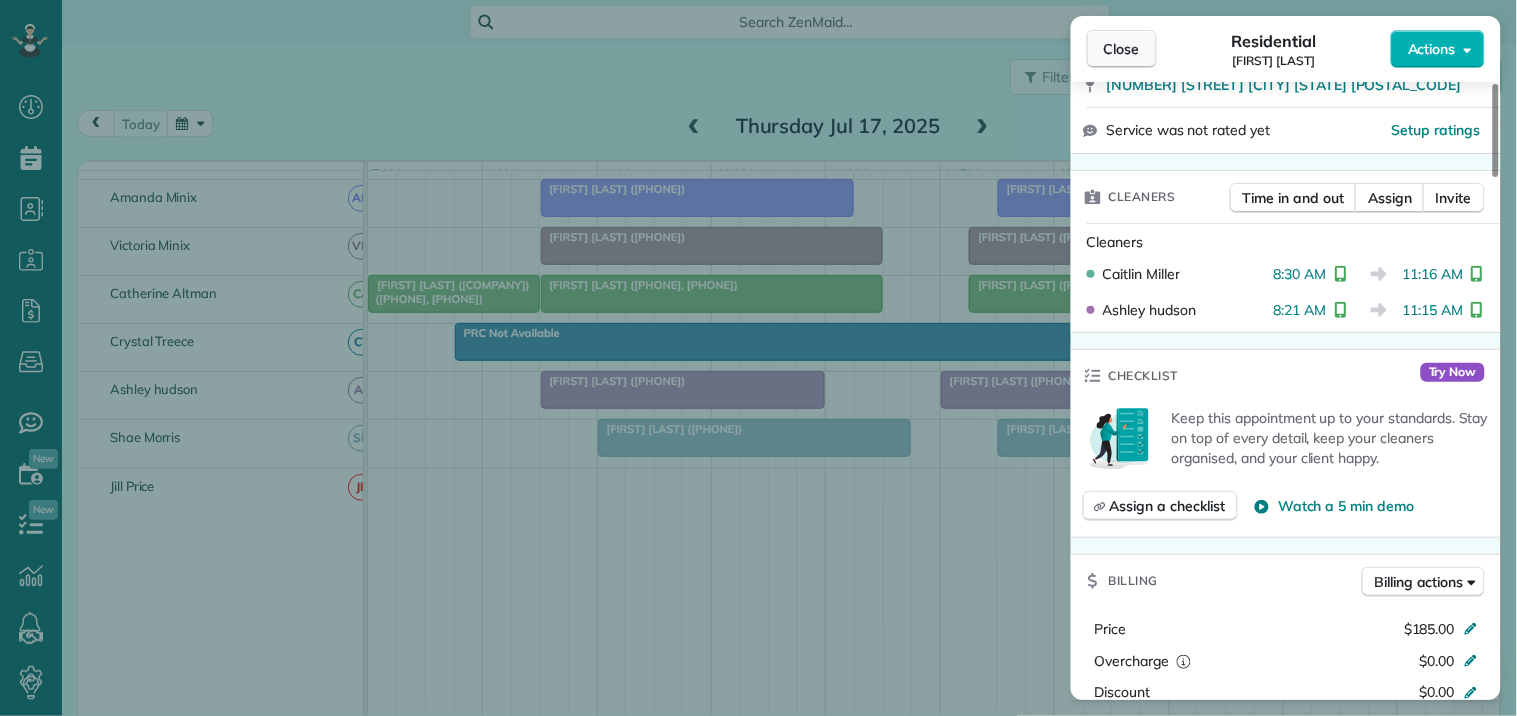 click on "Close" at bounding box center [1122, 49] 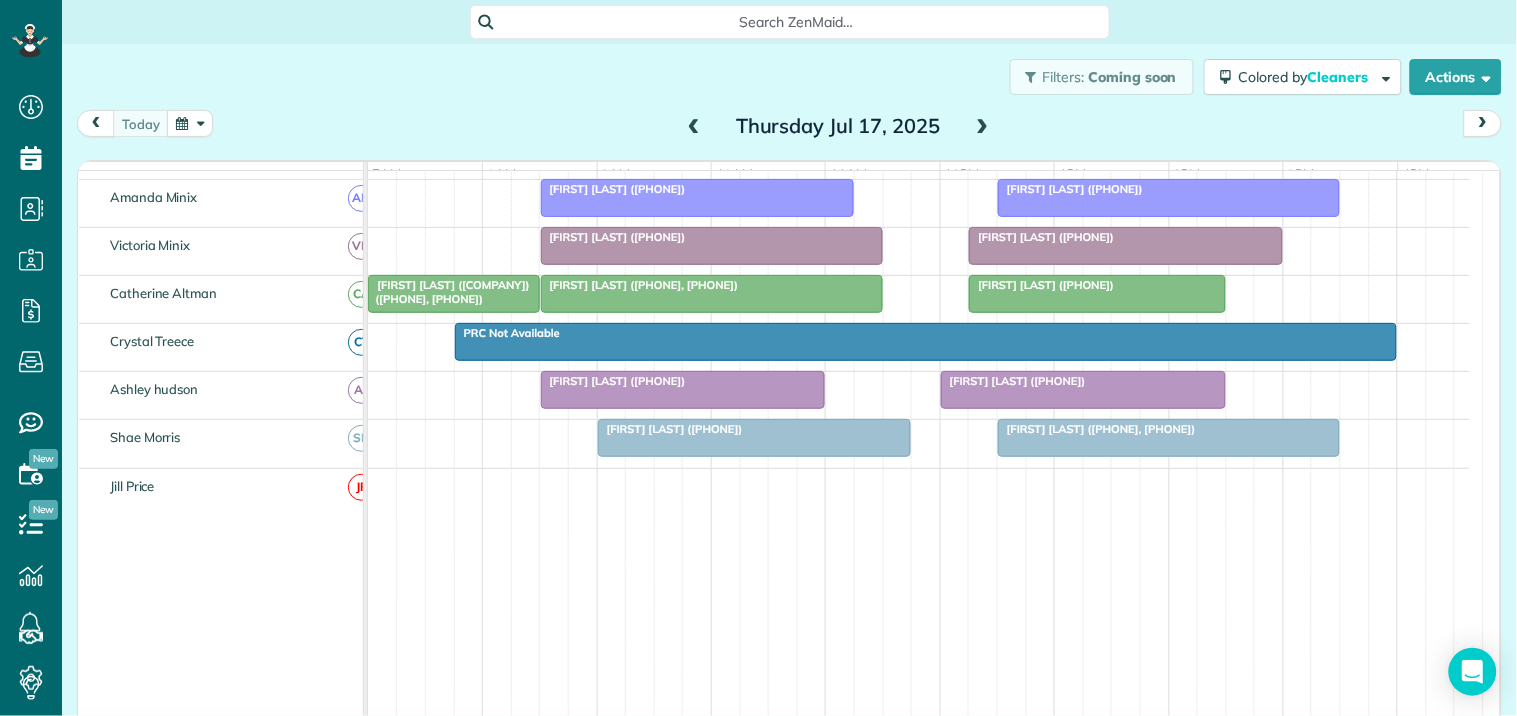 click at bounding box center (1083, 390) 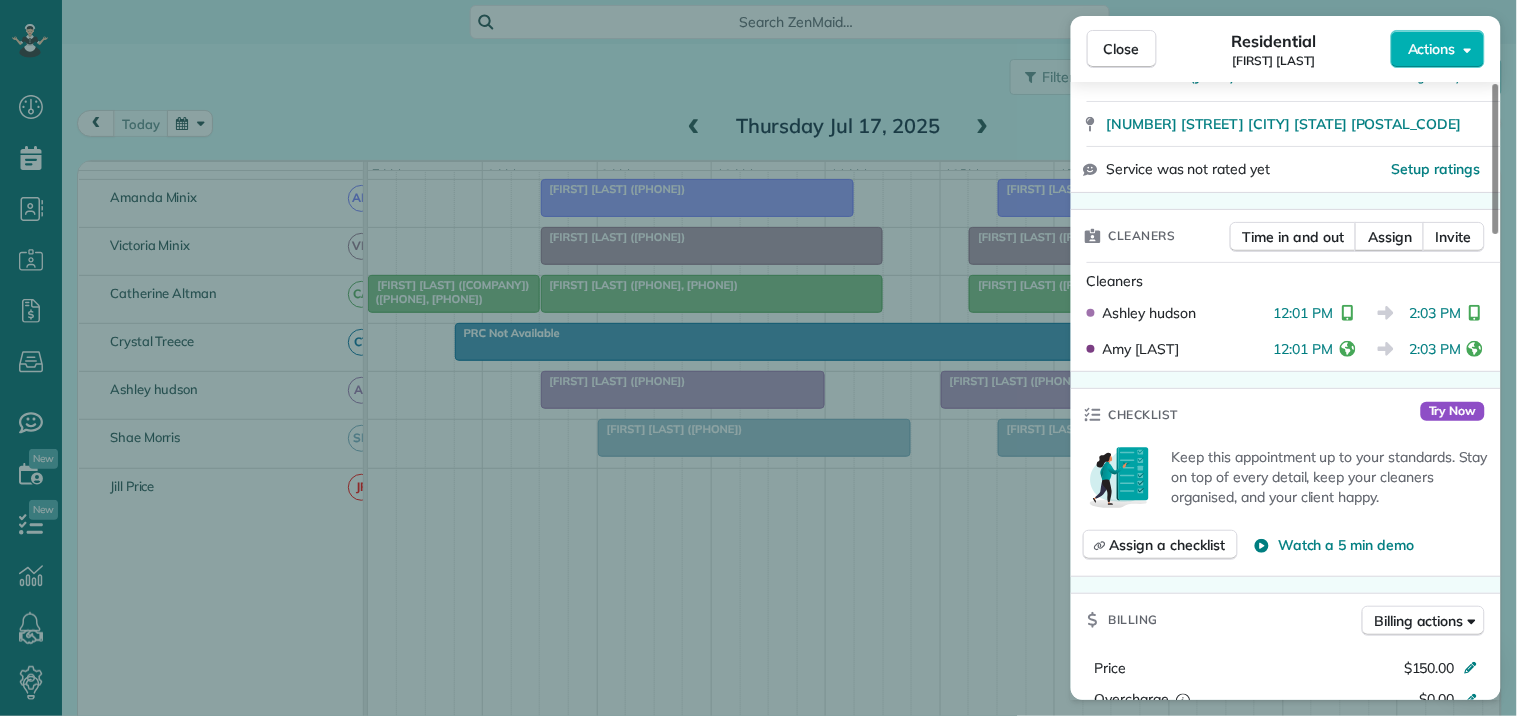 scroll, scrollTop: 444, scrollLeft: 0, axis: vertical 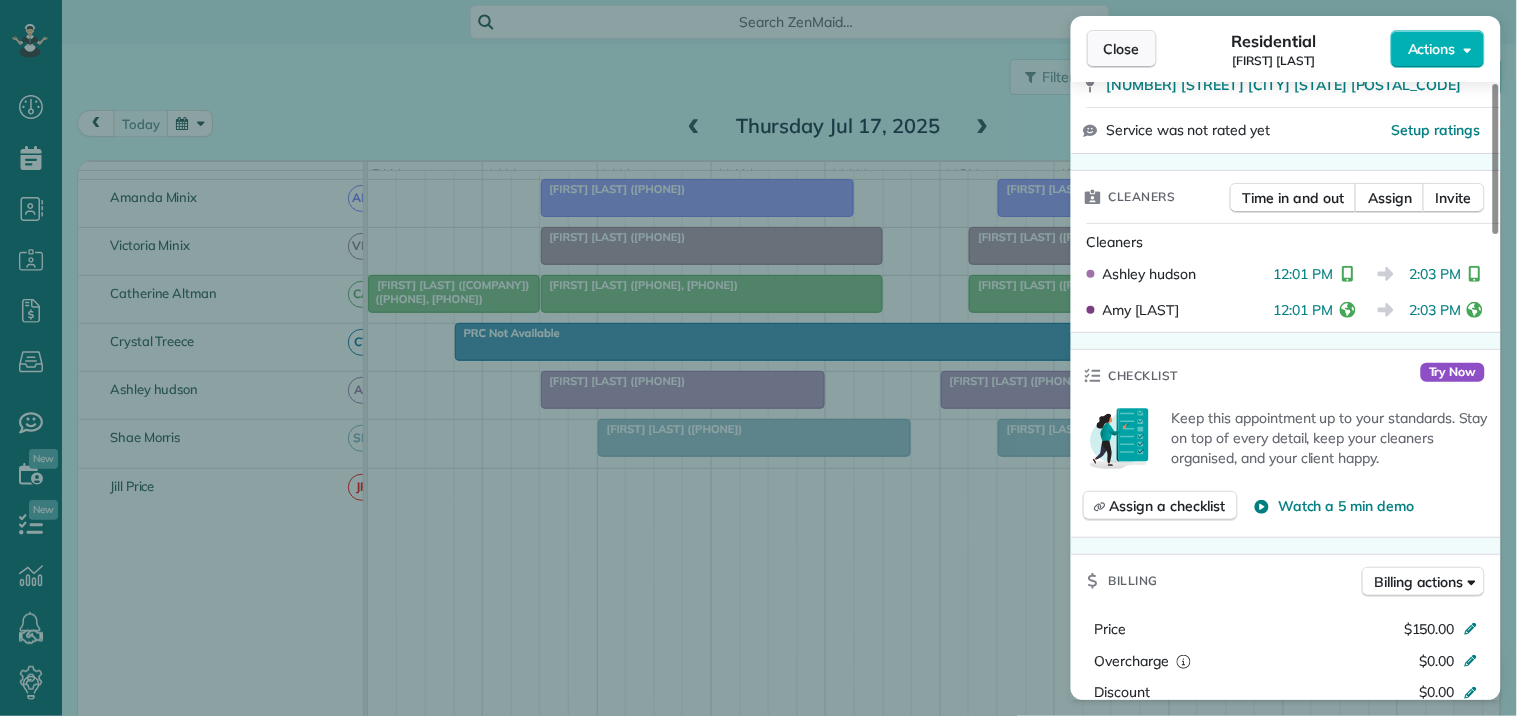 click on "Close" at bounding box center [1122, 49] 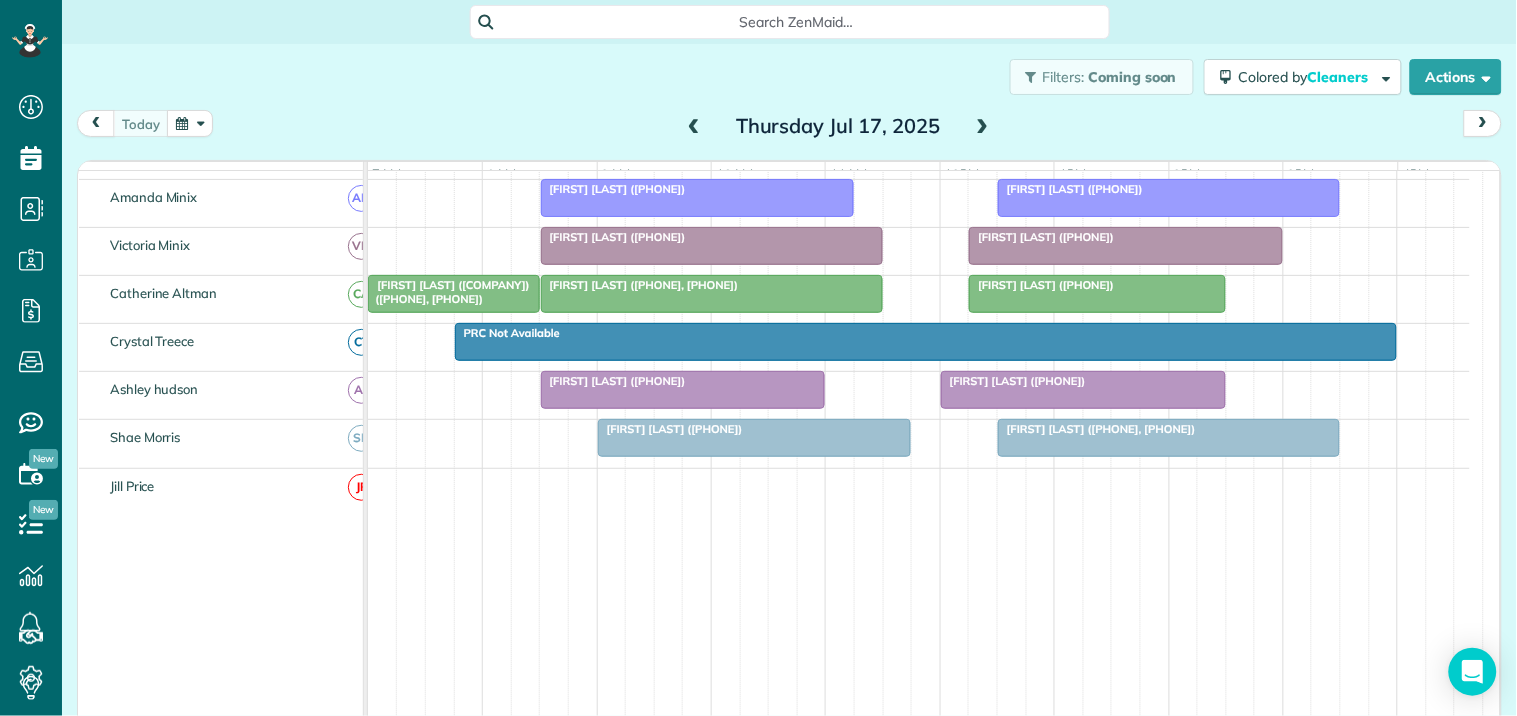 click at bounding box center [755, 438] 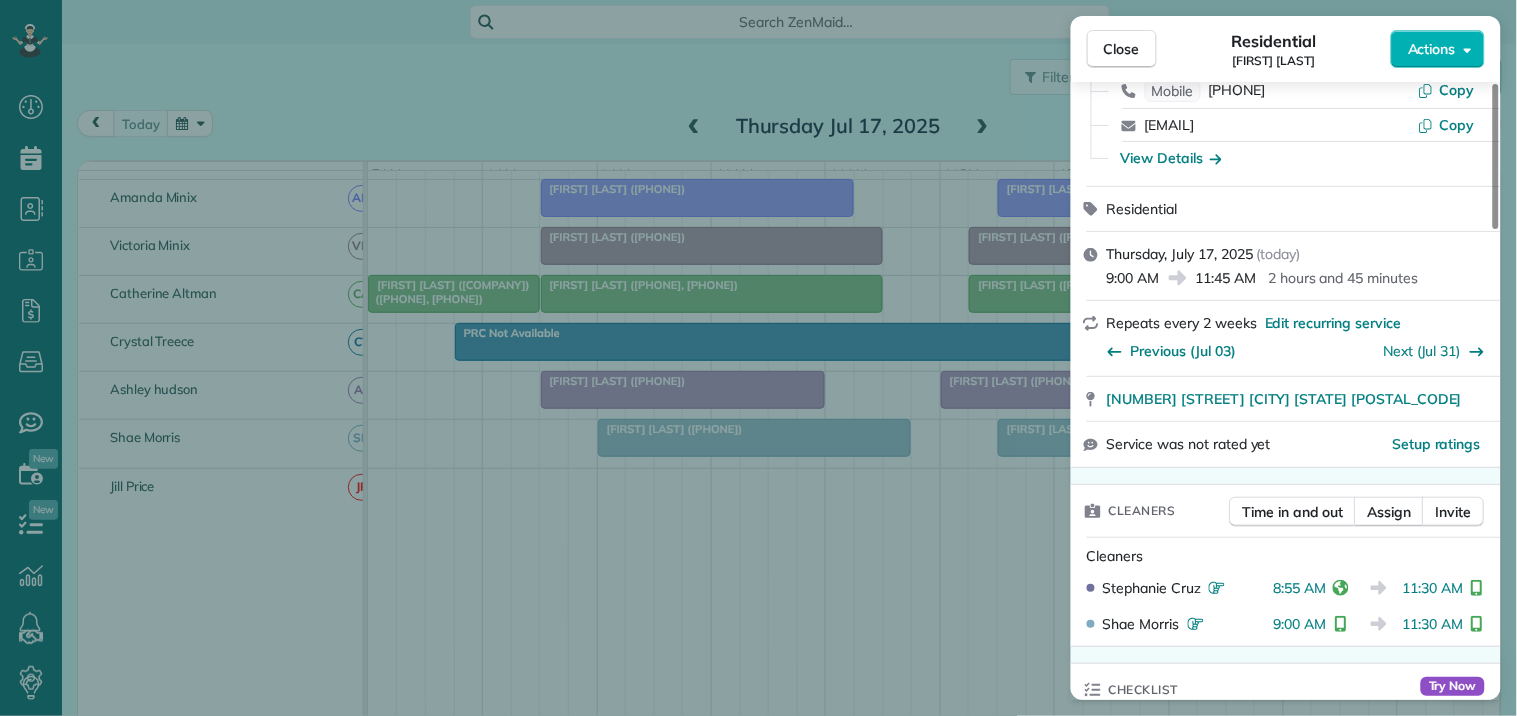 scroll, scrollTop: 444, scrollLeft: 0, axis: vertical 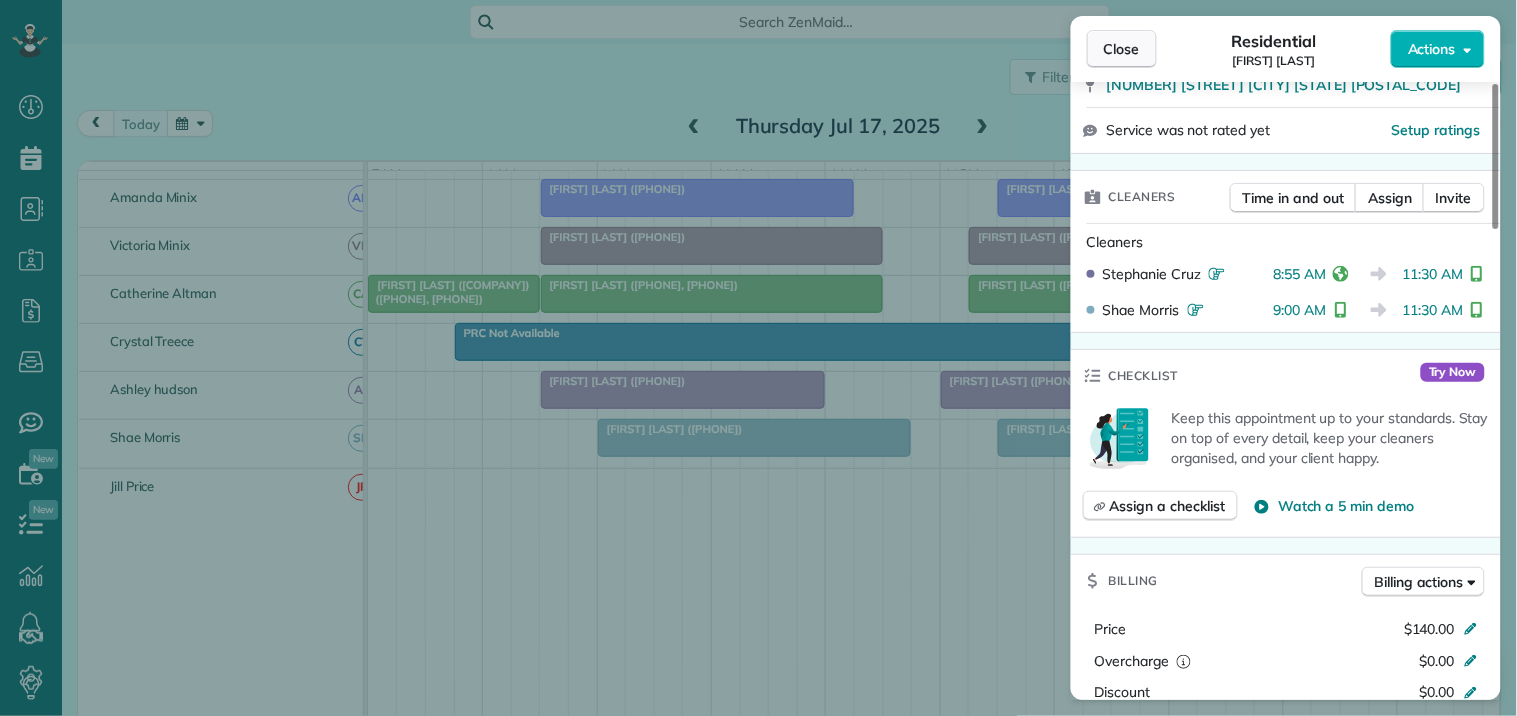 click on "Close" at bounding box center [1122, 49] 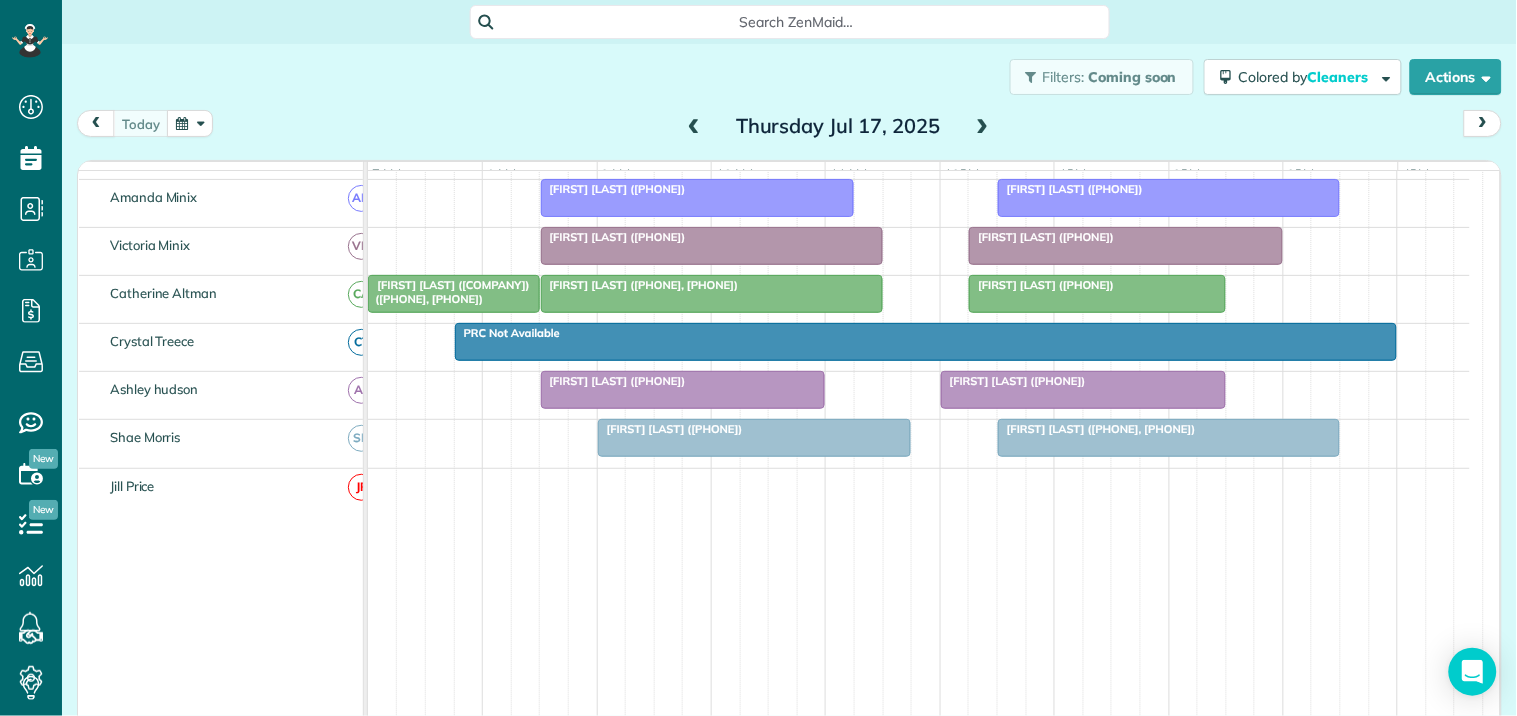 click at bounding box center [1169, 438] 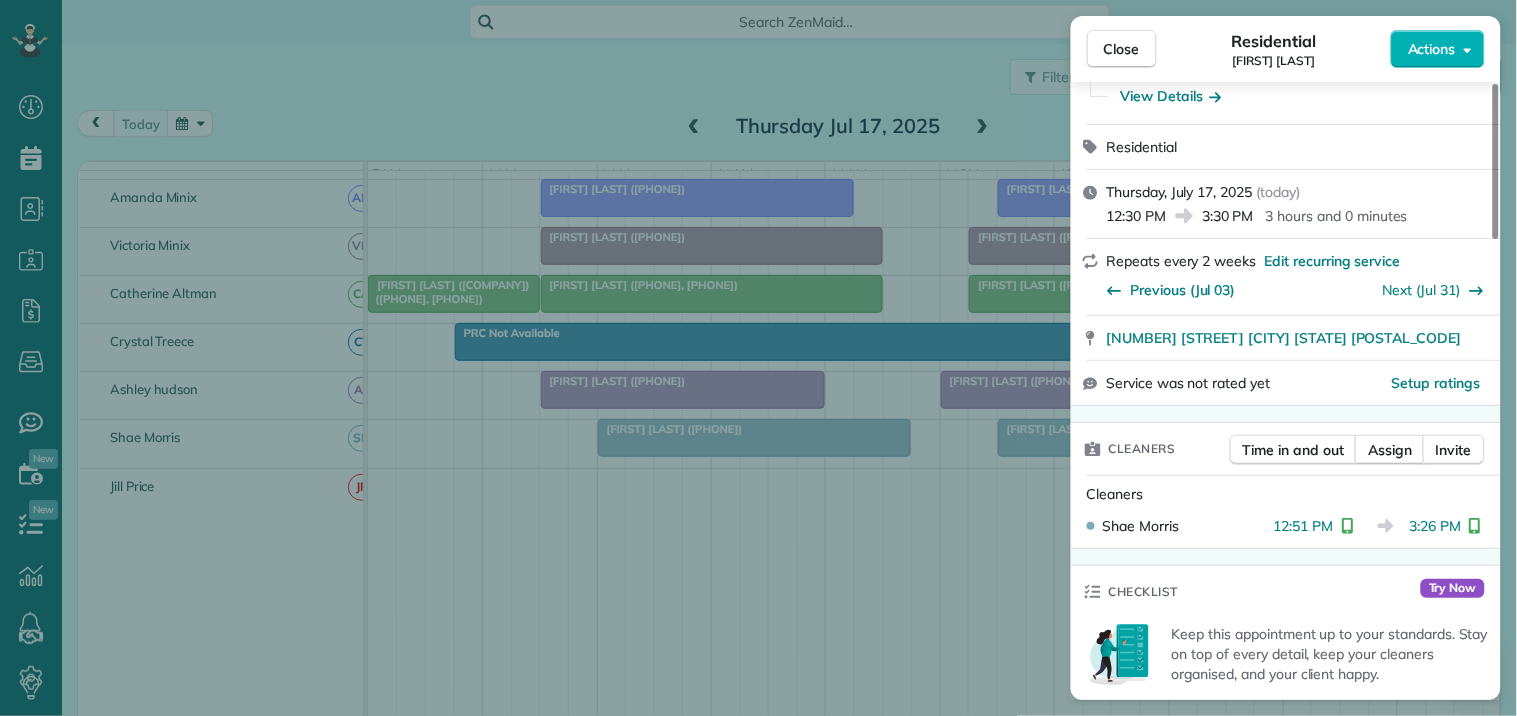 scroll, scrollTop: 333, scrollLeft: 0, axis: vertical 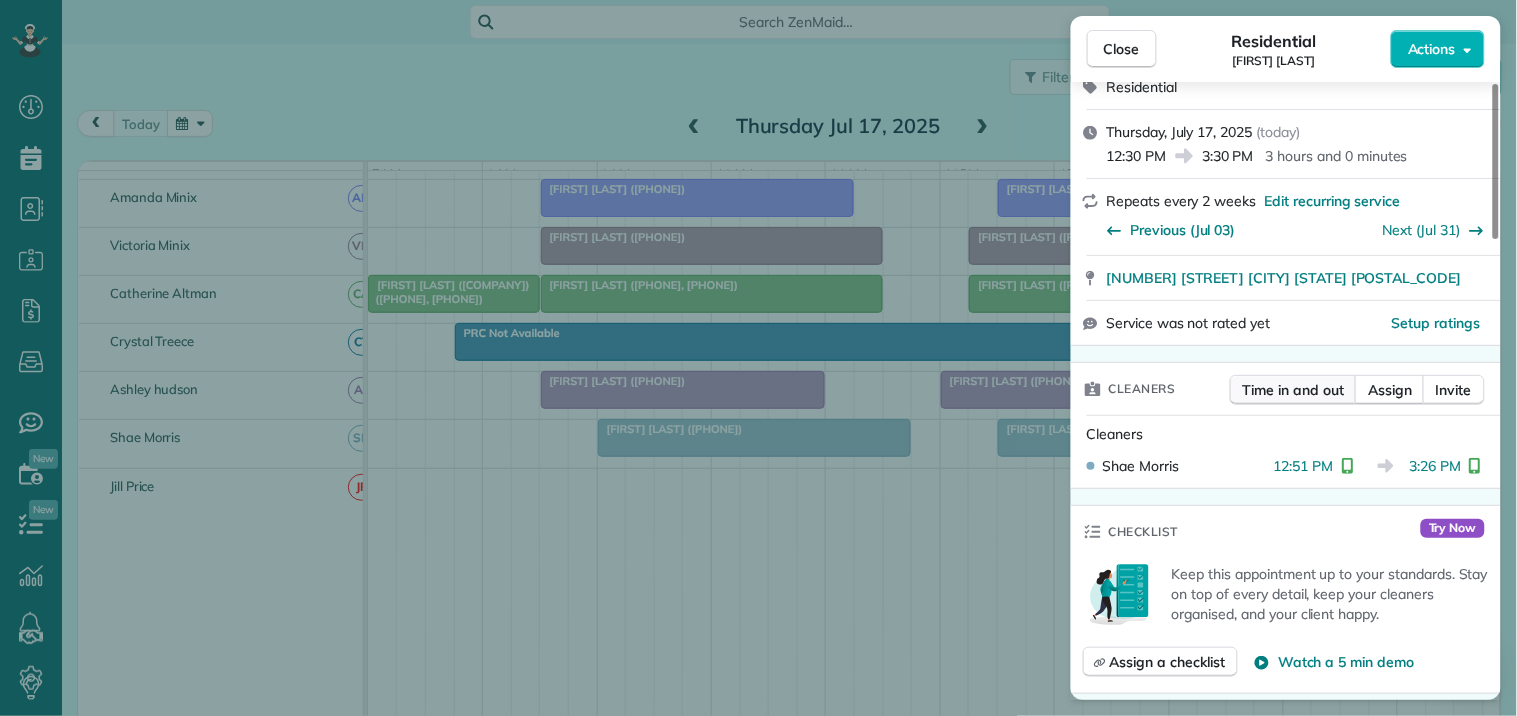click on "Time in and out" at bounding box center [1293, 390] 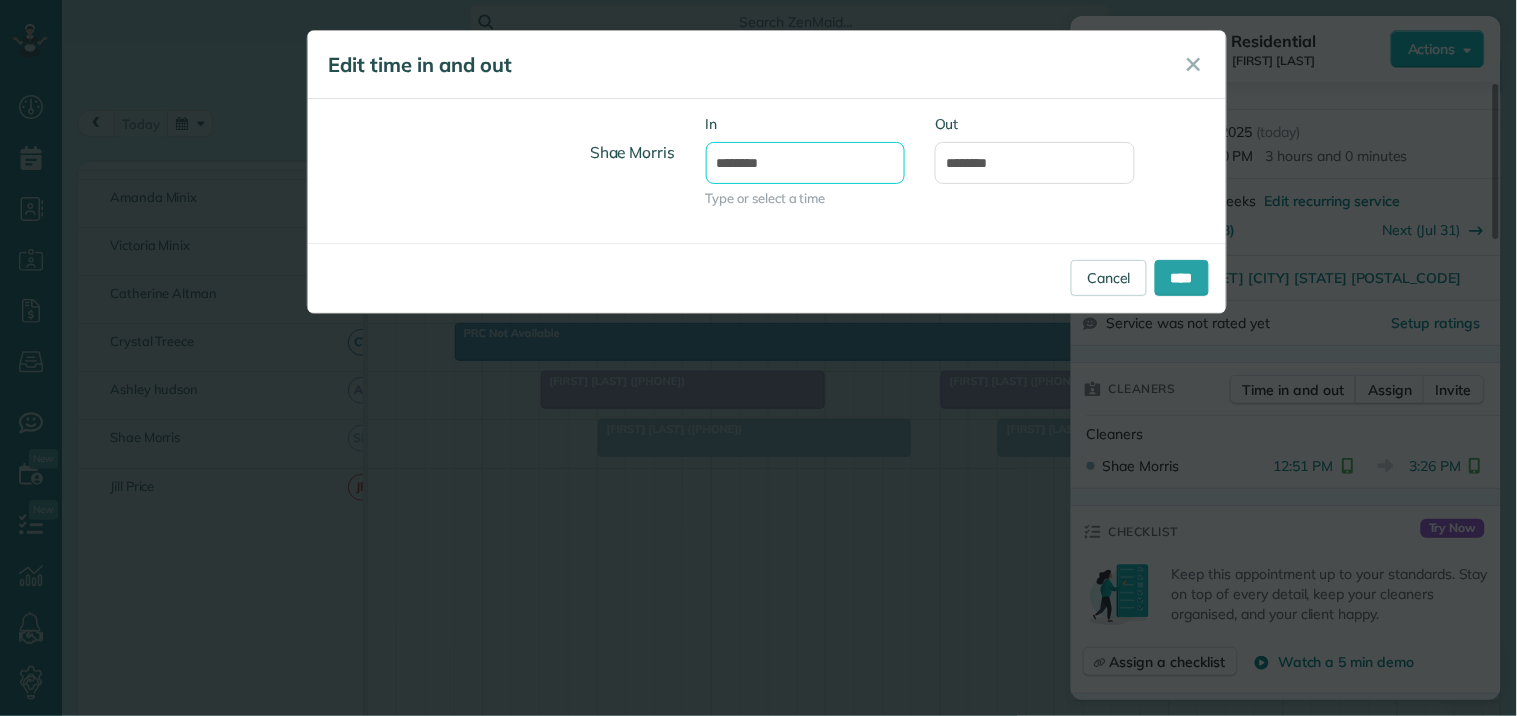 click on "********" at bounding box center [806, 163] 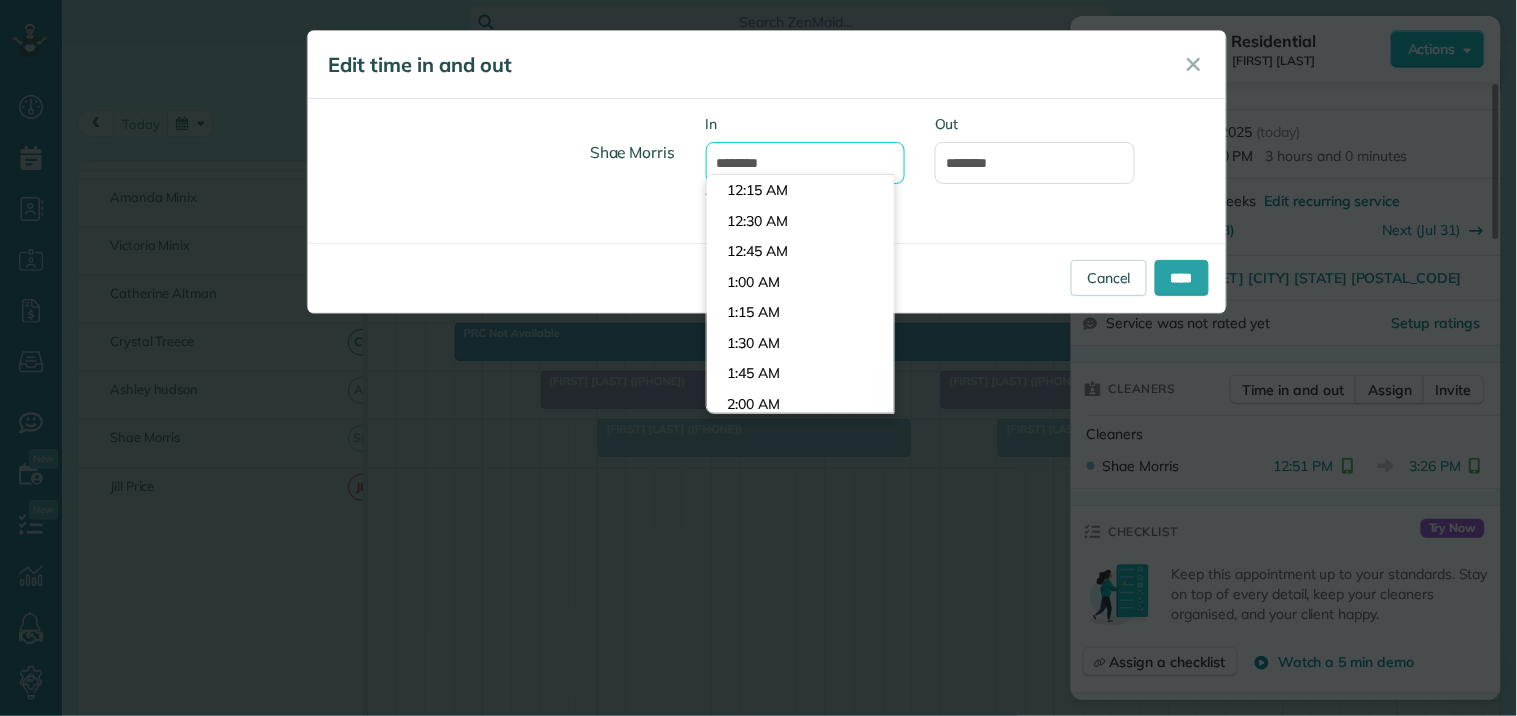 scroll, scrollTop: 1495, scrollLeft: 0, axis: vertical 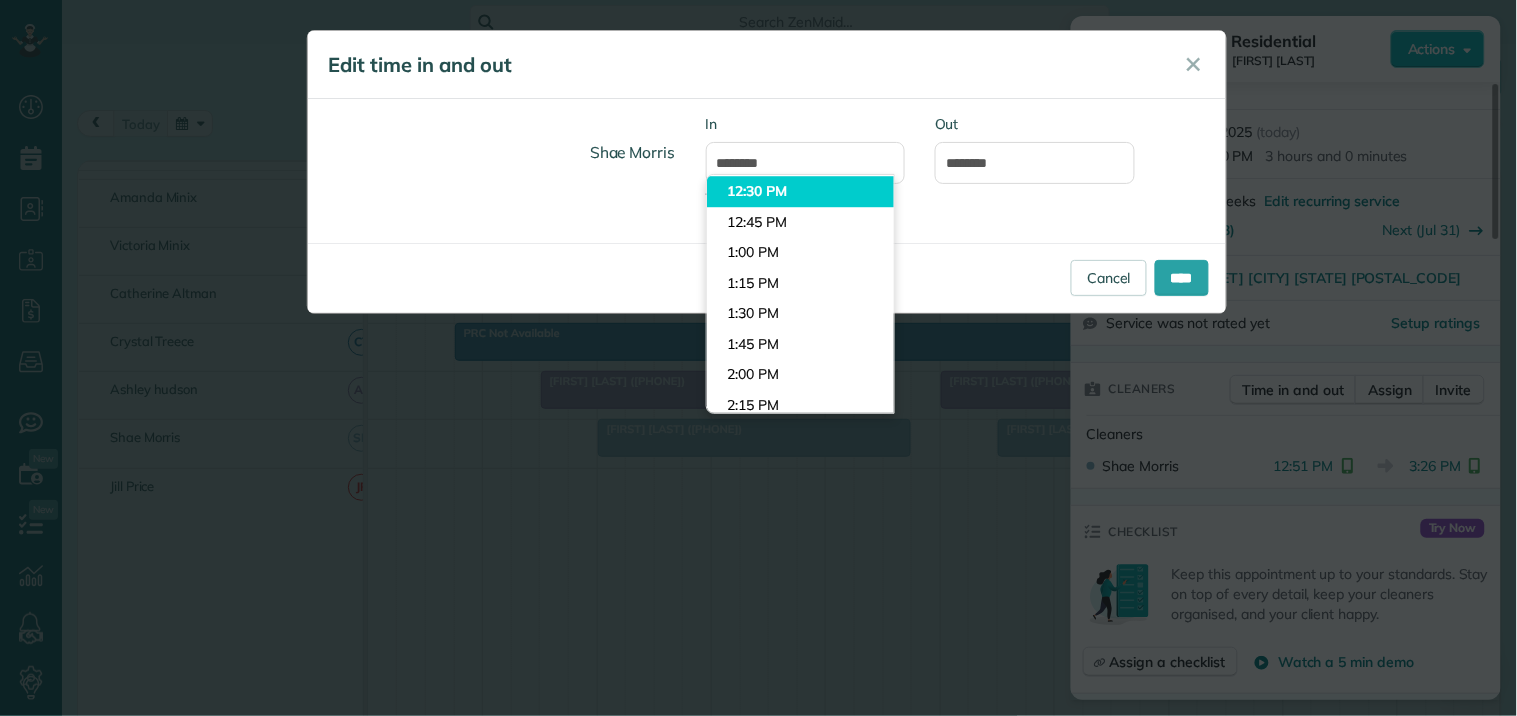 type on "********" 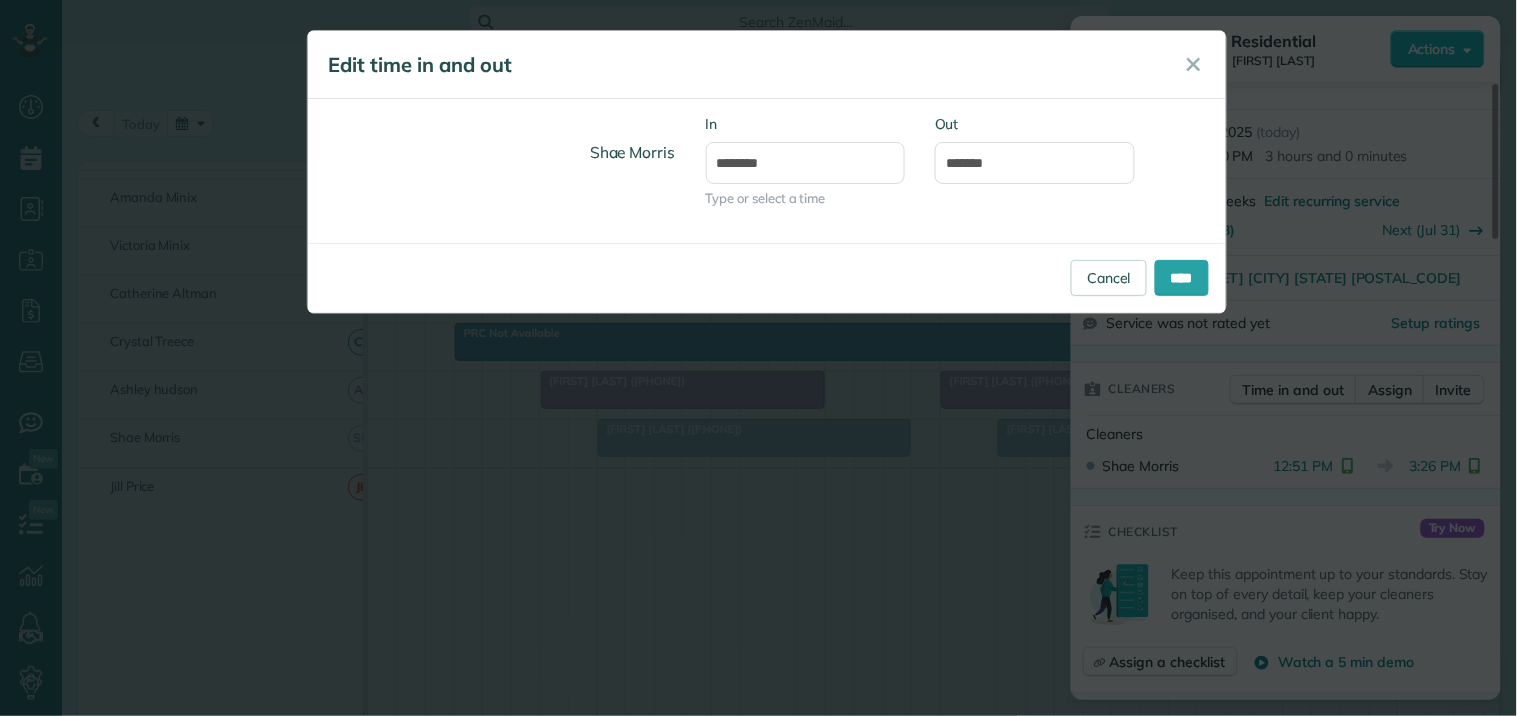 click on "Dashboard
Scheduling
Calendar View
List View
Dispatch View - Weekly scheduling (Beta)" at bounding box center [758, 358] 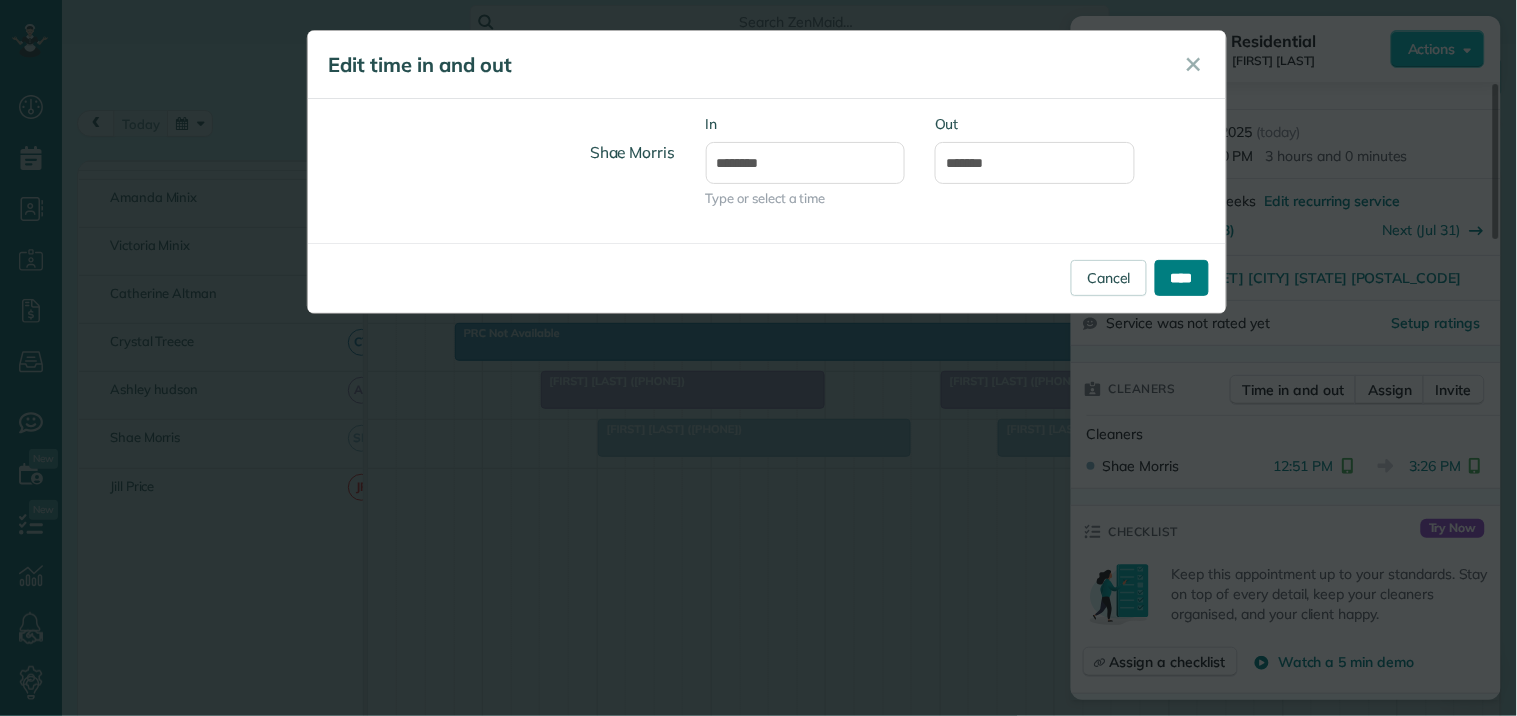 click on "****" at bounding box center [1182, 278] 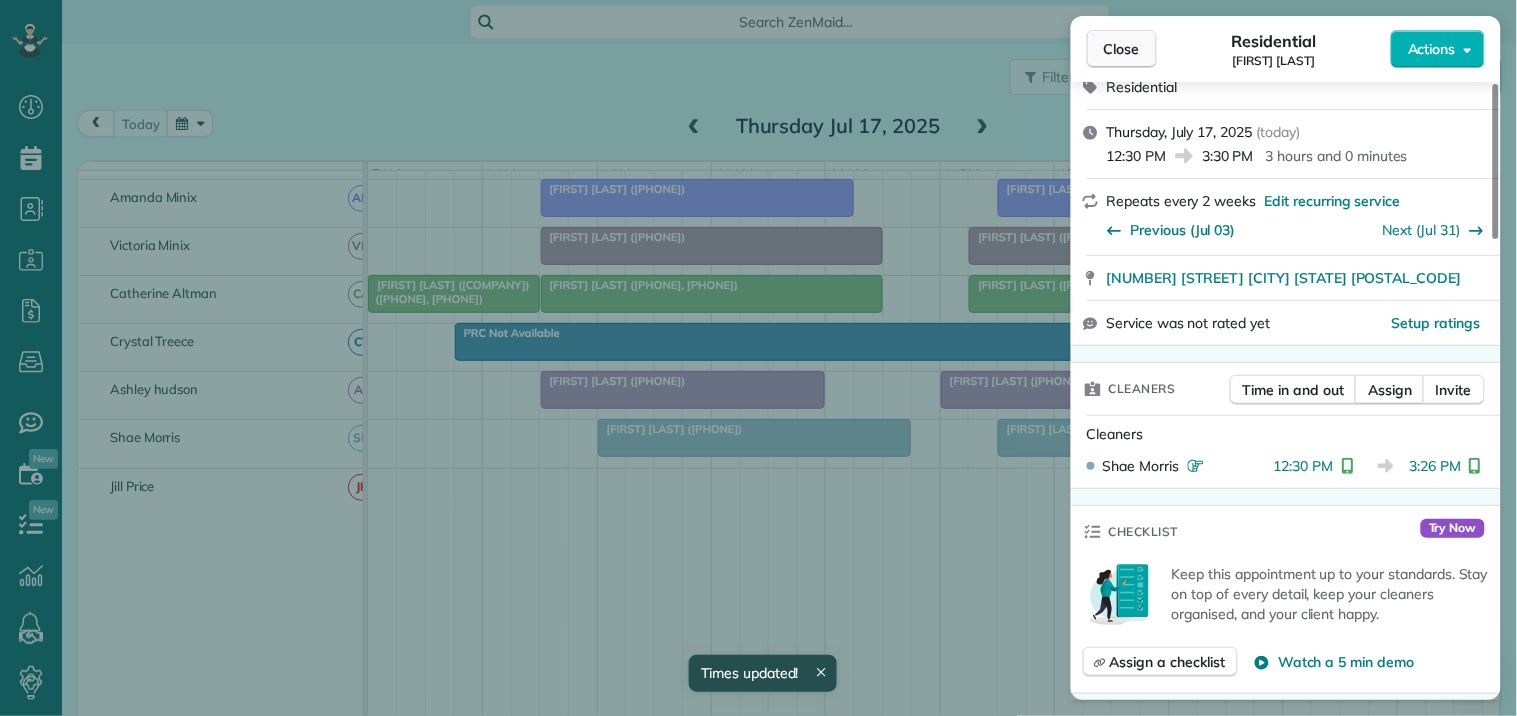 click on "Close" at bounding box center (1122, 49) 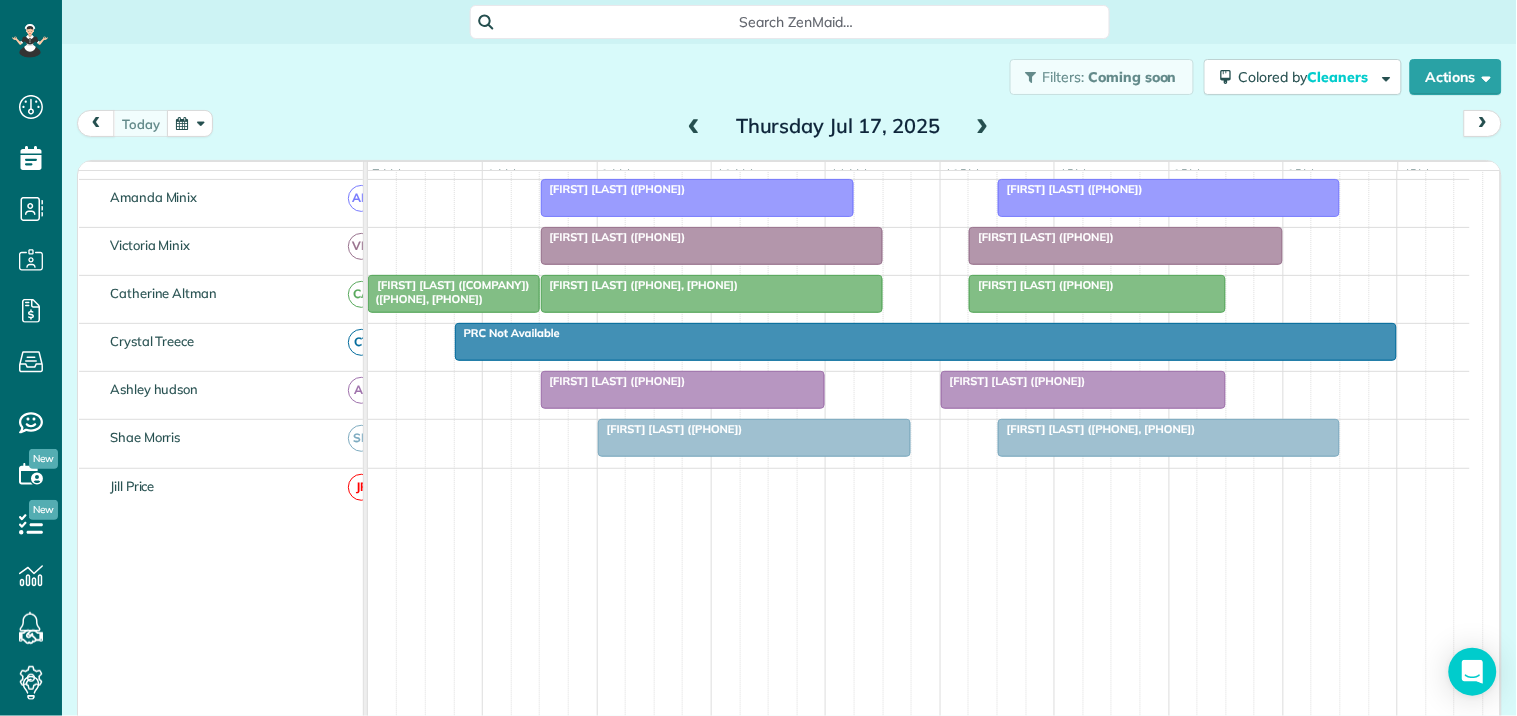 scroll, scrollTop: 534, scrollLeft: 0, axis: vertical 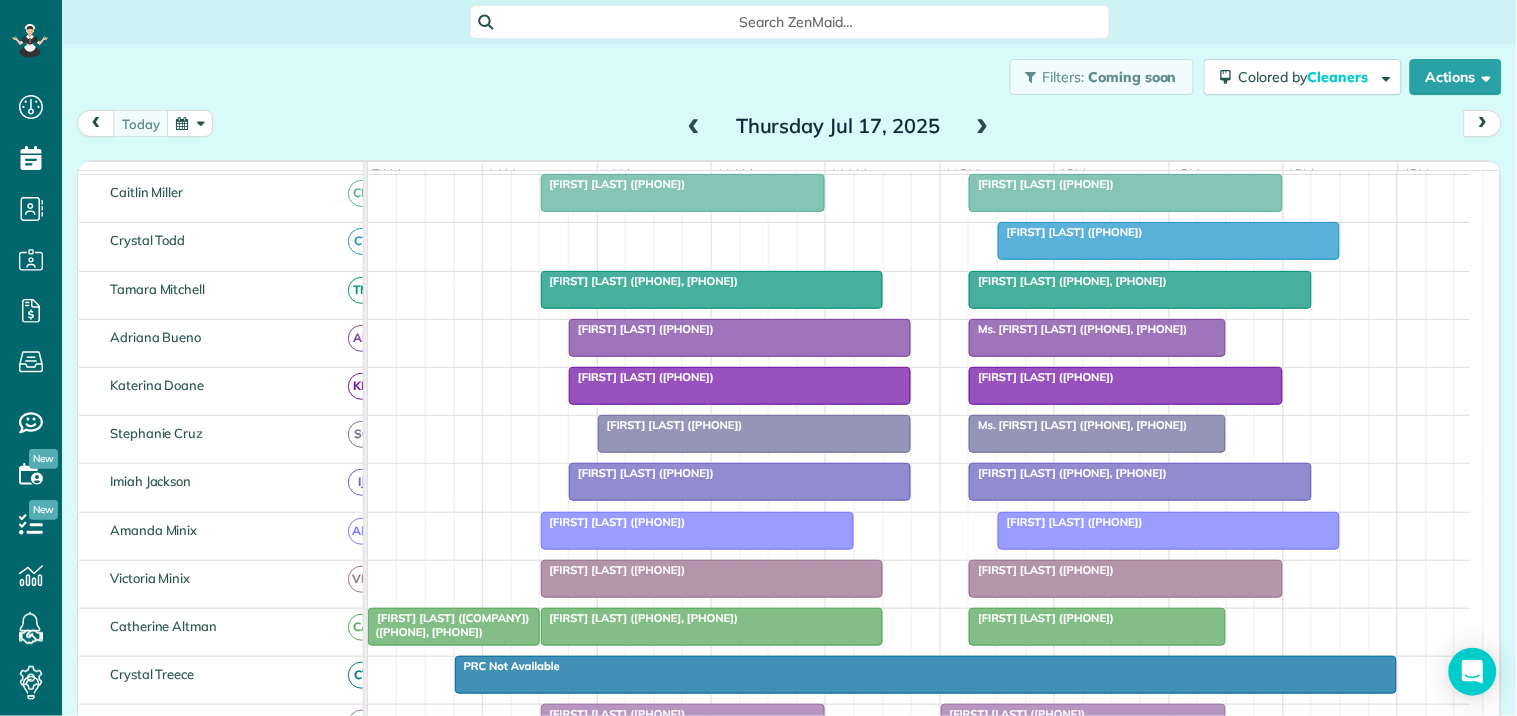 click on "[FIRST] [LAST] (+[PHONE])" at bounding box center (641, 377) 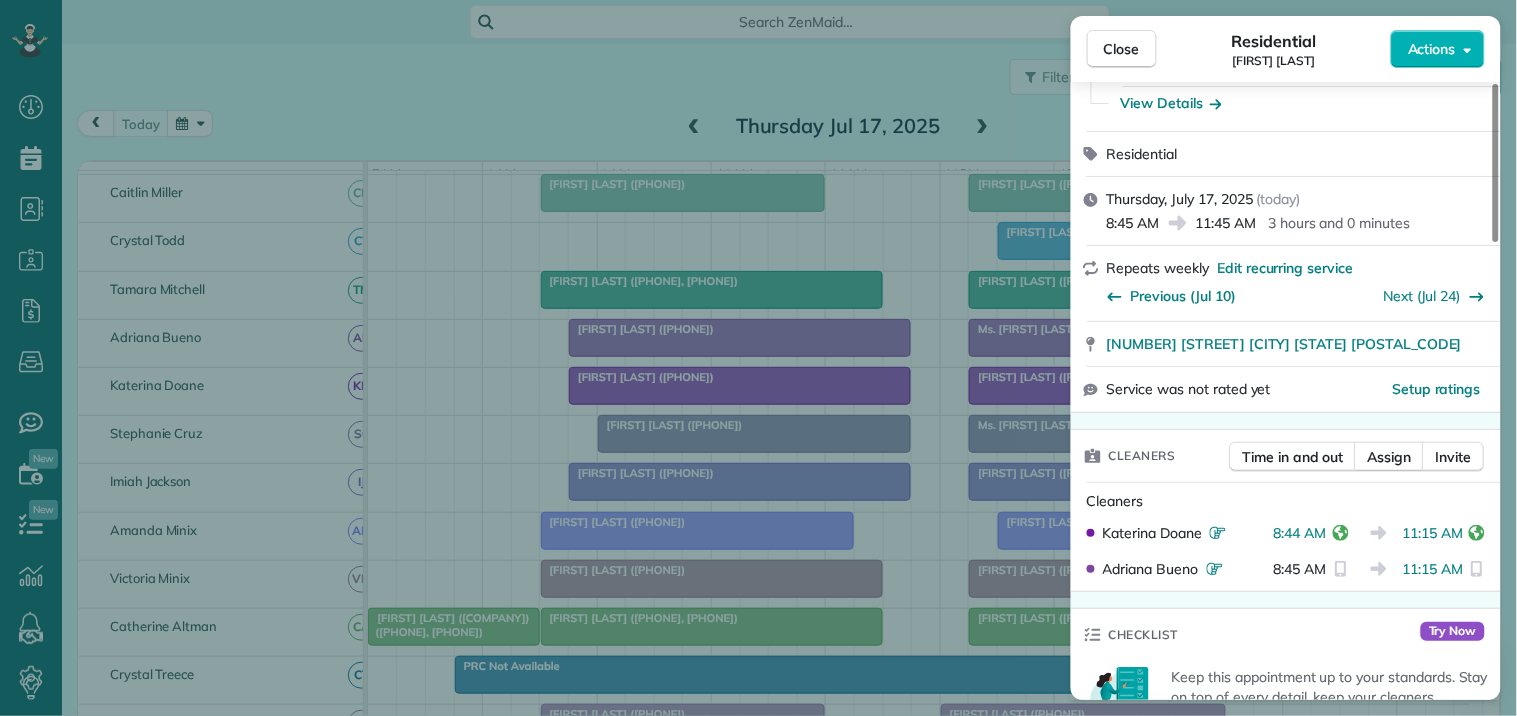 scroll, scrollTop: 333, scrollLeft: 0, axis: vertical 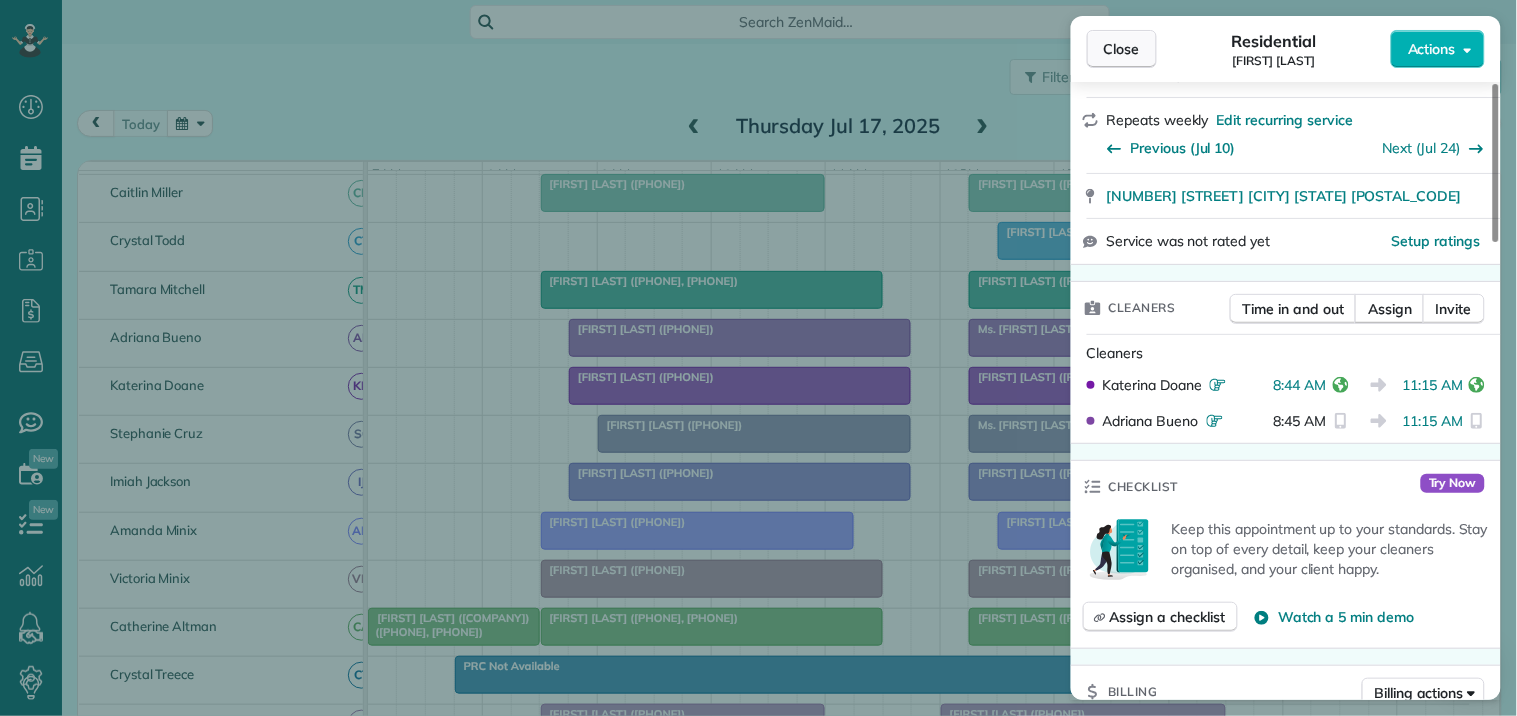click on "Close" at bounding box center [1122, 49] 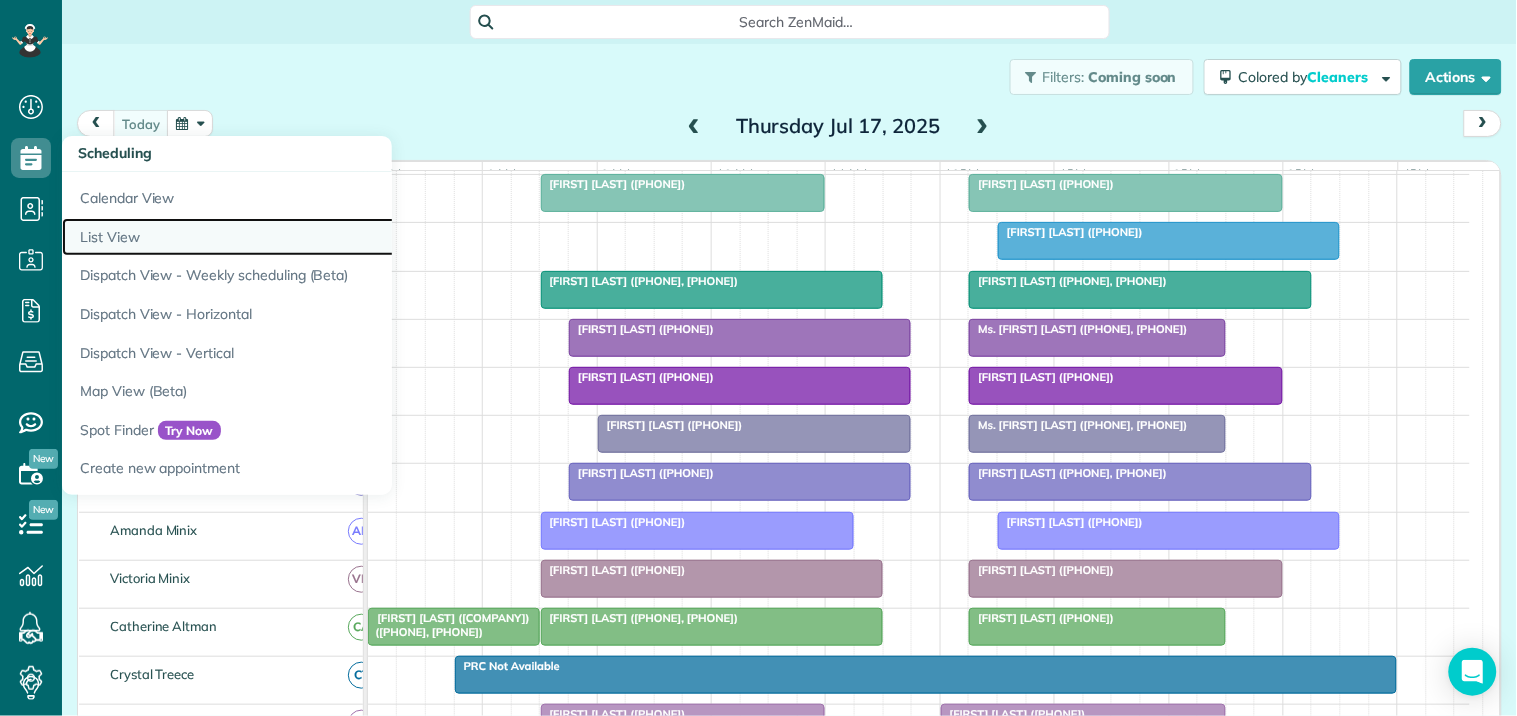 click on "List View" at bounding box center [312, 237] 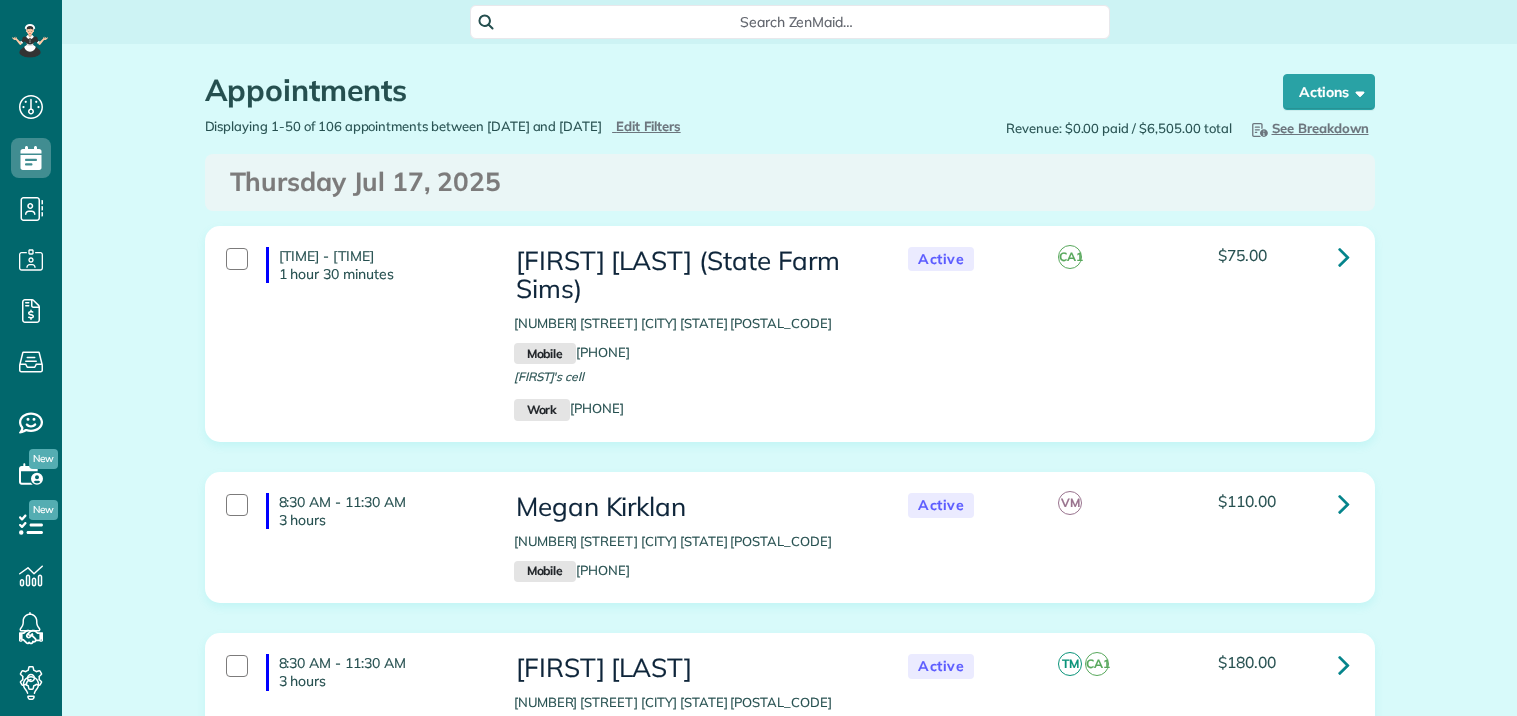 scroll, scrollTop: 0, scrollLeft: 0, axis: both 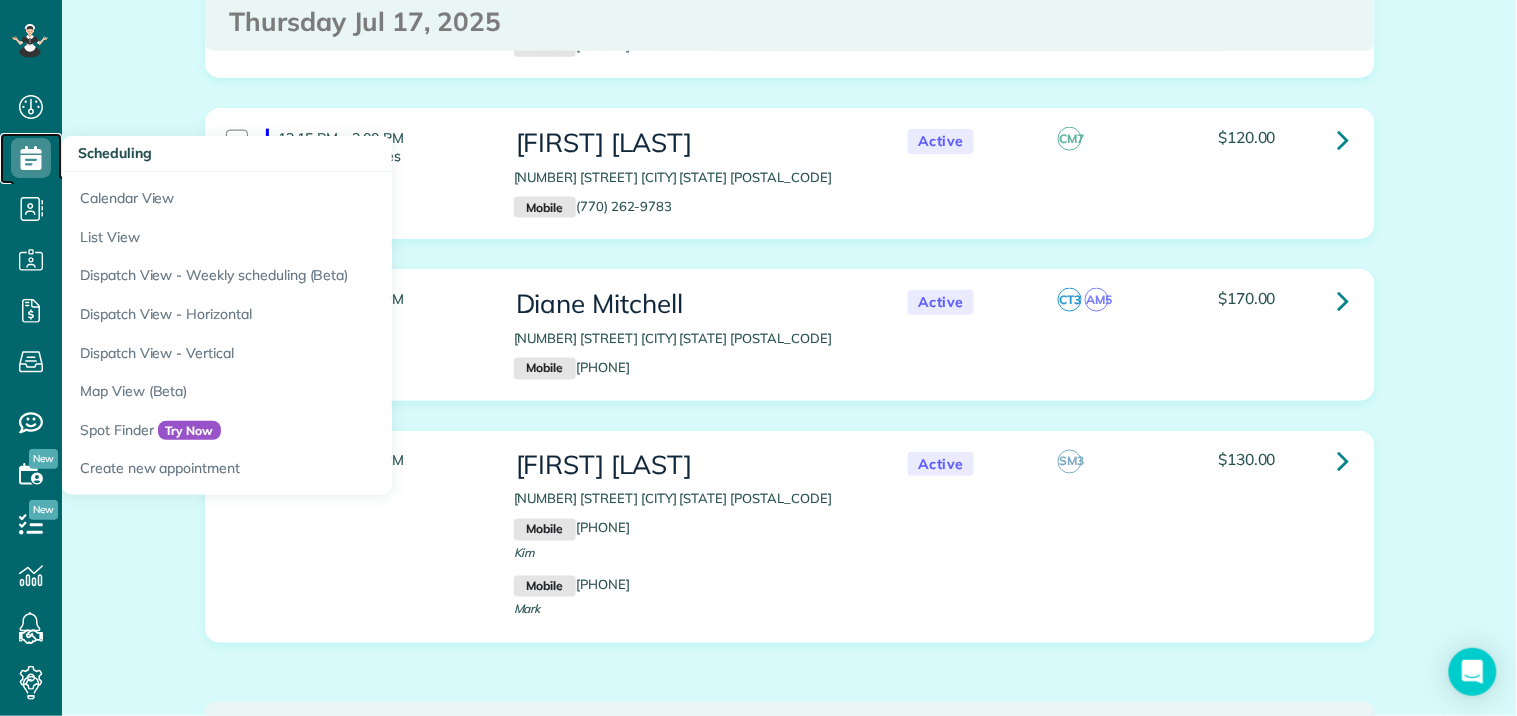 click 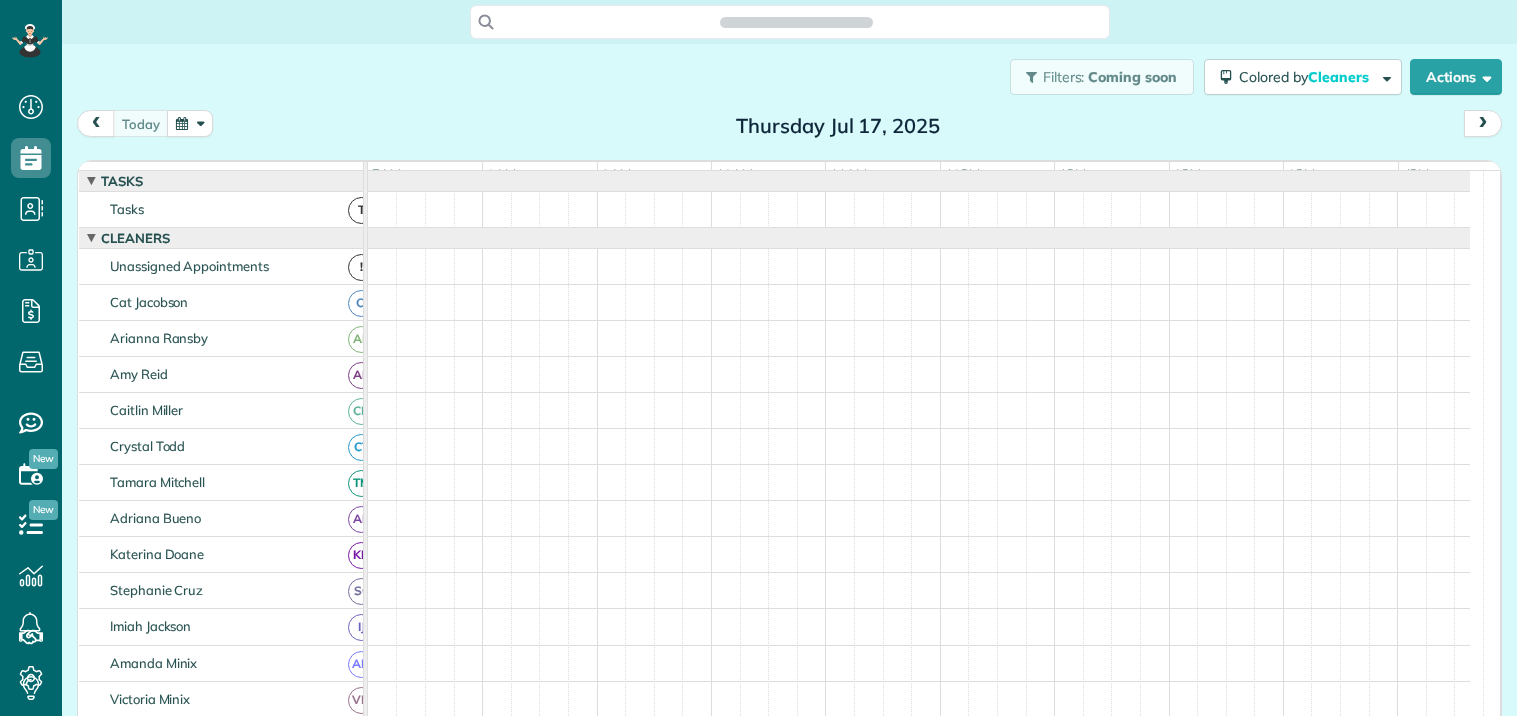 scroll, scrollTop: 0, scrollLeft: 0, axis: both 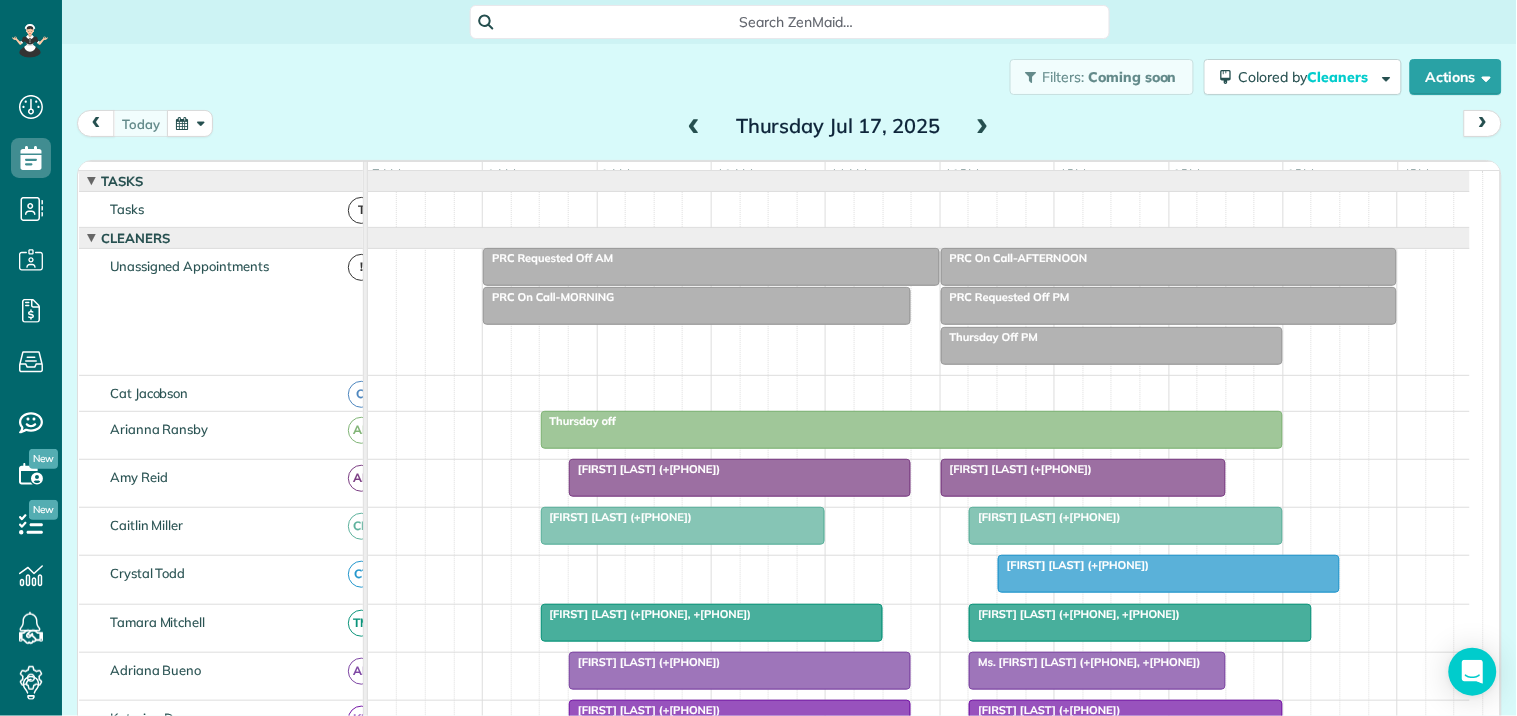 click at bounding box center [190, 123] 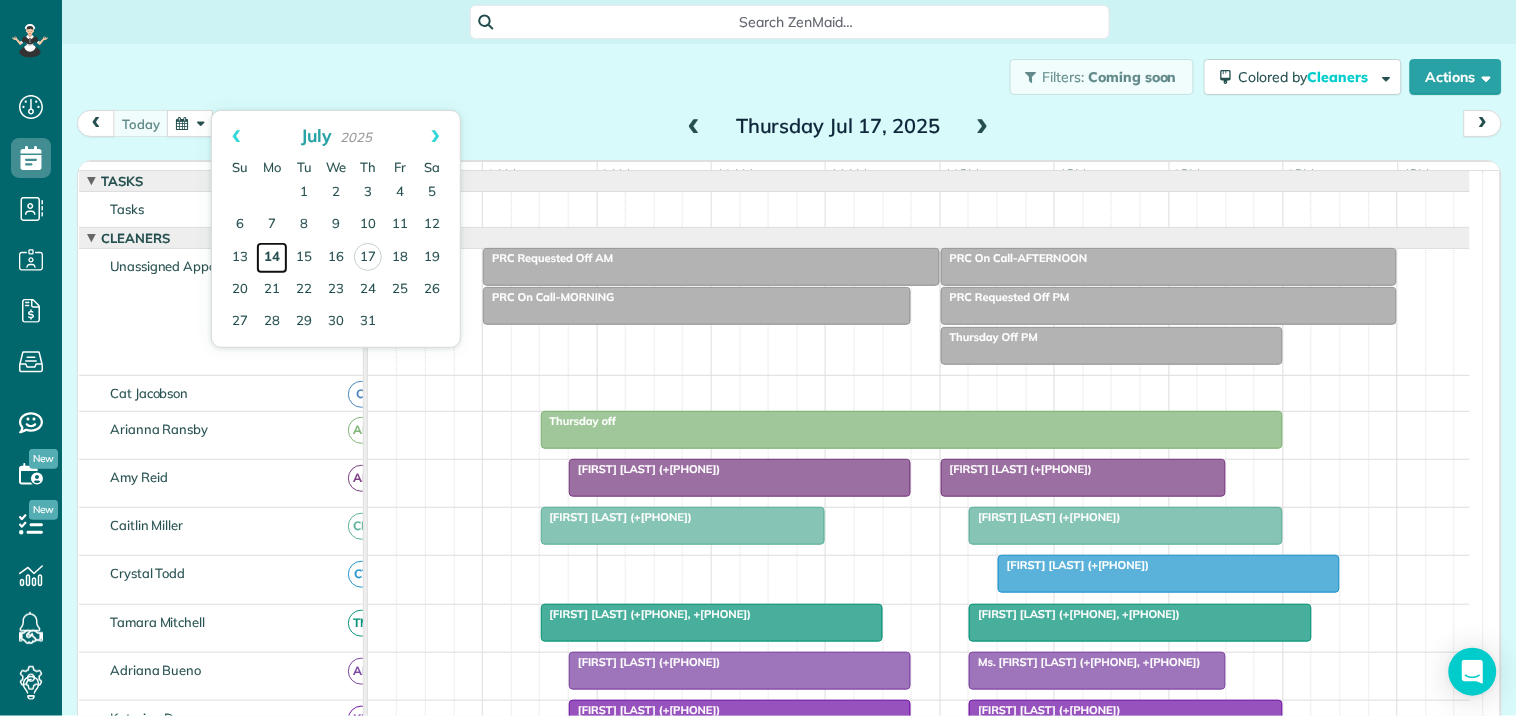 click on "14" at bounding box center [272, 258] 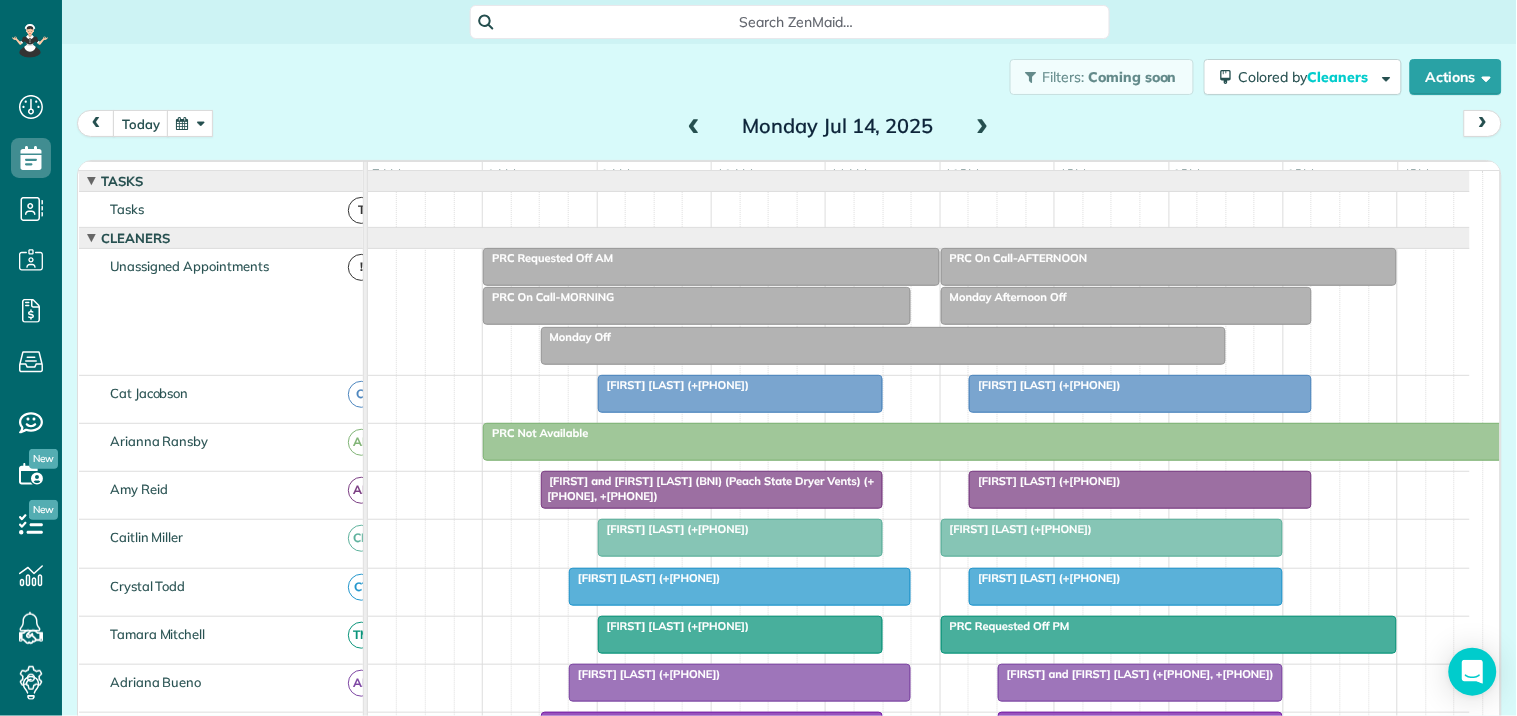 click on "Maryann Arrichiello (+14043755529)" at bounding box center (1126, 578) 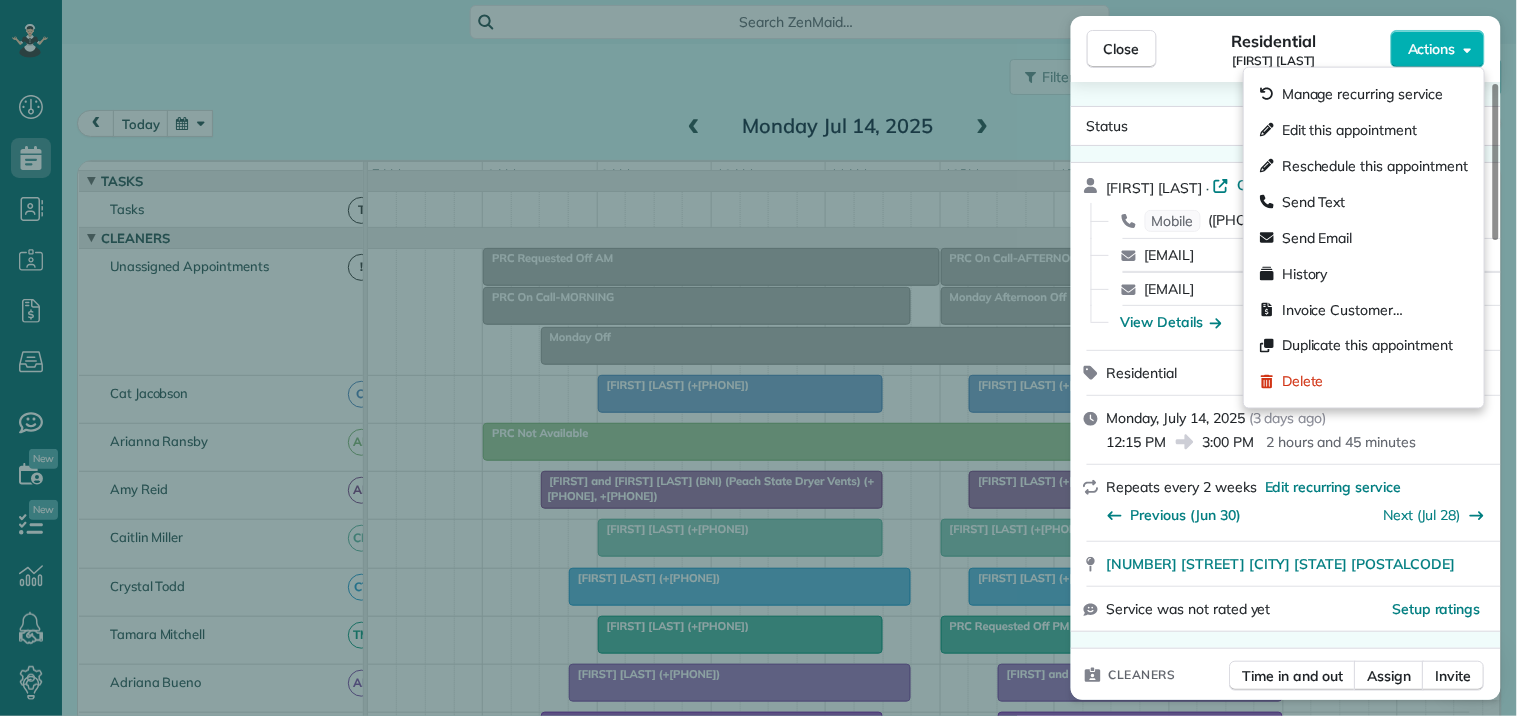 click on "Actions" at bounding box center (1432, 49) 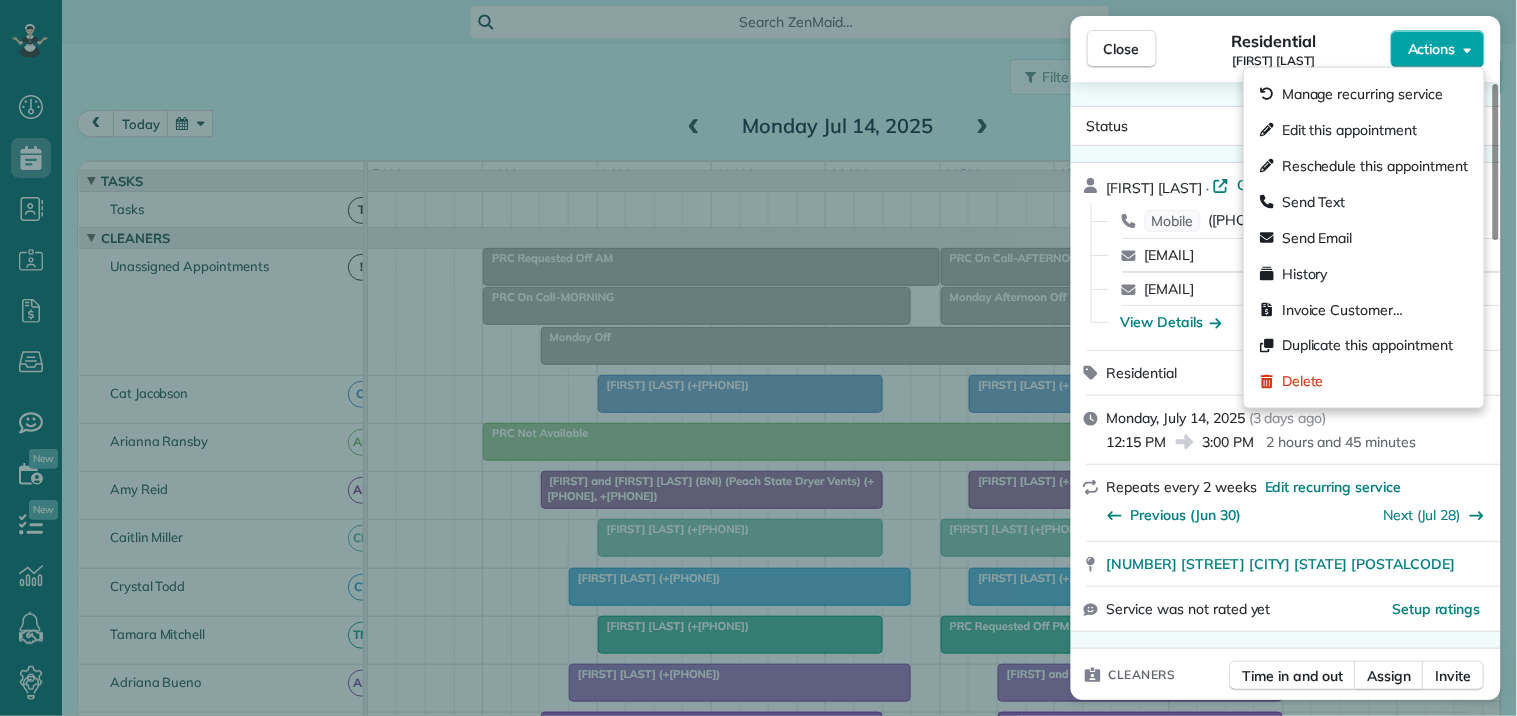 click on "Actions" at bounding box center [1438, 49] 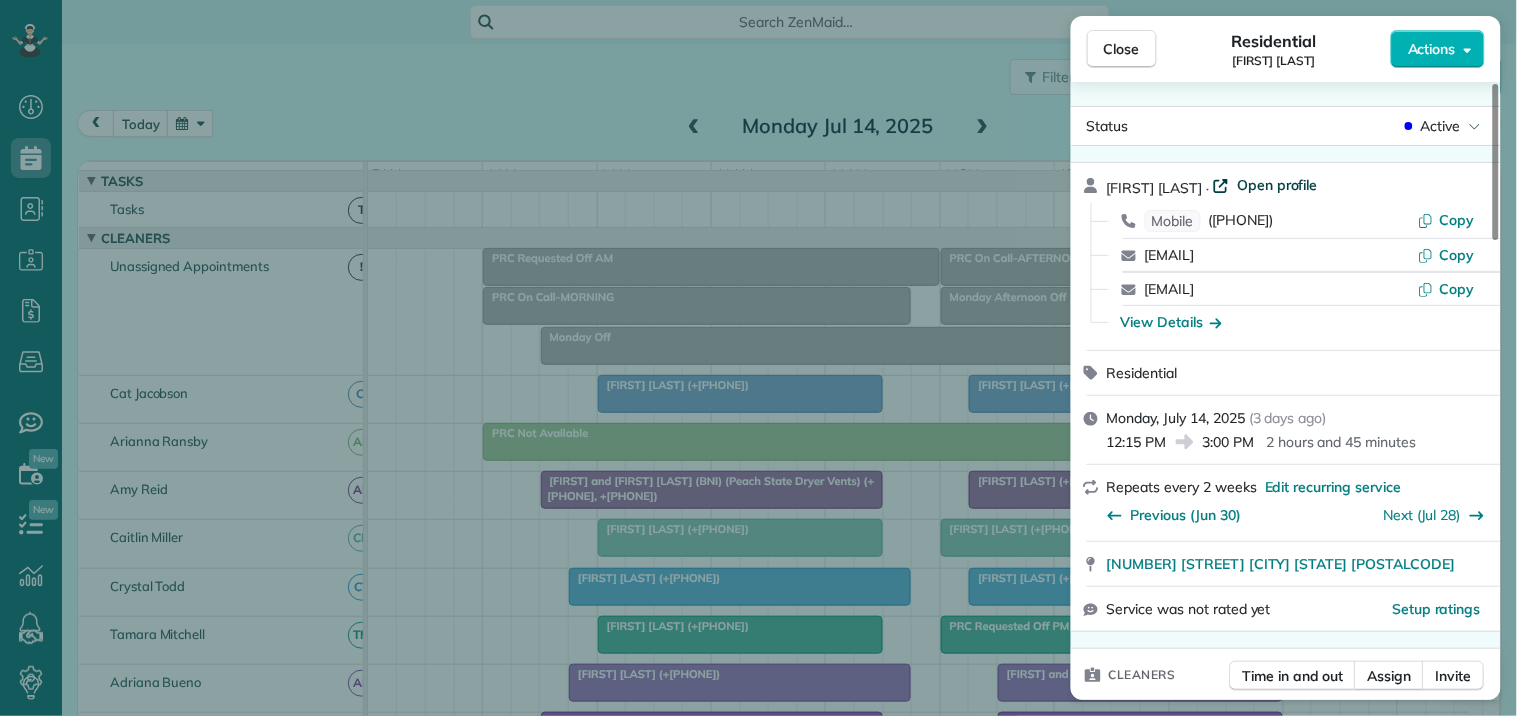 click on "Open profile" at bounding box center (1277, 185) 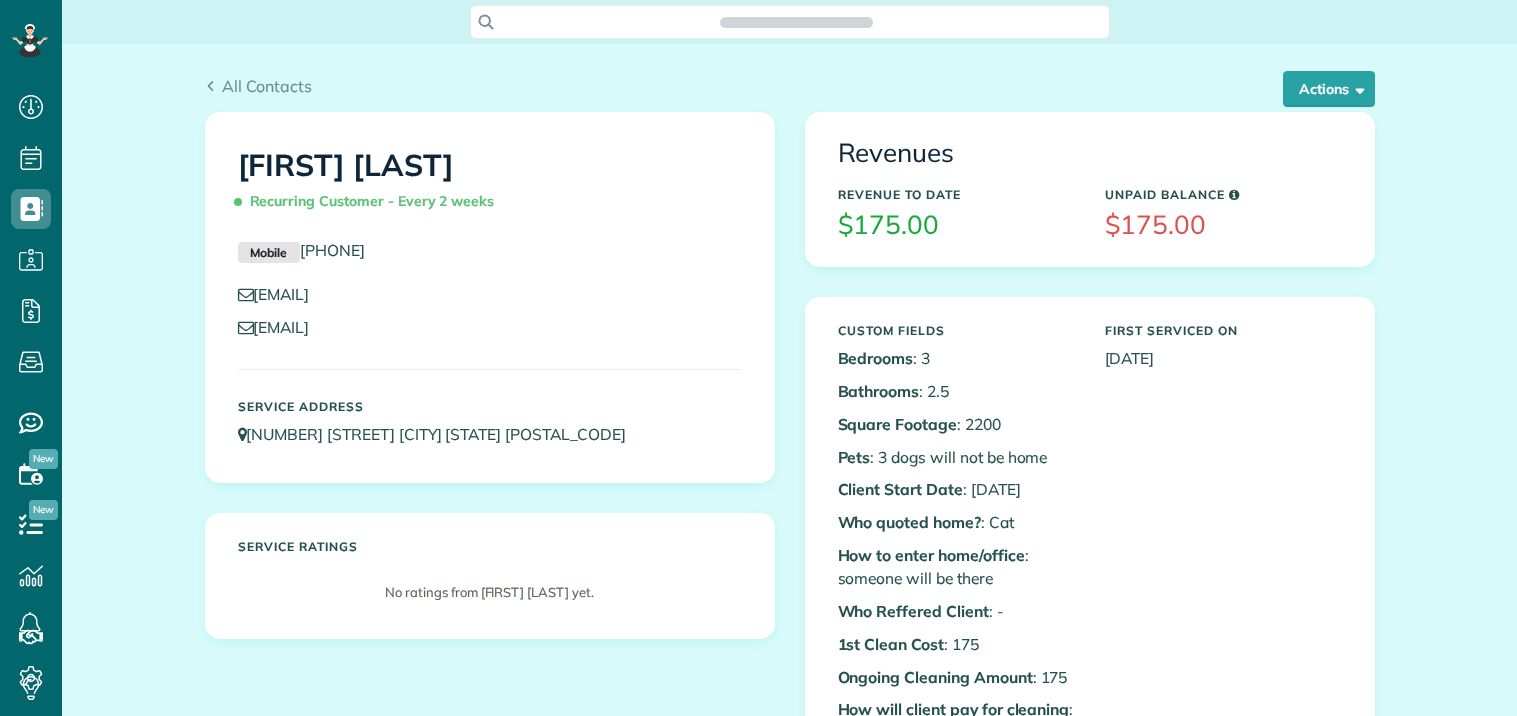 scroll, scrollTop: 0, scrollLeft: 0, axis: both 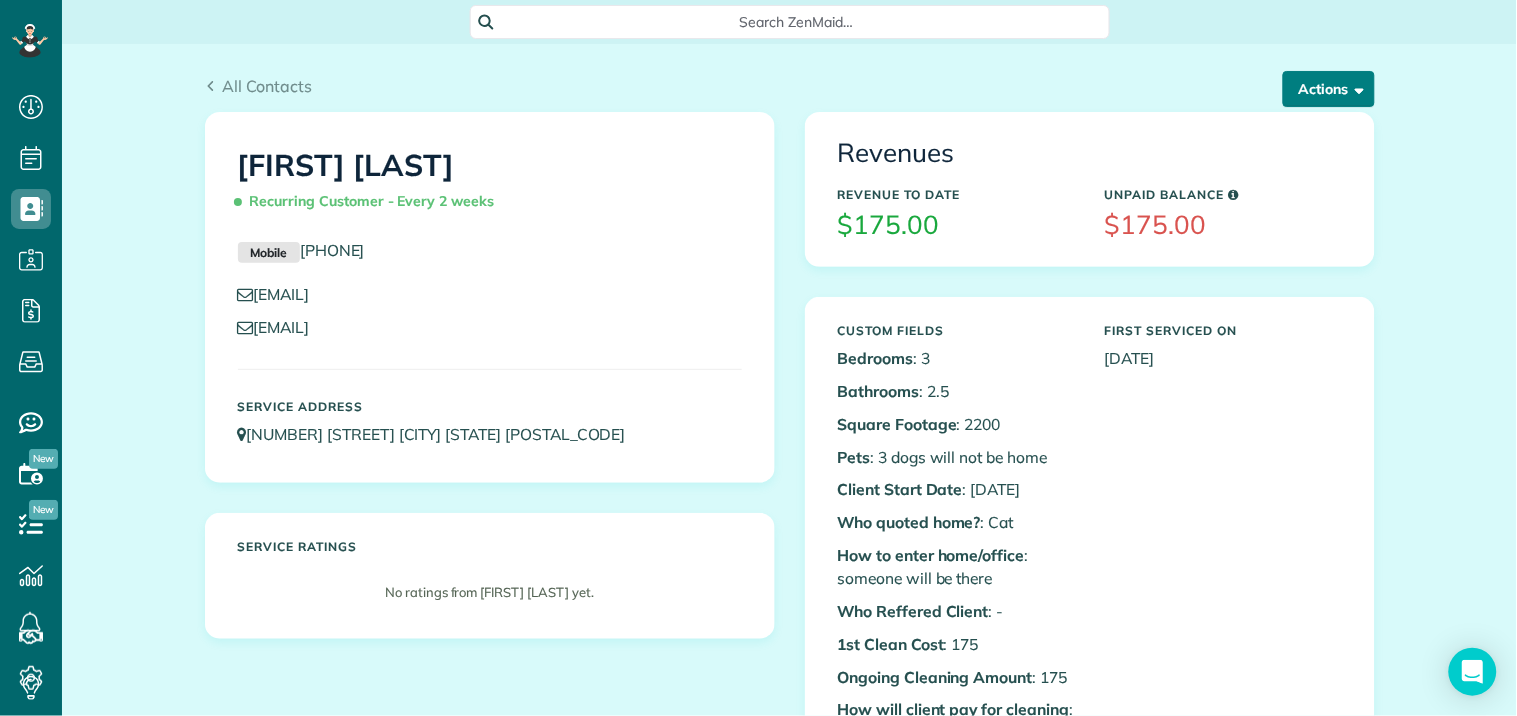 click on "Actions" at bounding box center [1329, 89] 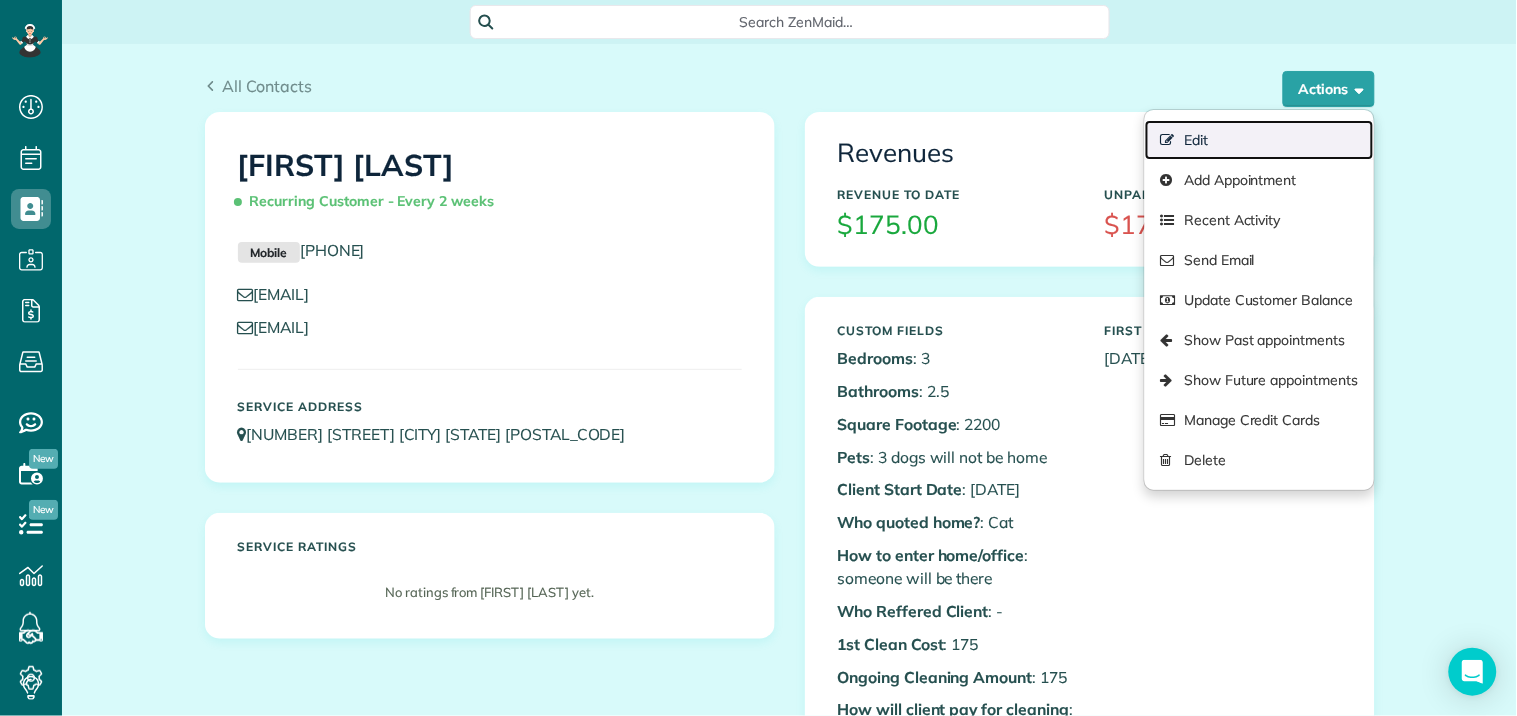 click on "Edit" at bounding box center (1259, 140) 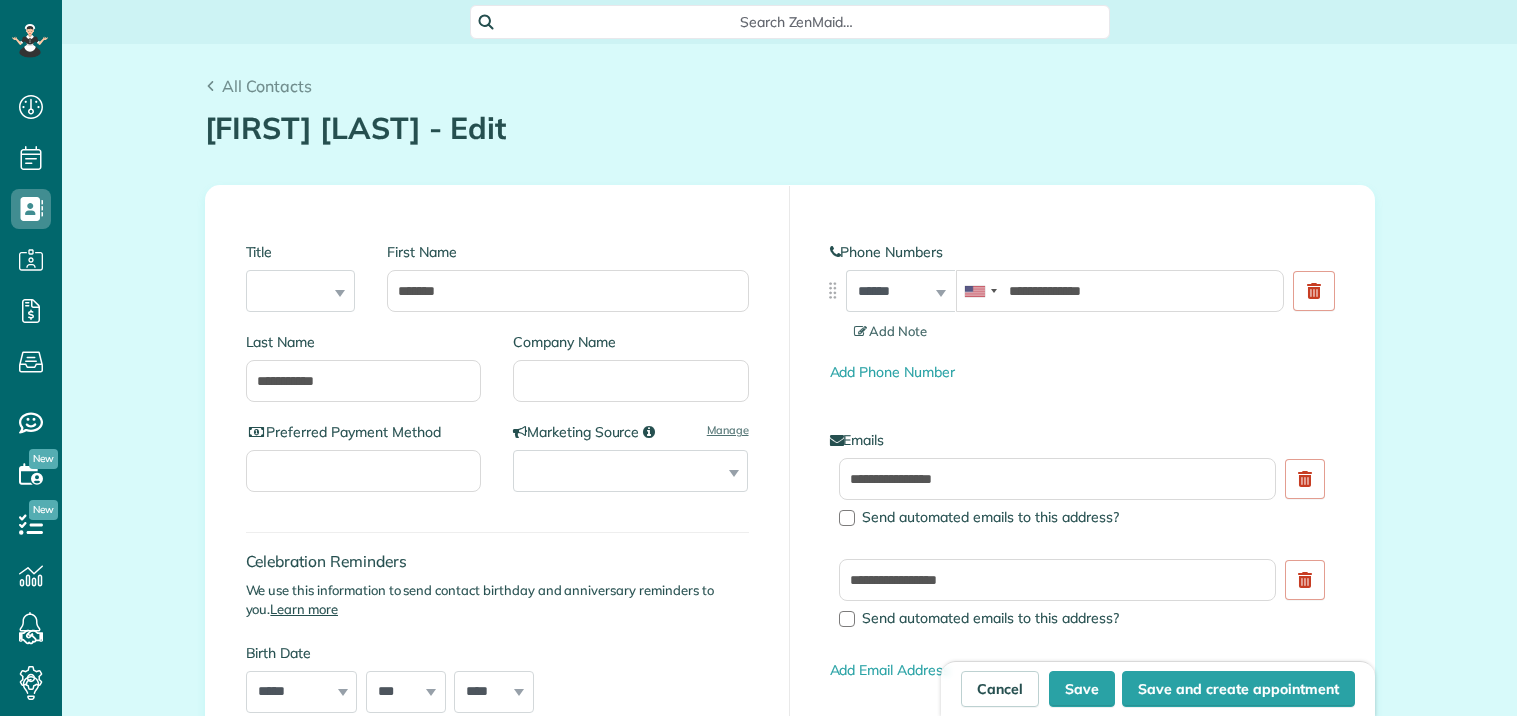 scroll, scrollTop: 0, scrollLeft: 0, axis: both 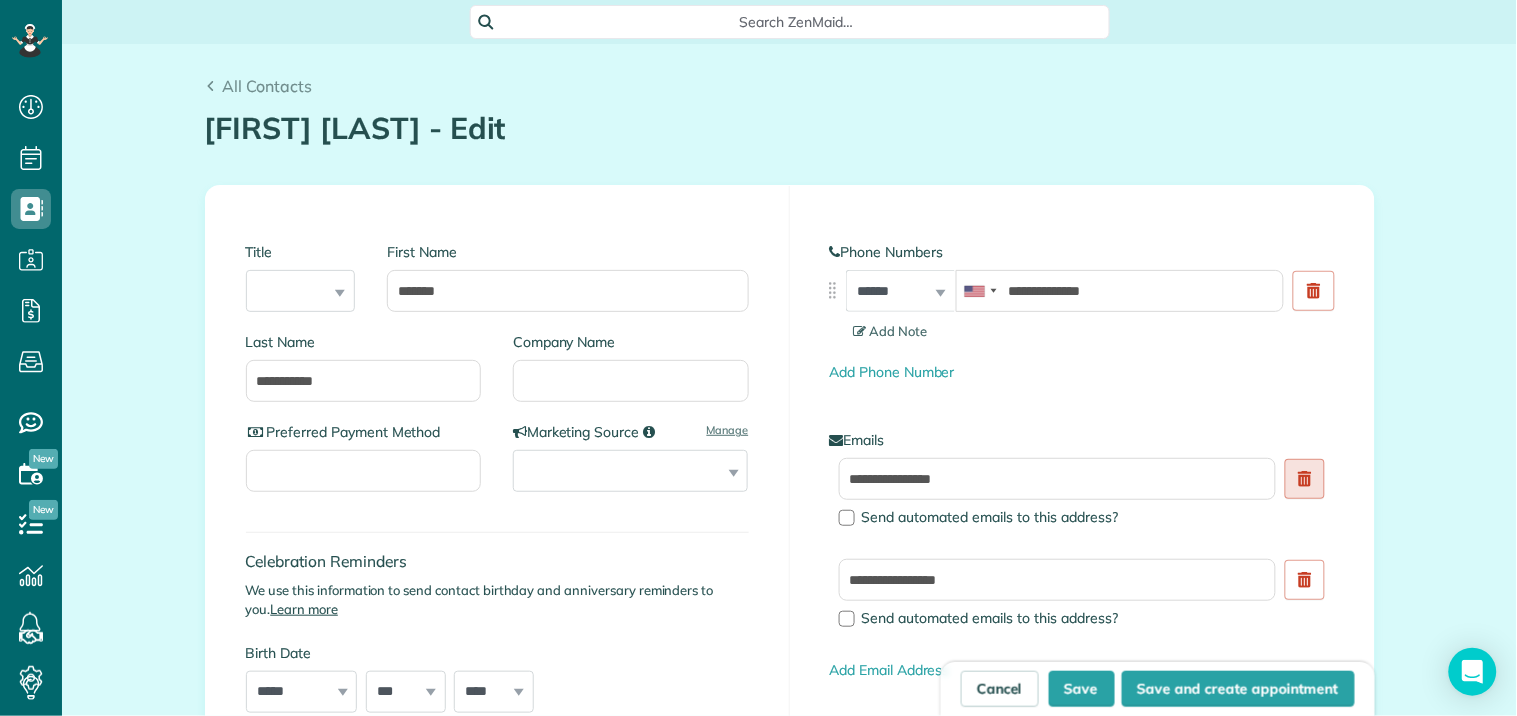 click 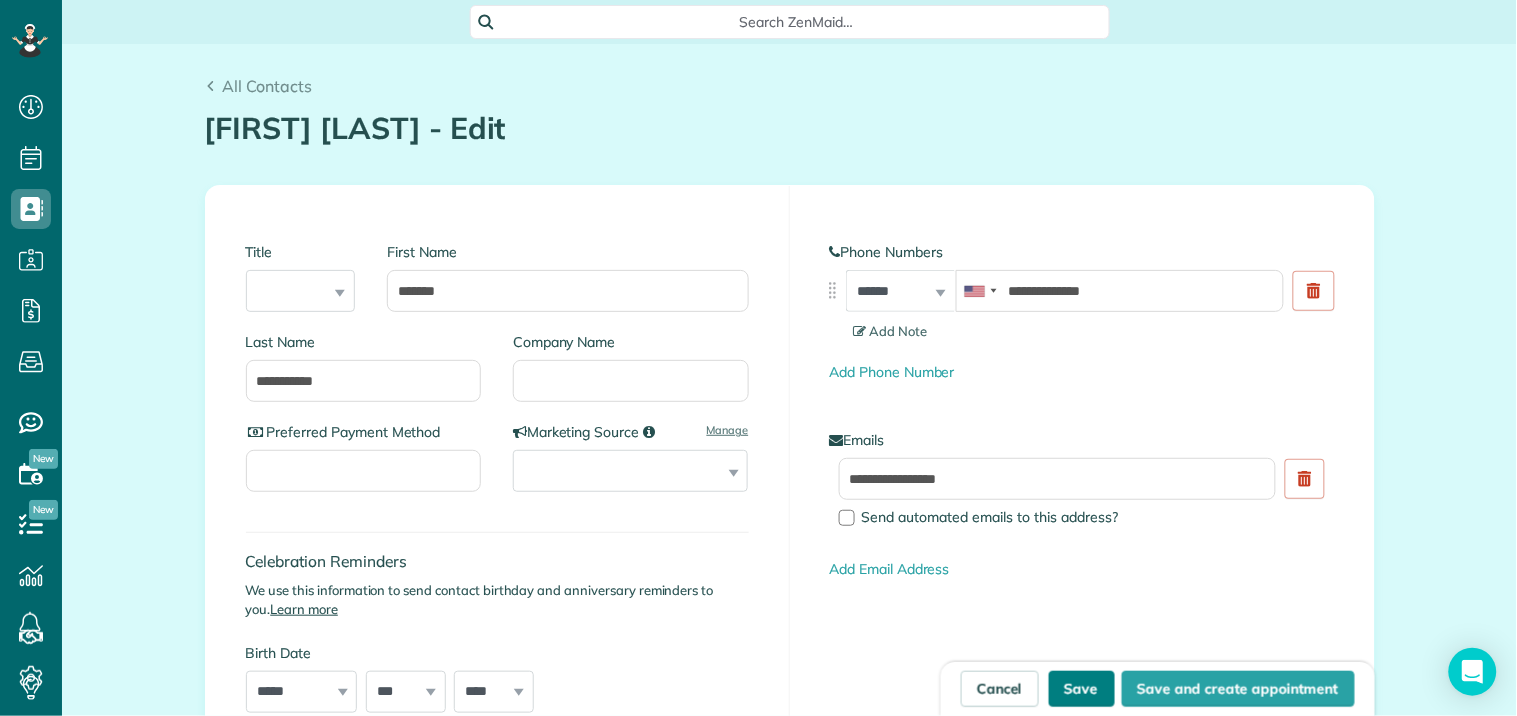click on "Save" at bounding box center [1082, 689] 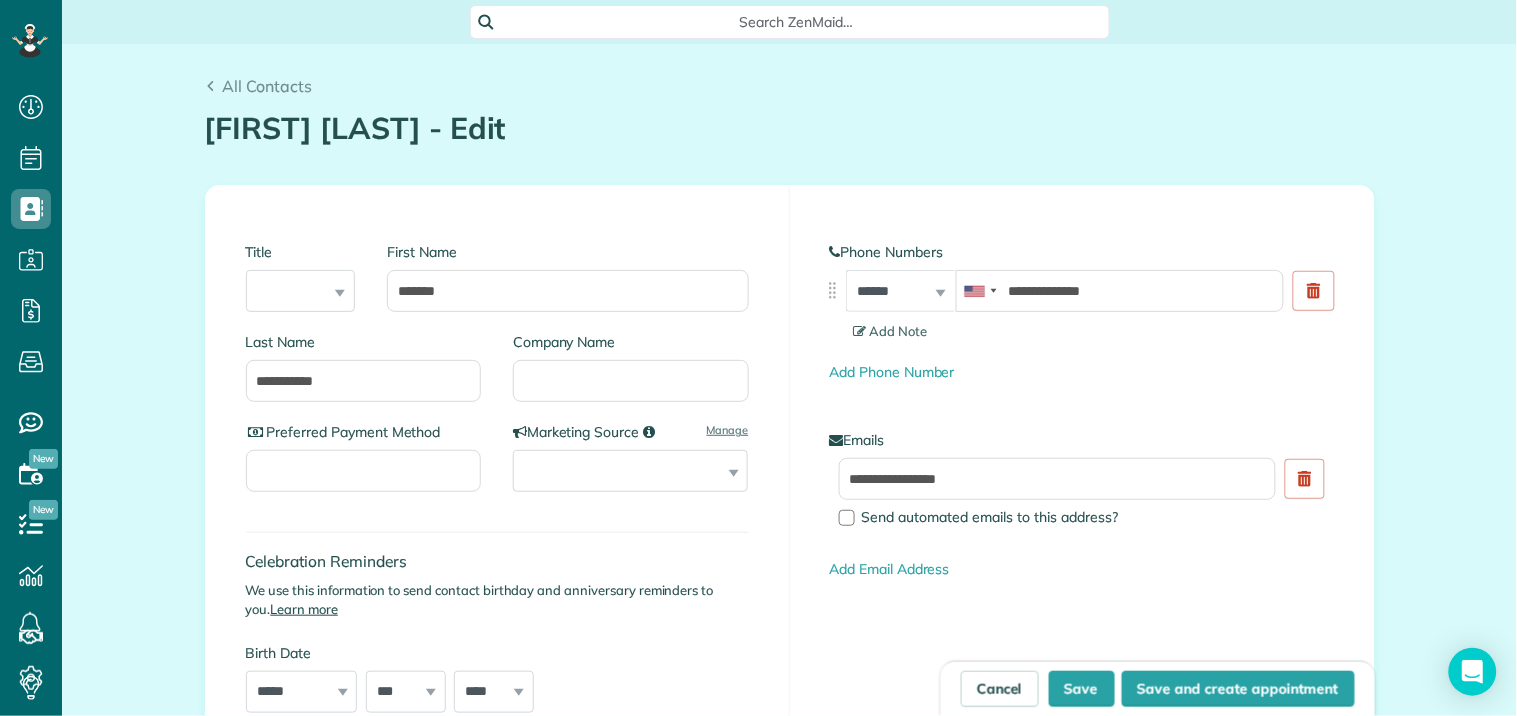 type on "**********" 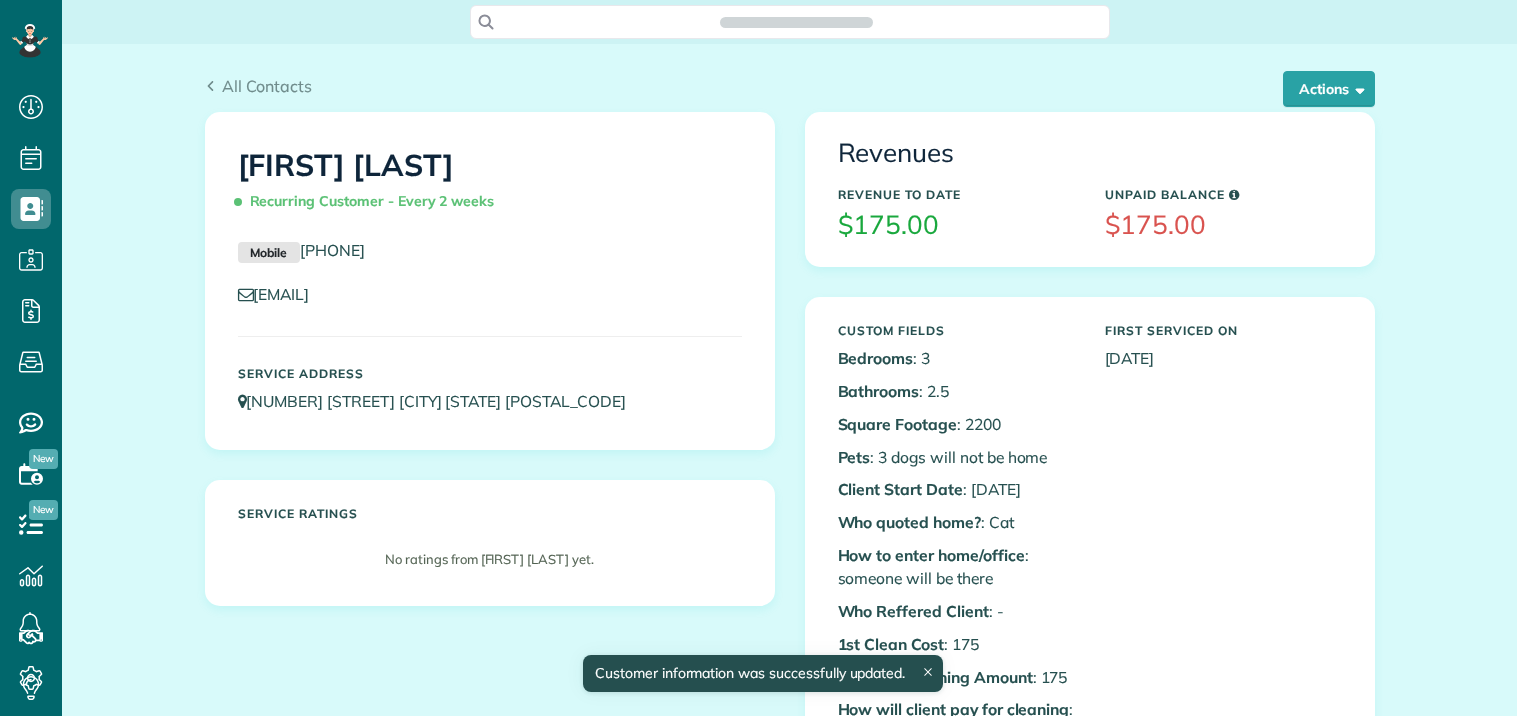 scroll, scrollTop: 0, scrollLeft: 0, axis: both 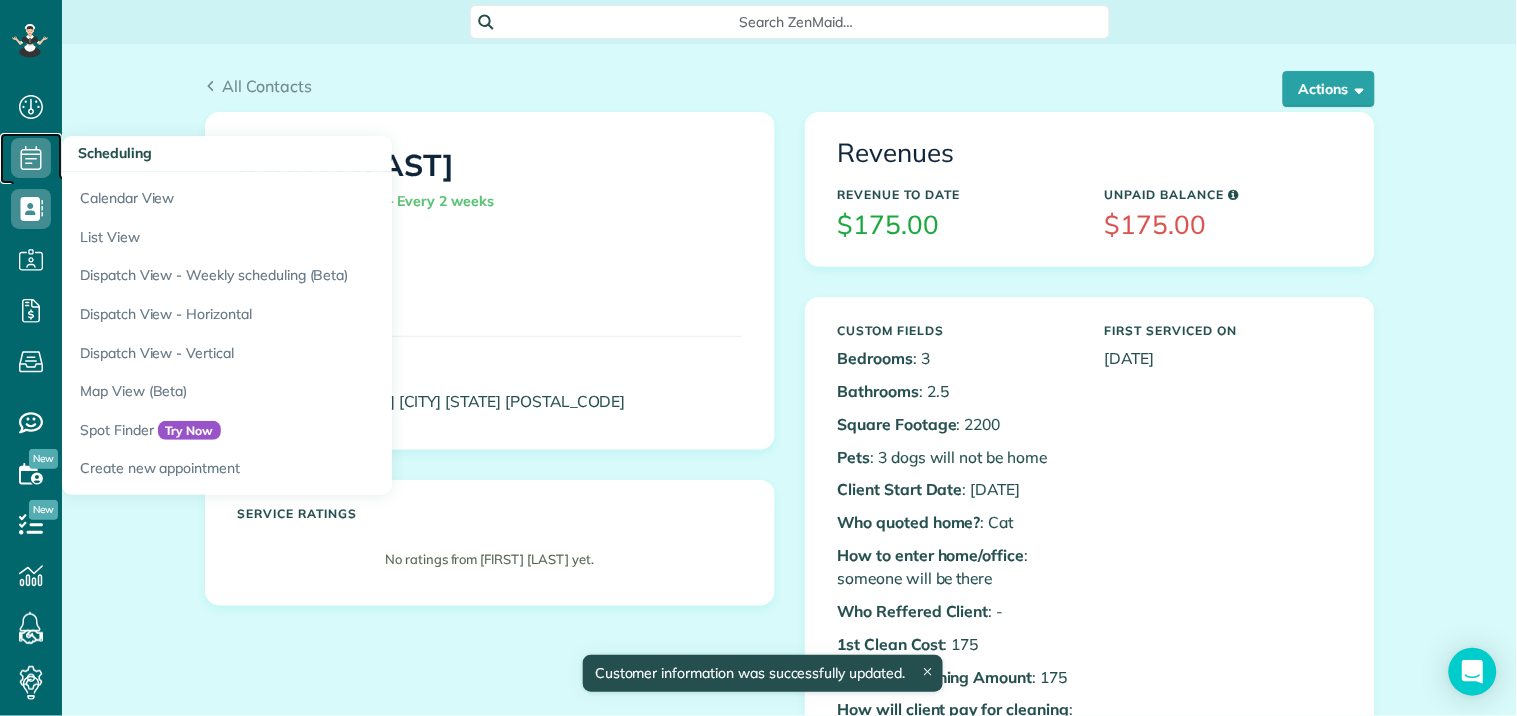click 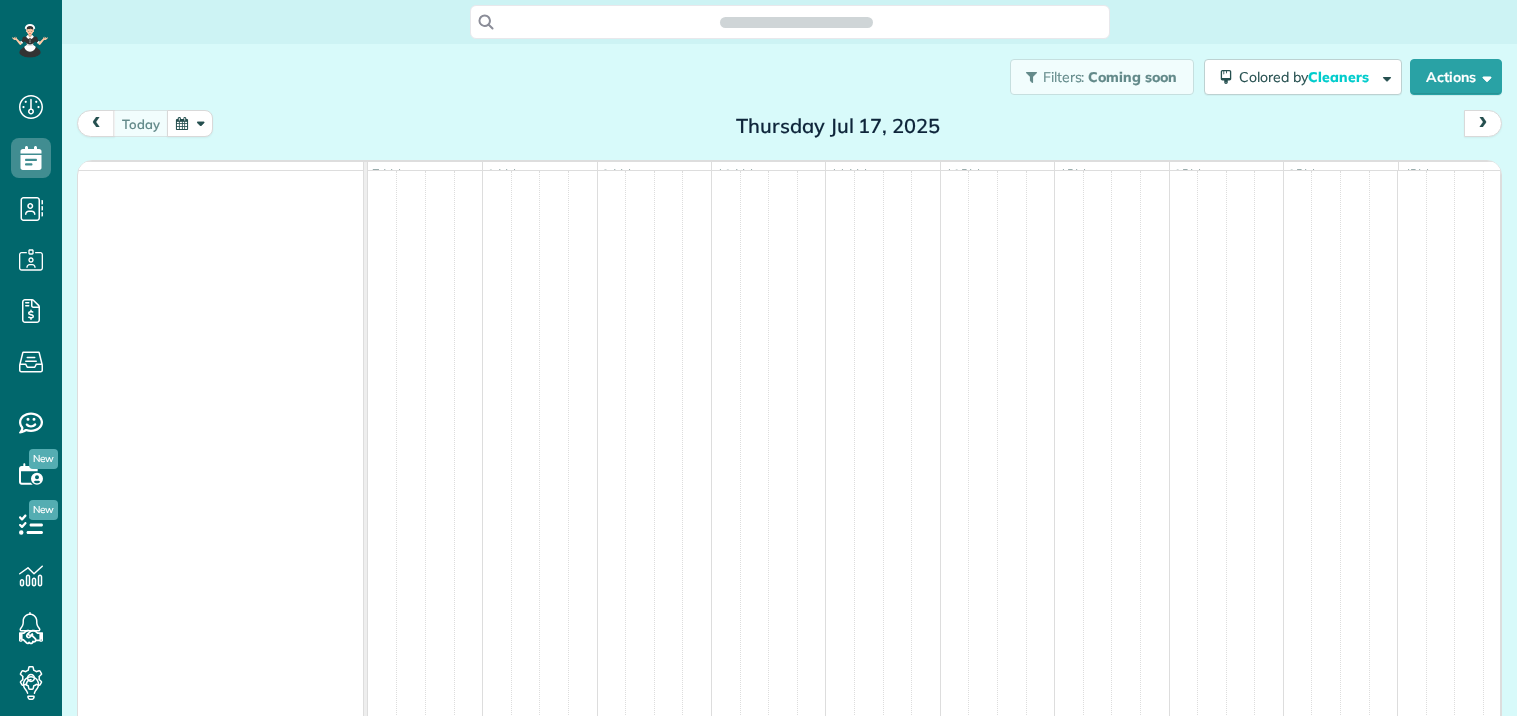 scroll, scrollTop: 0, scrollLeft: 0, axis: both 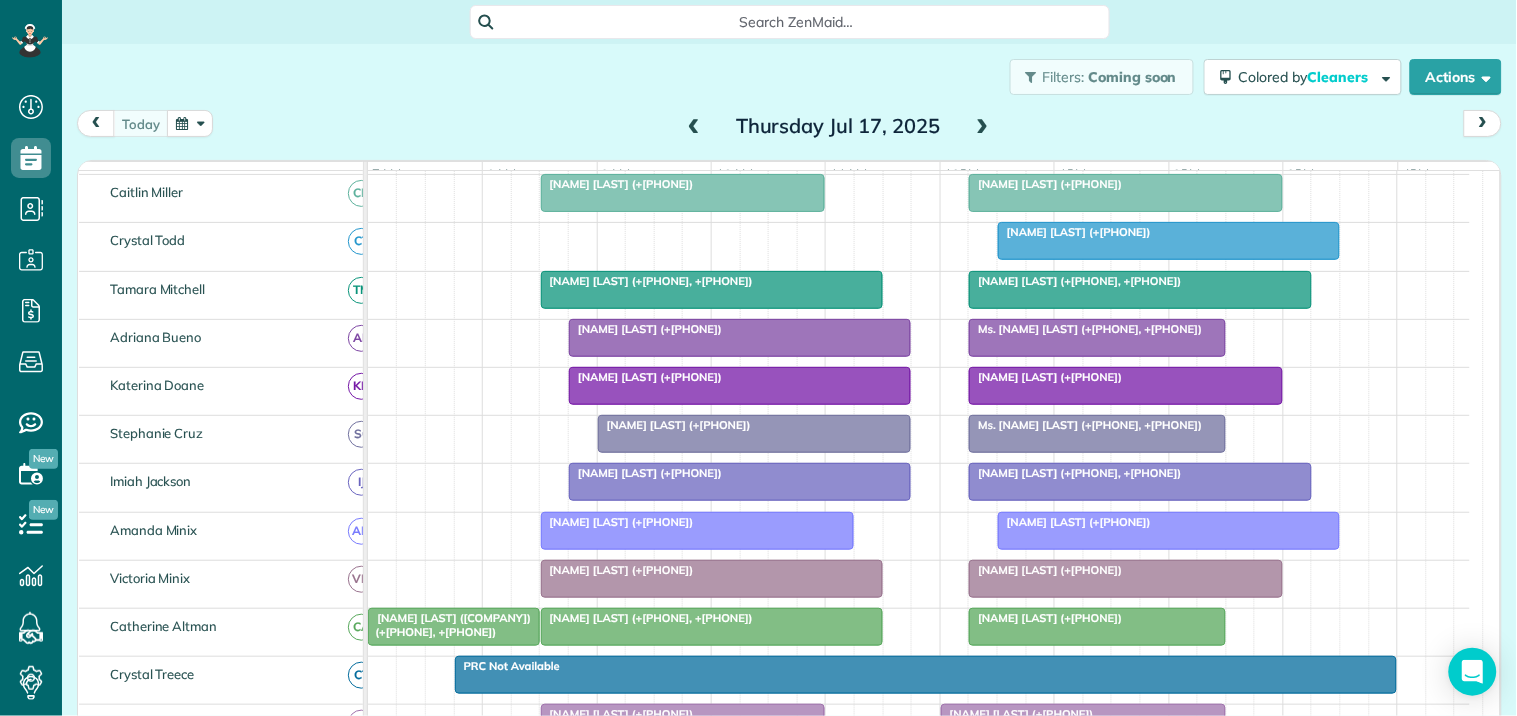 click at bounding box center [1126, 386] 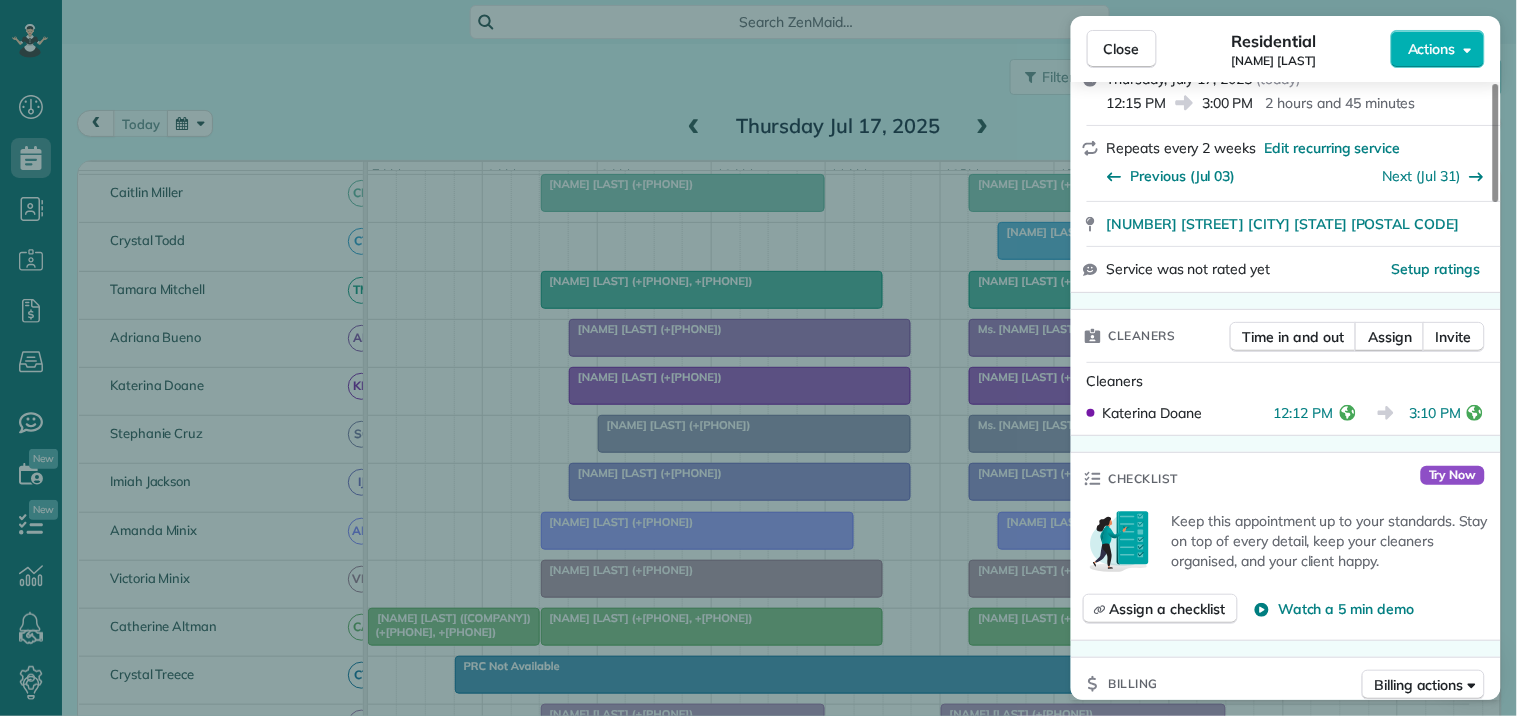 scroll, scrollTop: 333, scrollLeft: 0, axis: vertical 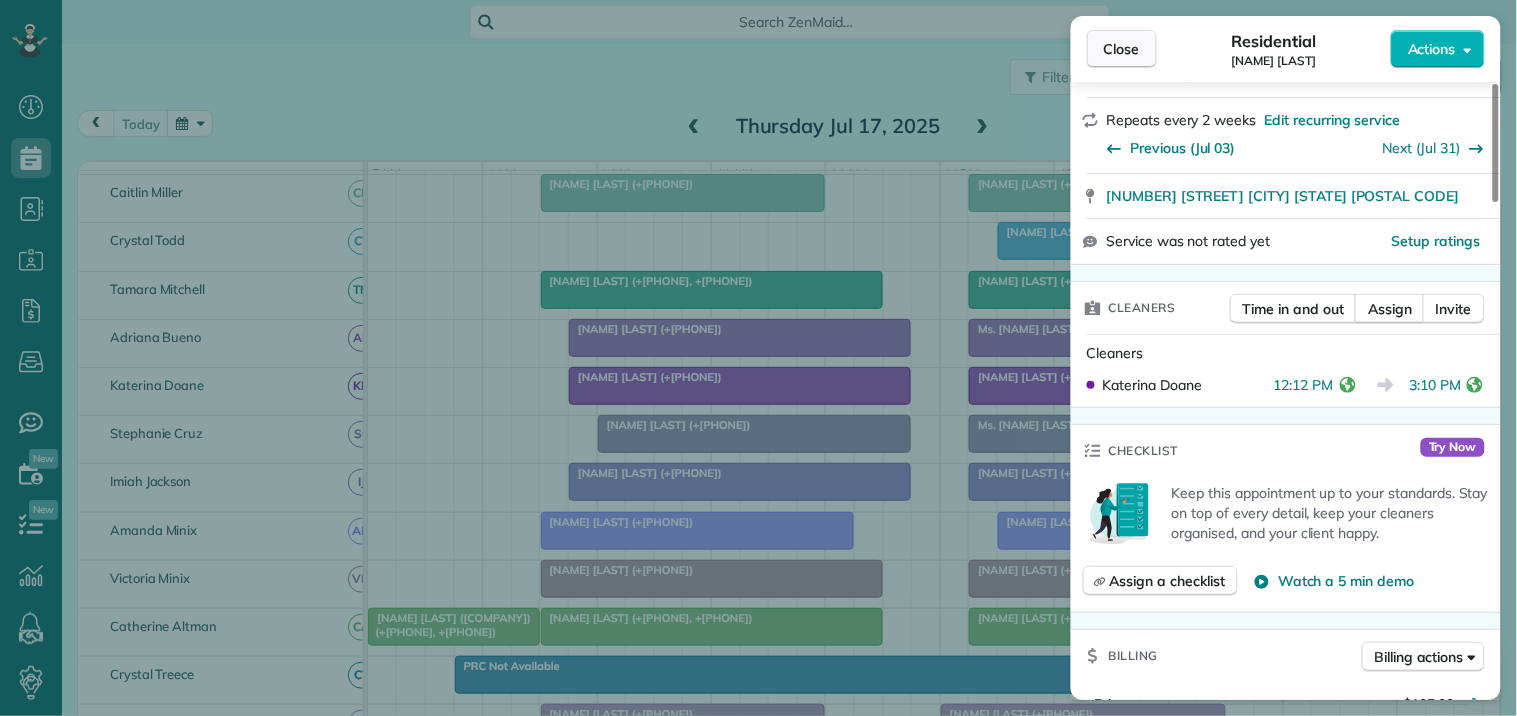 click on "Close" at bounding box center (1122, 49) 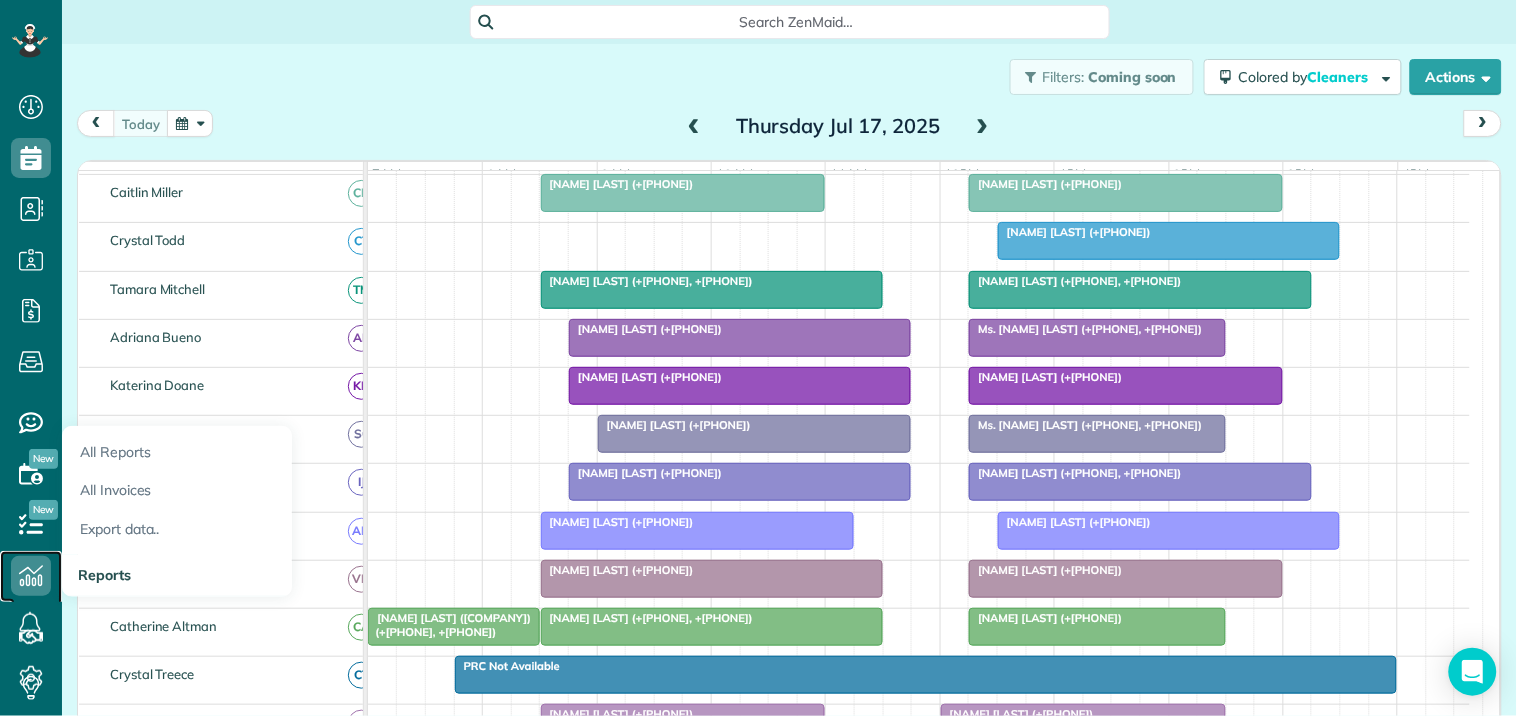 click 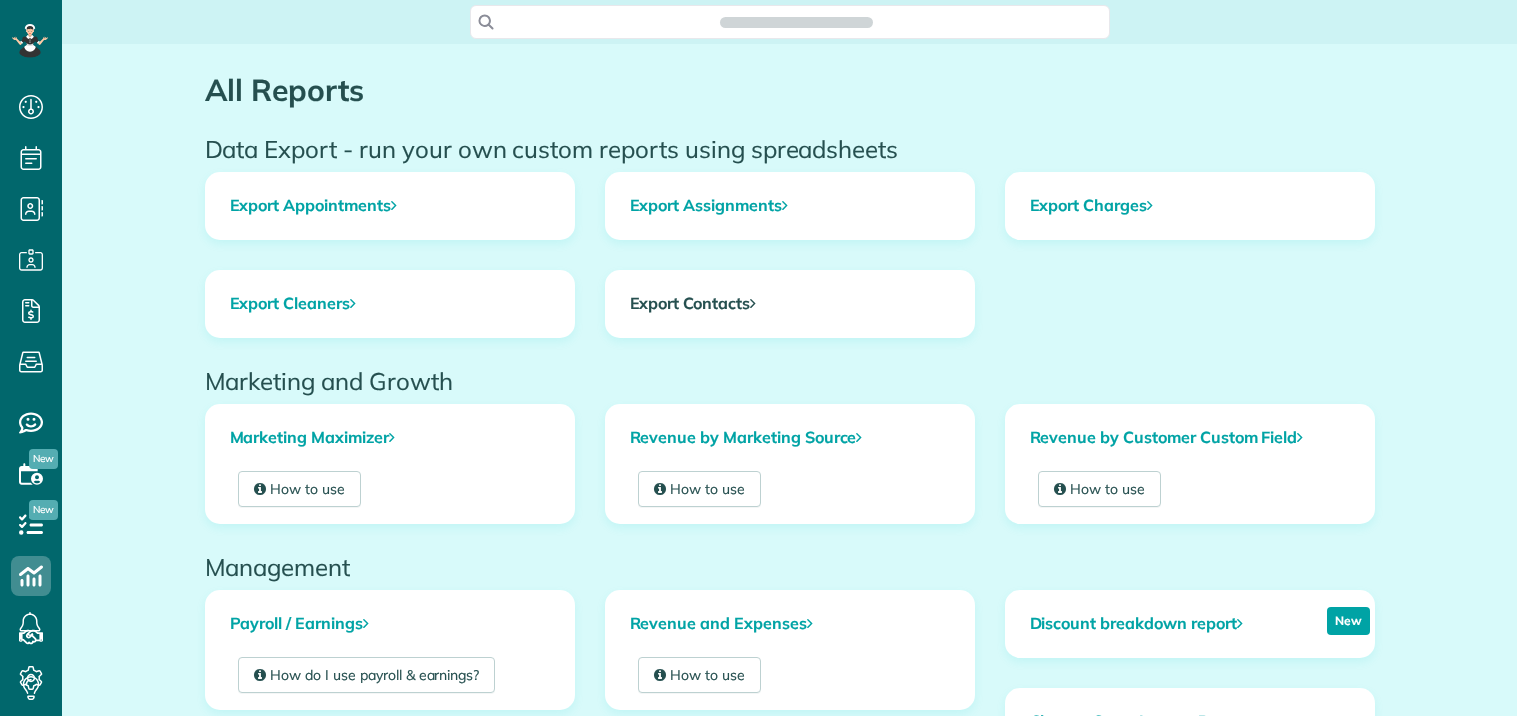 scroll, scrollTop: 0, scrollLeft: 0, axis: both 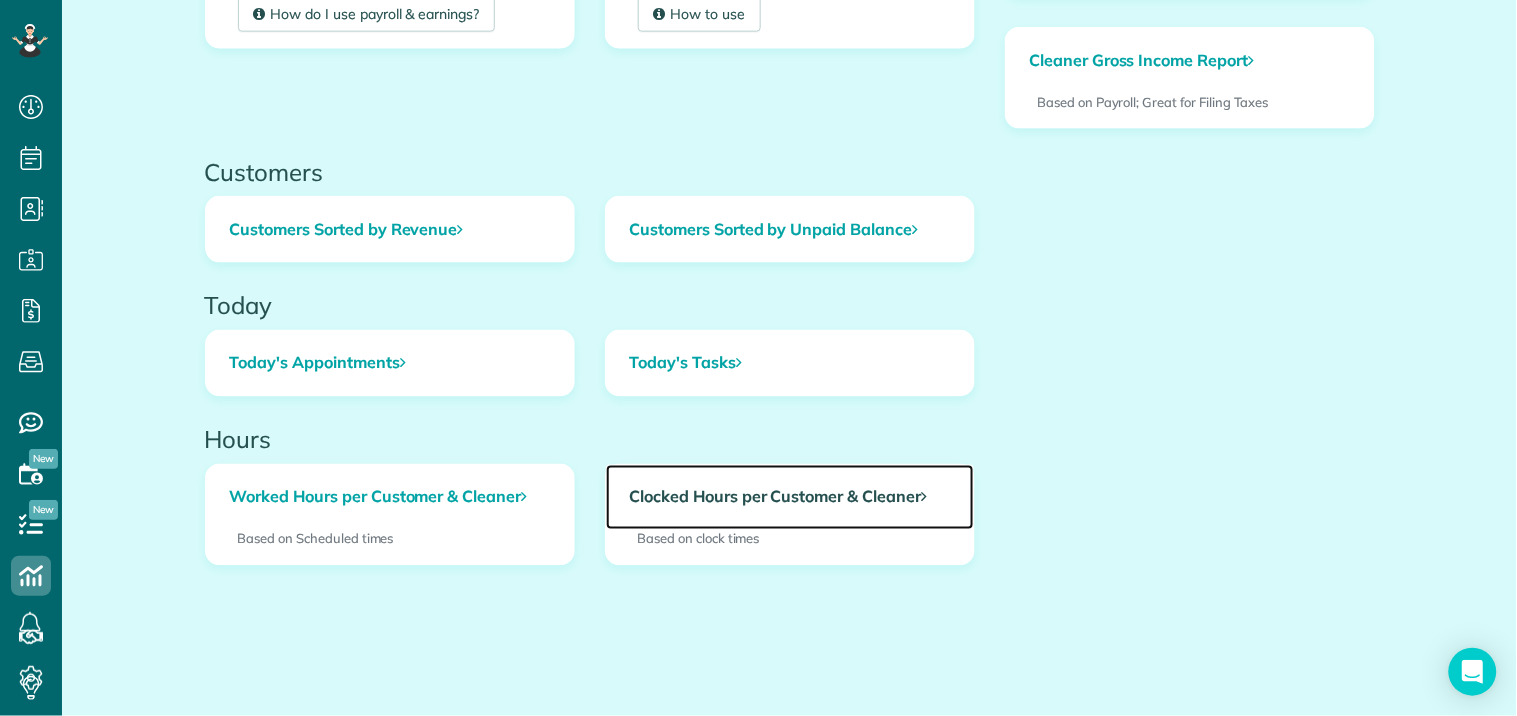 click on "Clocked Hours per Customer & Cleaner" at bounding box center [790, 498] 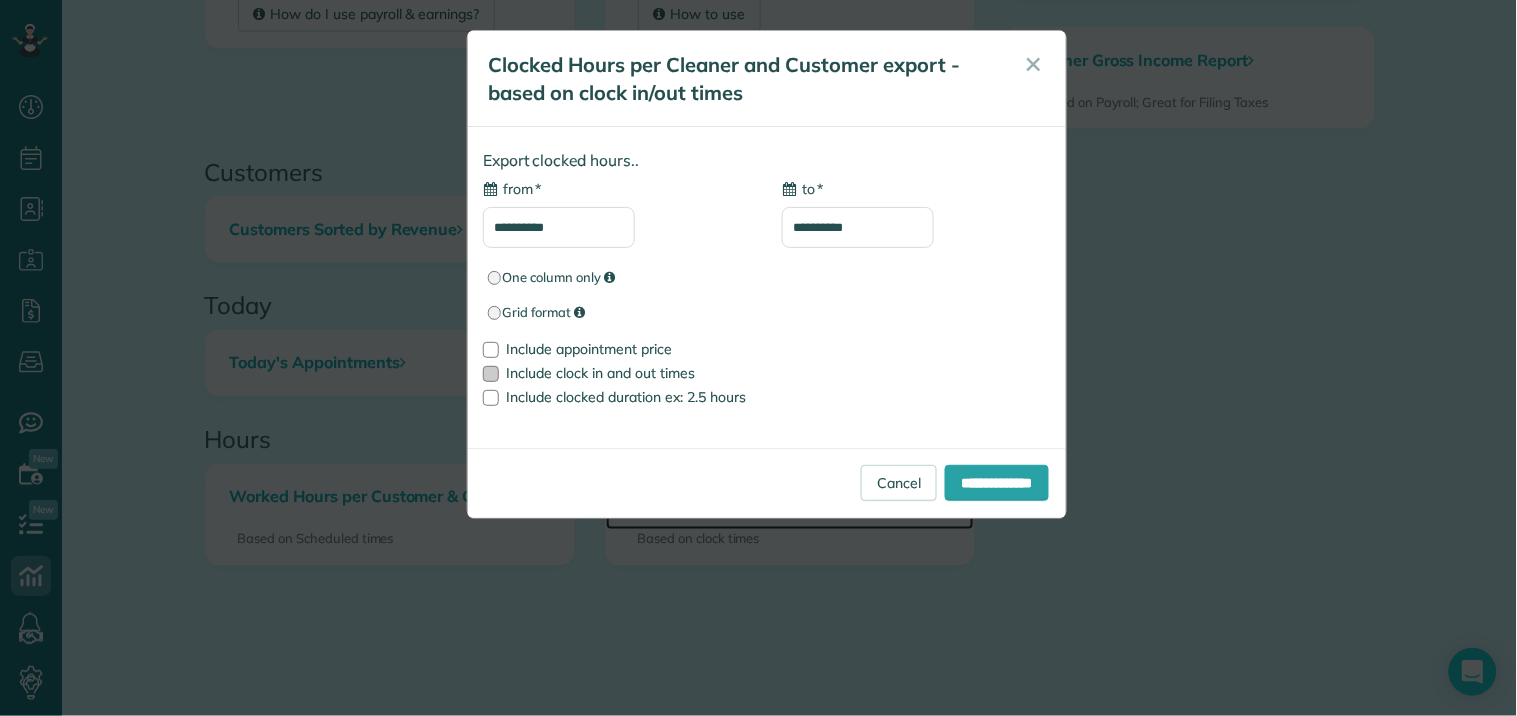 type on "**********" 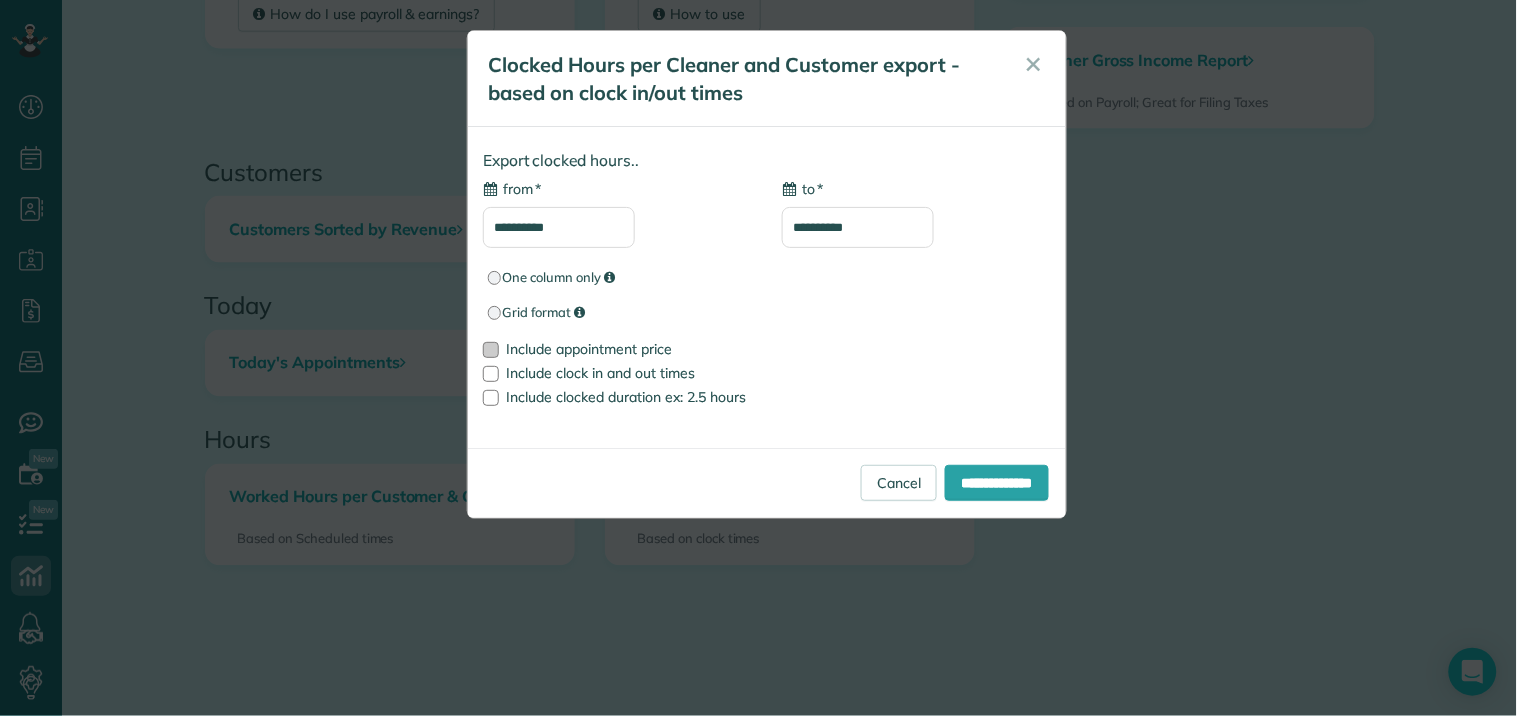click at bounding box center (491, 350) 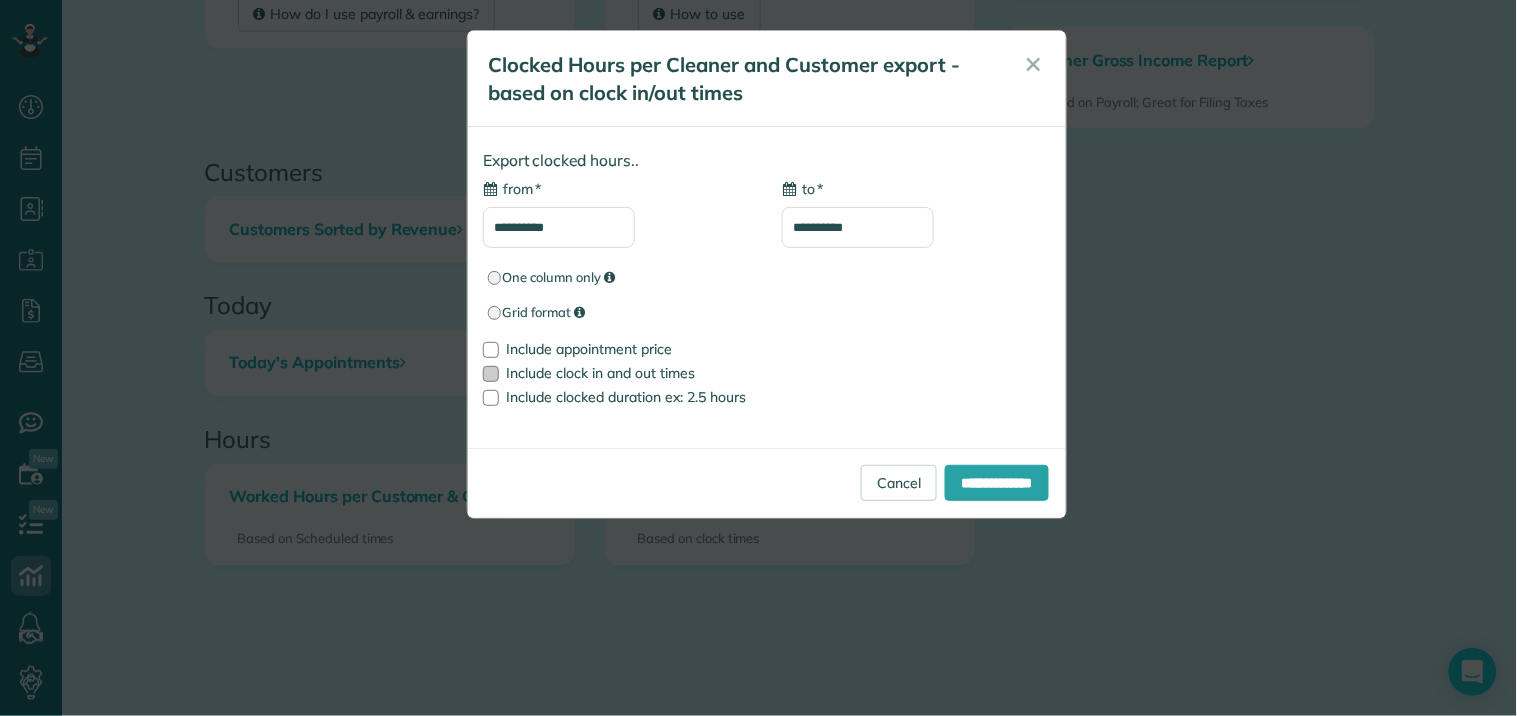 click at bounding box center (491, 374) 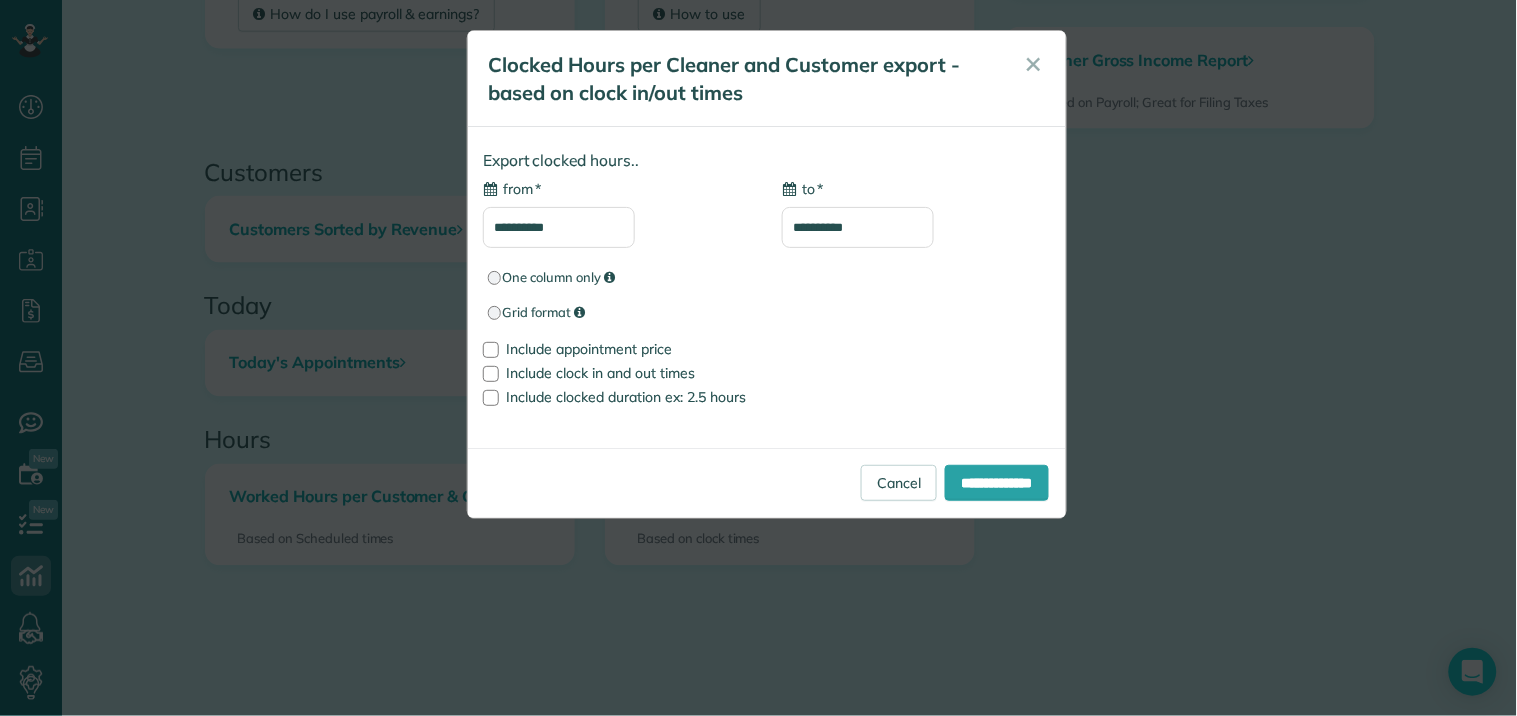 click on "**********" at bounding box center [559, 227] 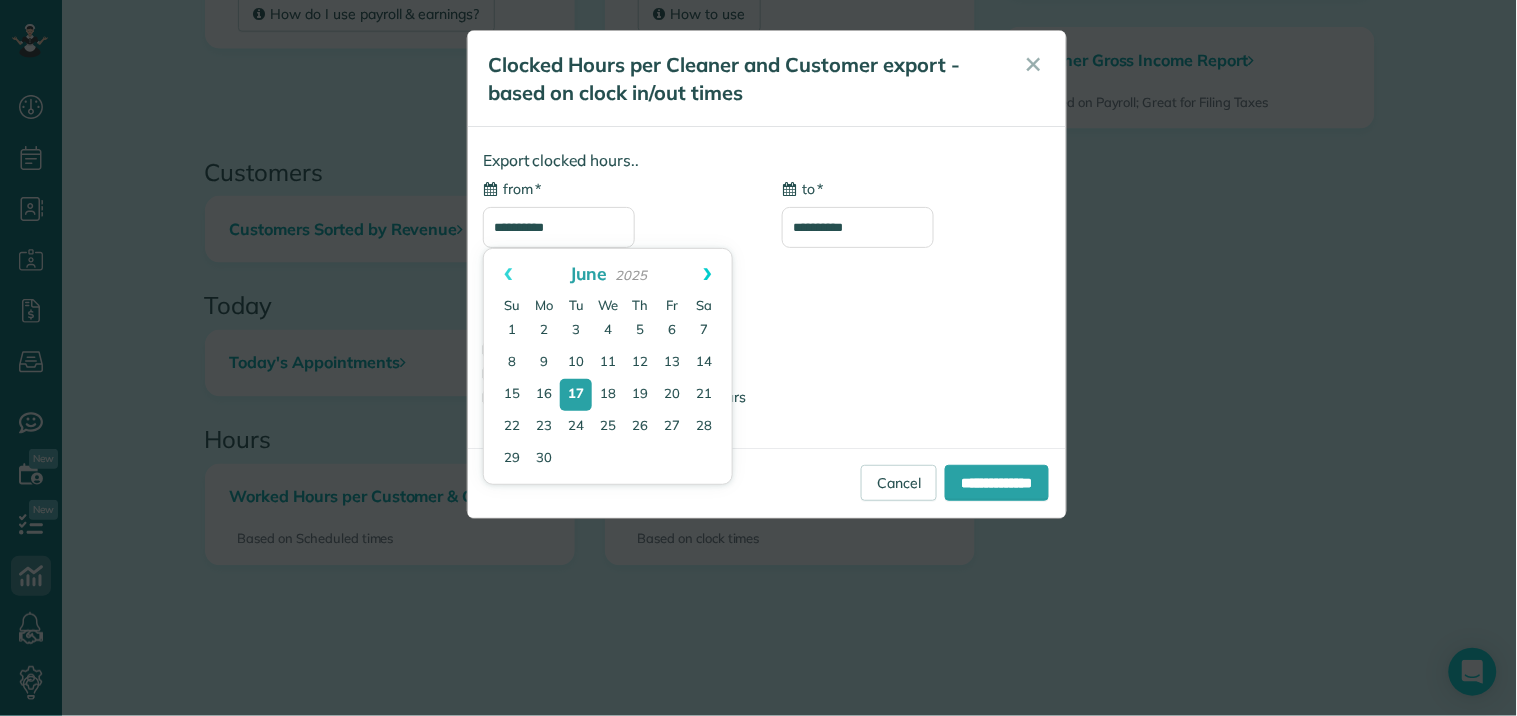 click on "Next" at bounding box center [708, 274] 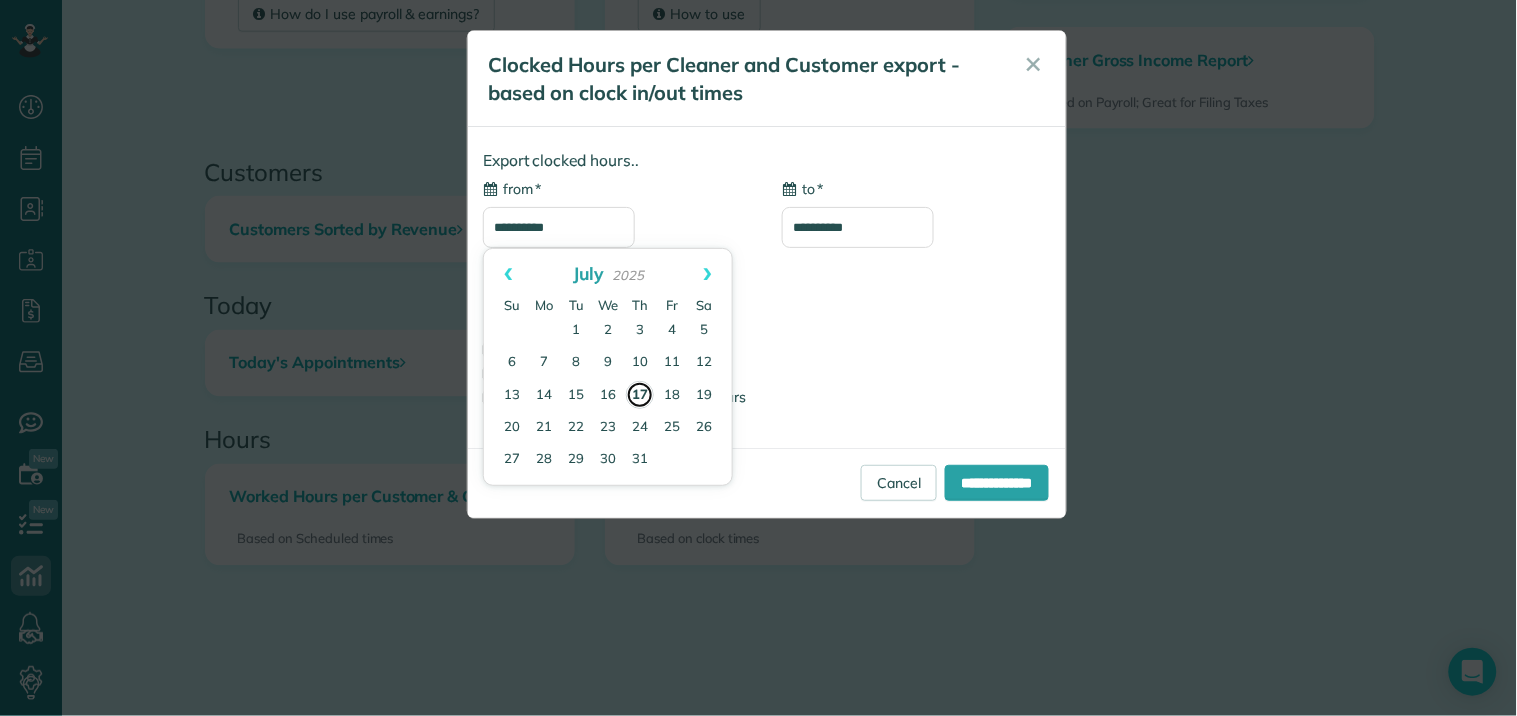 click on "17" at bounding box center (640, 395) 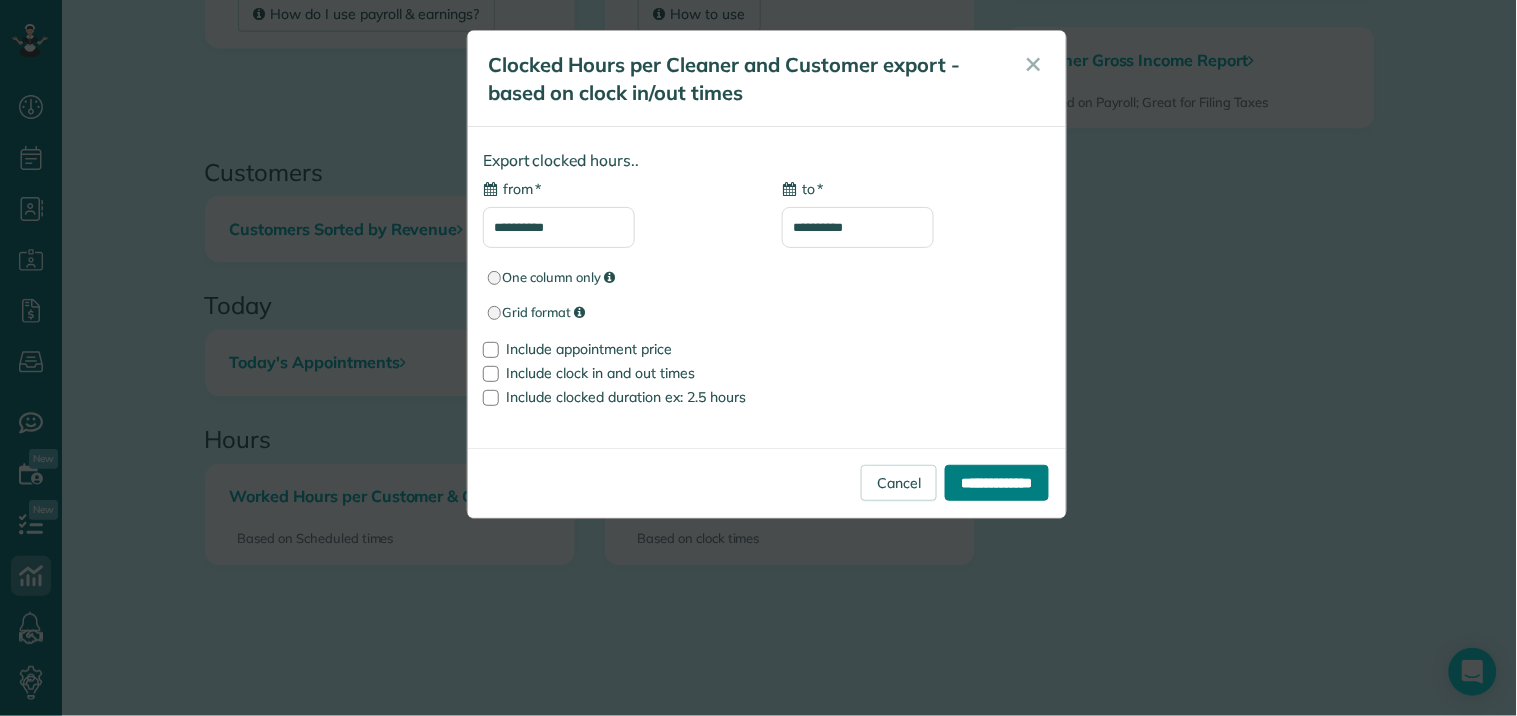 click on "**********" at bounding box center [997, 483] 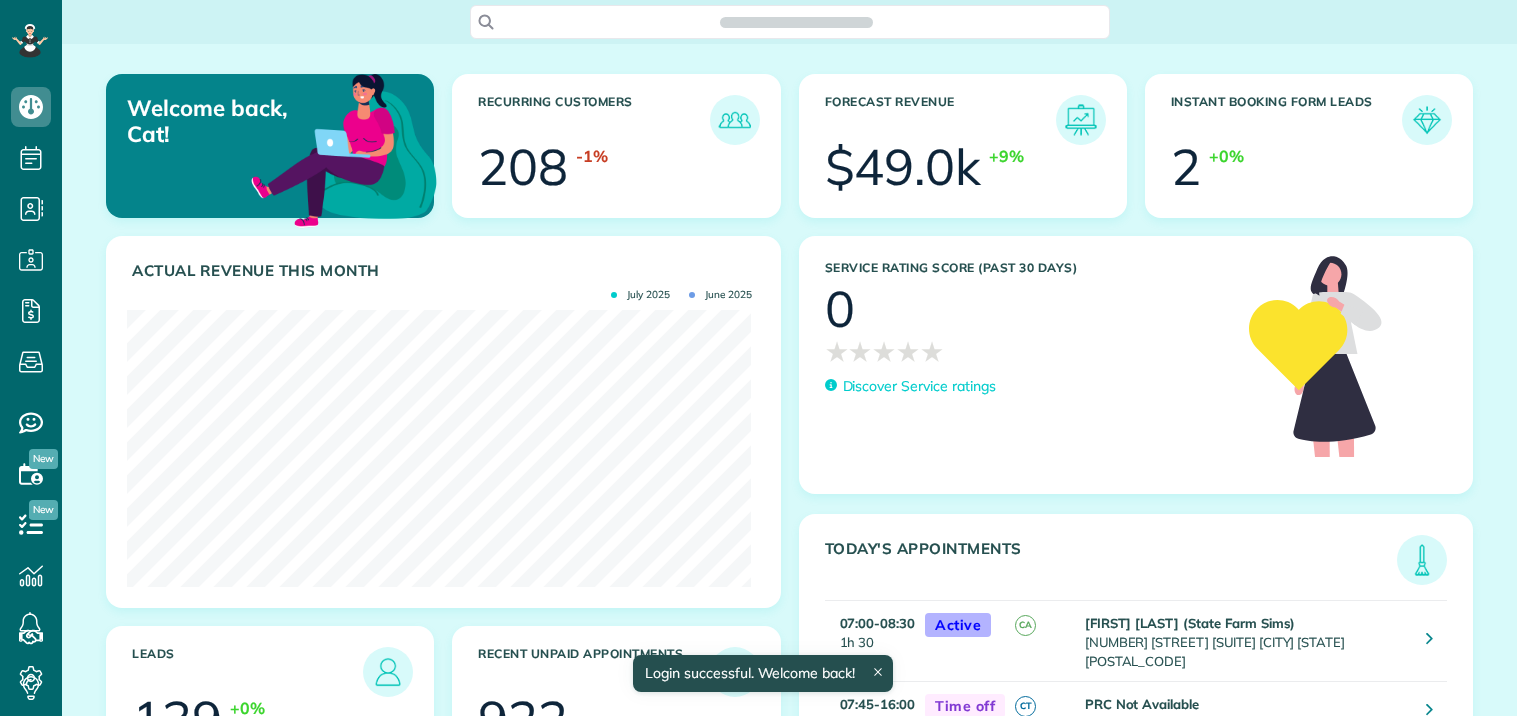 scroll, scrollTop: 0, scrollLeft: 0, axis: both 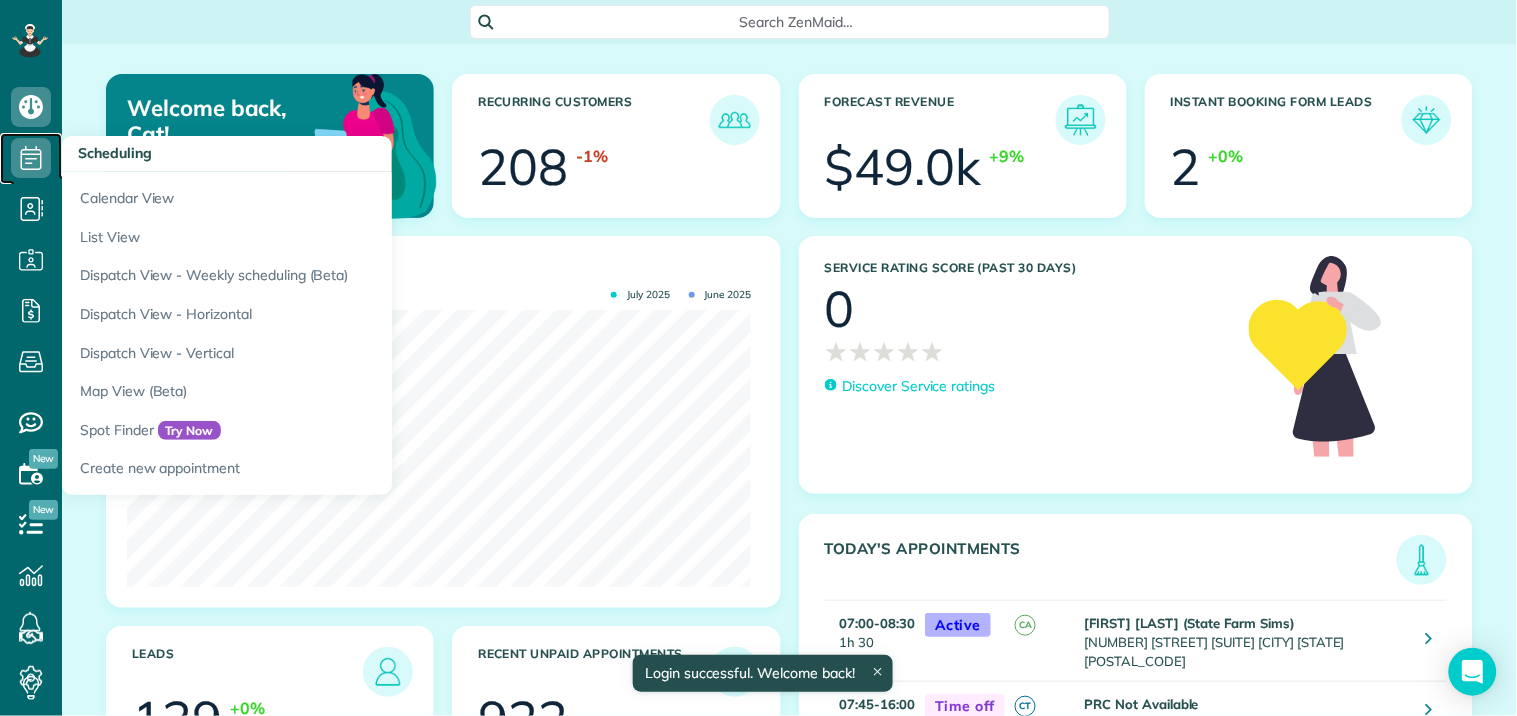 click 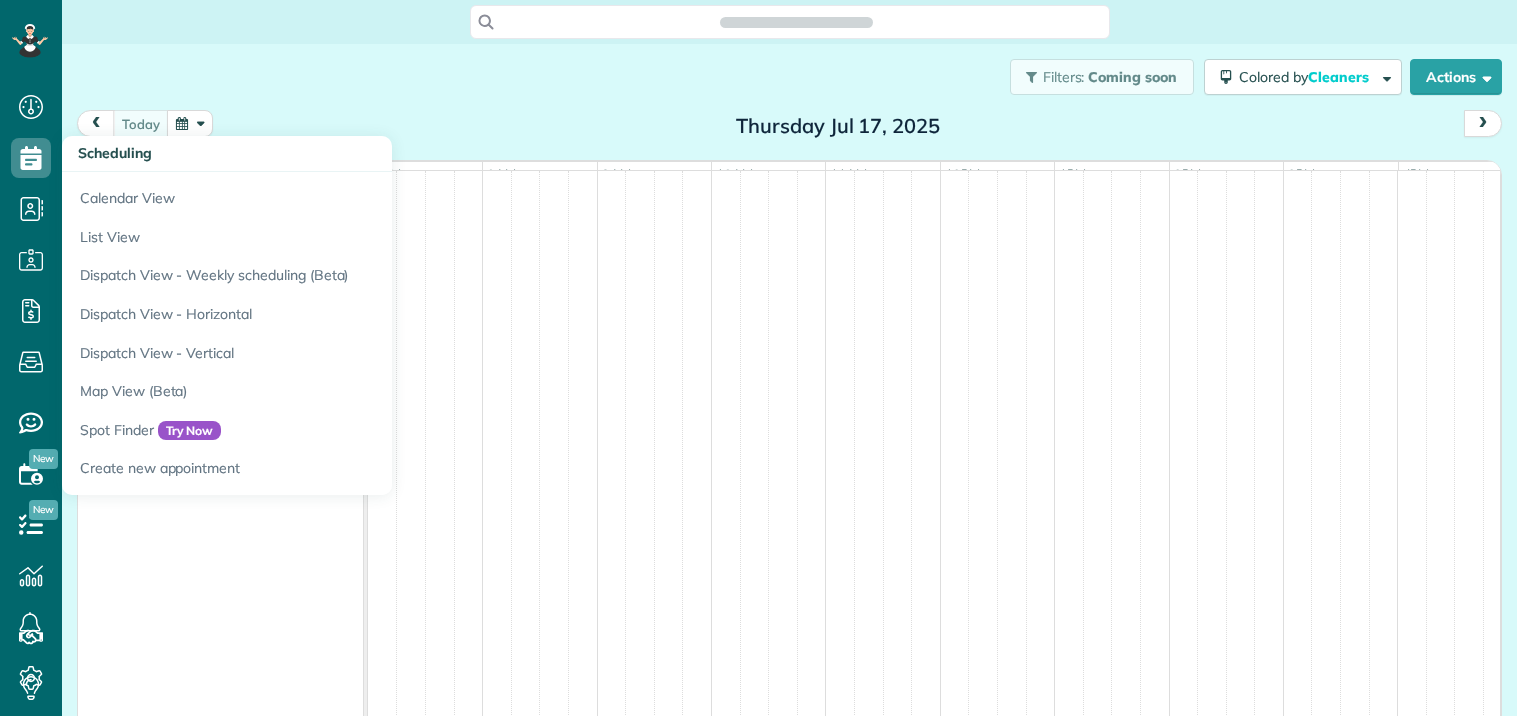 scroll, scrollTop: 0, scrollLeft: 0, axis: both 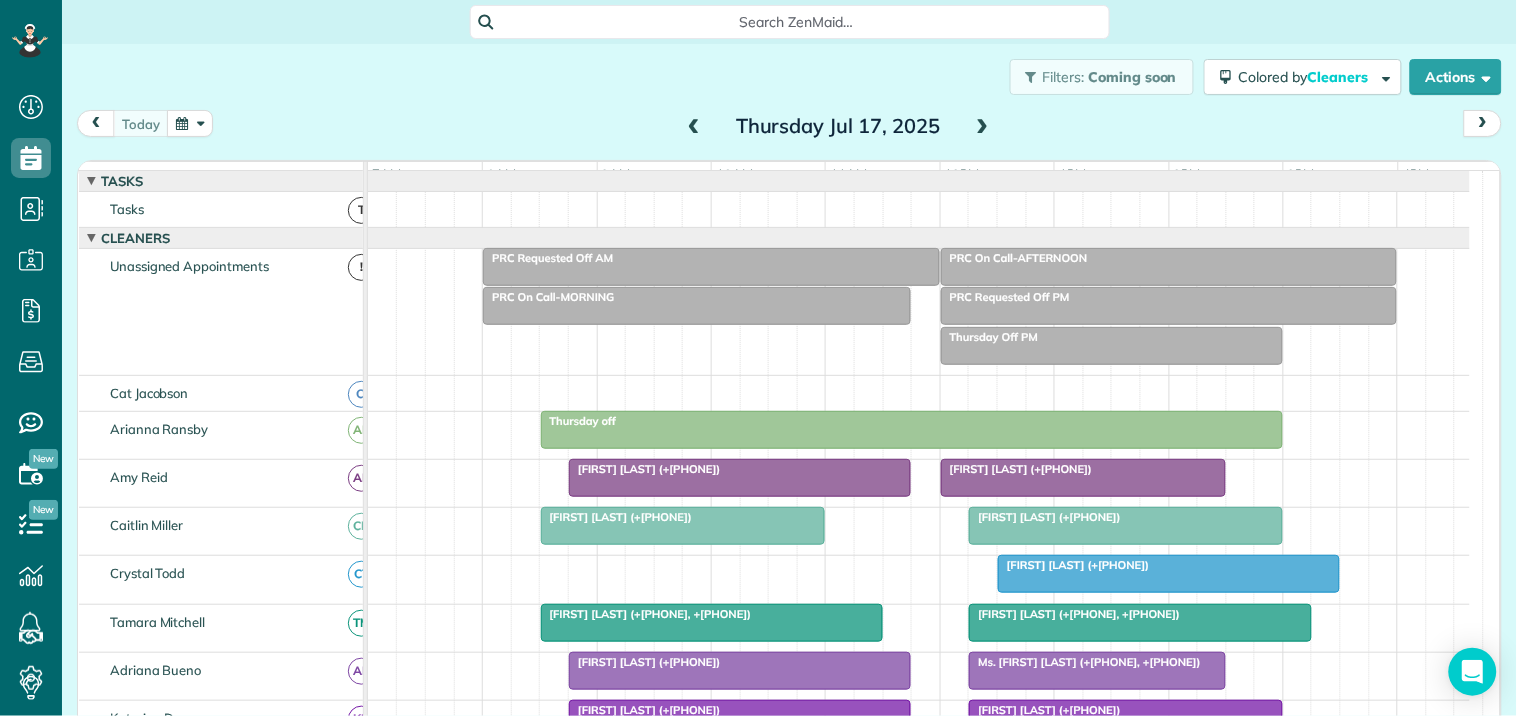 click at bounding box center [983, 127] 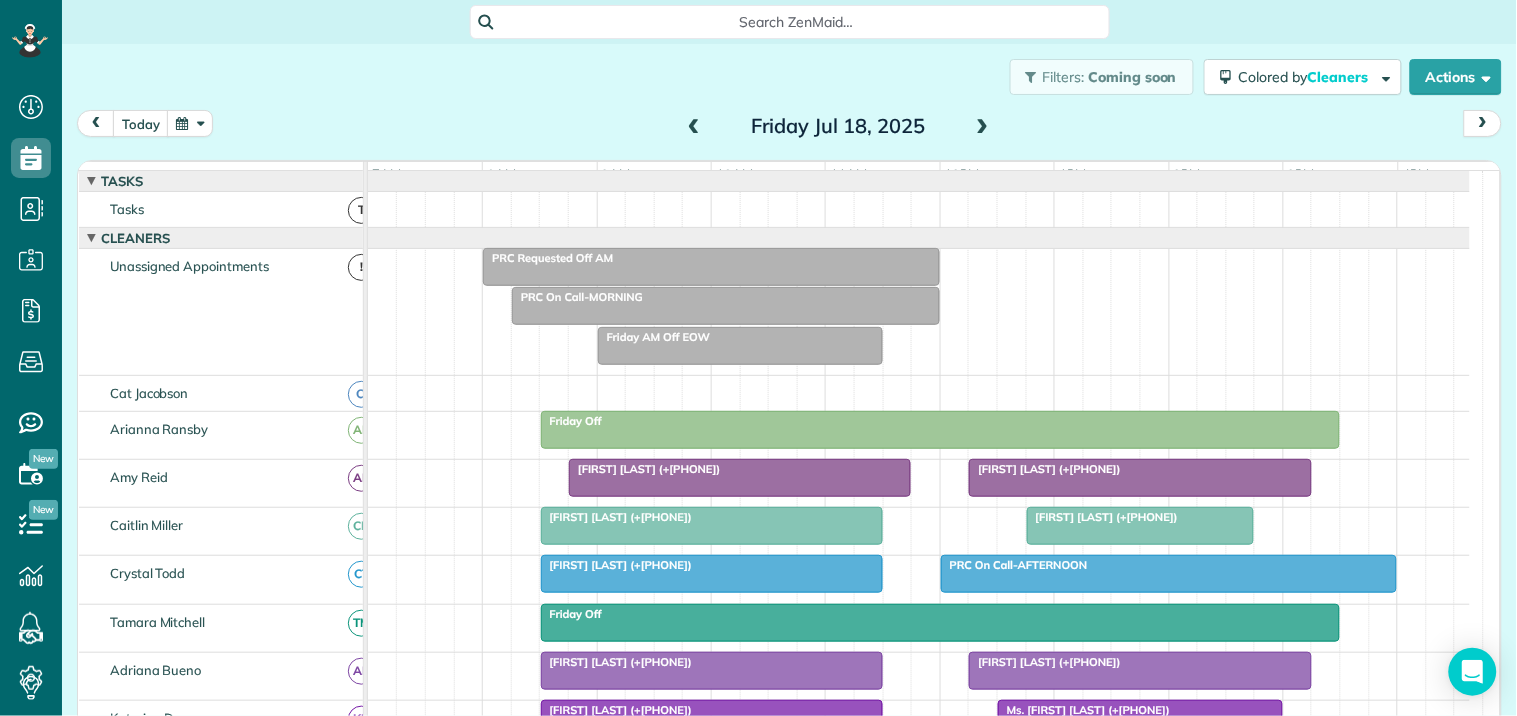 scroll, scrollTop: 178, scrollLeft: 0, axis: vertical 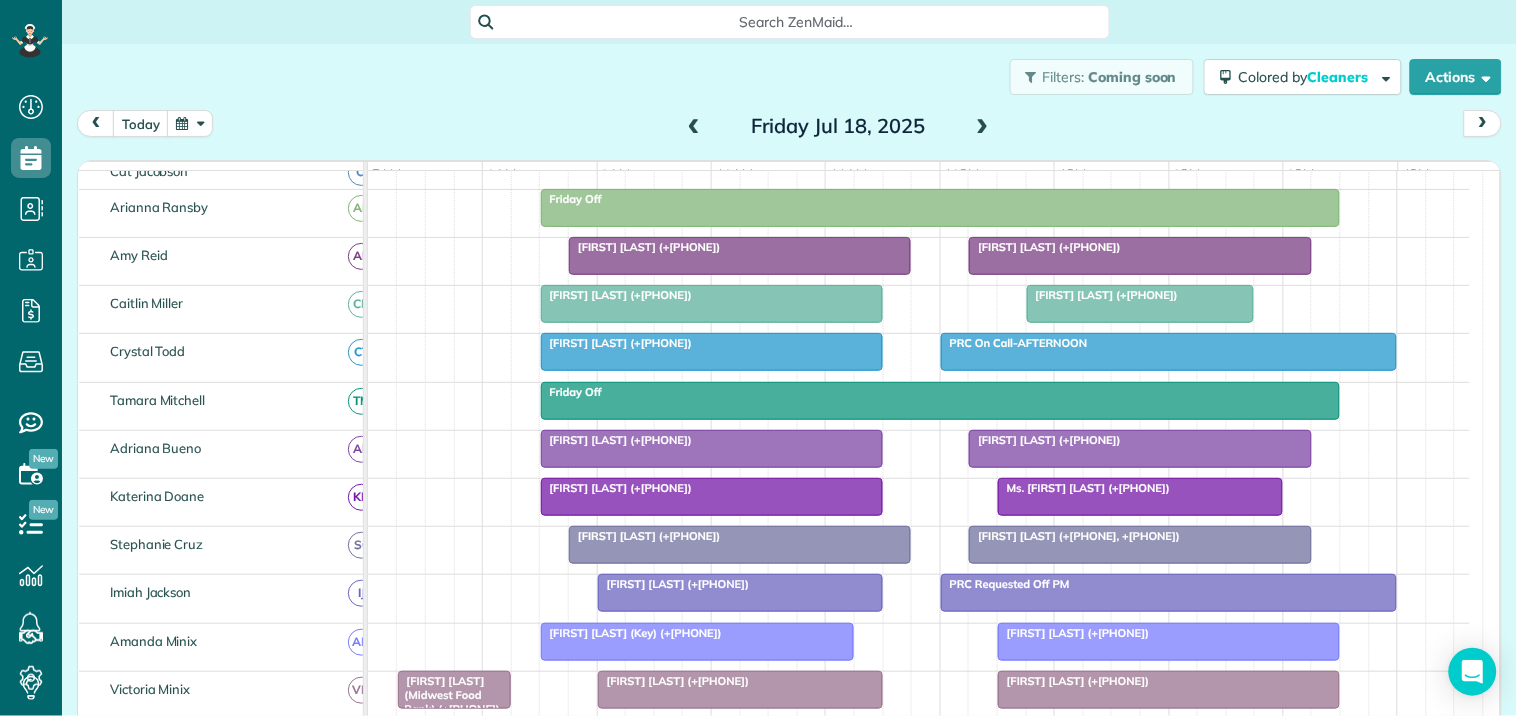 click on "[FIRST] [LAST] (+[PHONE])" at bounding box center (1045, 440) 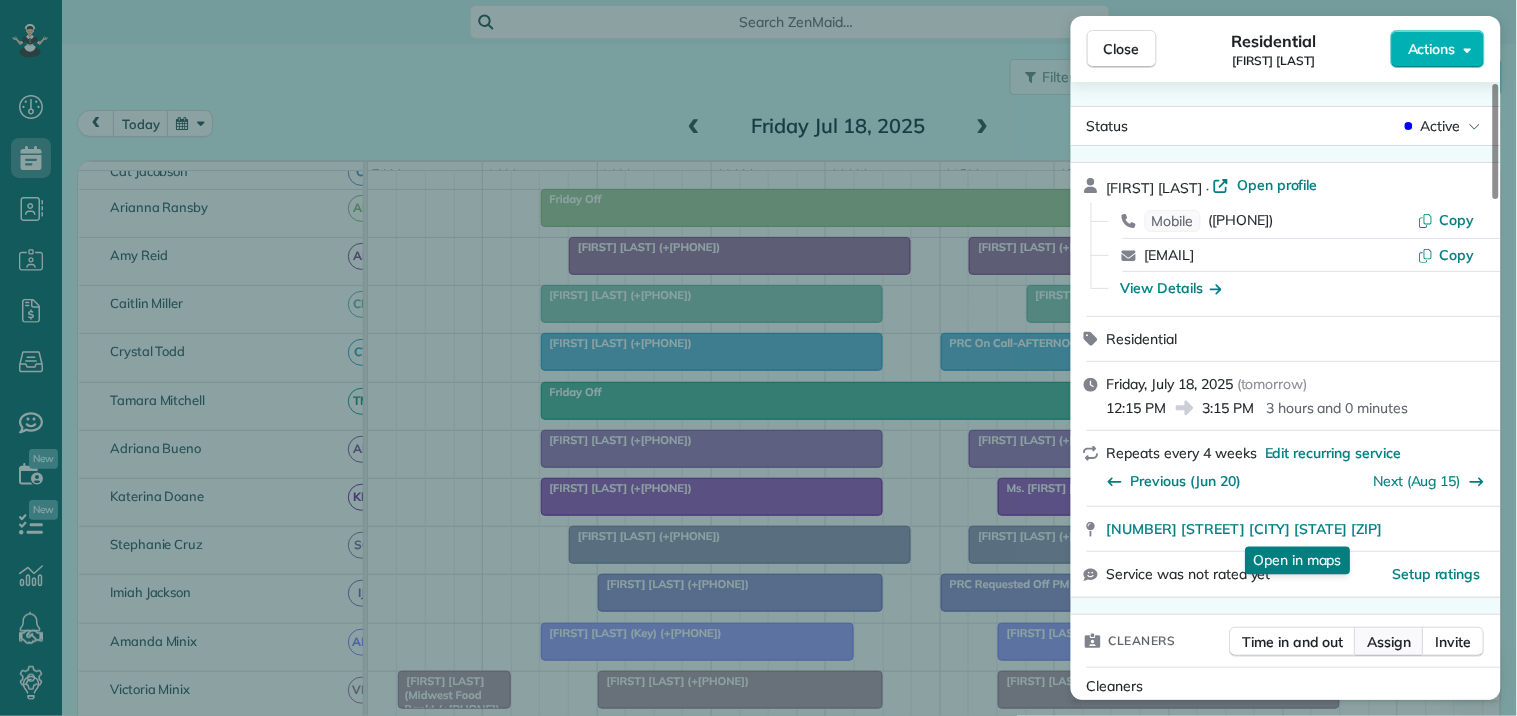 click on "Assign" at bounding box center (1390, 642) 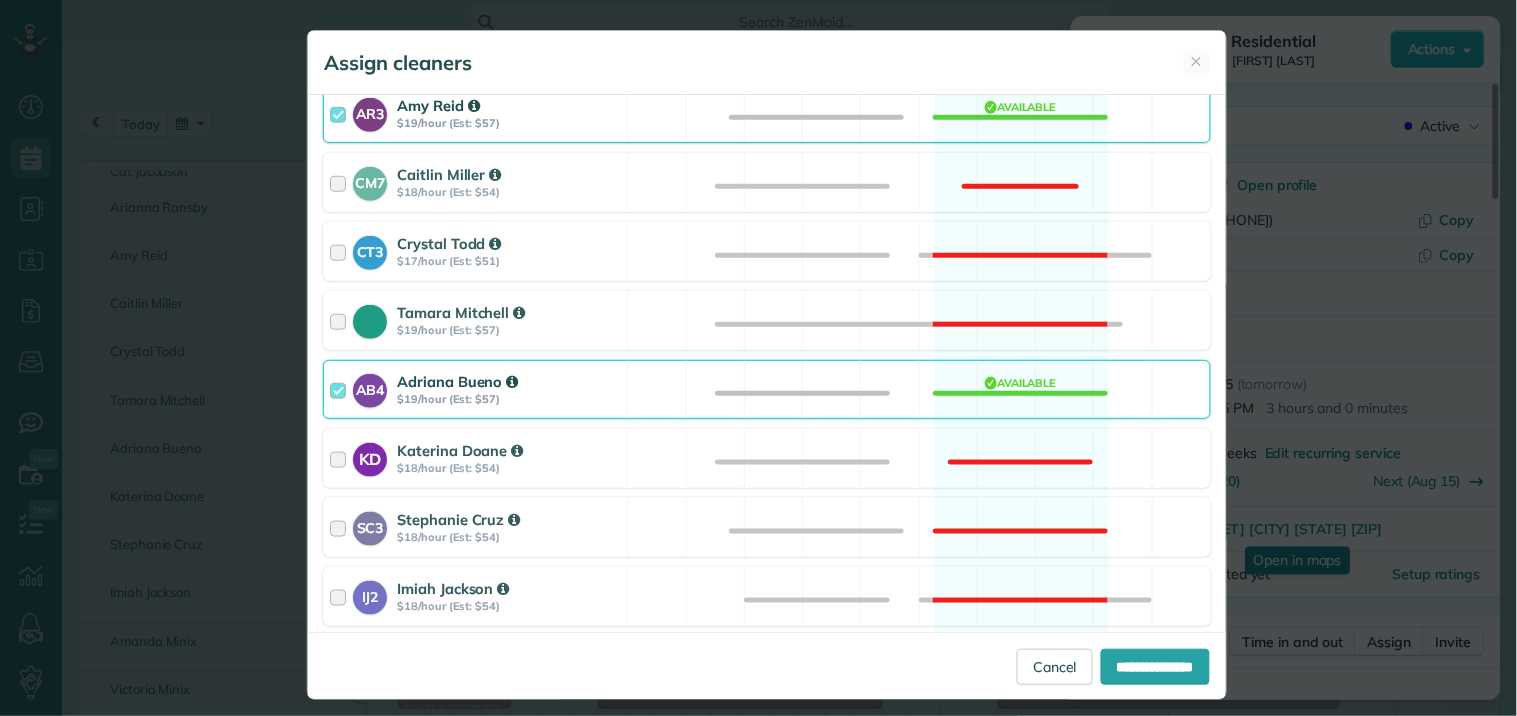 scroll, scrollTop: 444, scrollLeft: 0, axis: vertical 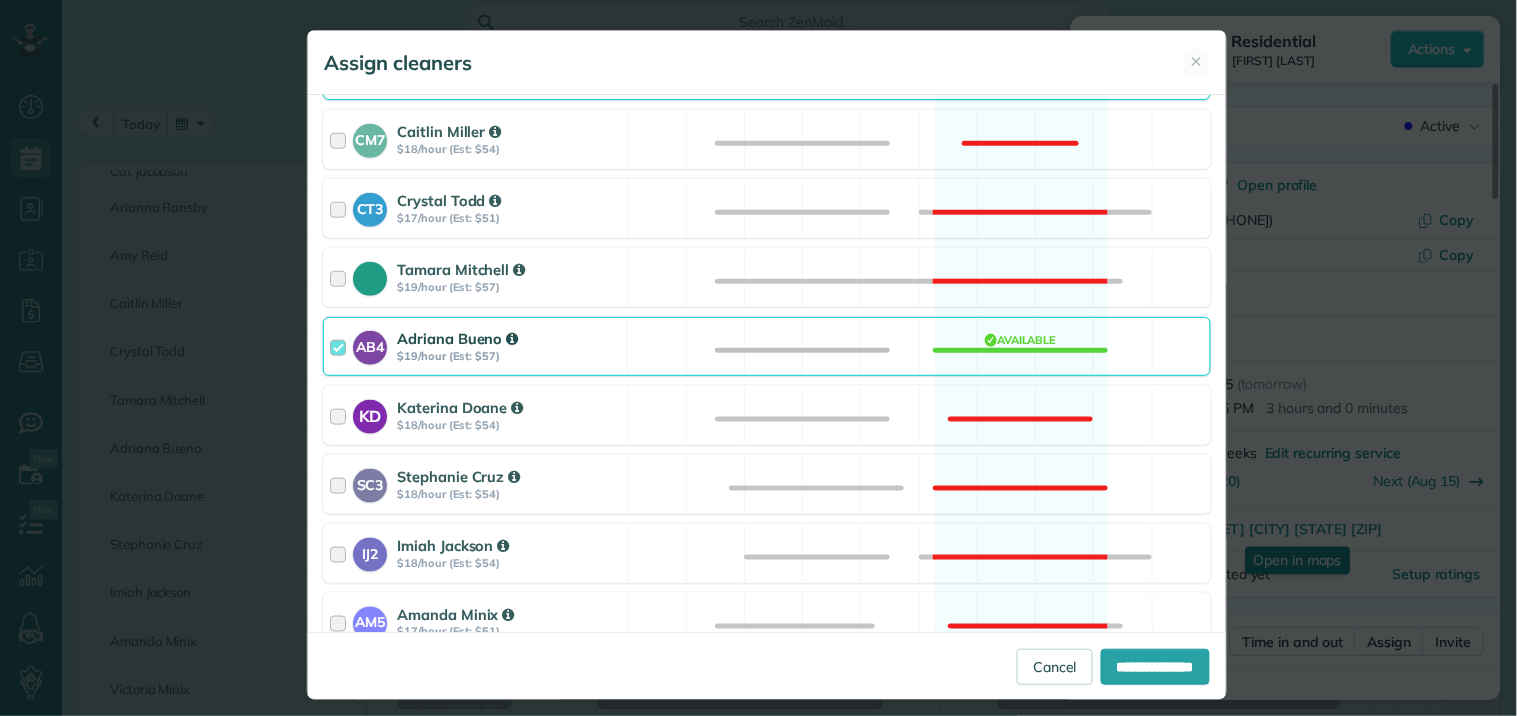 click on "AB4
[FIRST] [LAST]
$19/hour (Est: $57)
Available" at bounding box center [767, 346] 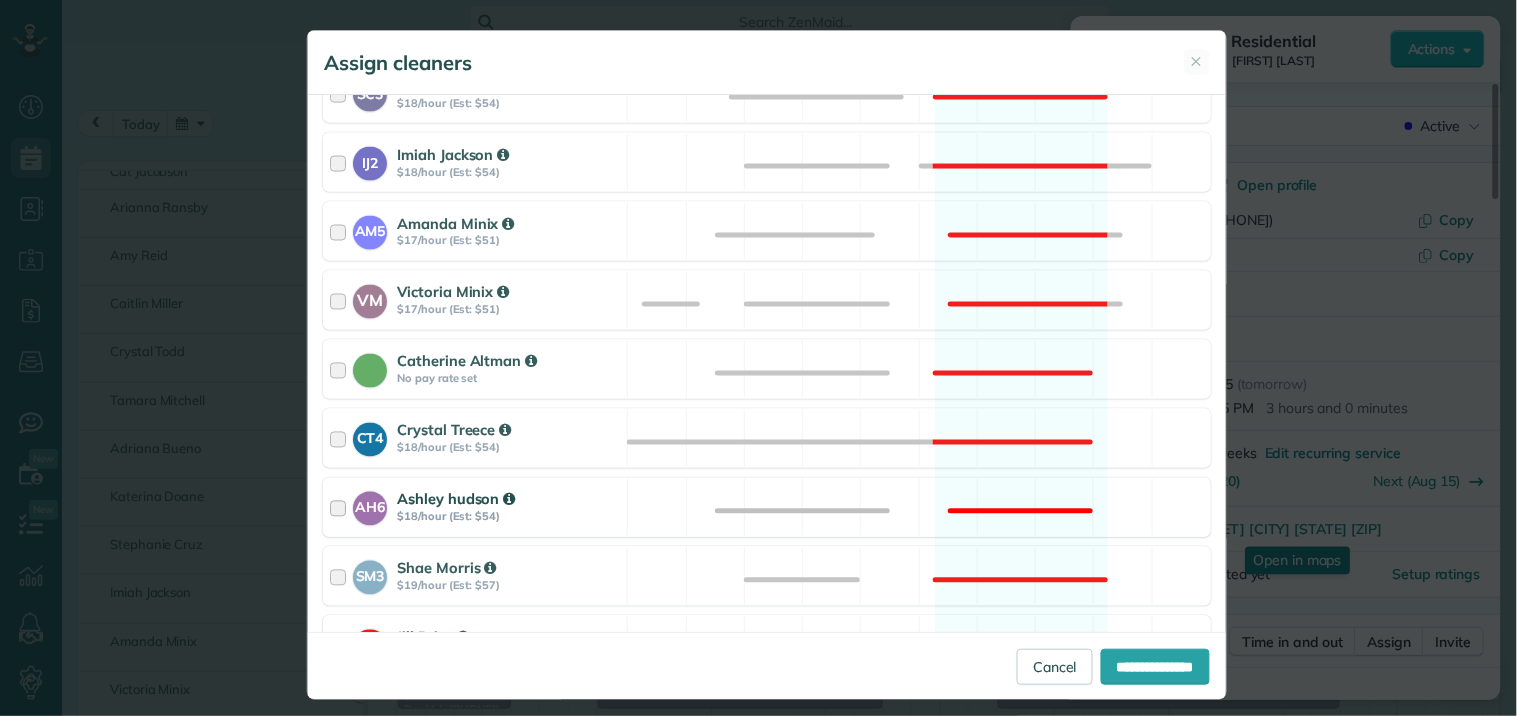 scroll, scrollTop: 953, scrollLeft: 0, axis: vertical 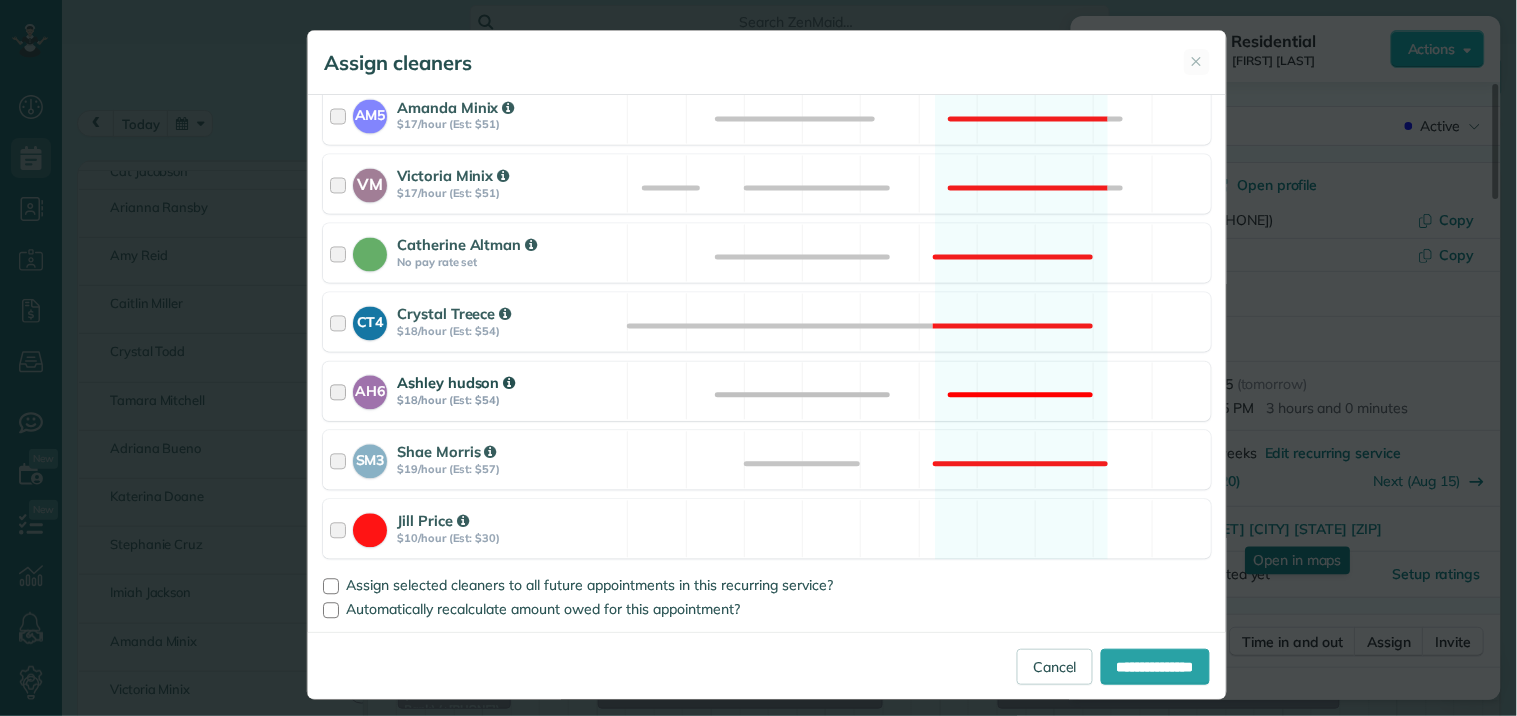 click on "AH6
[FIRST] [LAST]
$18/hour (Est: $54)
Not available" at bounding box center [767, 391] 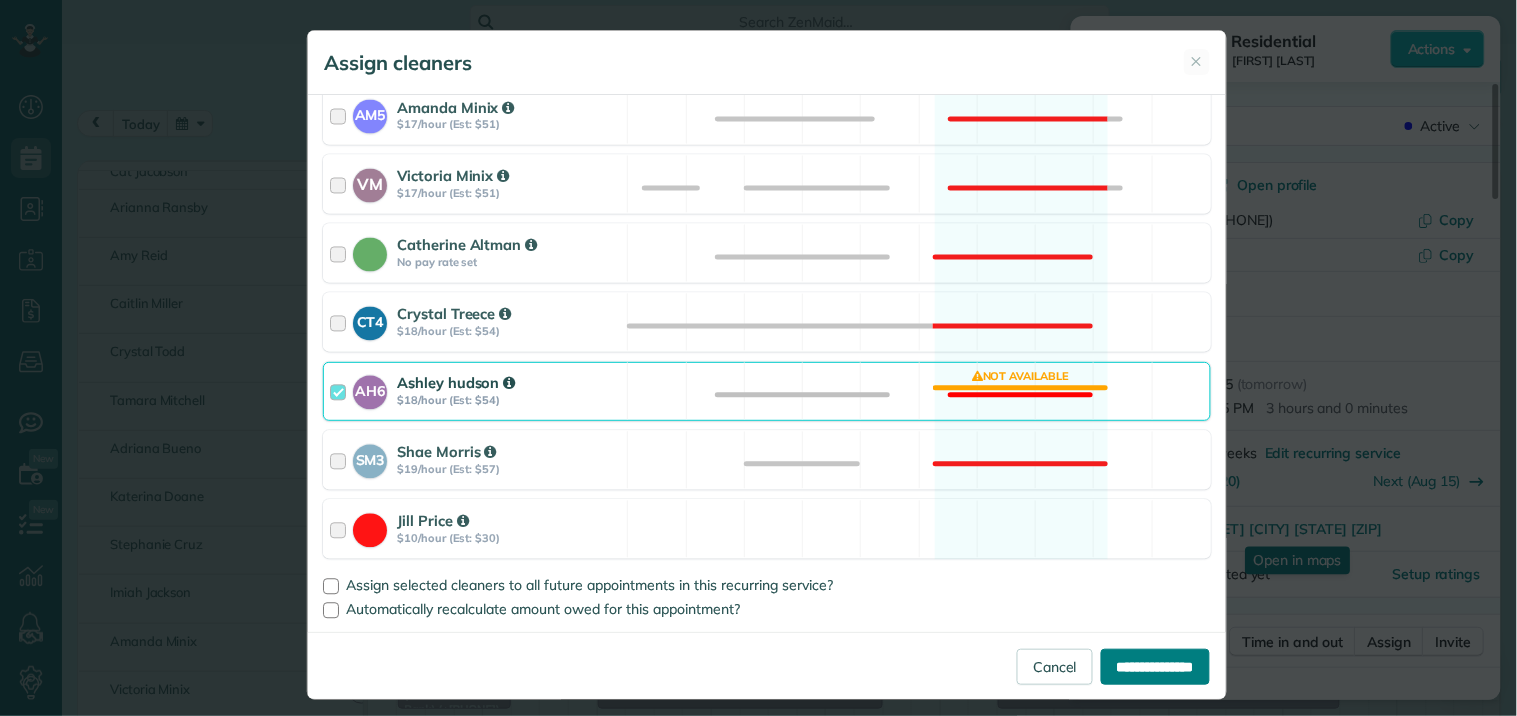 click on "**********" at bounding box center [1155, 667] 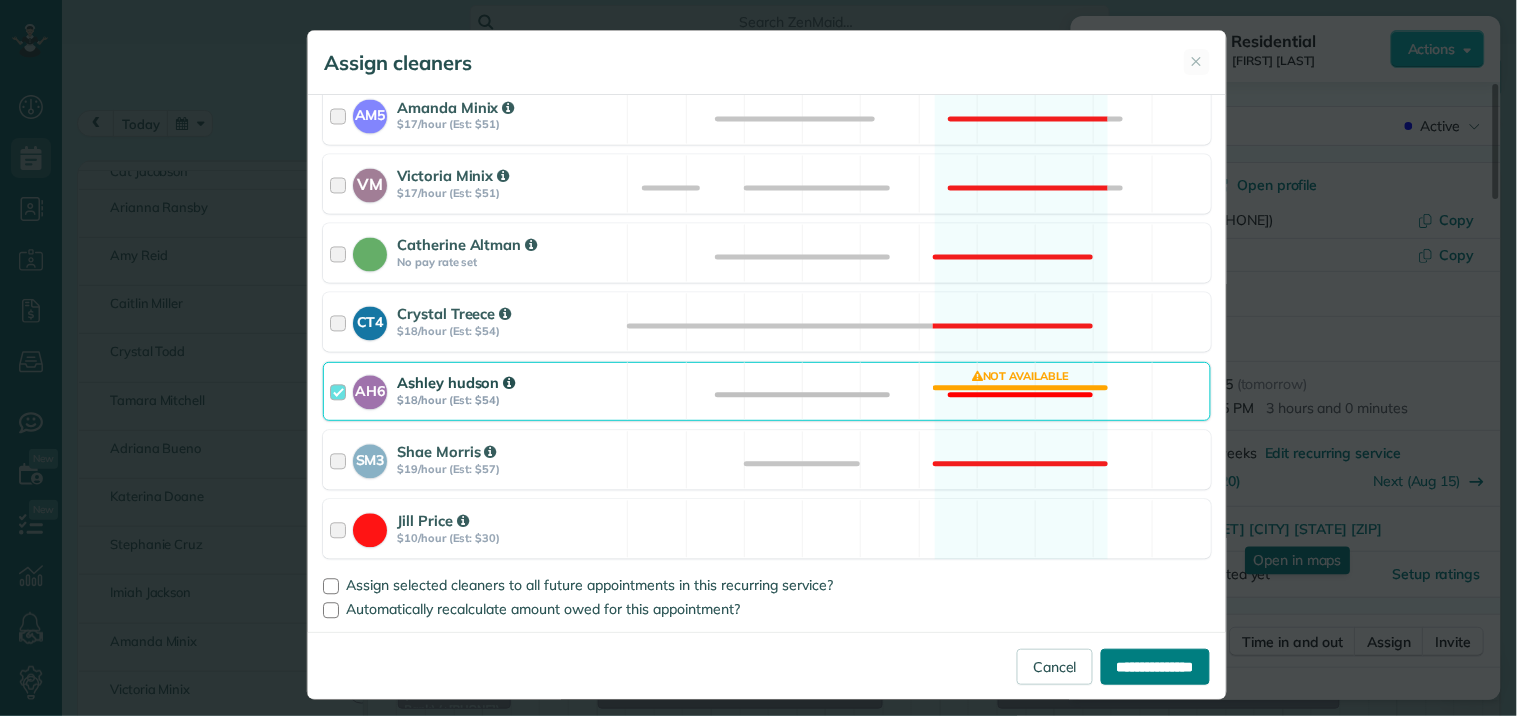 type on "**********" 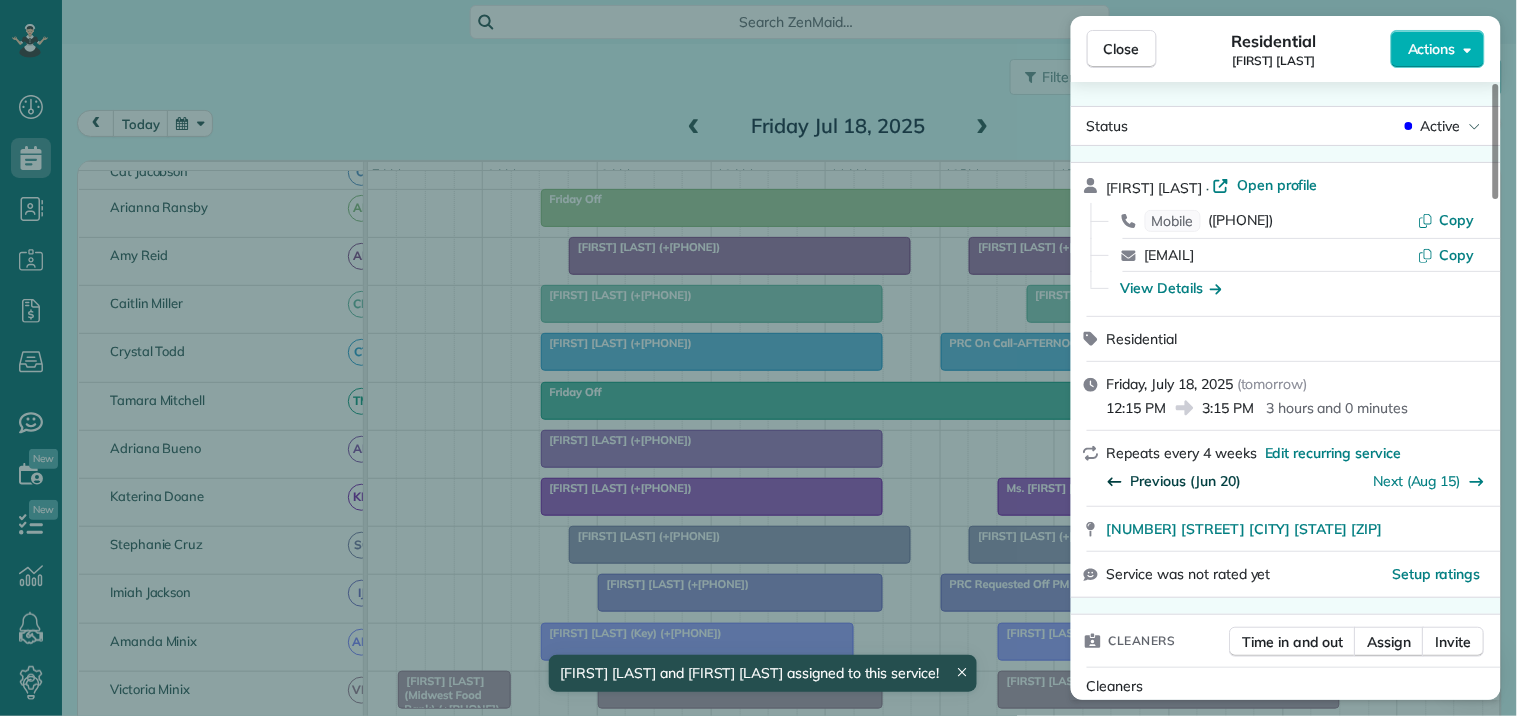 click on "Previous (Jun 20)" at bounding box center [1186, 481] 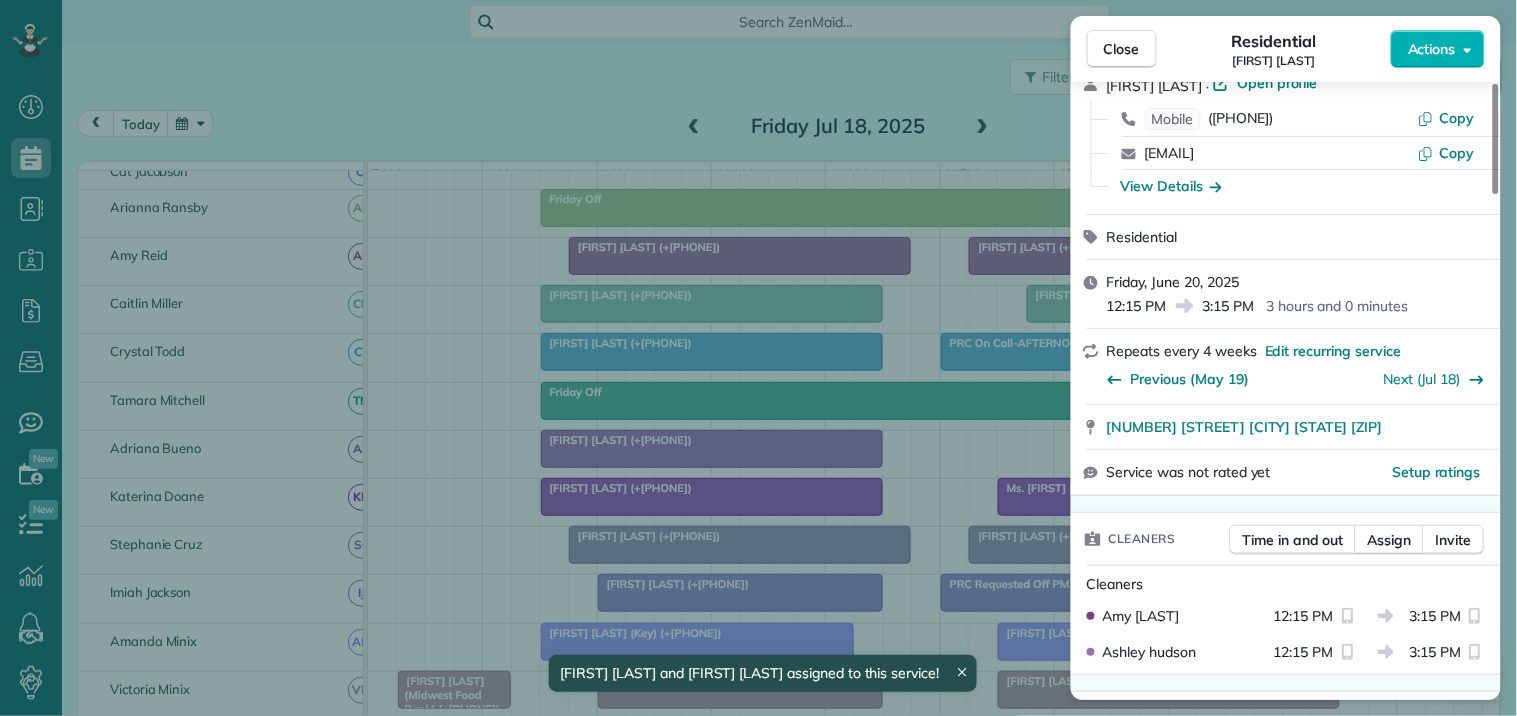 scroll, scrollTop: 222, scrollLeft: 0, axis: vertical 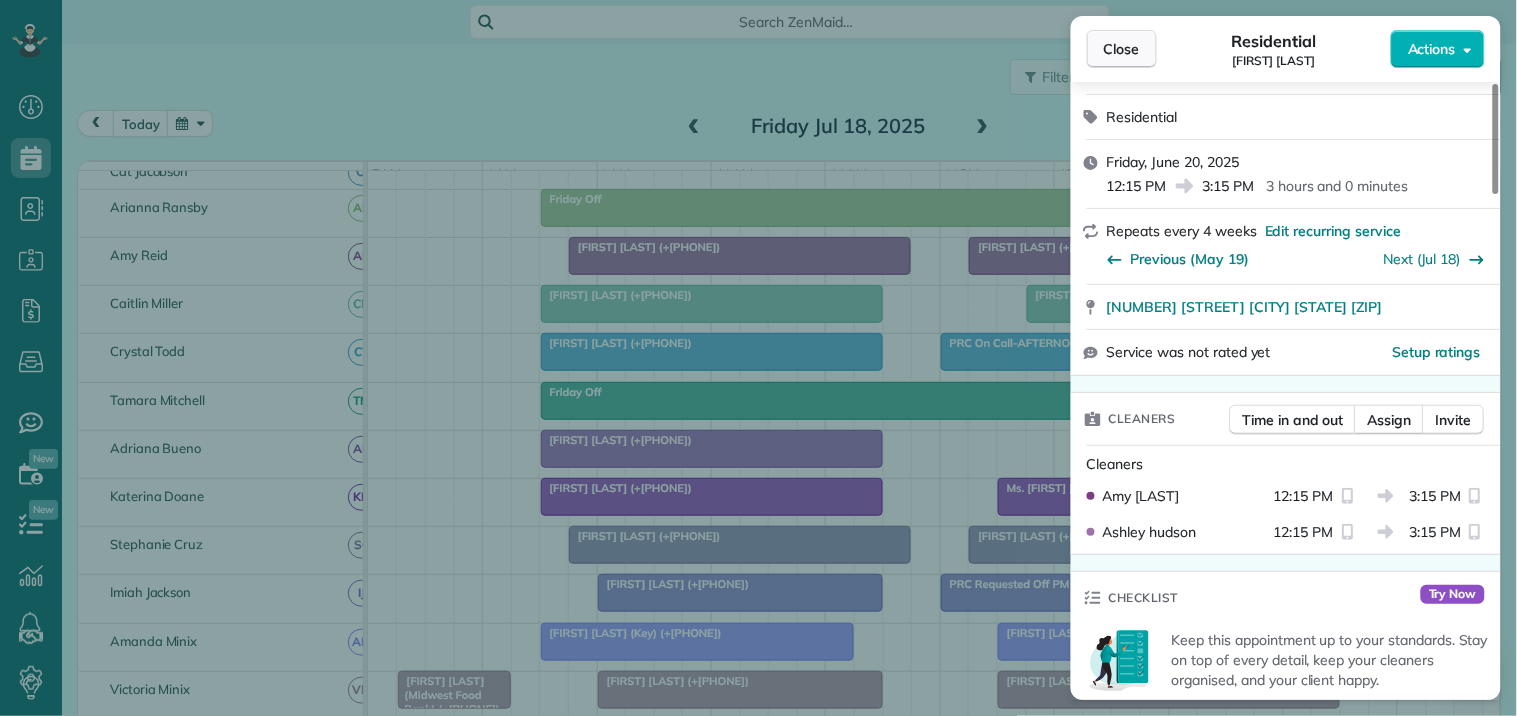 click on "Close" at bounding box center [1122, 49] 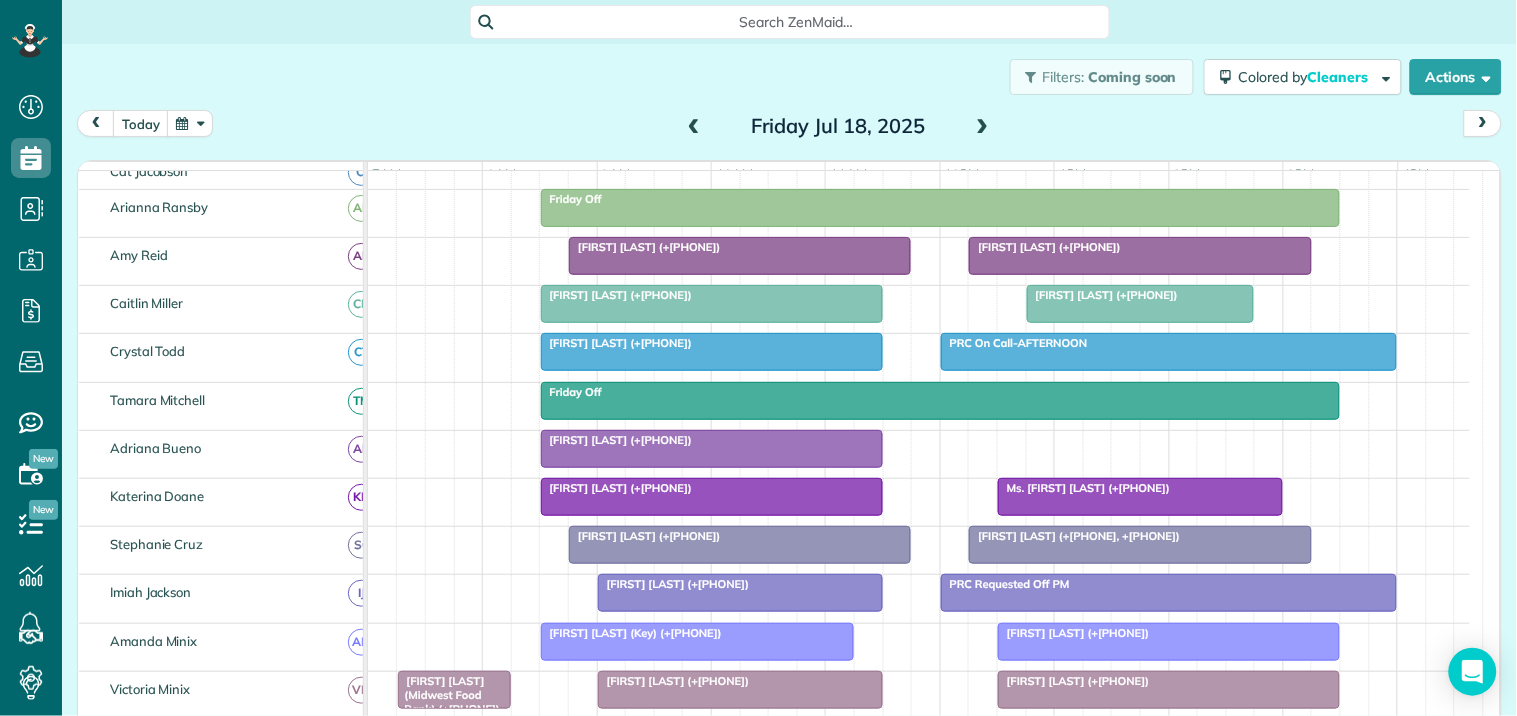 click on "Ms. [FIRST] [LAST] (+[PHONE])" at bounding box center (1084, 488) 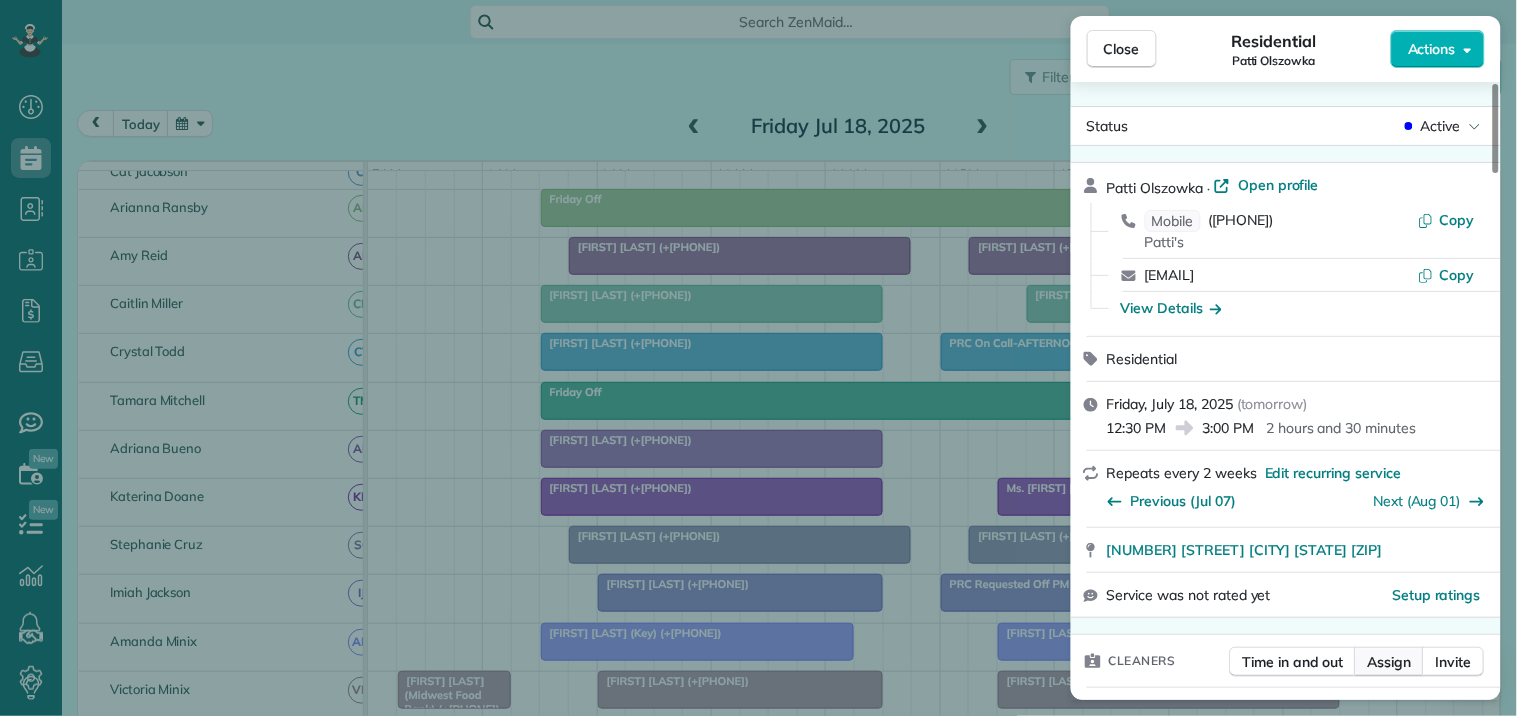 click on "Assign" at bounding box center [1390, 662] 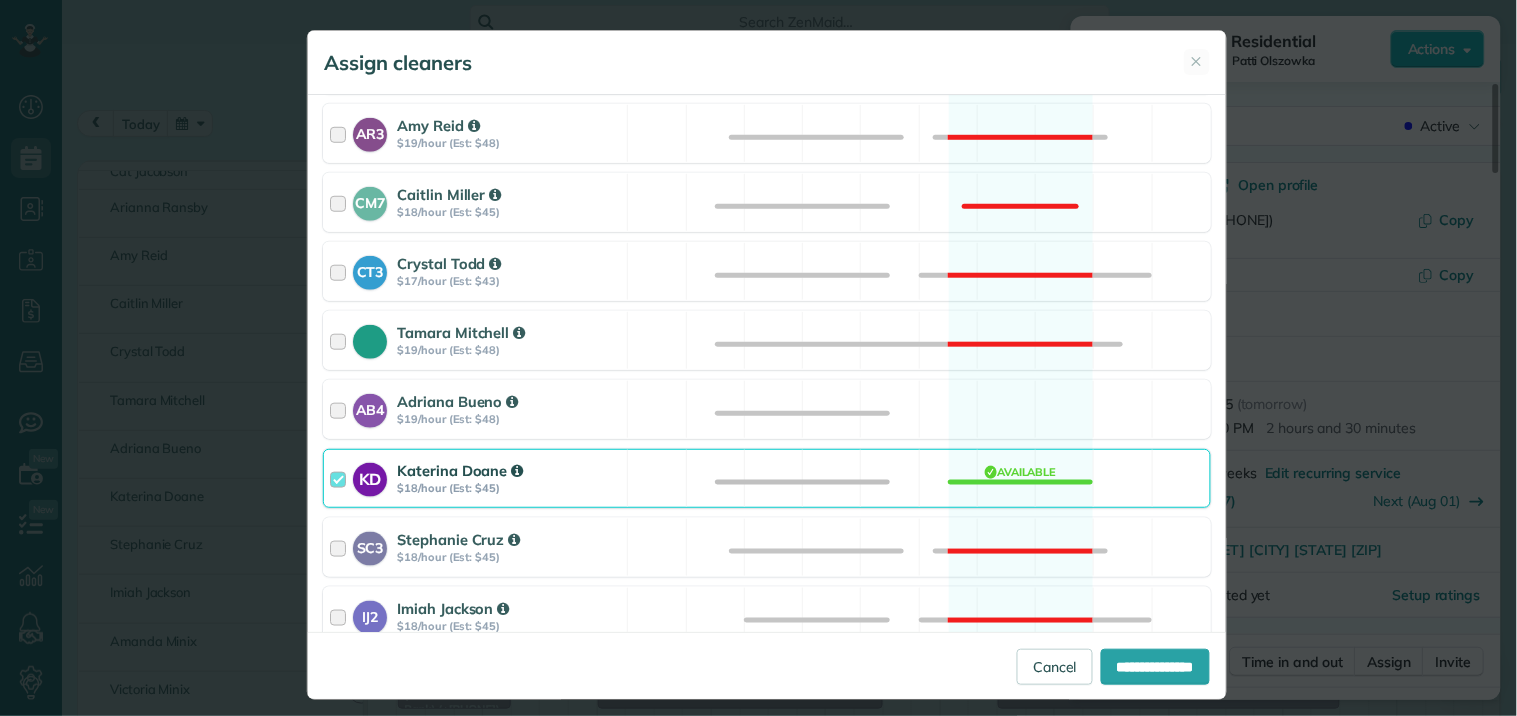scroll, scrollTop: 444, scrollLeft: 0, axis: vertical 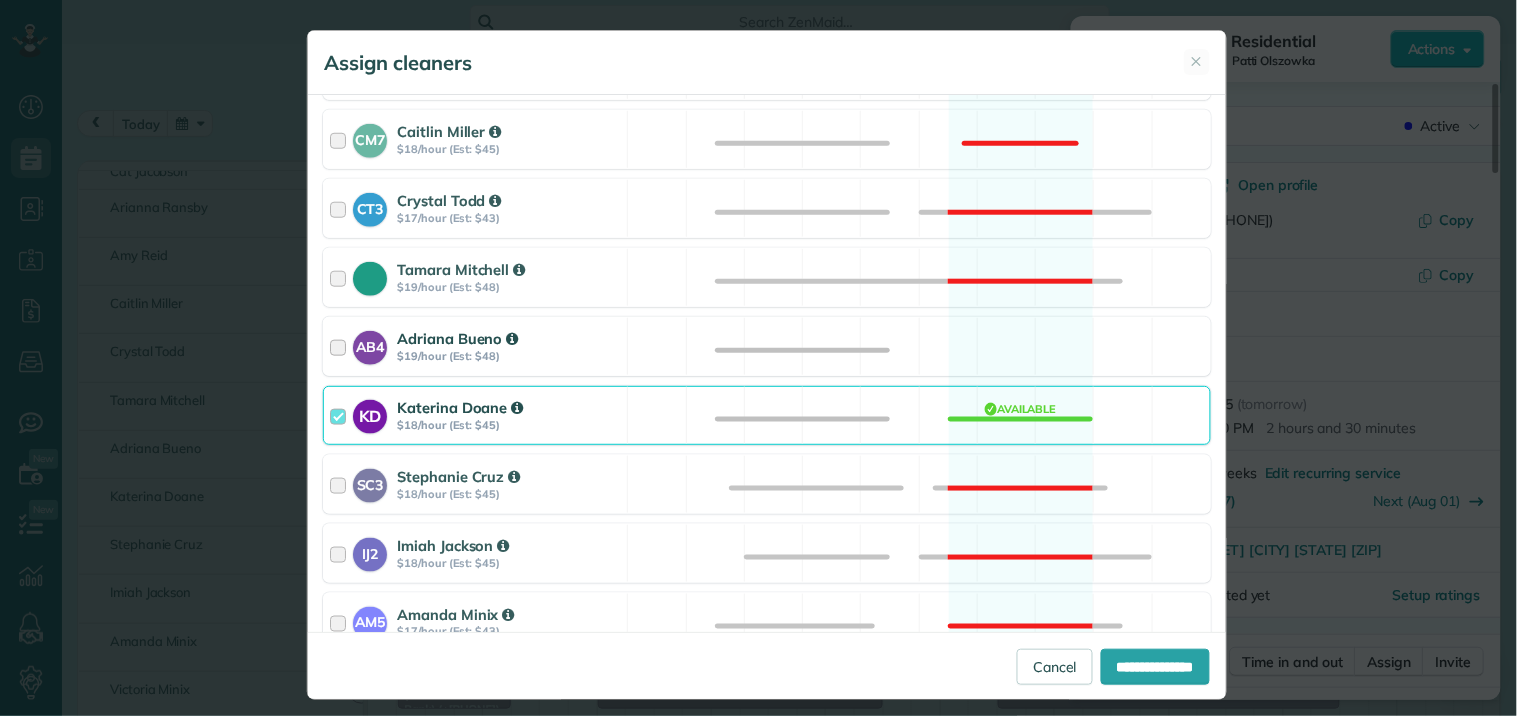 click on "AB4
[FIRST] [LAST]
$19/hour (Est: $48)
Available" at bounding box center [767, 346] 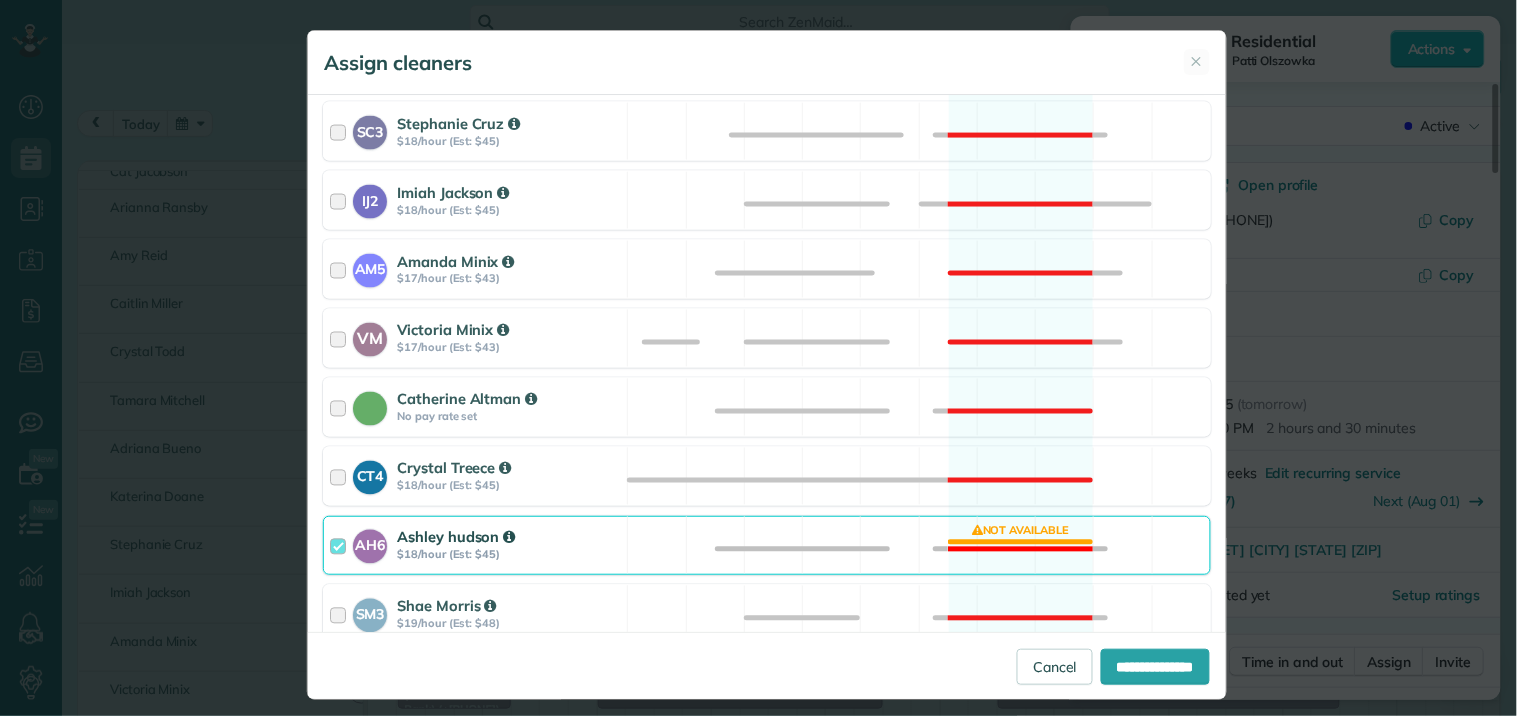 scroll, scrollTop: 953, scrollLeft: 0, axis: vertical 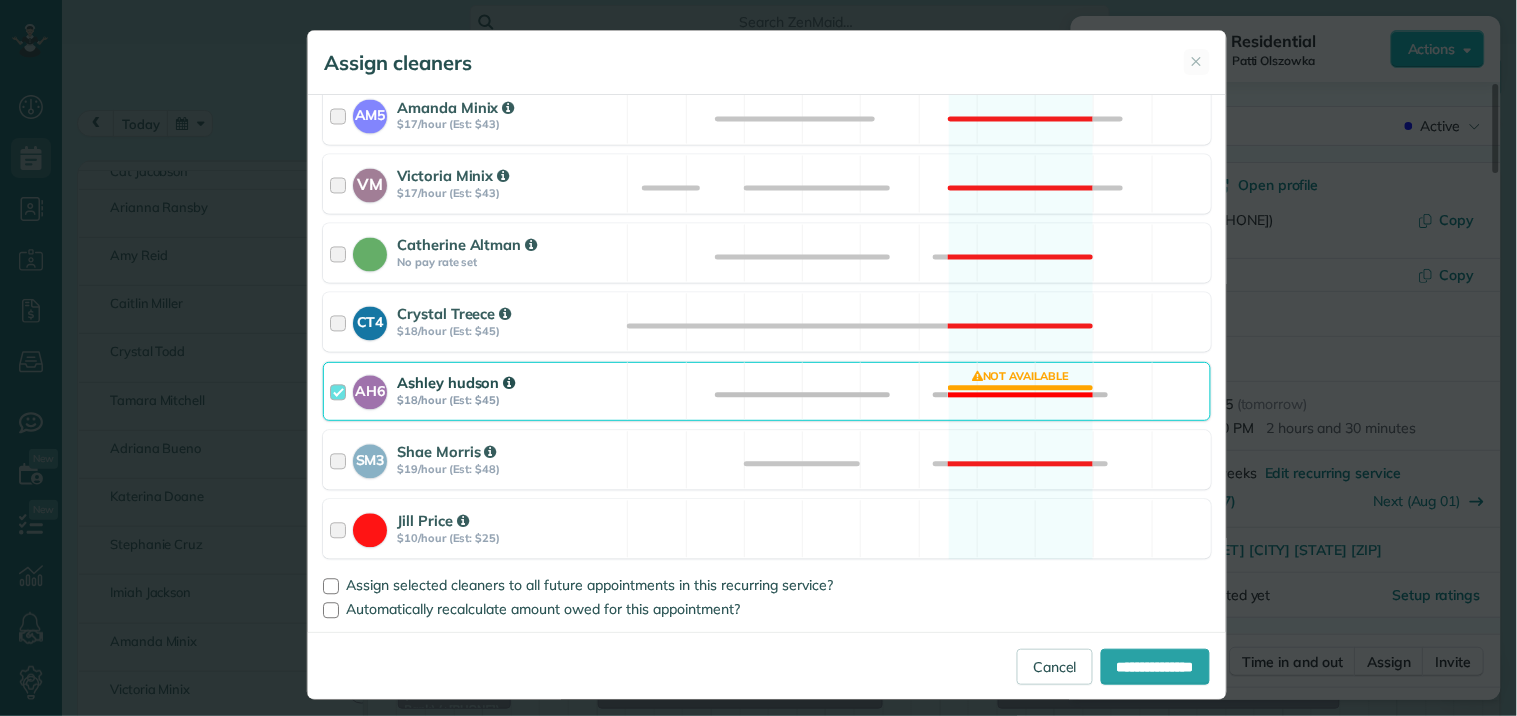 click on "AH6
[FIRST] [LAST]
$18/hour (Est: $45)
Not available" at bounding box center [767, 391] 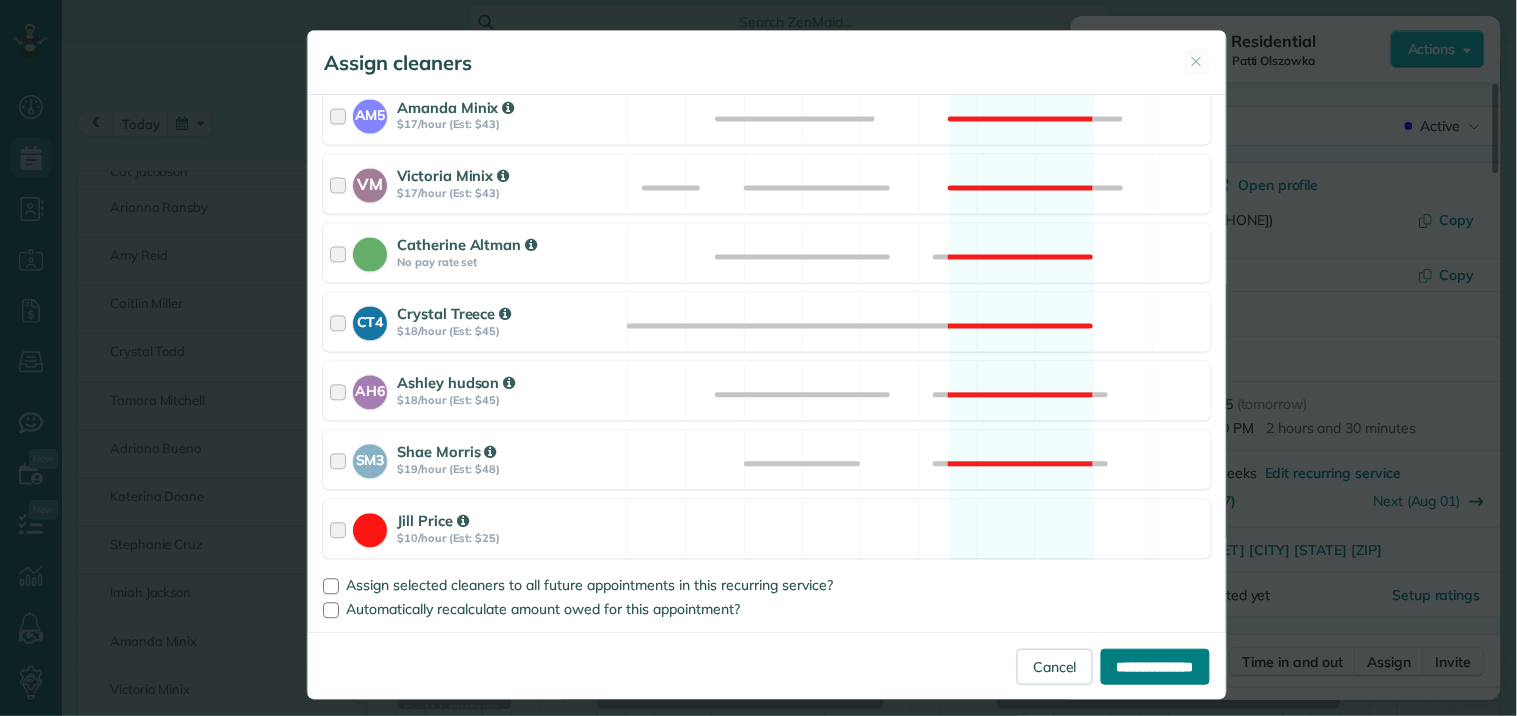click on "**********" at bounding box center (1155, 667) 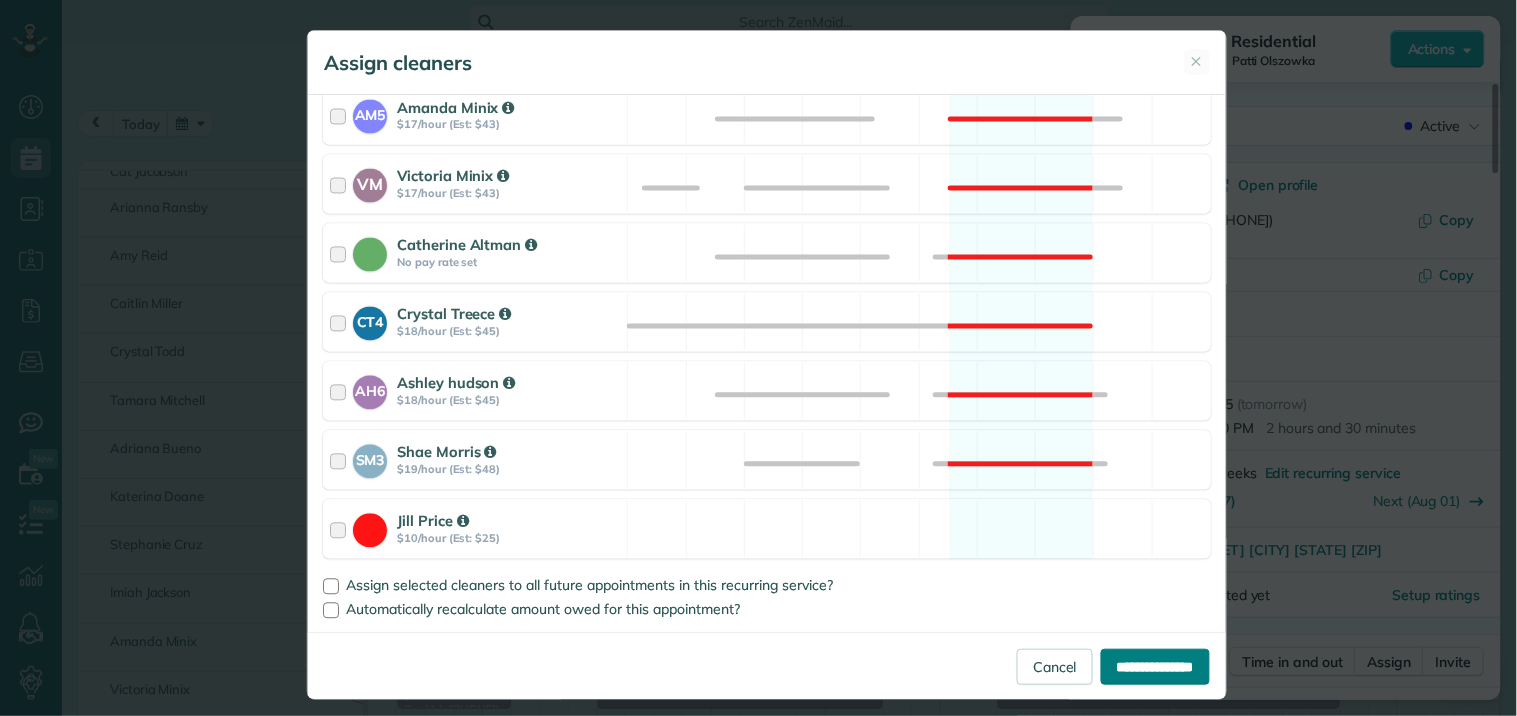type on "**********" 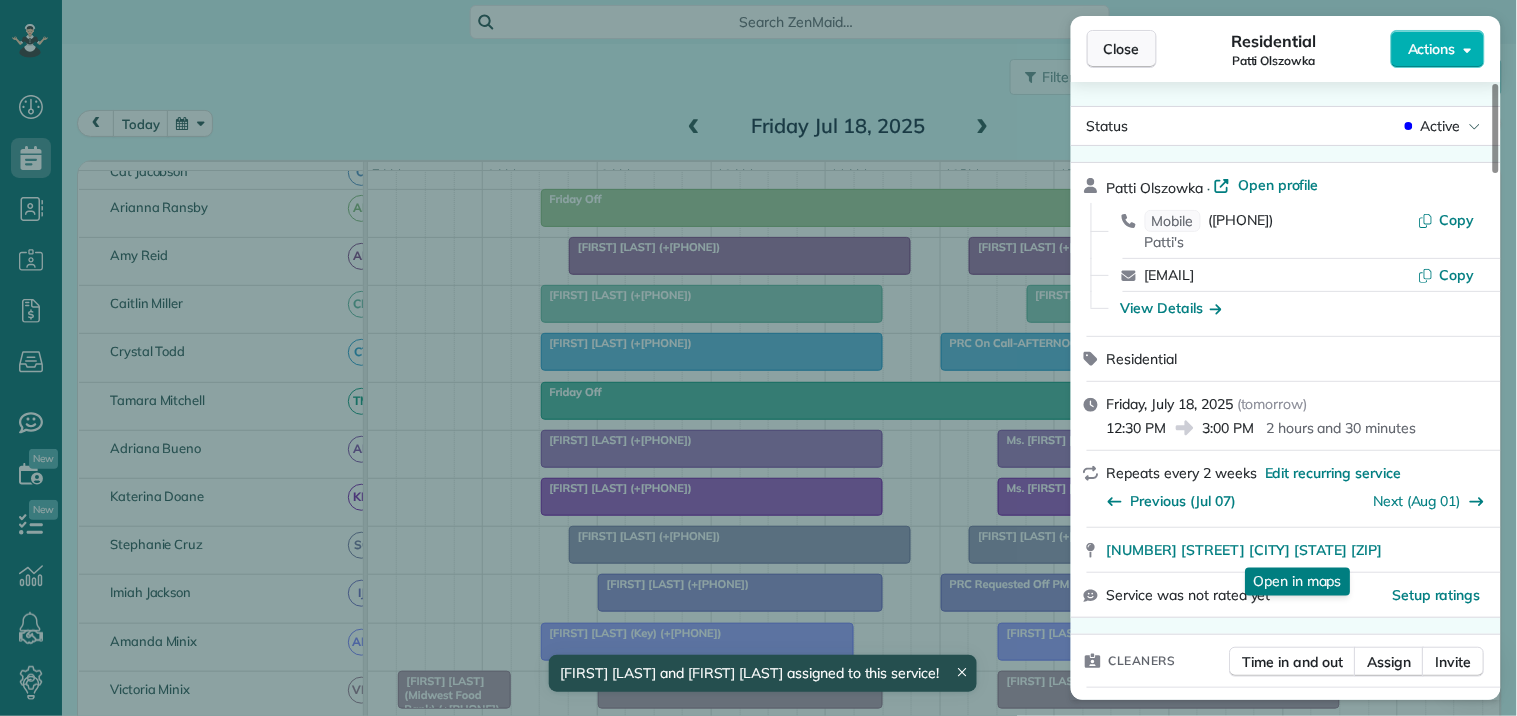 click on "Close" at bounding box center [1122, 49] 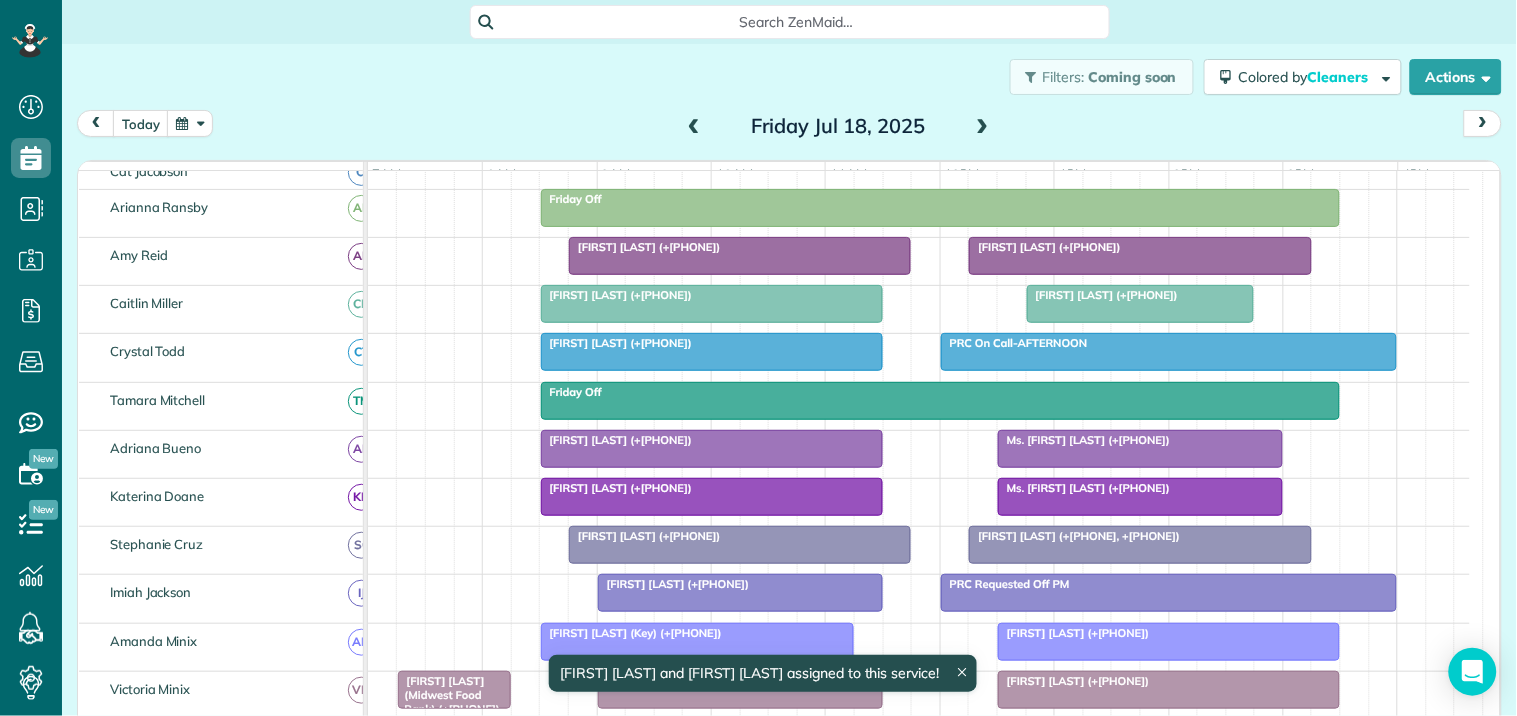 scroll, scrollTop: 600, scrollLeft: 0, axis: vertical 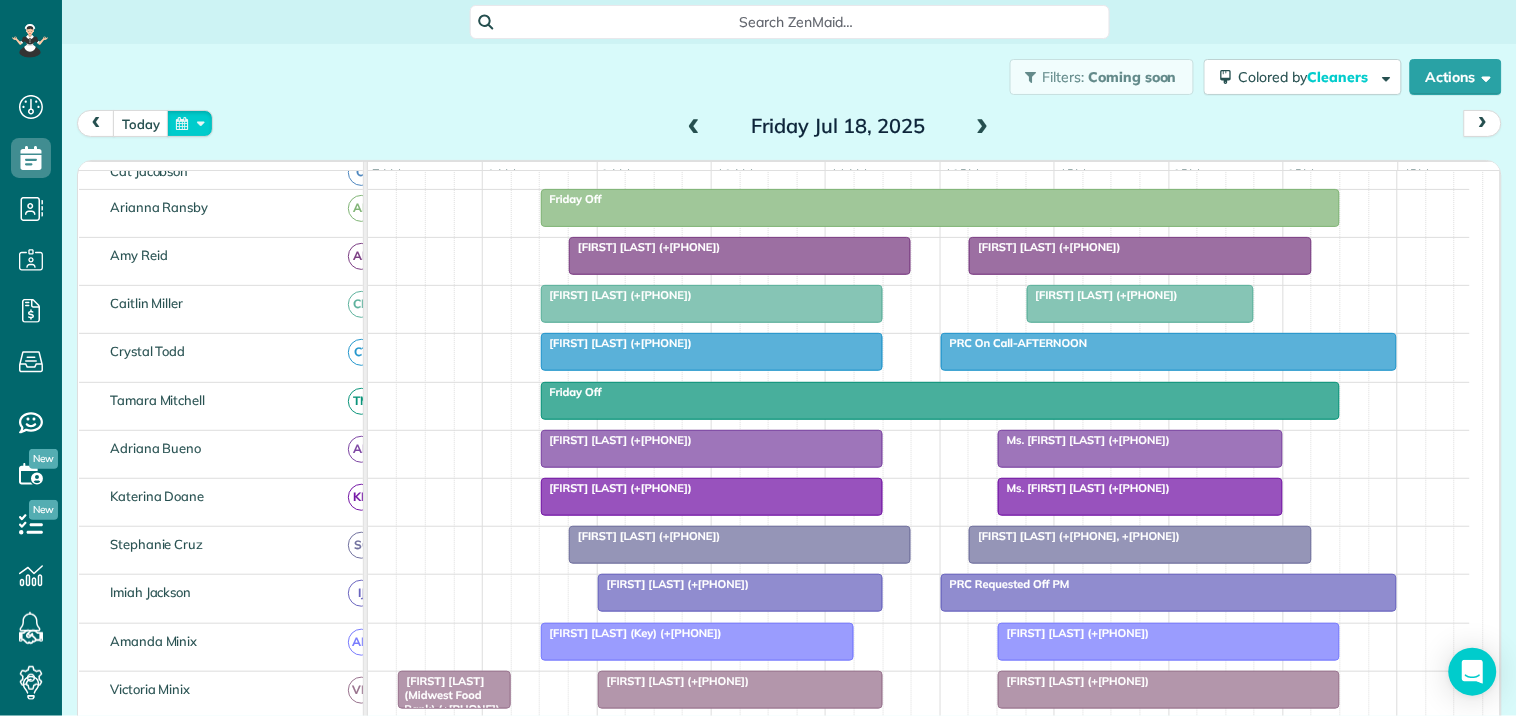 click at bounding box center (190, 123) 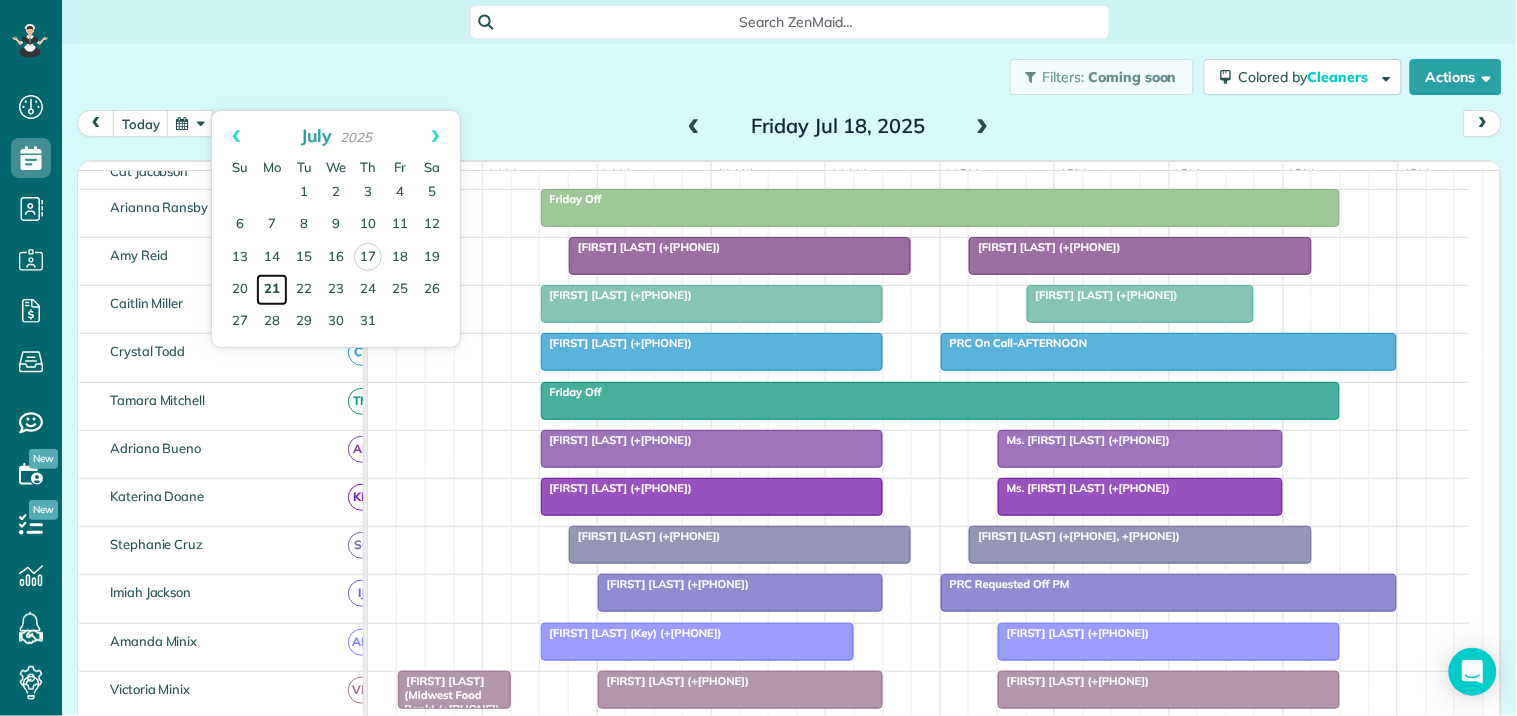 click on "21" at bounding box center (272, 290) 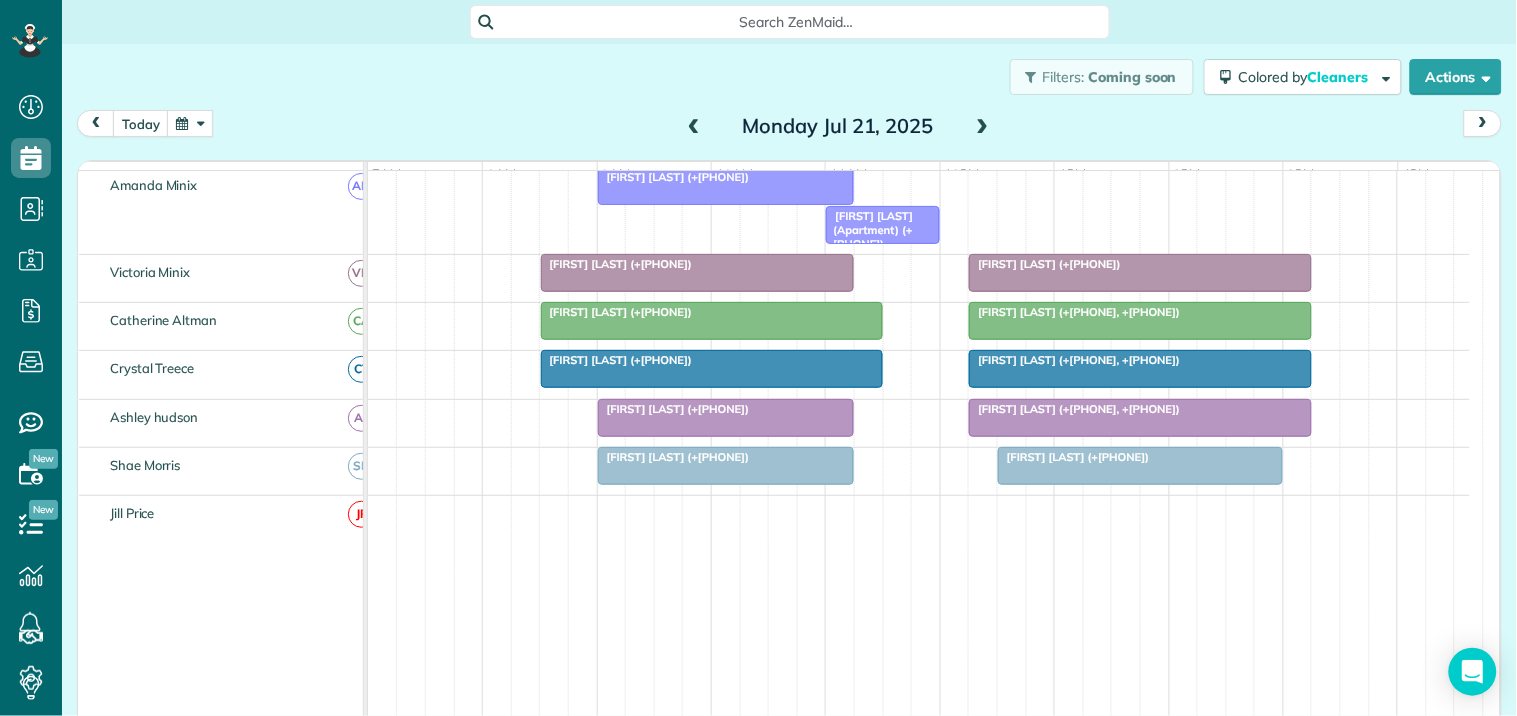 click at bounding box center [983, 127] 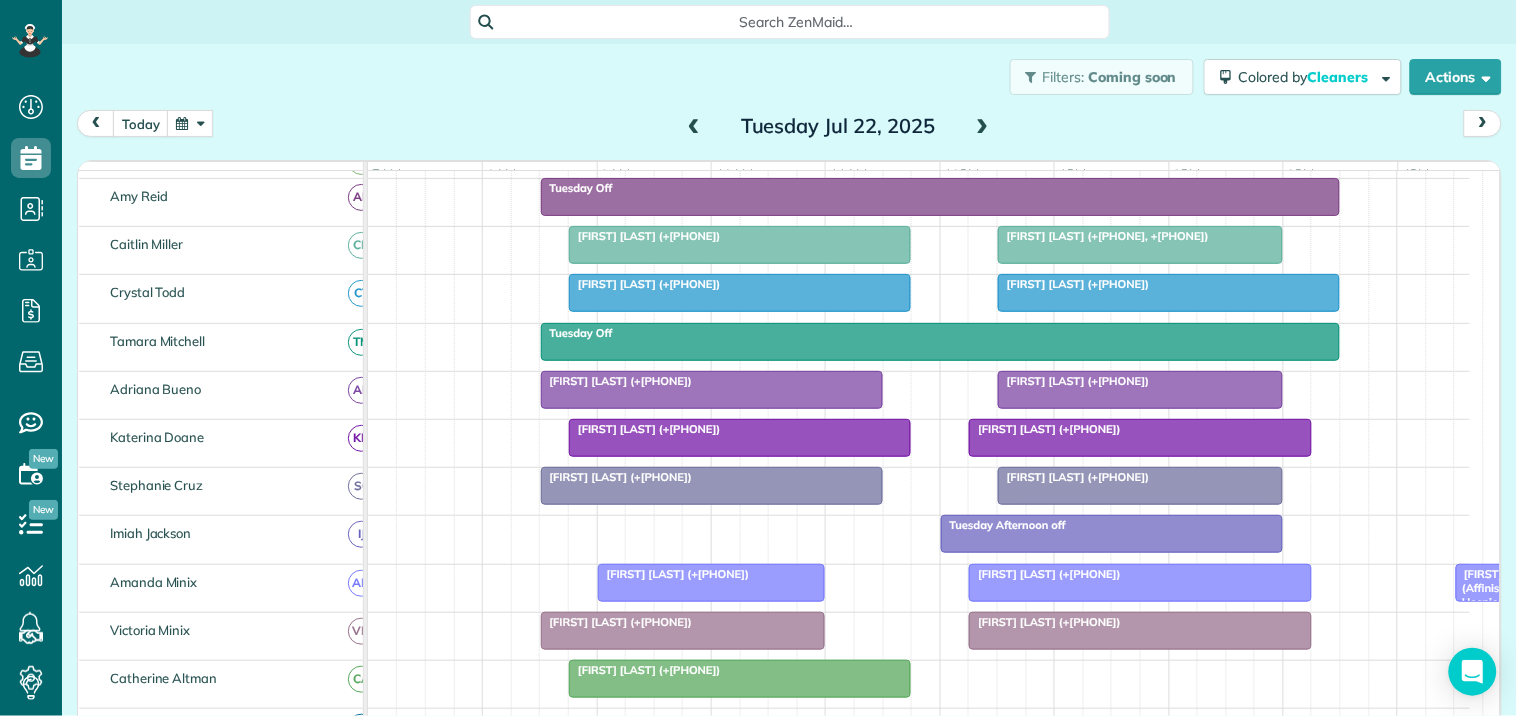 click at bounding box center [983, 127] 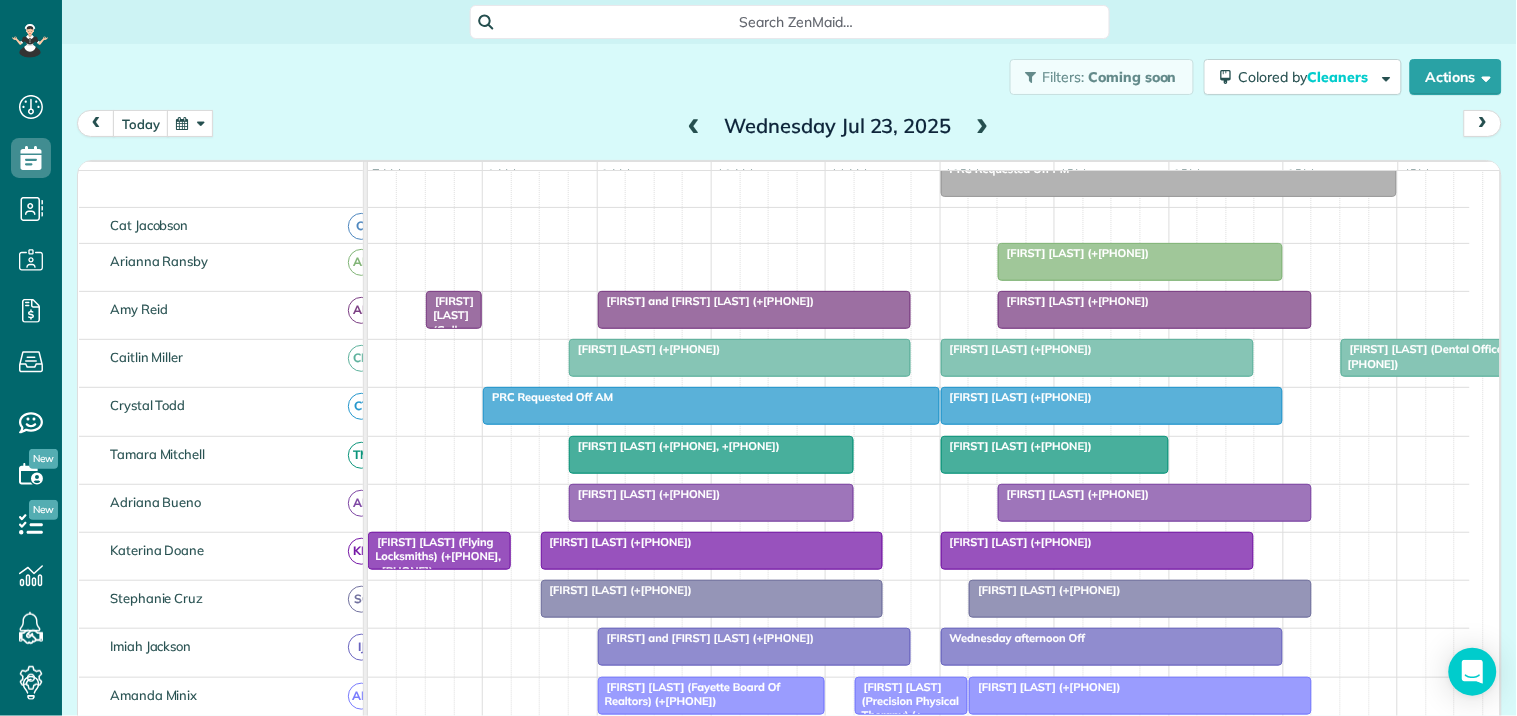 click at bounding box center (983, 127) 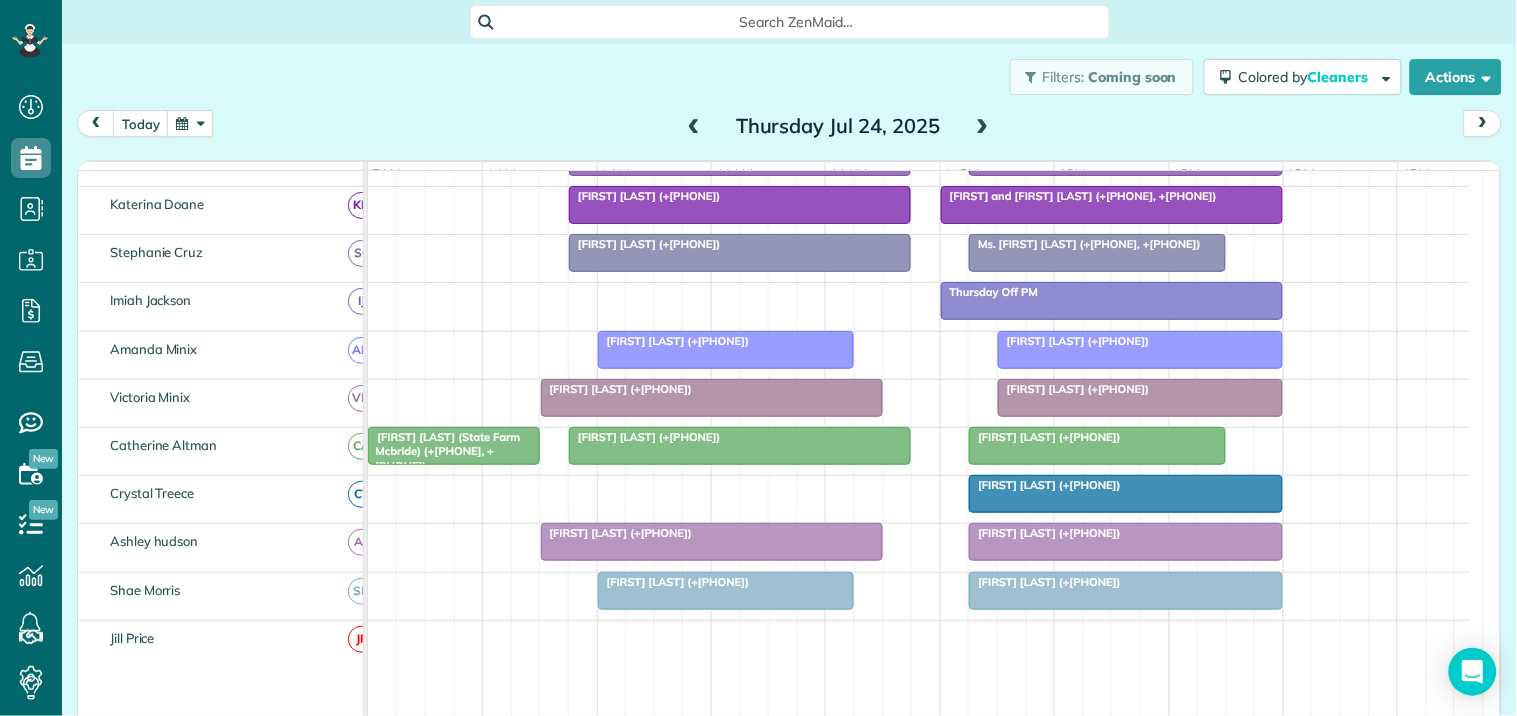 click at bounding box center [983, 127] 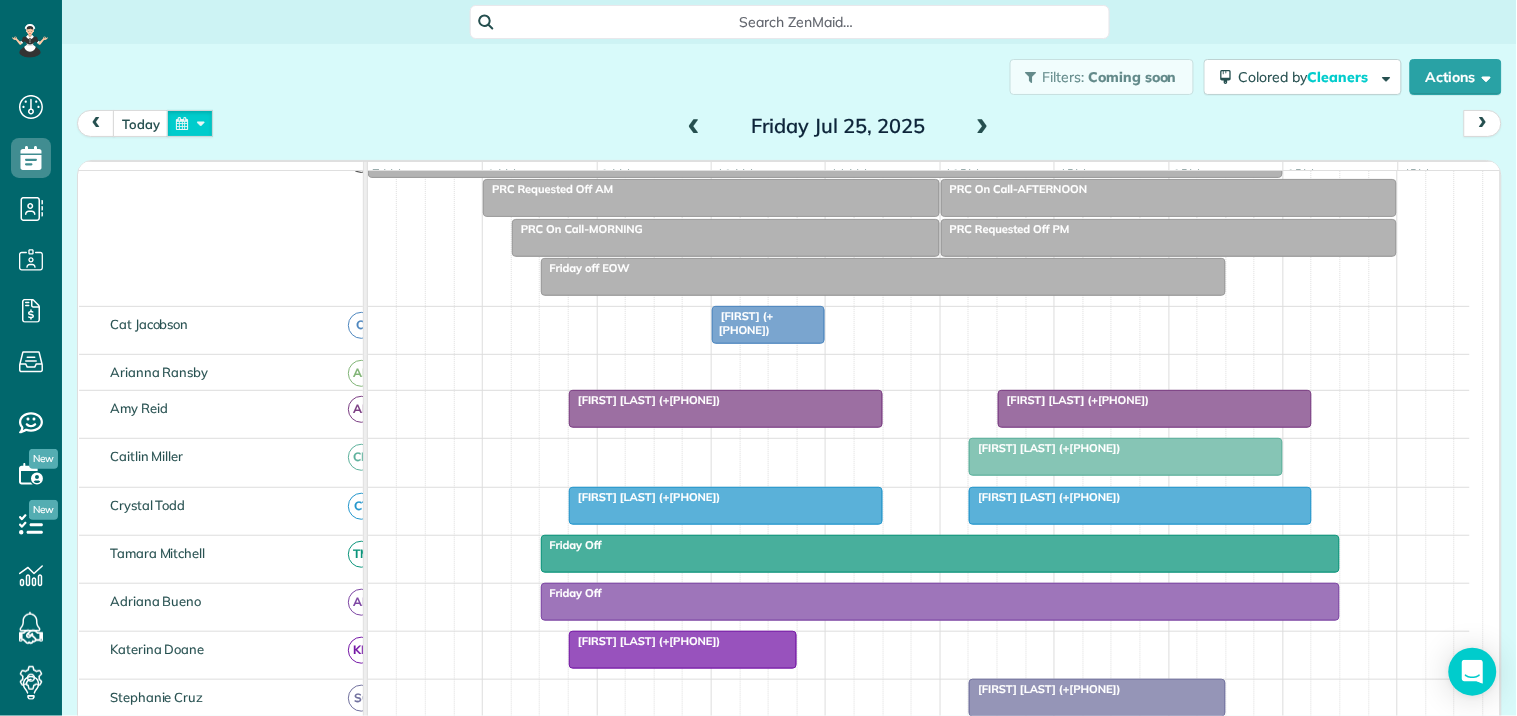 click at bounding box center (190, 123) 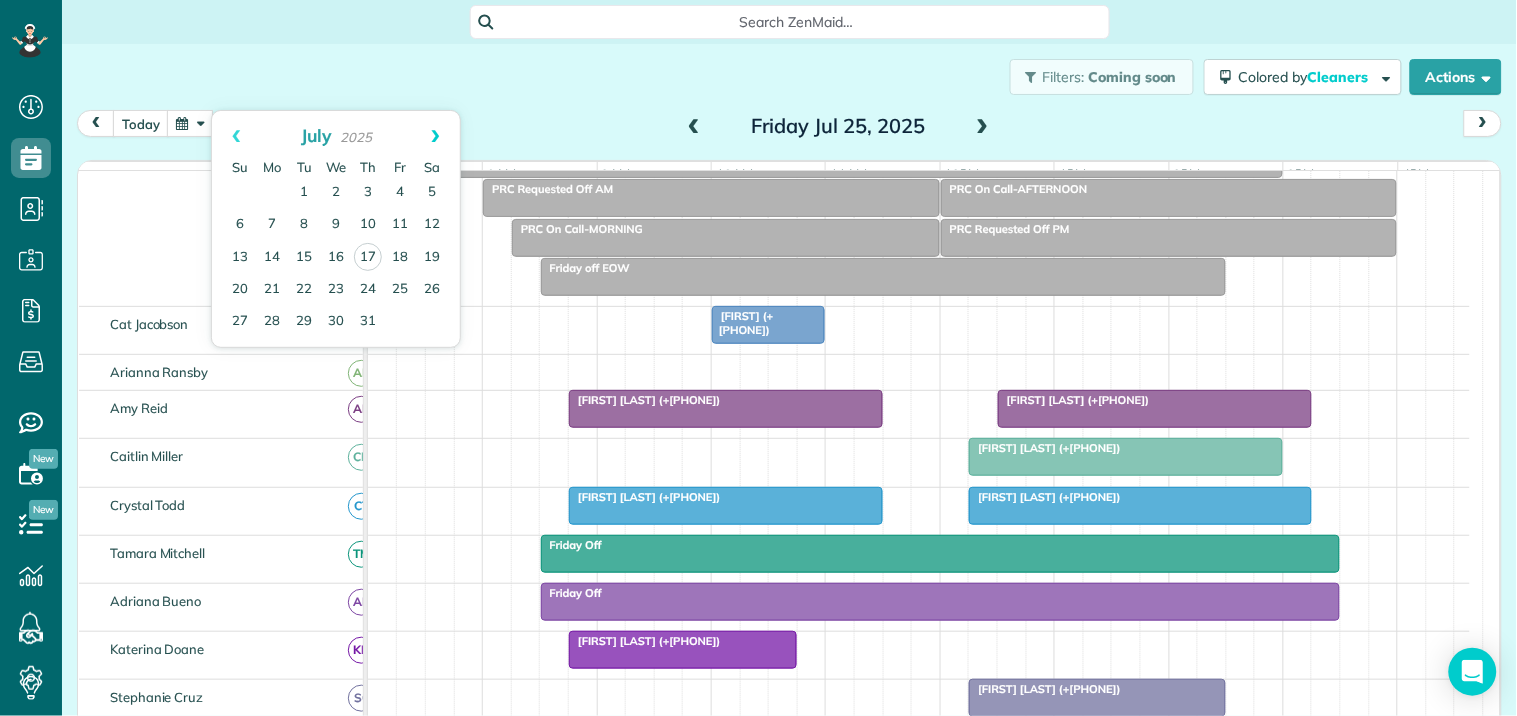 click on "Next" at bounding box center [435, 136] 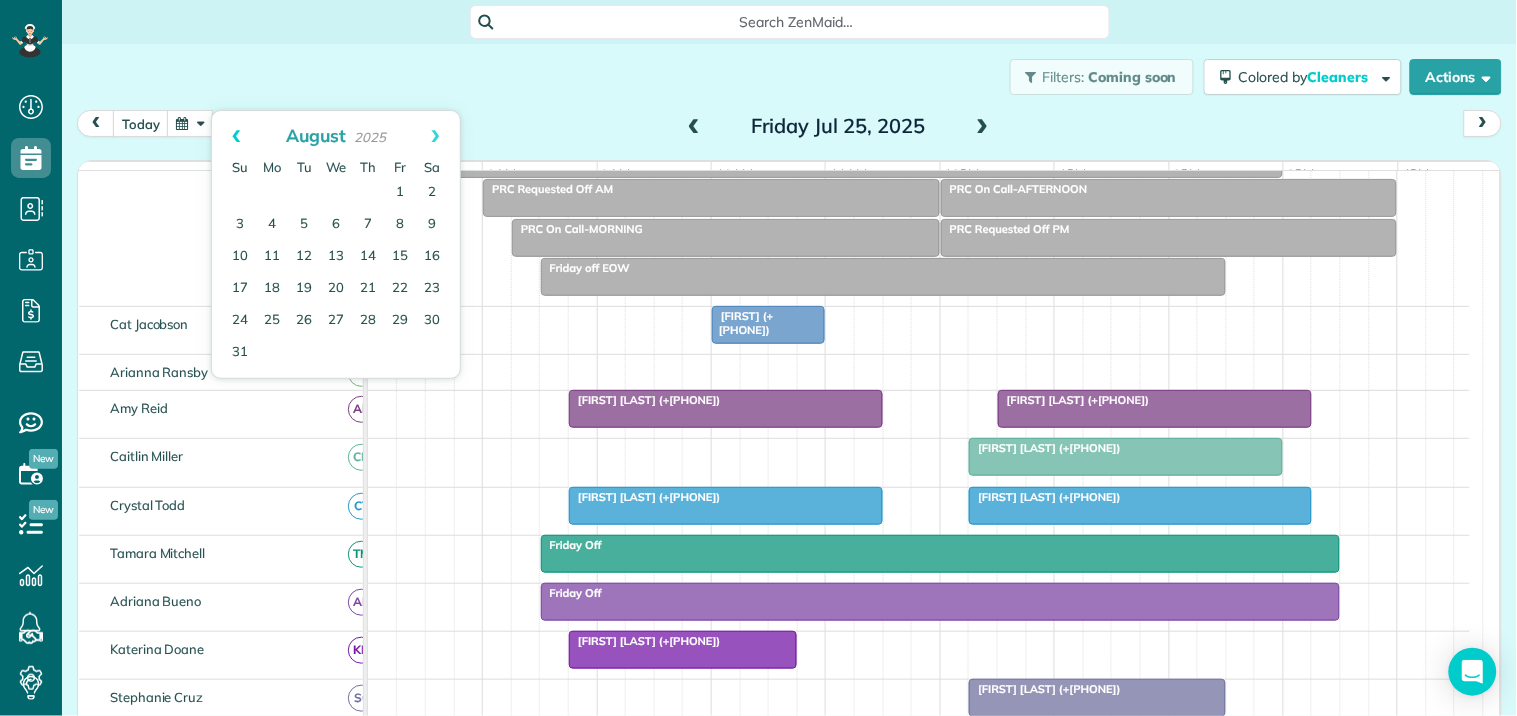 click on "Prev" at bounding box center (236, 136) 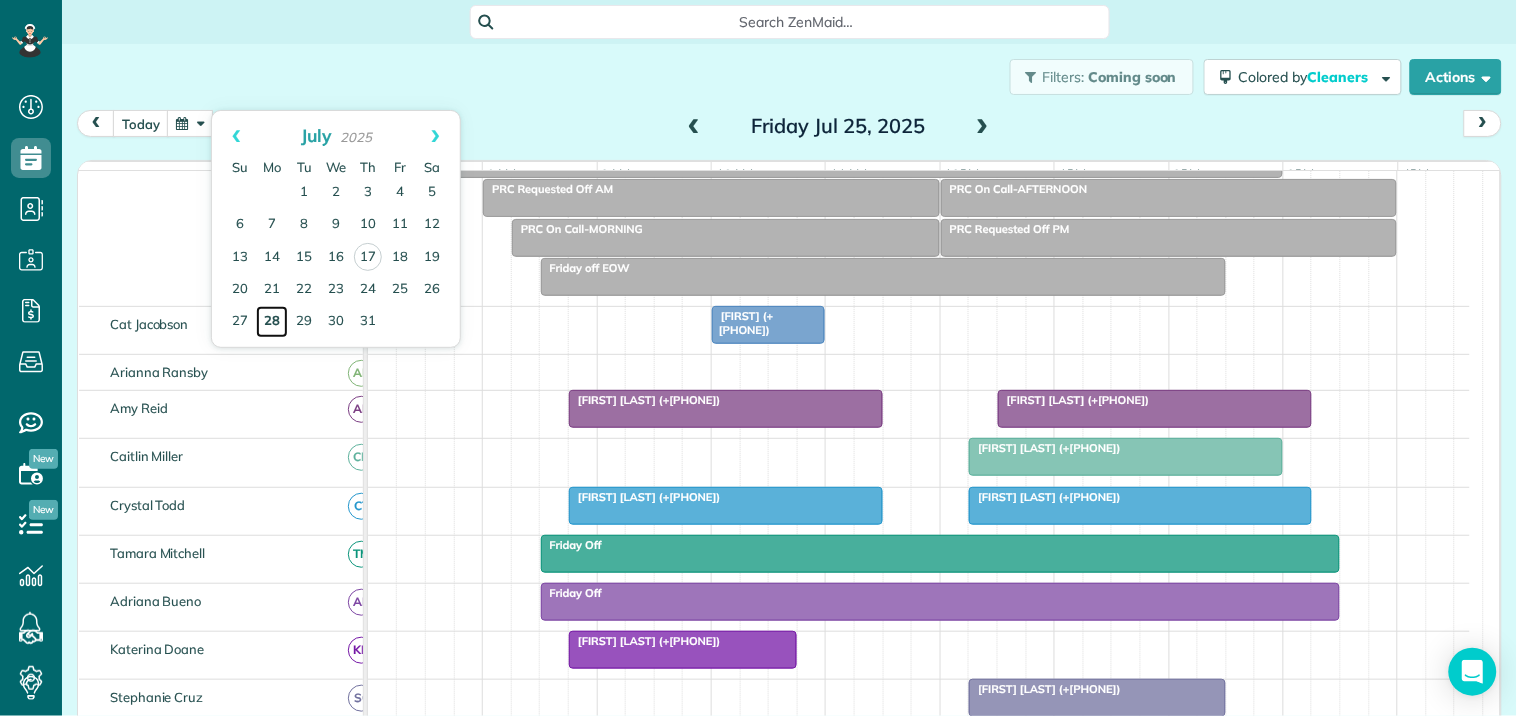 click on "28" at bounding box center (272, 322) 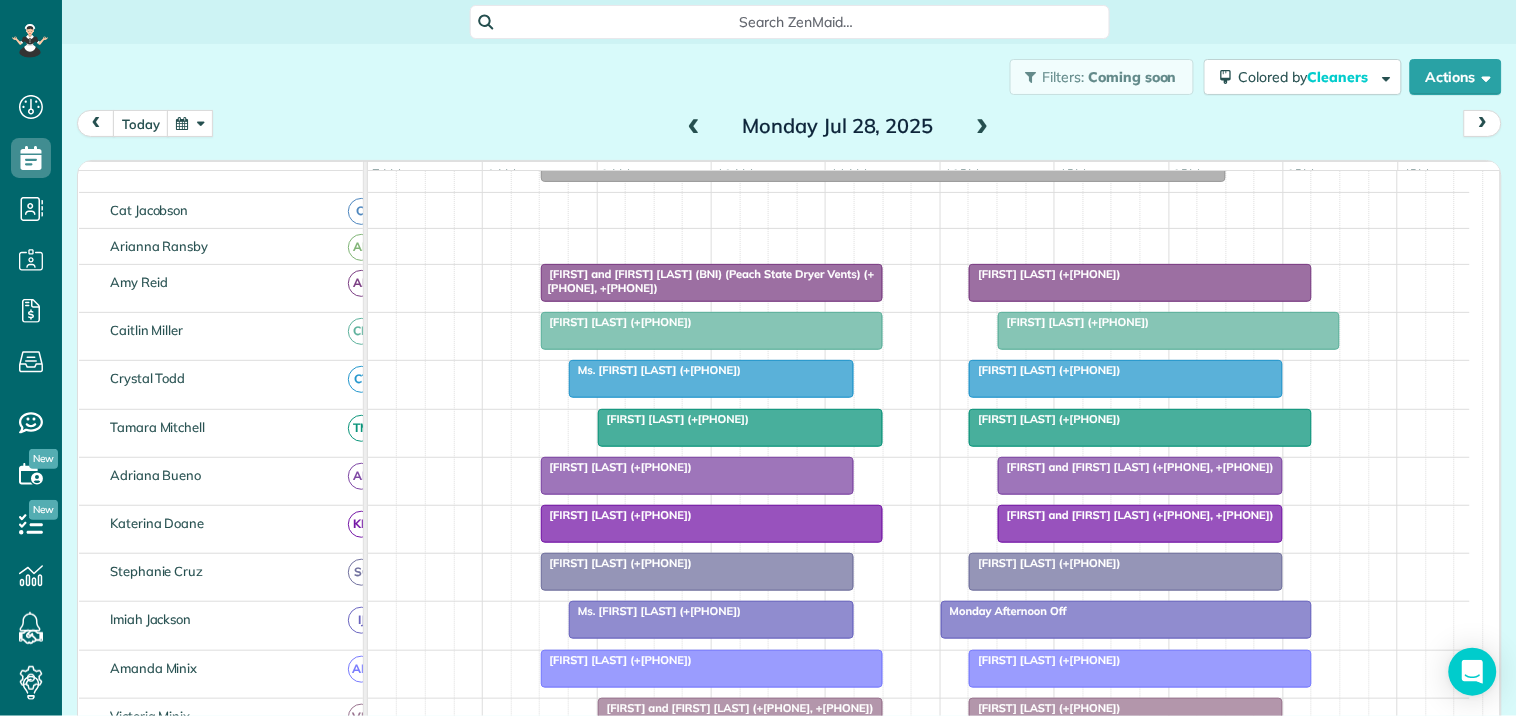 click at bounding box center [983, 127] 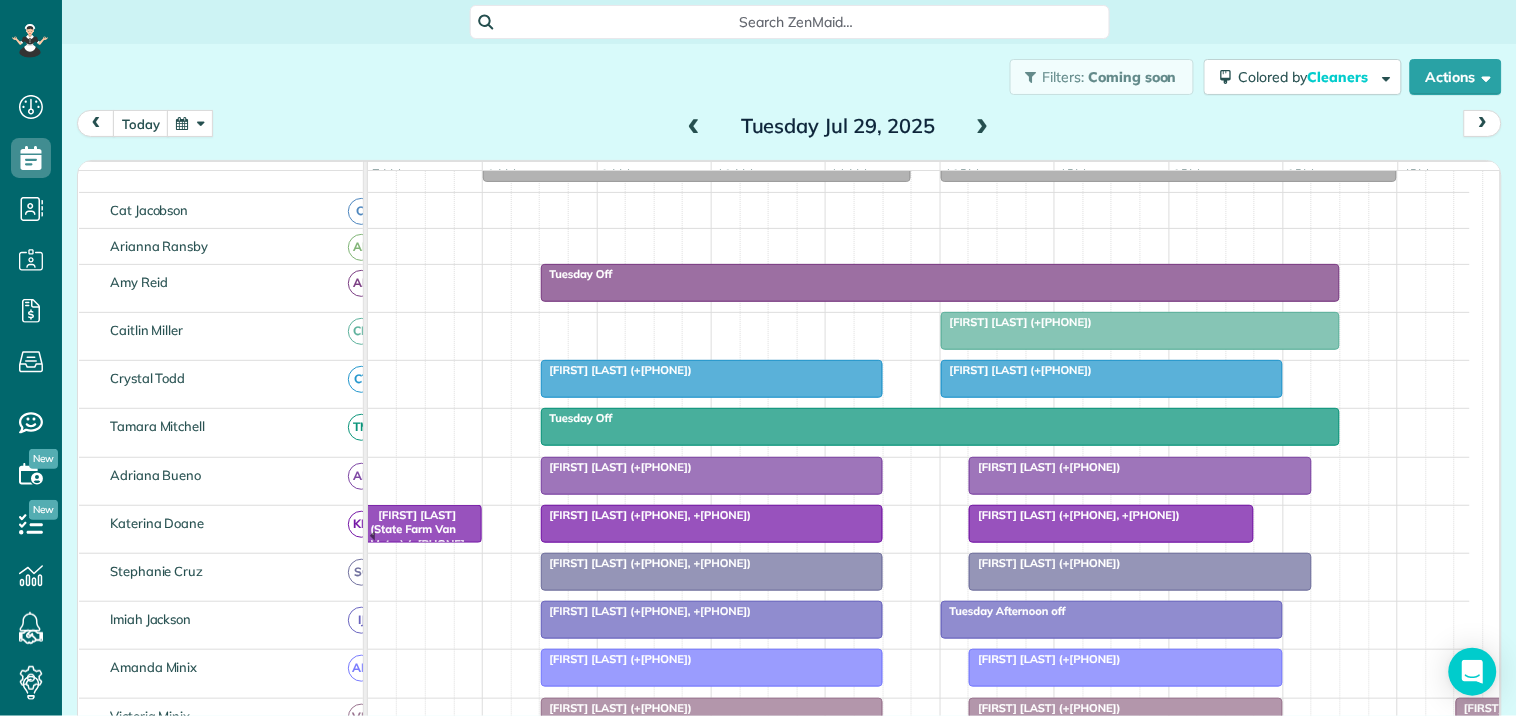 click at bounding box center (983, 127) 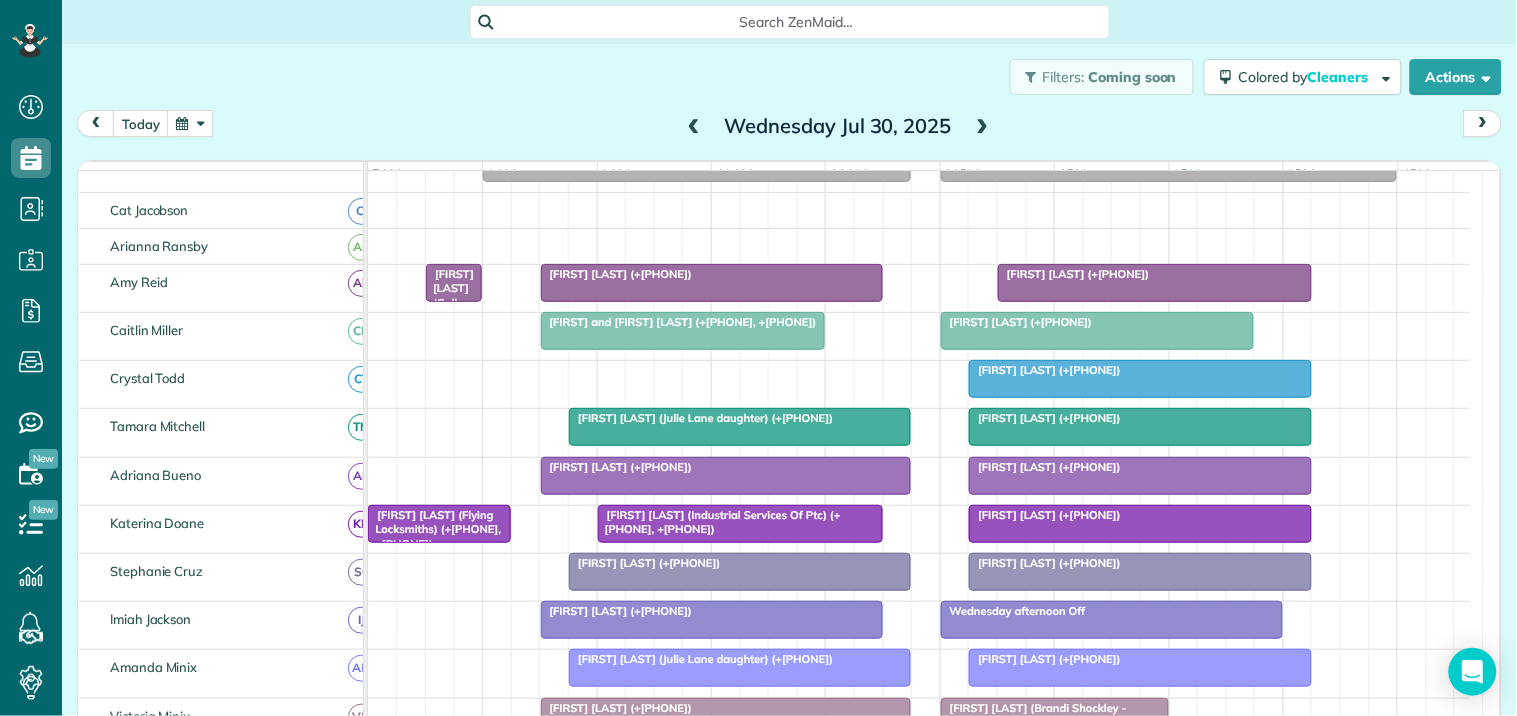 click at bounding box center [983, 127] 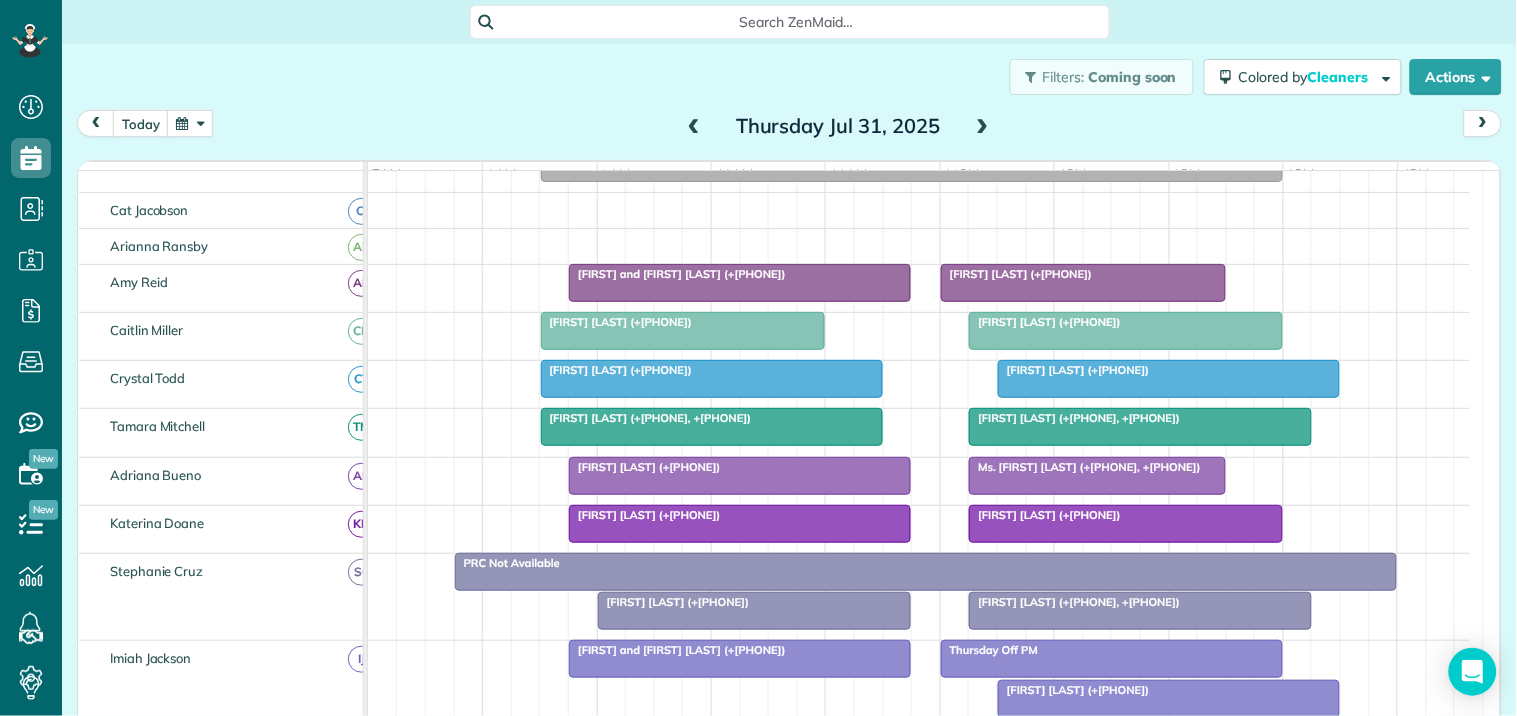 click at bounding box center [983, 127] 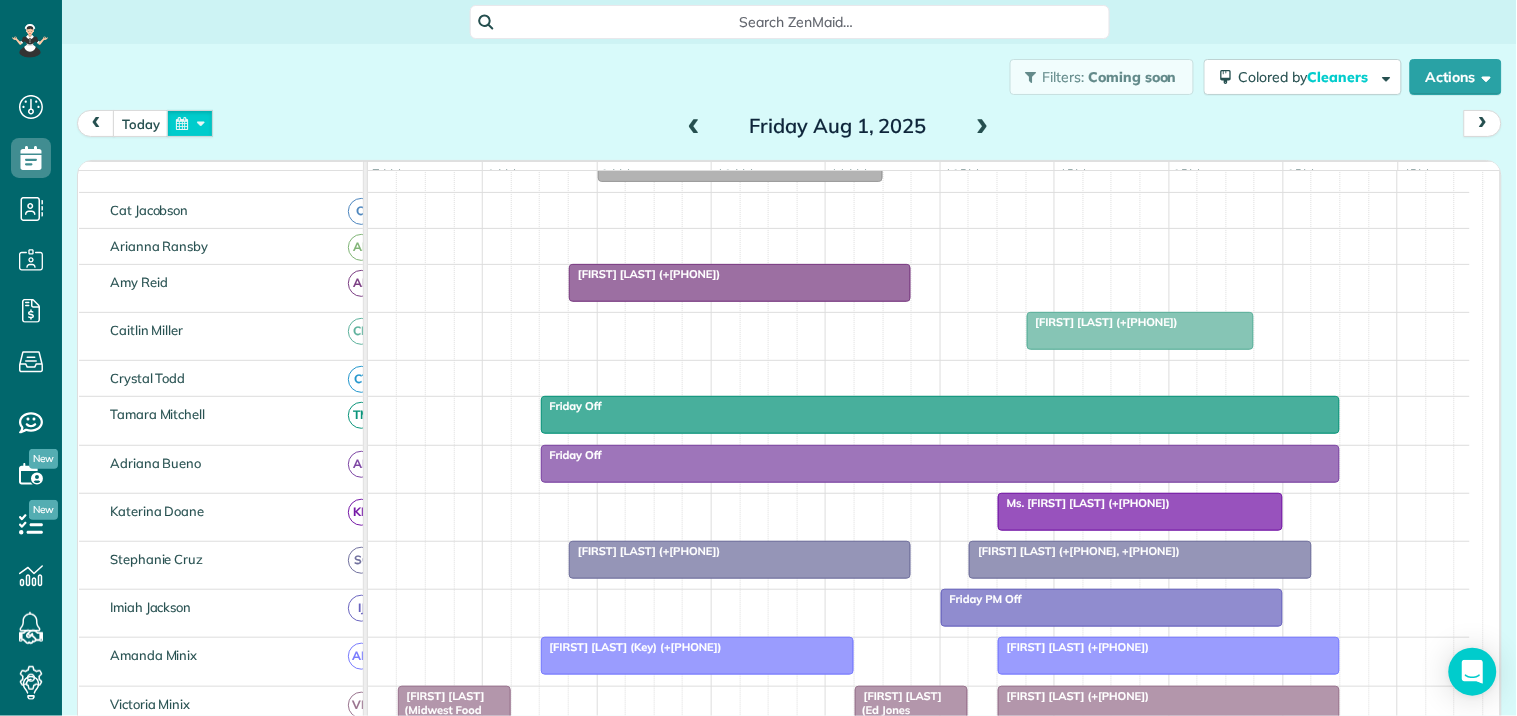 click at bounding box center (190, 123) 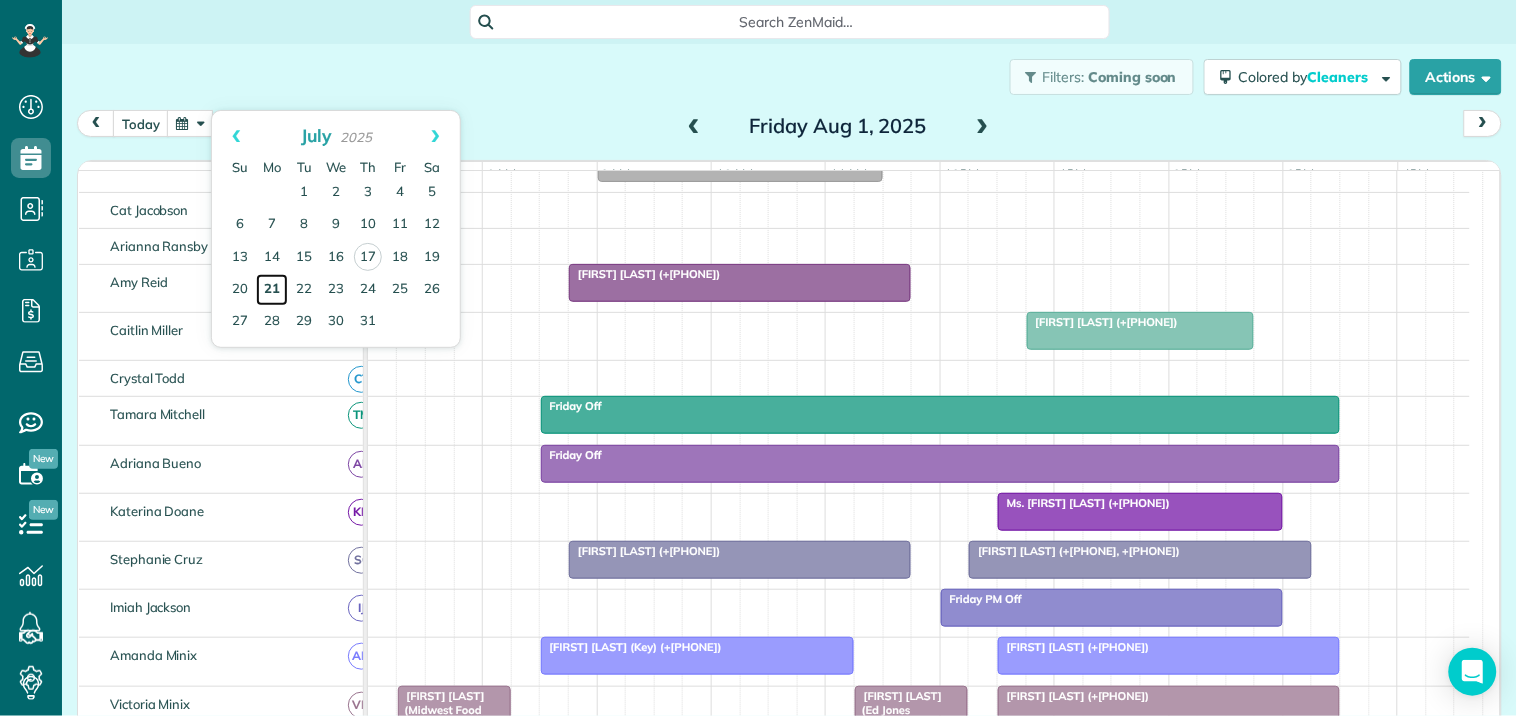 click on "21" at bounding box center [272, 290] 